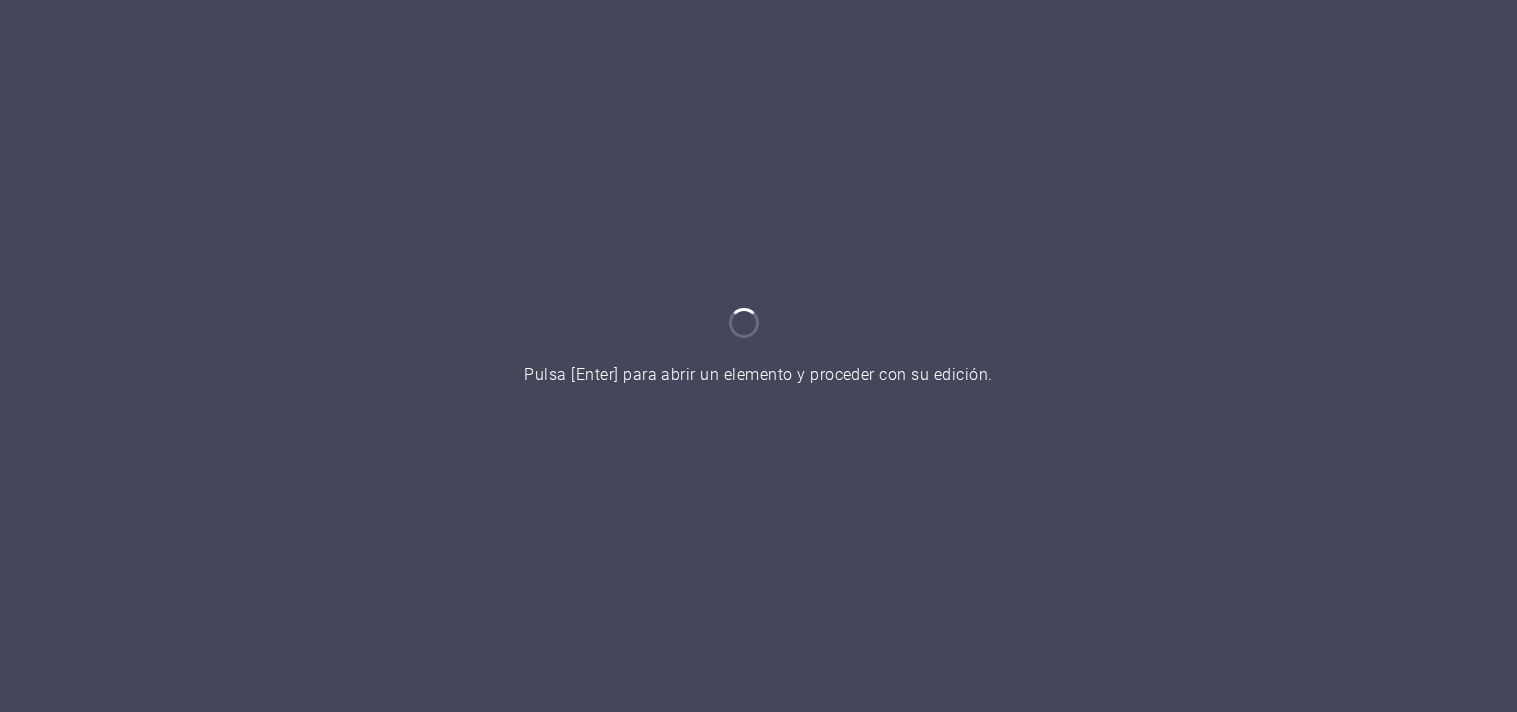 scroll, scrollTop: 0, scrollLeft: 0, axis: both 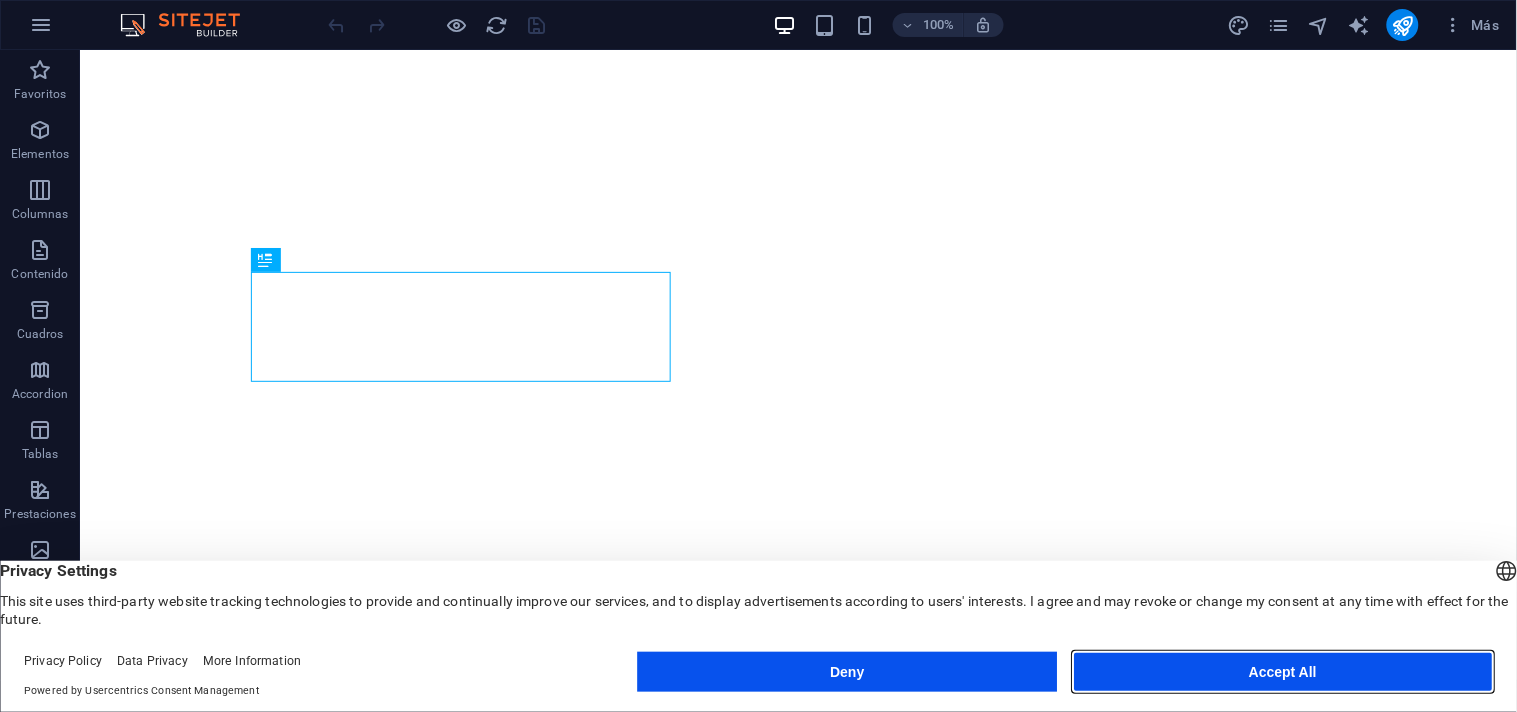 click on "Accept All" at bounding box center (1283, 672) 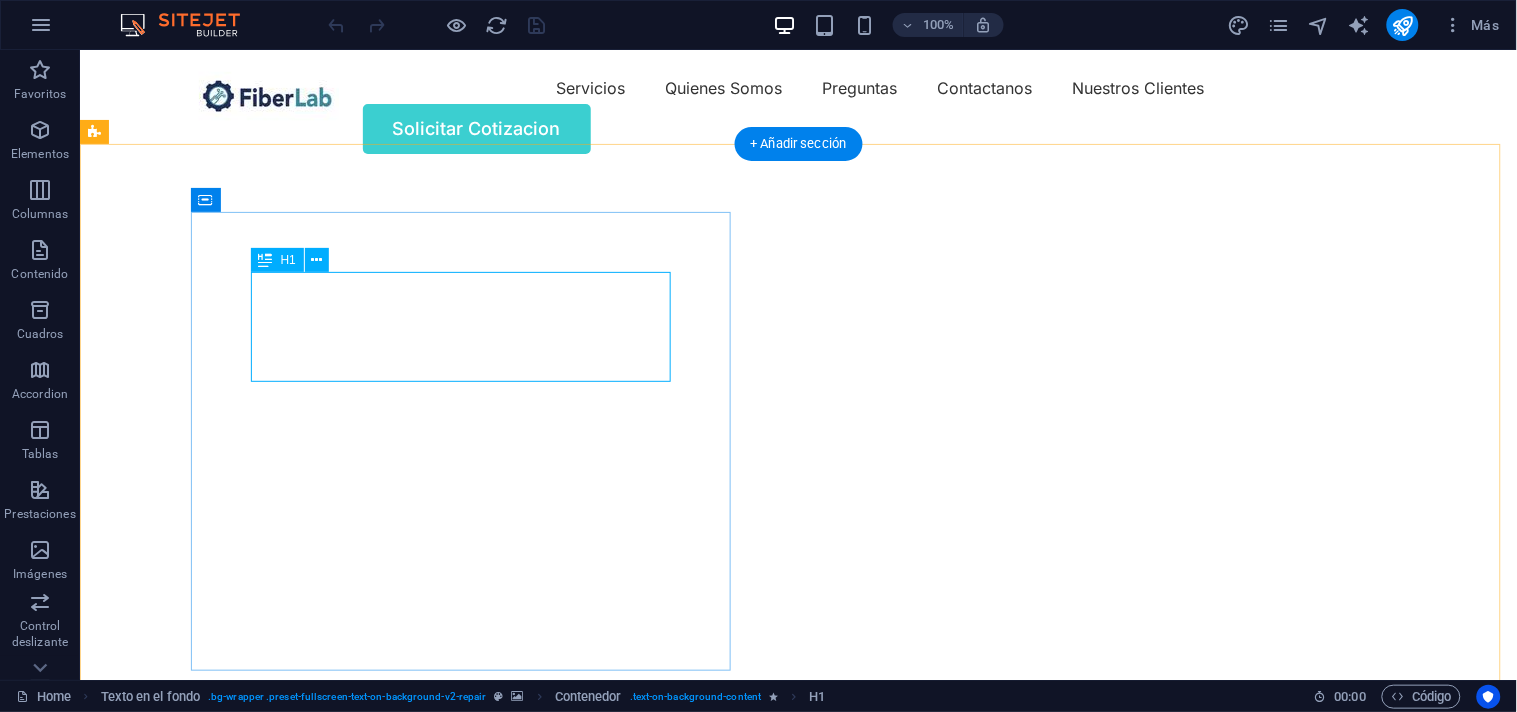 scroll, scrollTop: 0, scrollLeft: 0, axis: both 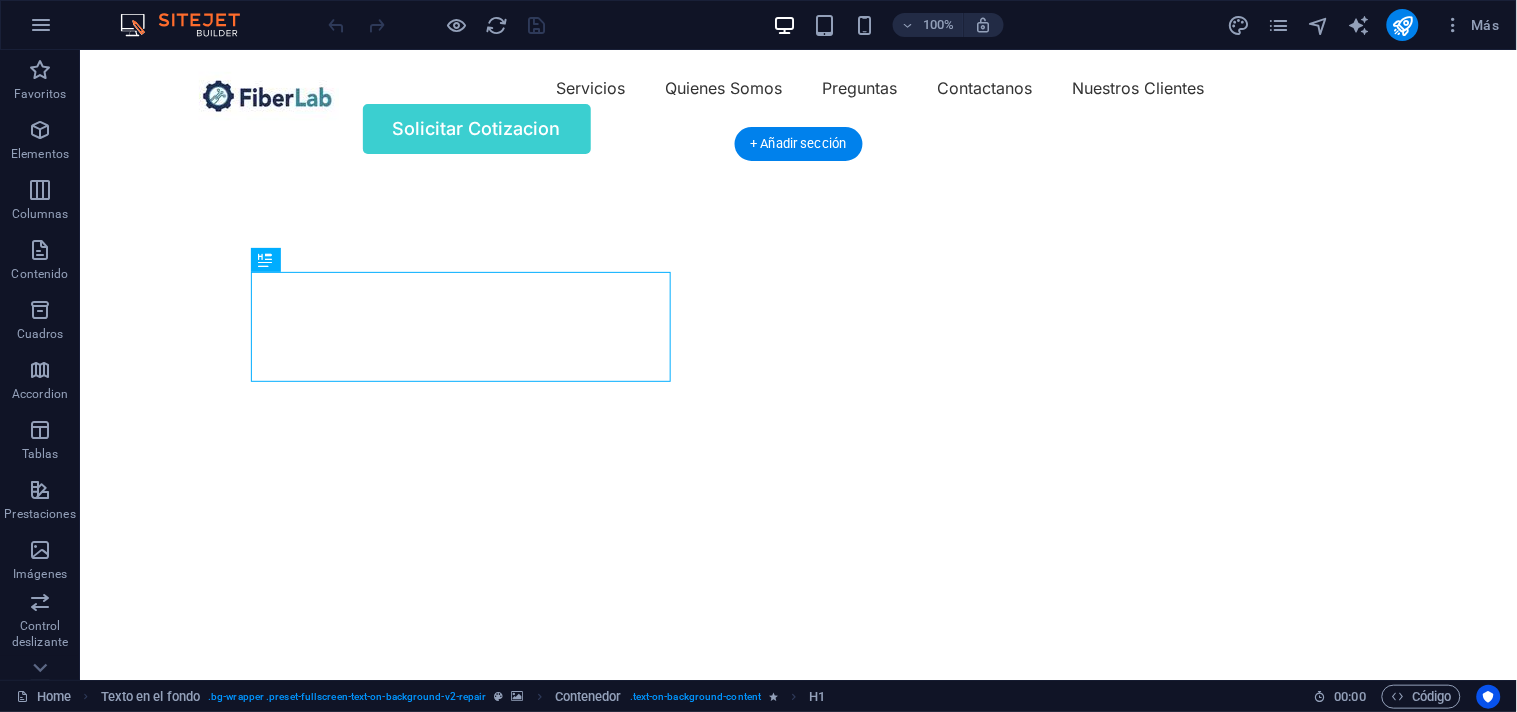 click at bounding box center (790, 175) 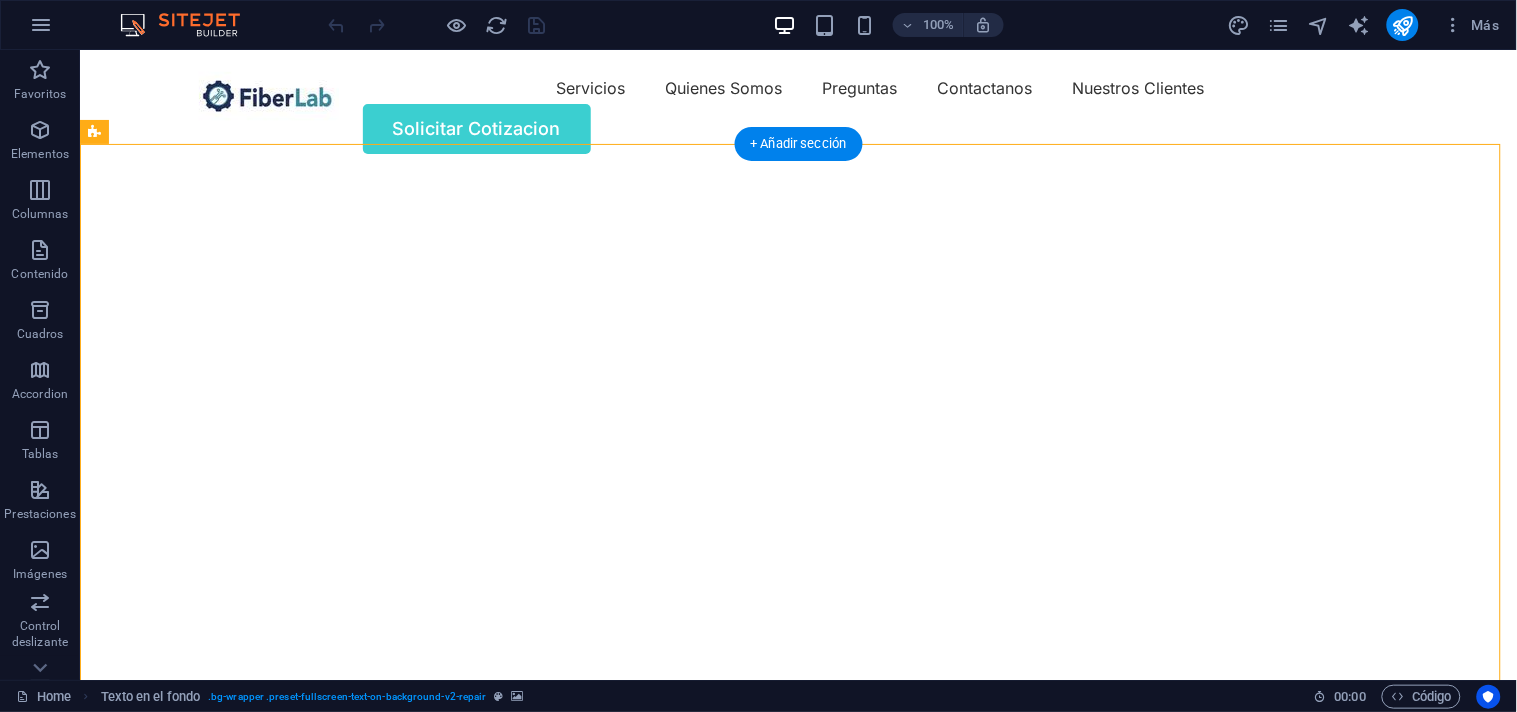 click at bounding box center [790, 175] 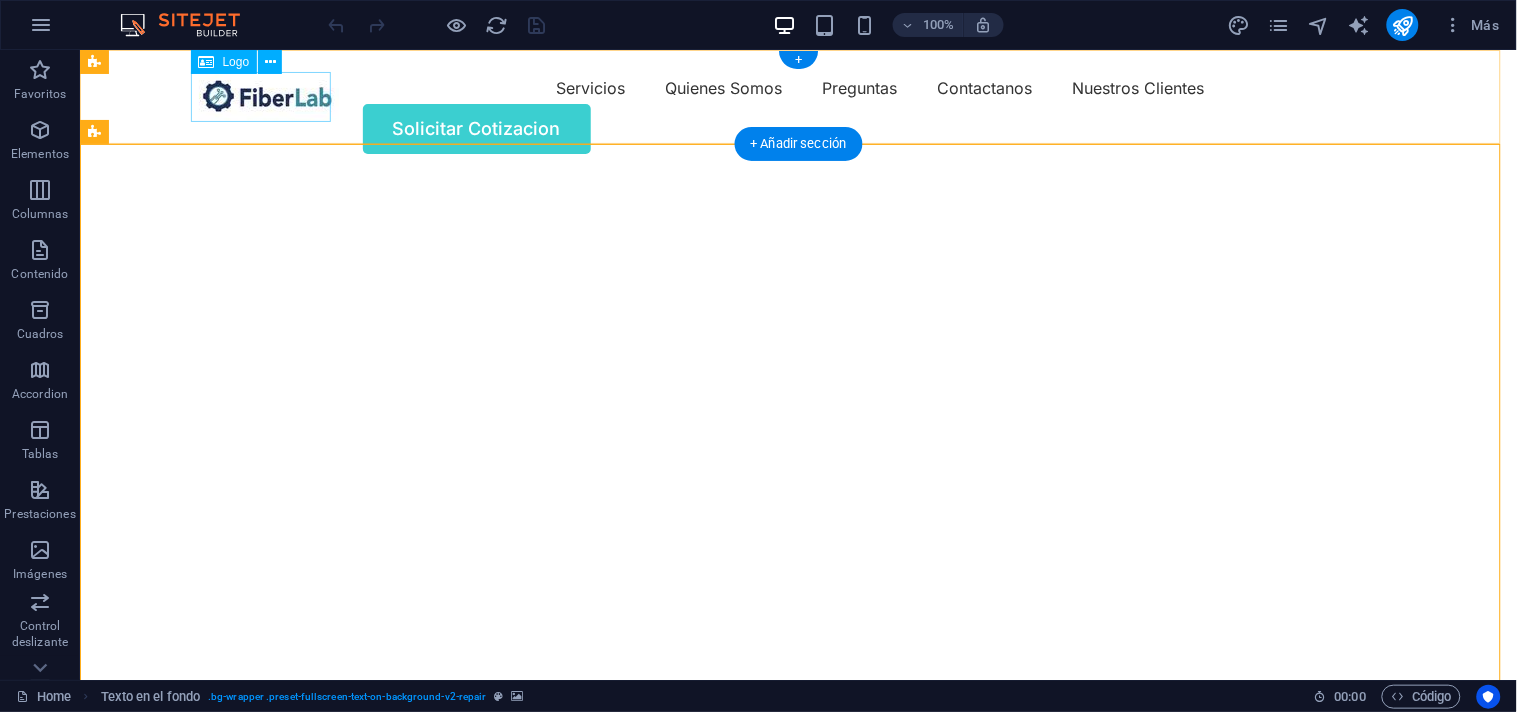 click at bounding box center [268, 96] 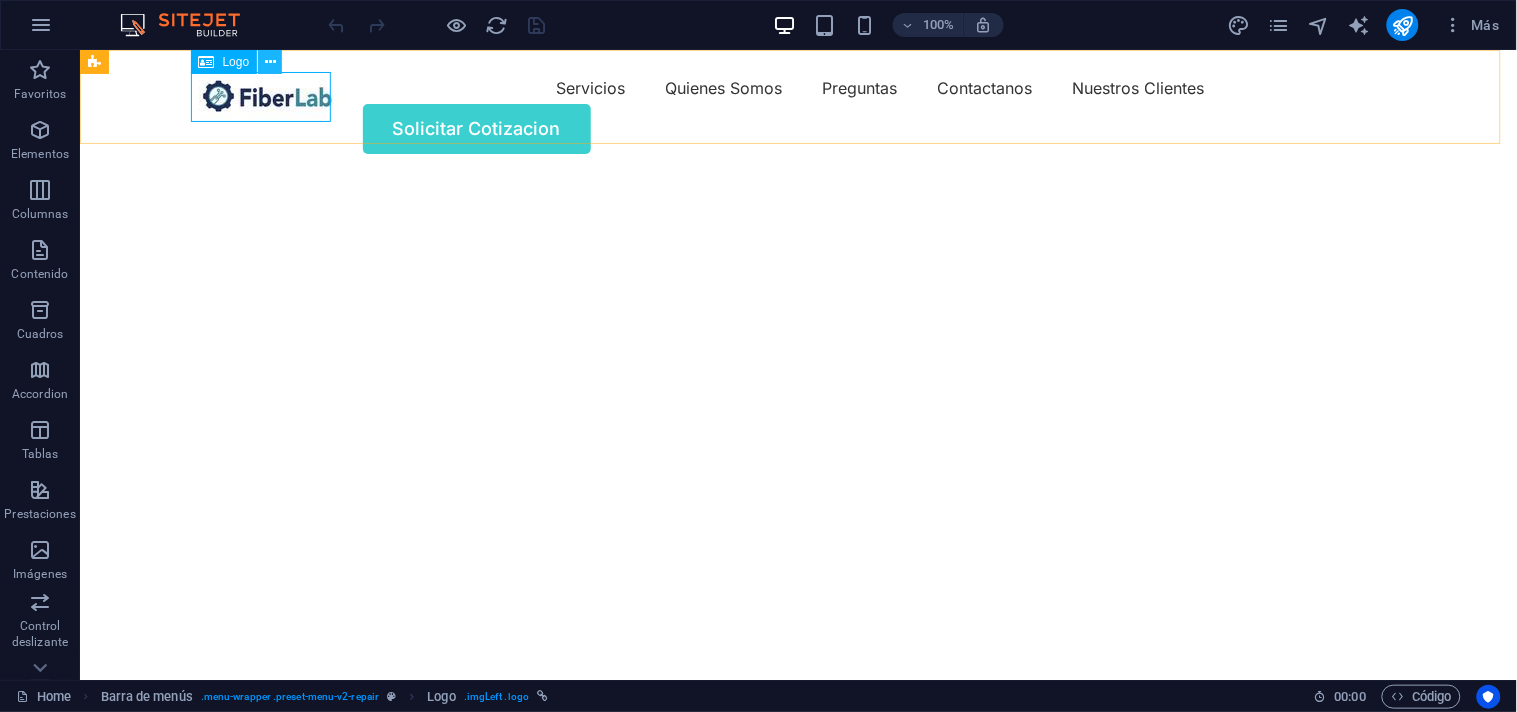 click at bounding box center [270, 62] 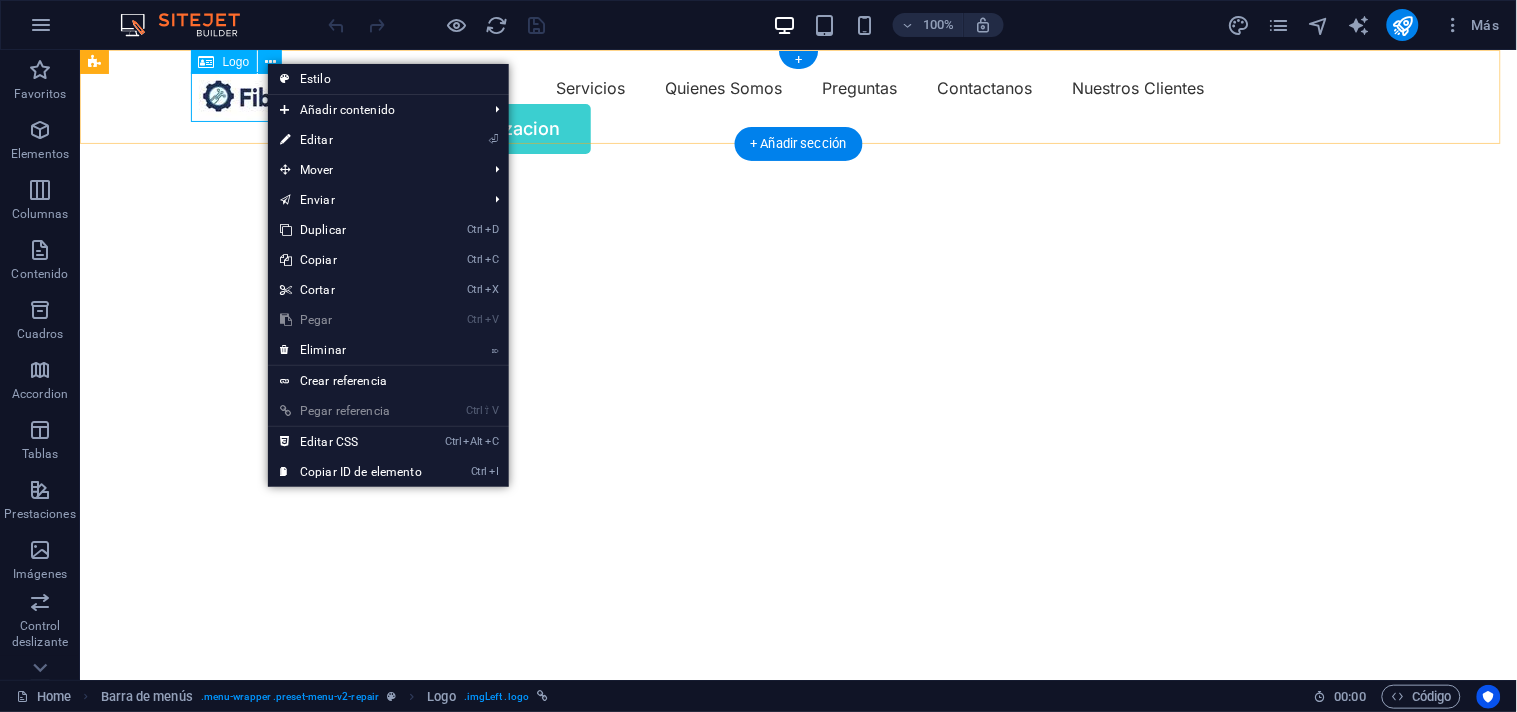 click at bounding box center (268, 96) 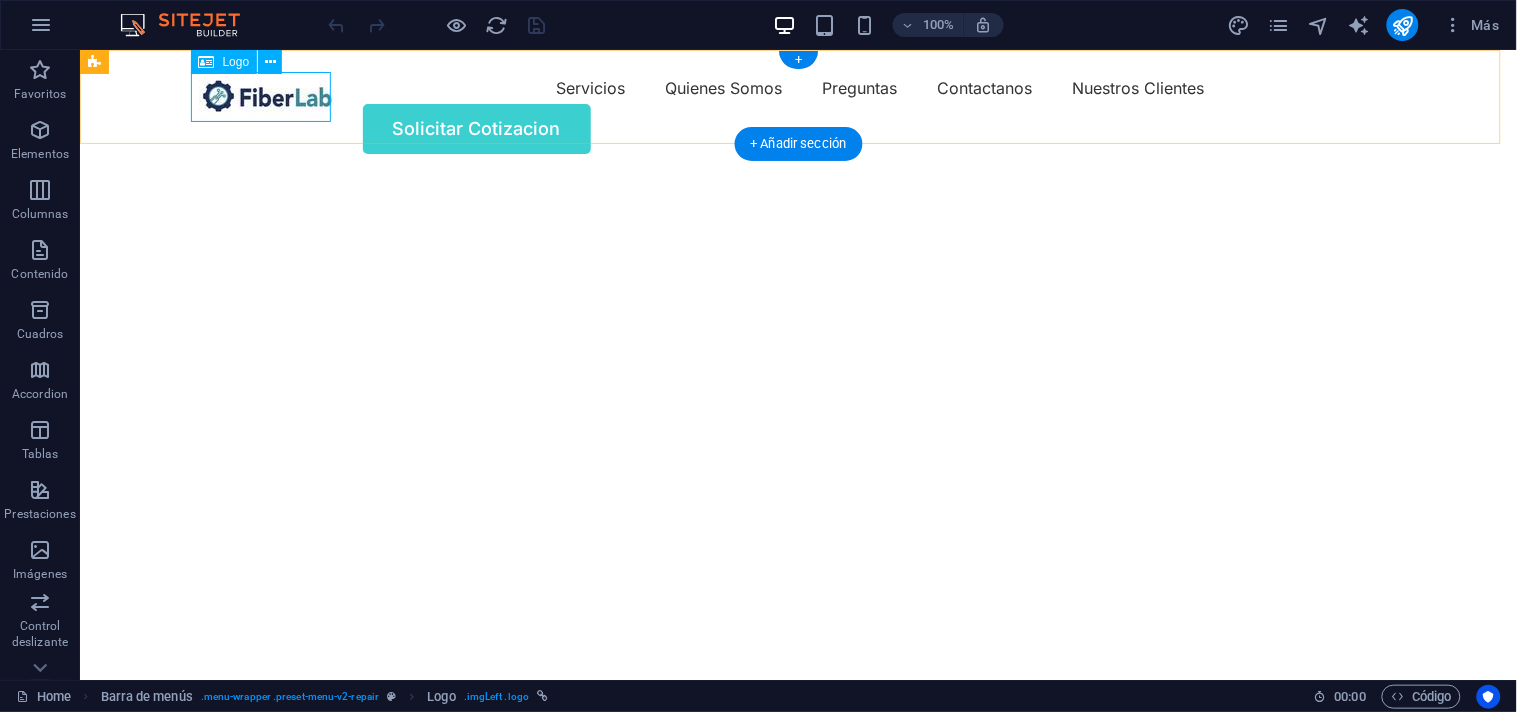 click at bounding box center (268, 96) 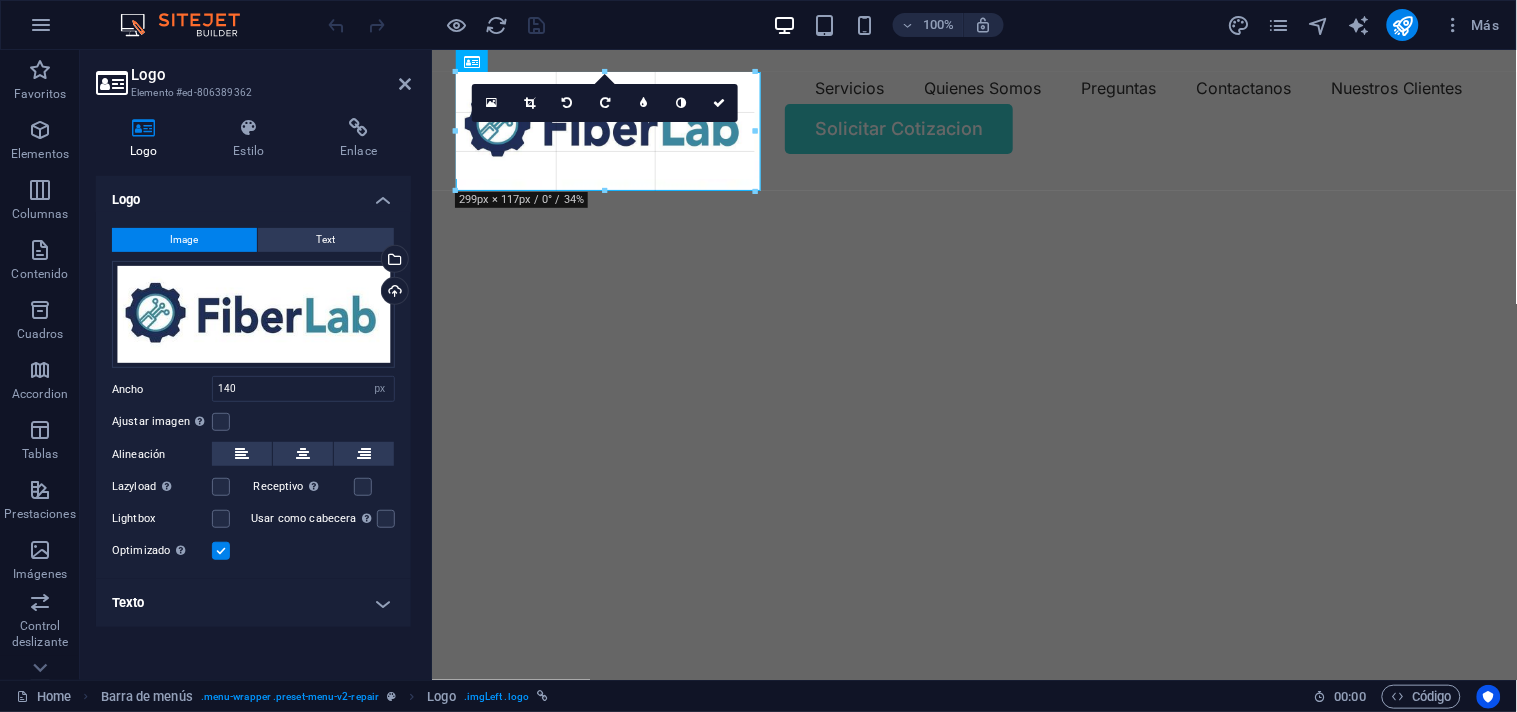 drag, startPoint x: 596, startPoint y: 121, endPoint x: 761, endPoint y: 150, distance: 167.5291 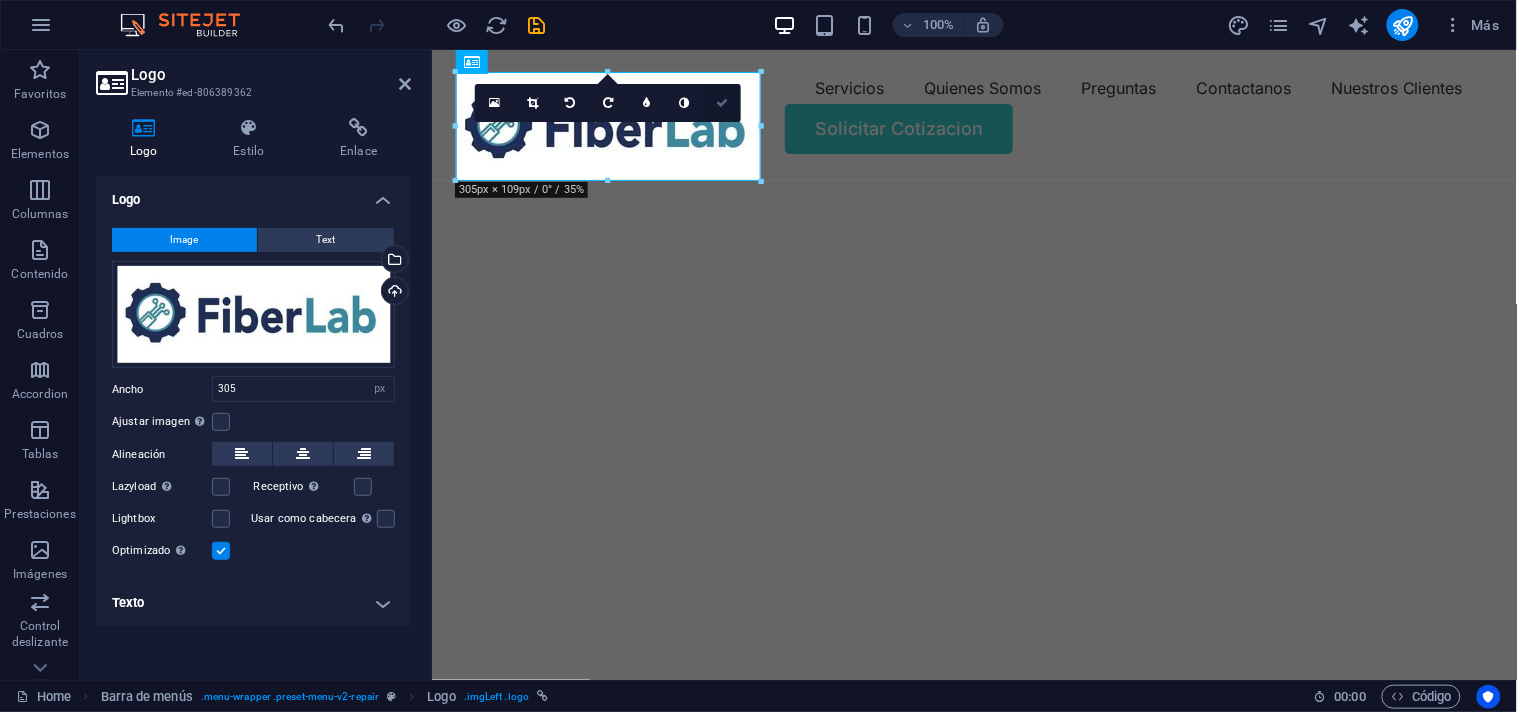 click at bounding box center (722, 103) 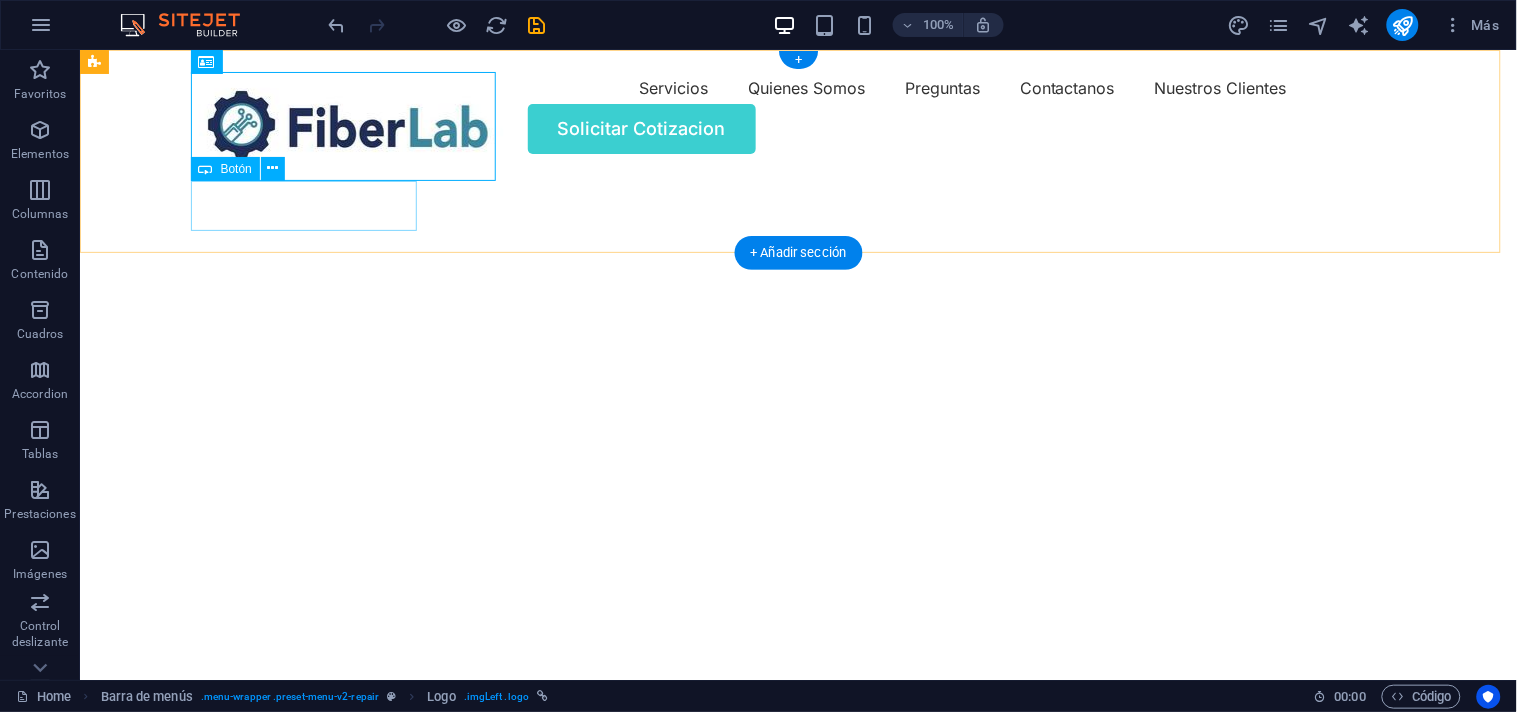 click on "Solicitar Cotizacion" at bounding box center [798, 128] 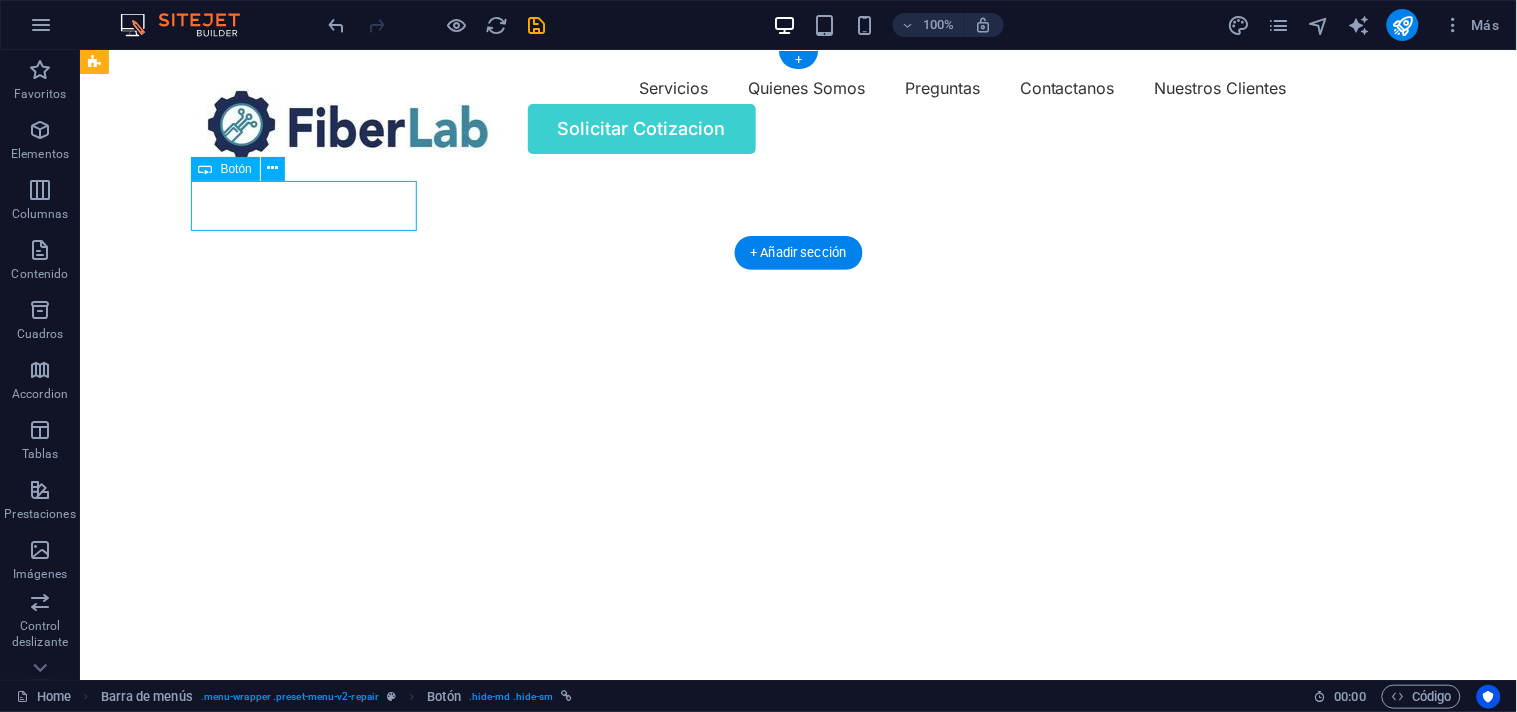 click on "Solicitar Cotizacion" at bounding box center [798, 128] 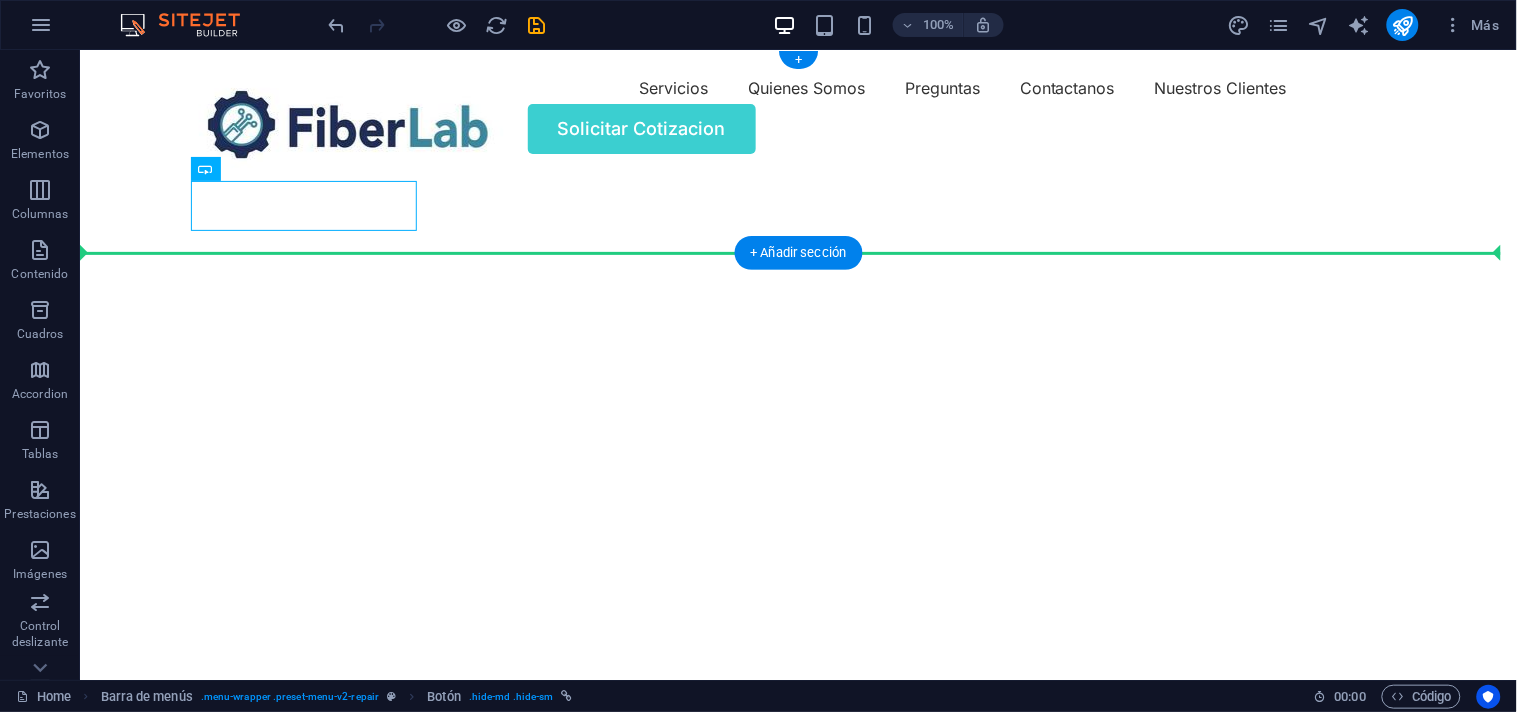 drag, startPoint x: 375, startPoint y: 212, endPoint x: 1242, endPoint y: 174, distance: 867.83234 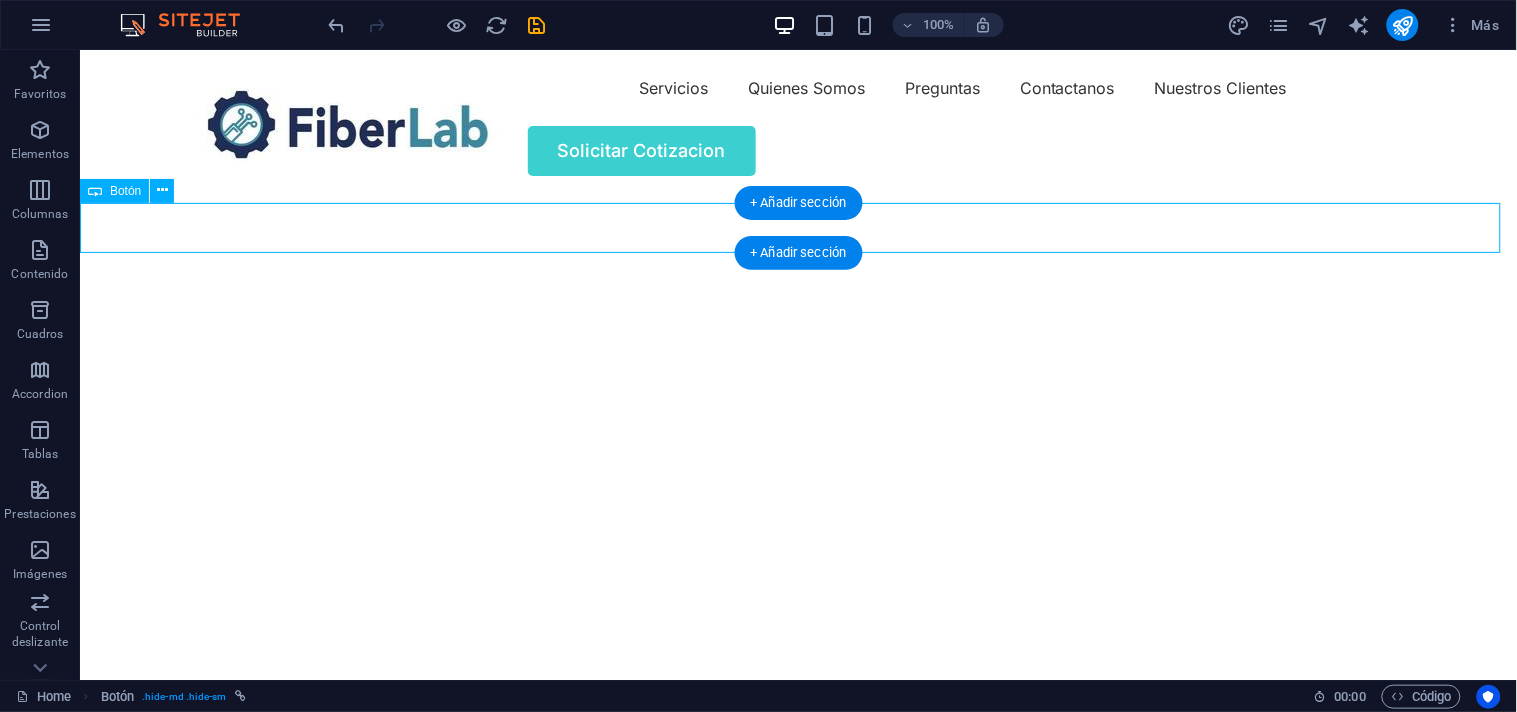 click on "Solicitar Cotizacion" at bounding box center (797, 150) 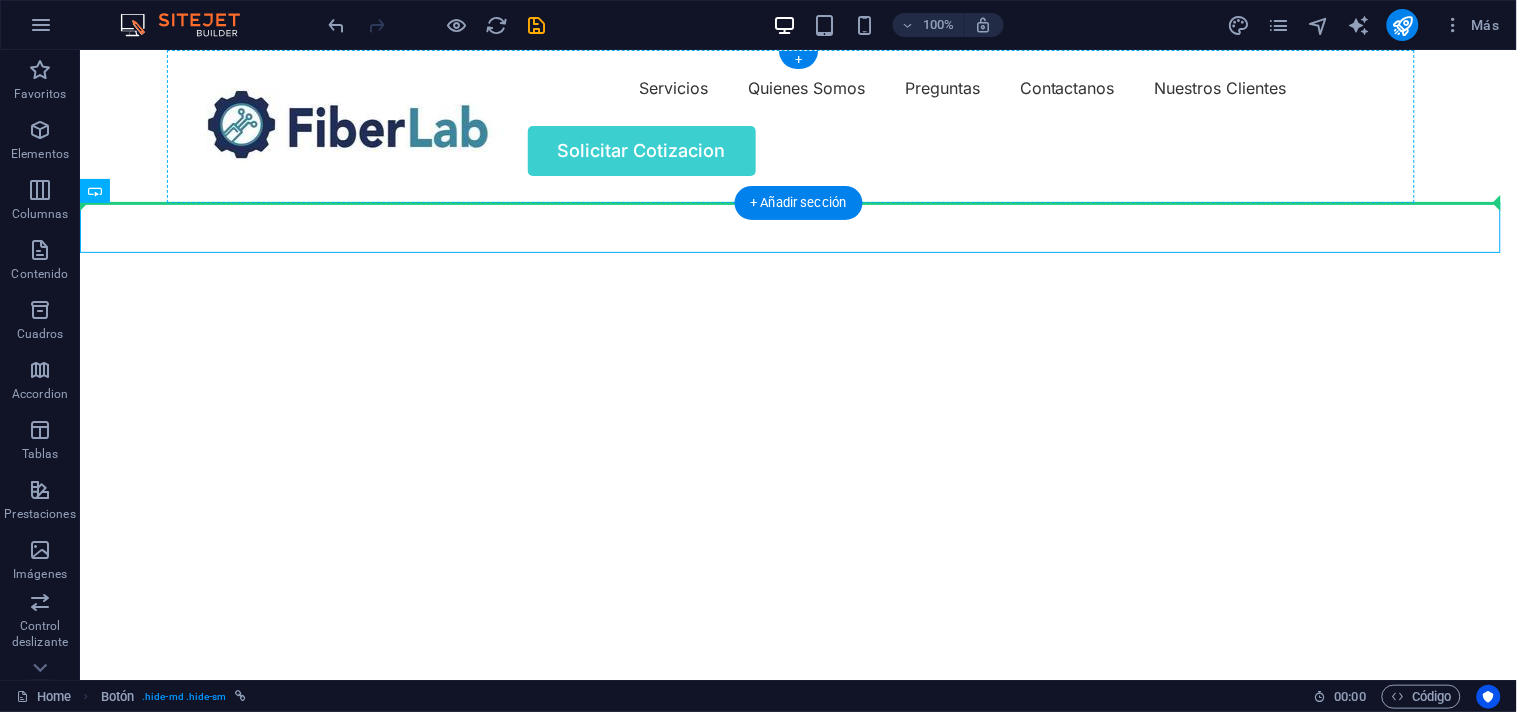 drag, startPoint x: 263, startPoint y: 232, endPoint x: 1312, endPoint y: 139, distance: 1053.1144 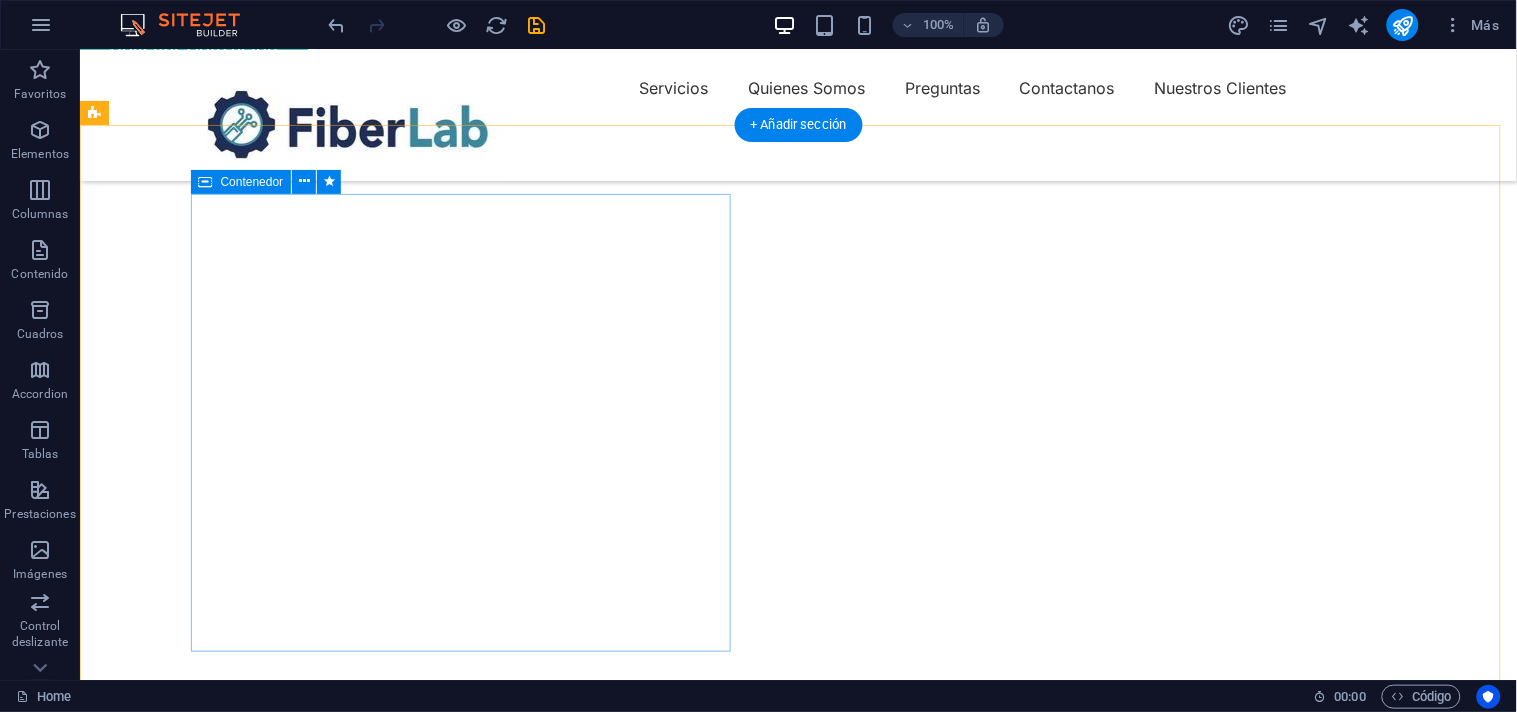 scroll, scrollTop: 333, scrollLeft: 0, axis: vertical 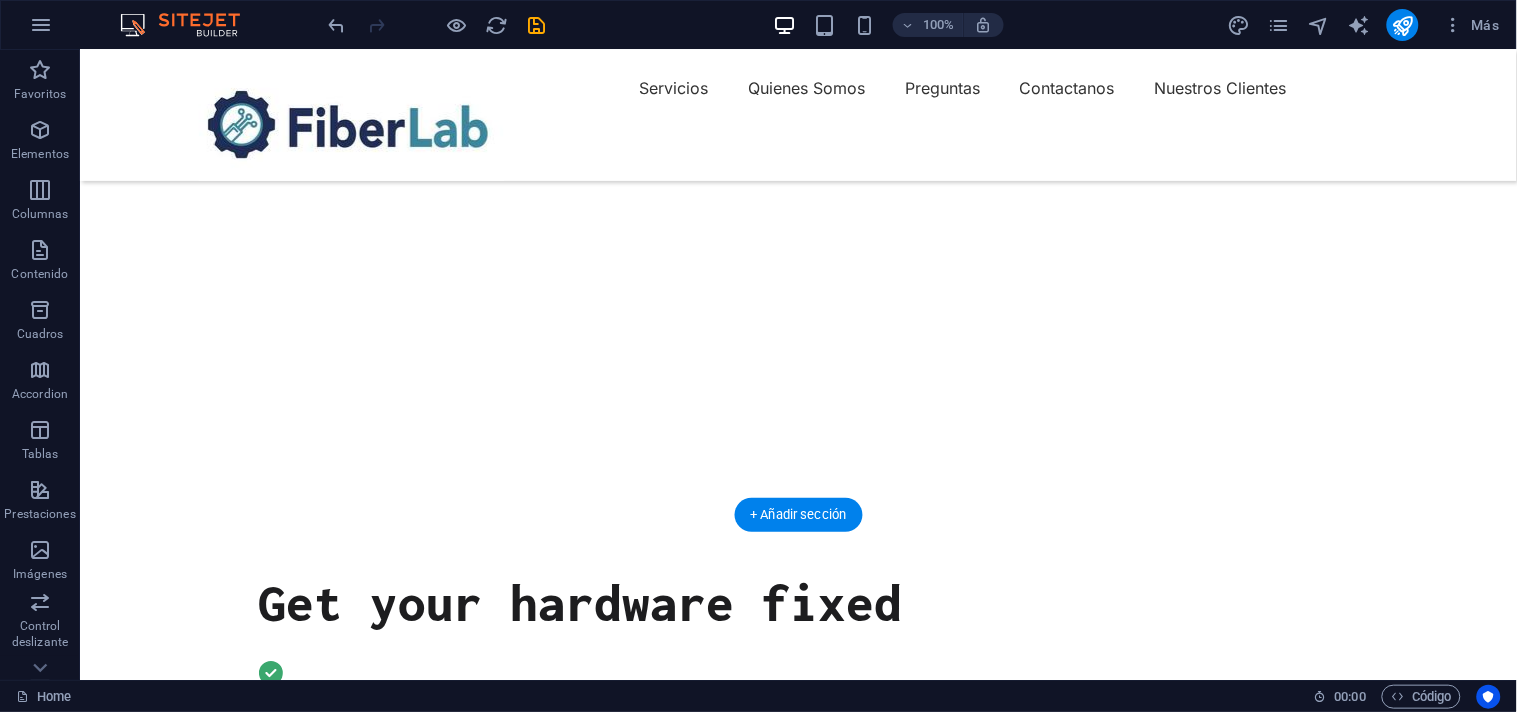 click at bounding box center (-632, -81) 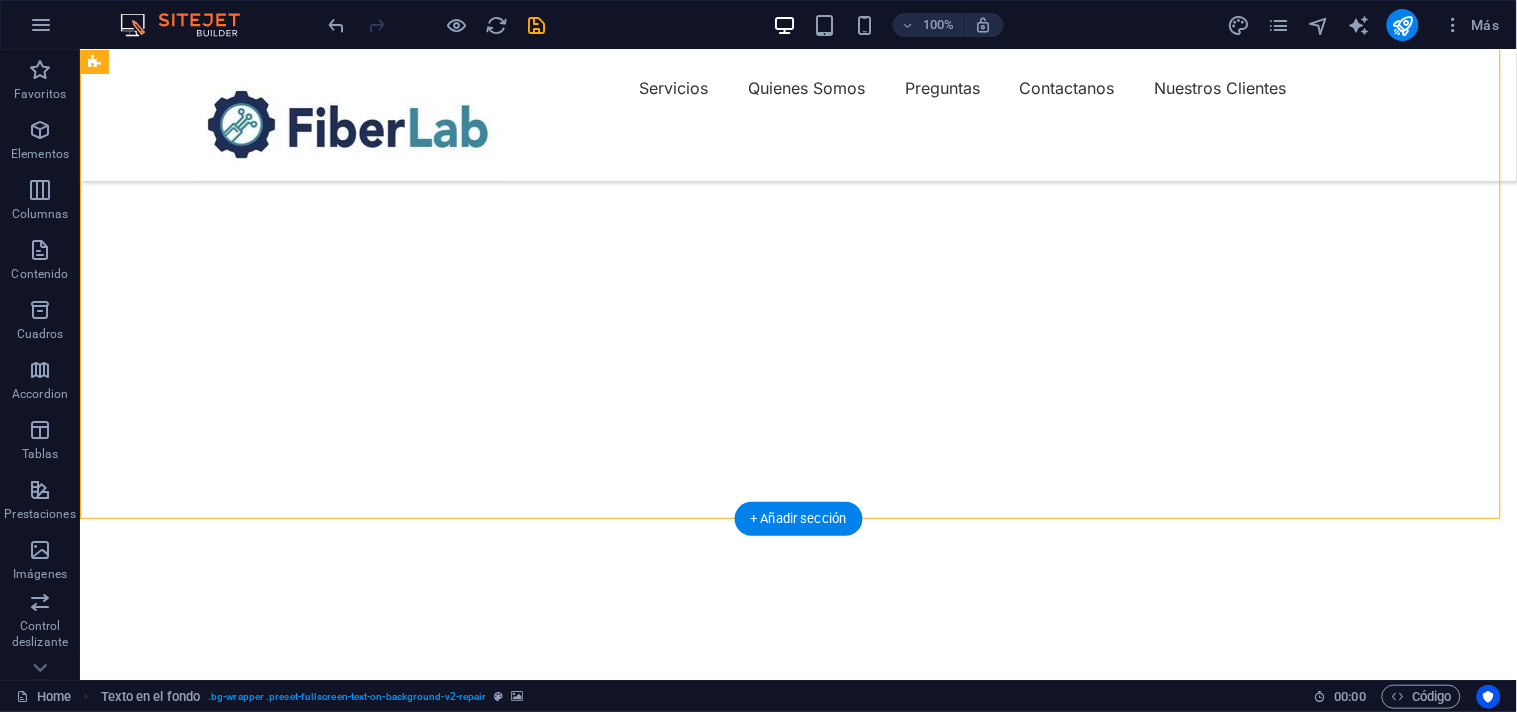 scroll, scrollTop: 0, scrollLeft: 0, axis: both 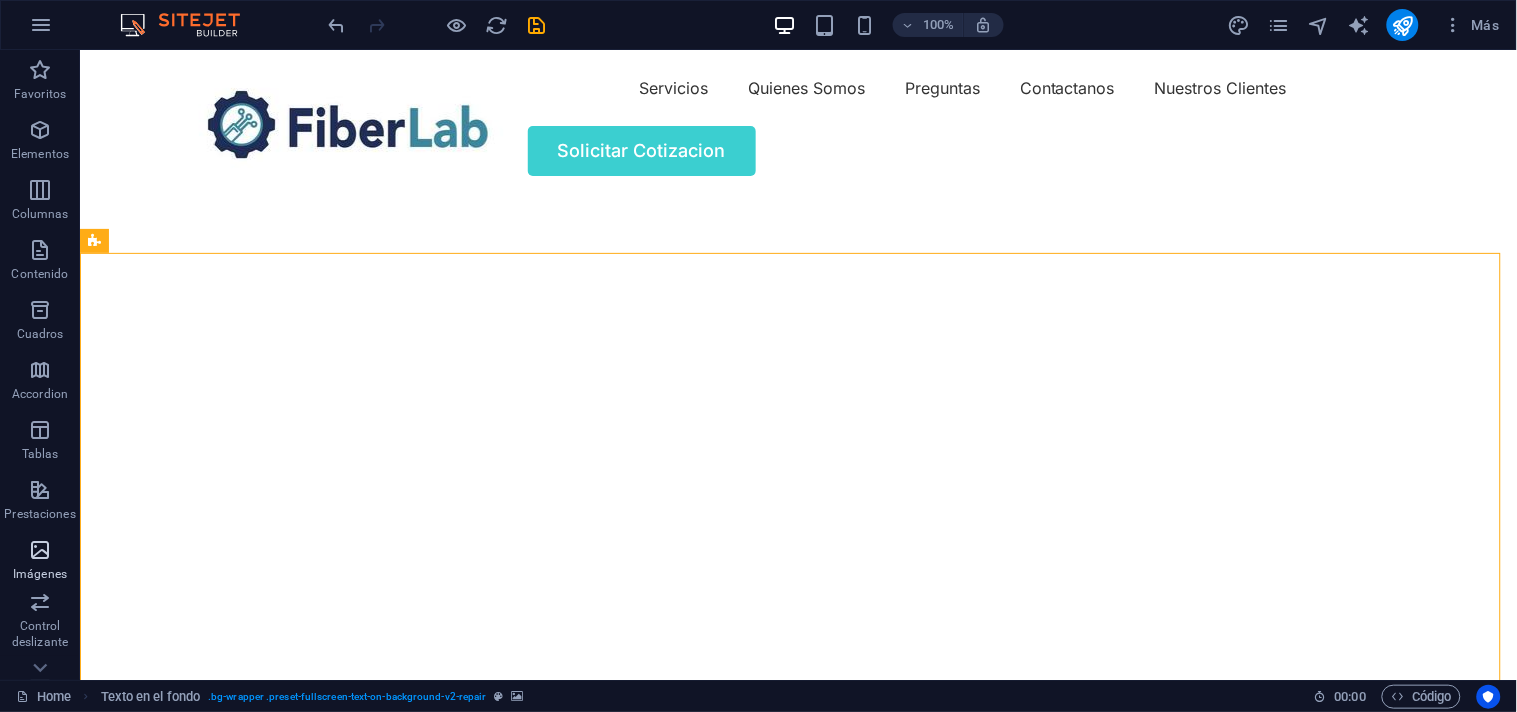 click at bounding box center [40, 550] 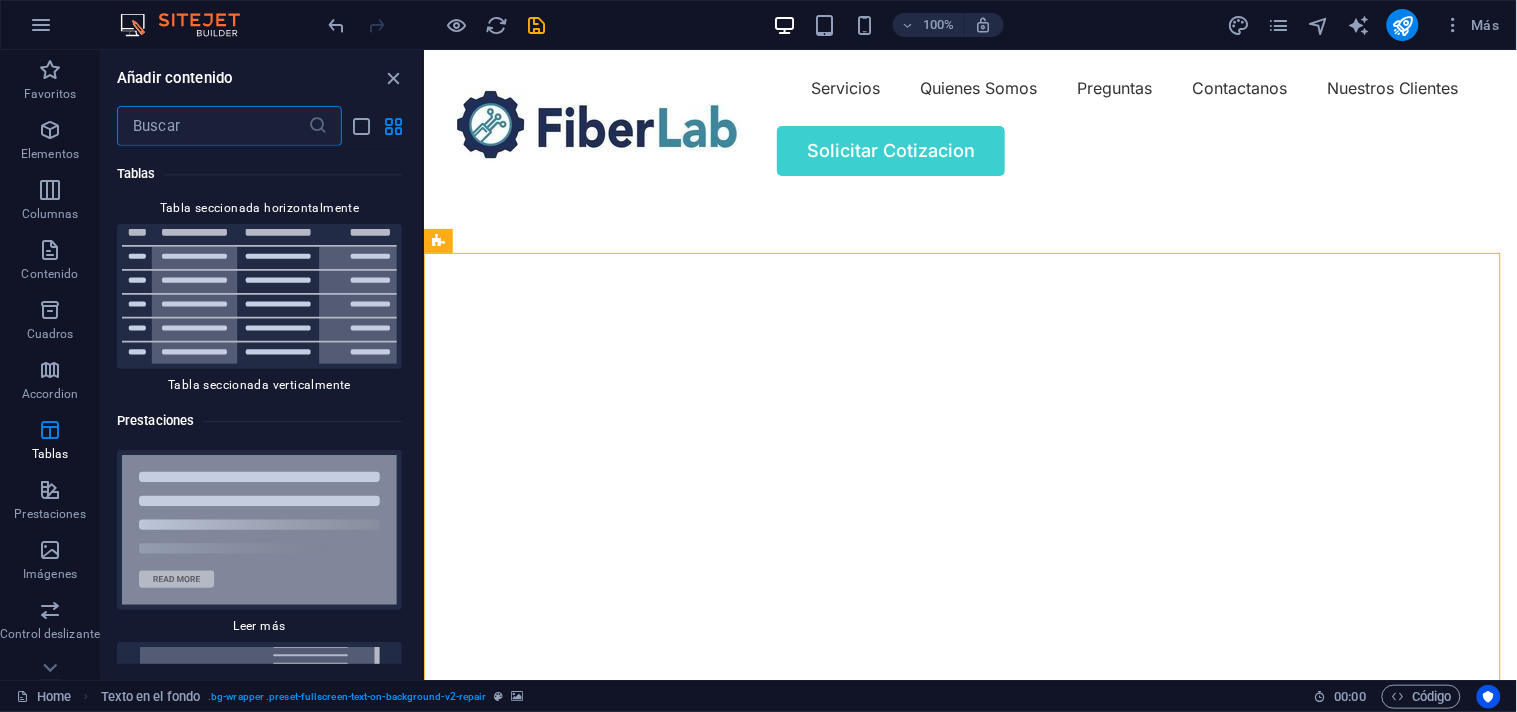 scroll, scrollTop: 14660, scrollLeft: 0, axis: vertical 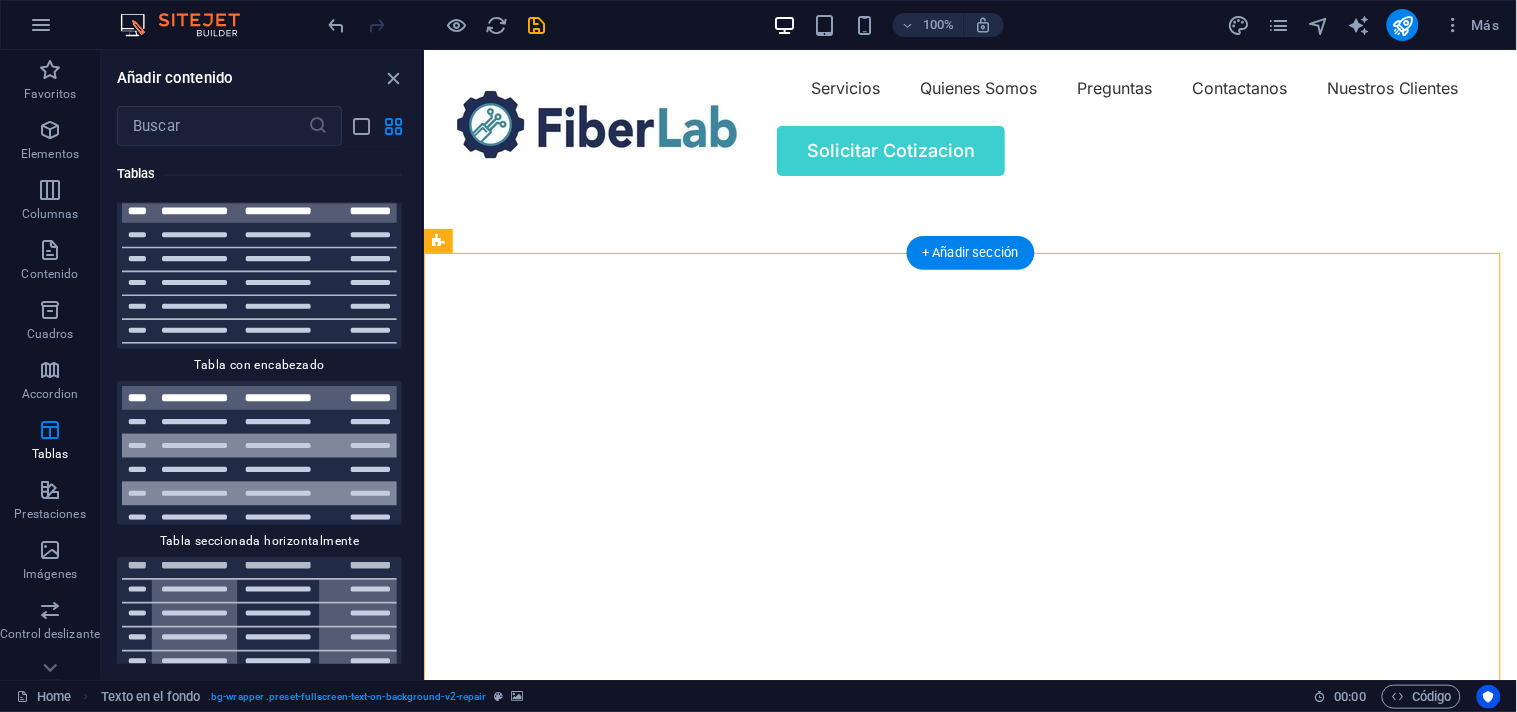 drag, startPoint x: 846, startPoint y: 396, endPoint x: 430, endPoint y: 284, distance: 430.81317 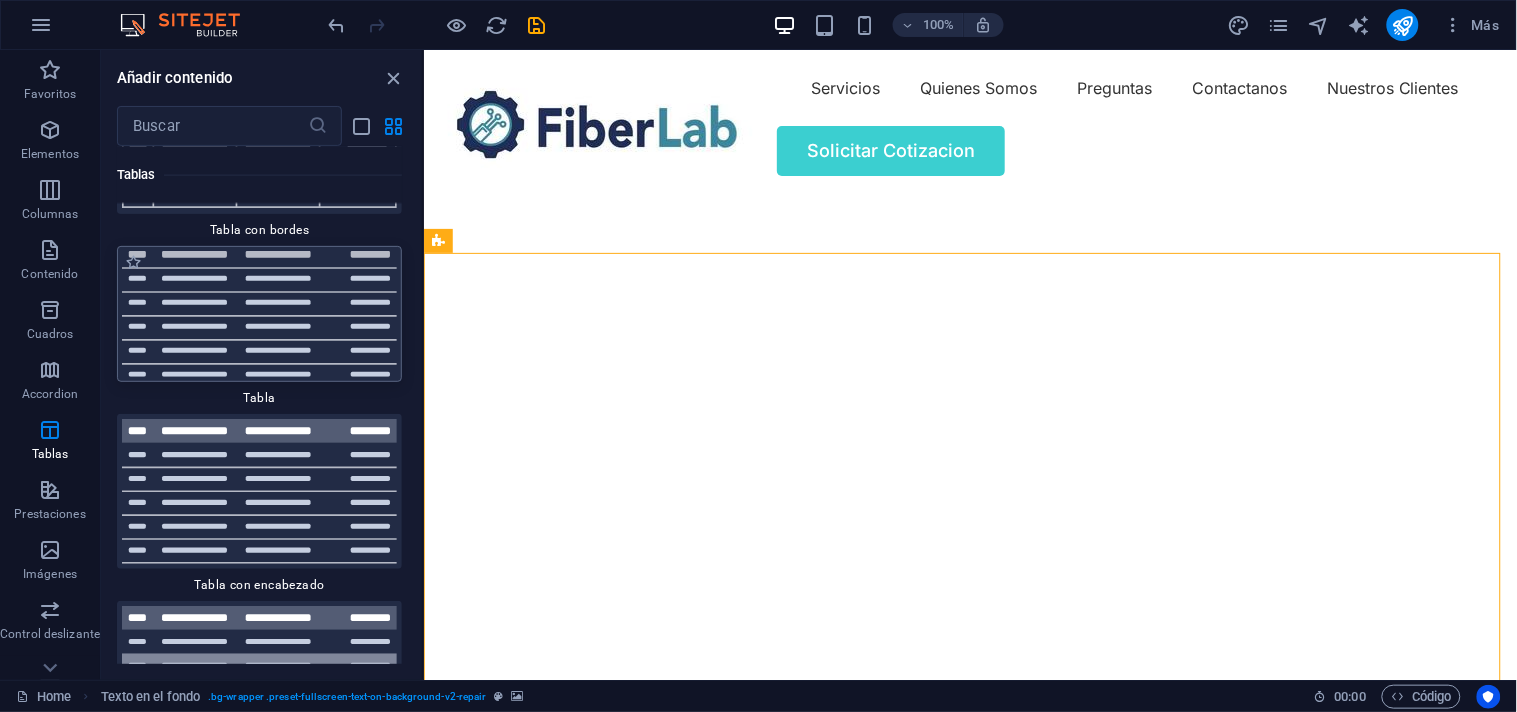 scroll, scrollTop: 14437, scrollLeft: 0, axis: vertical 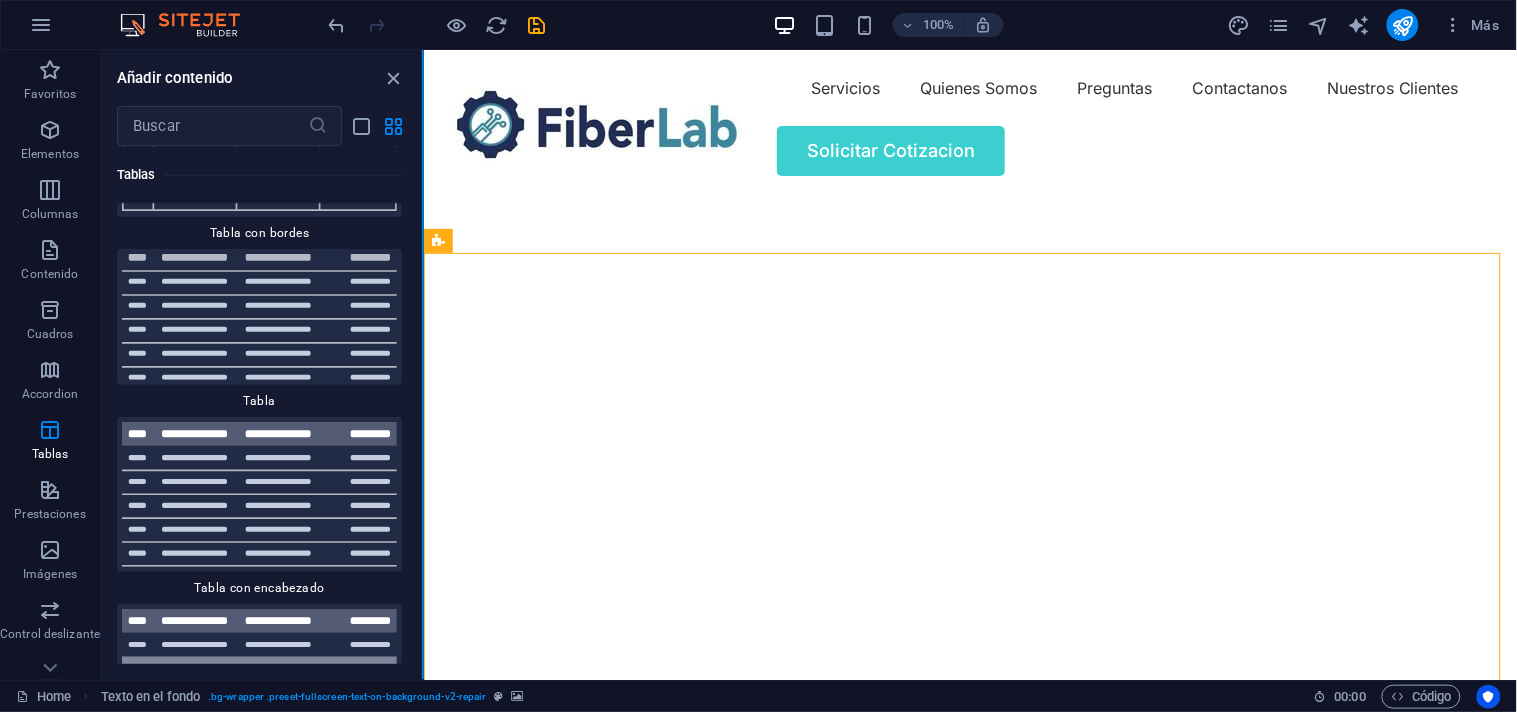 drag, startPoint x: 417, startPoint y: 337, endPoint x: 422, endPoint y: 280, distance: 57.21888 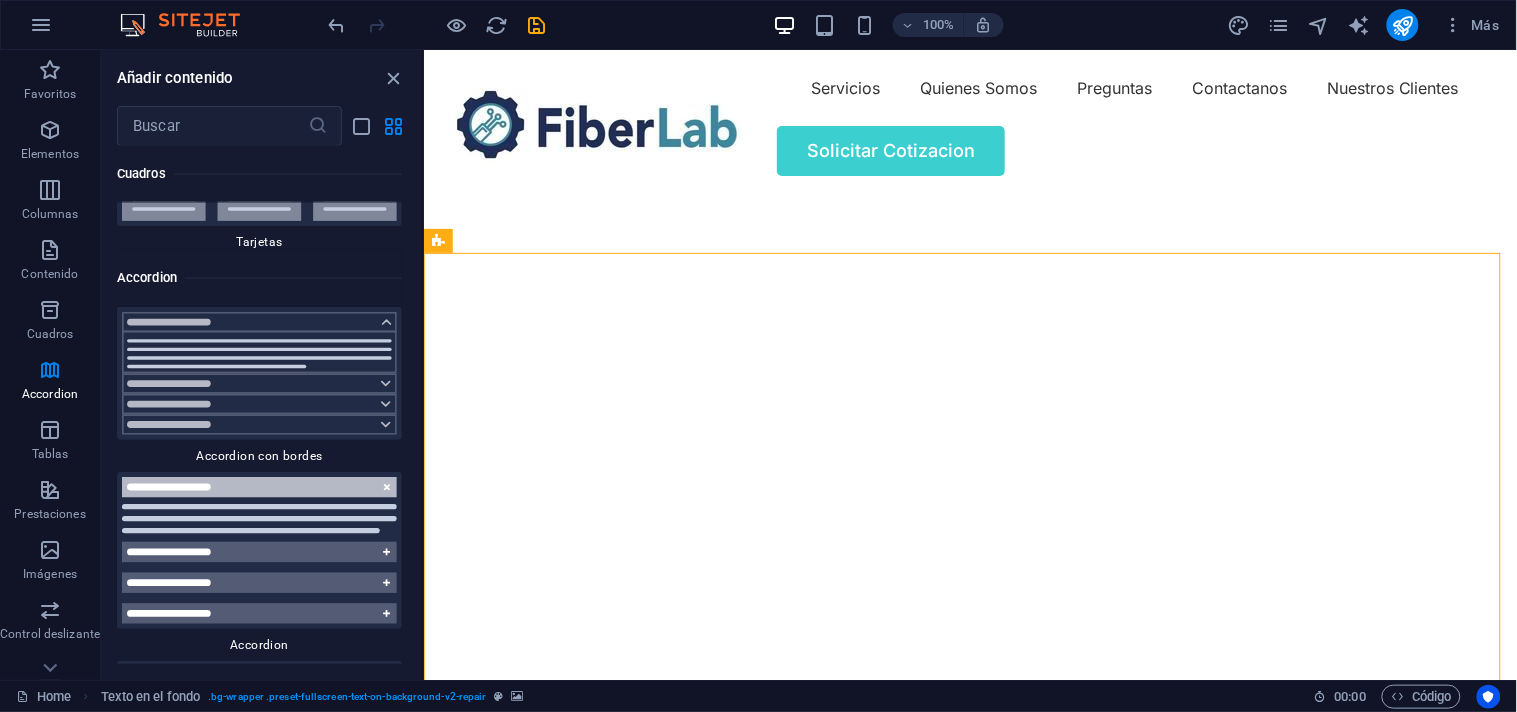 scroll, scrollTop: 11771, scrollLeft: 0, axis: vertical 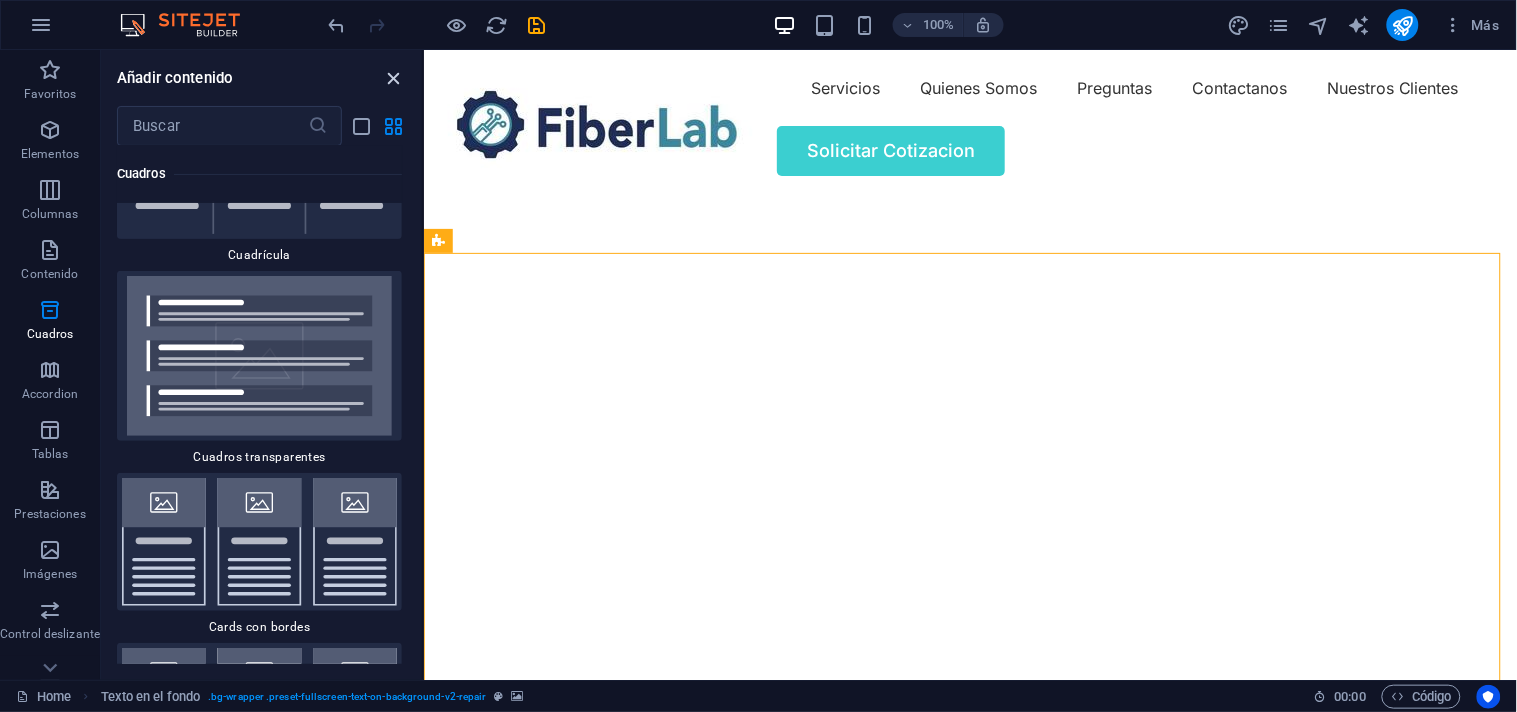 click at bounding box center (394, 78) 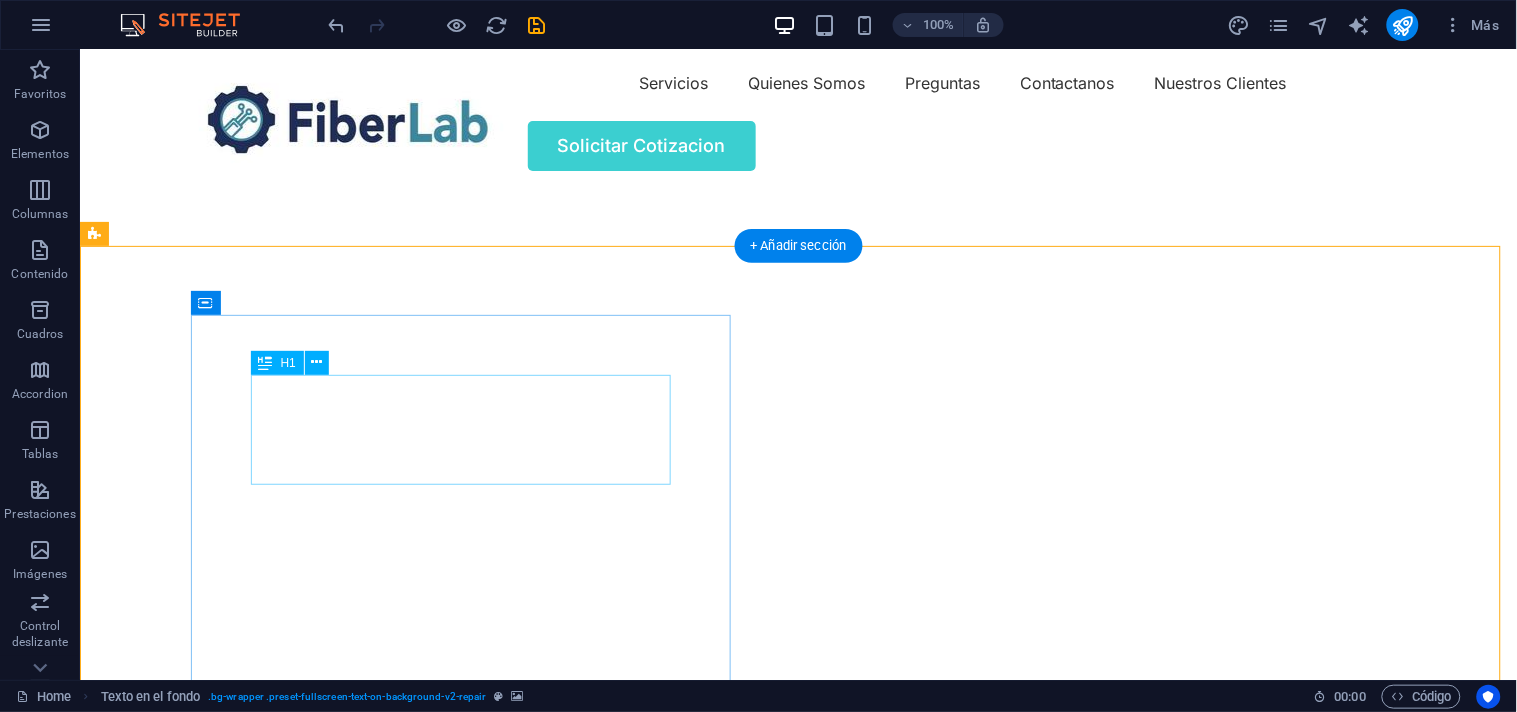 scroll, scrollTop: 0, scrollLeft: 0, axis: both 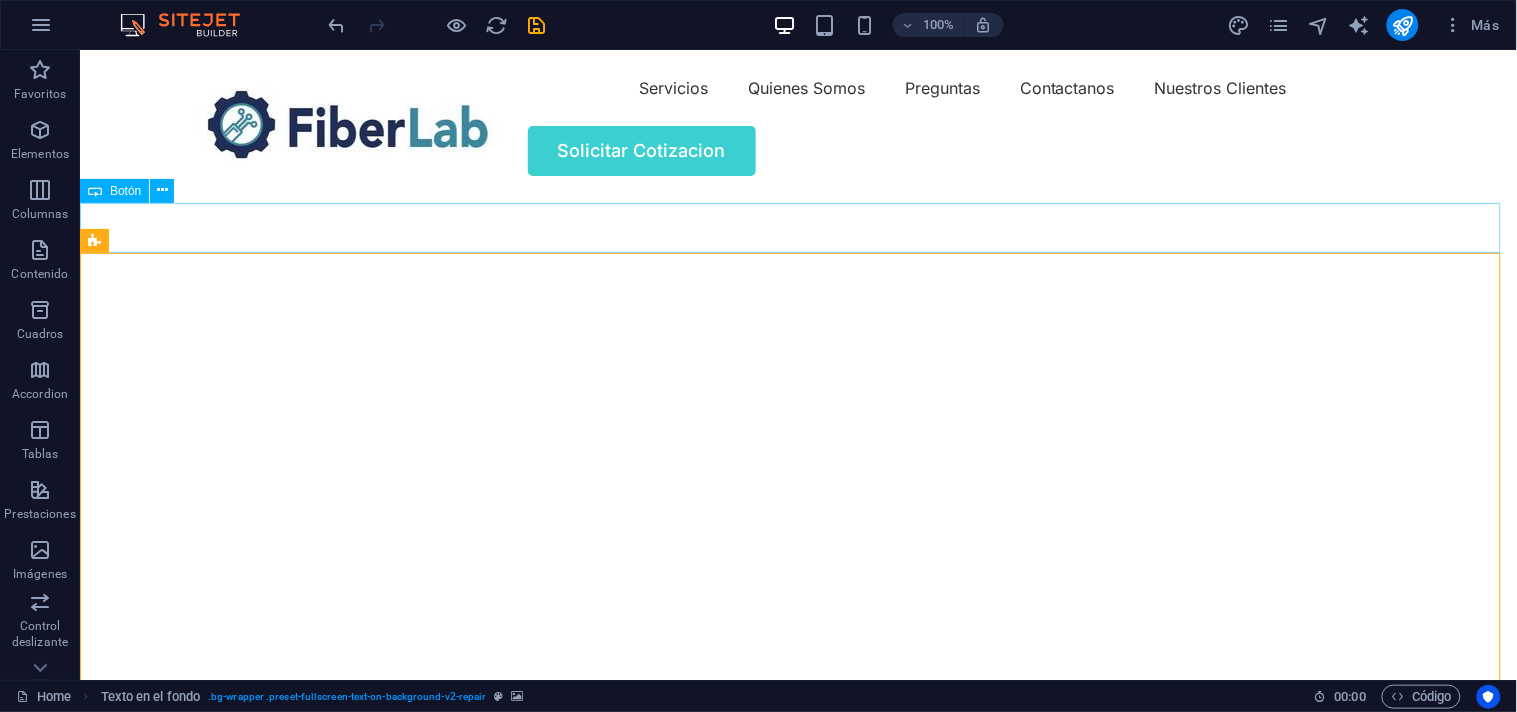 click on "Botón" at bounding box center (125, 191) 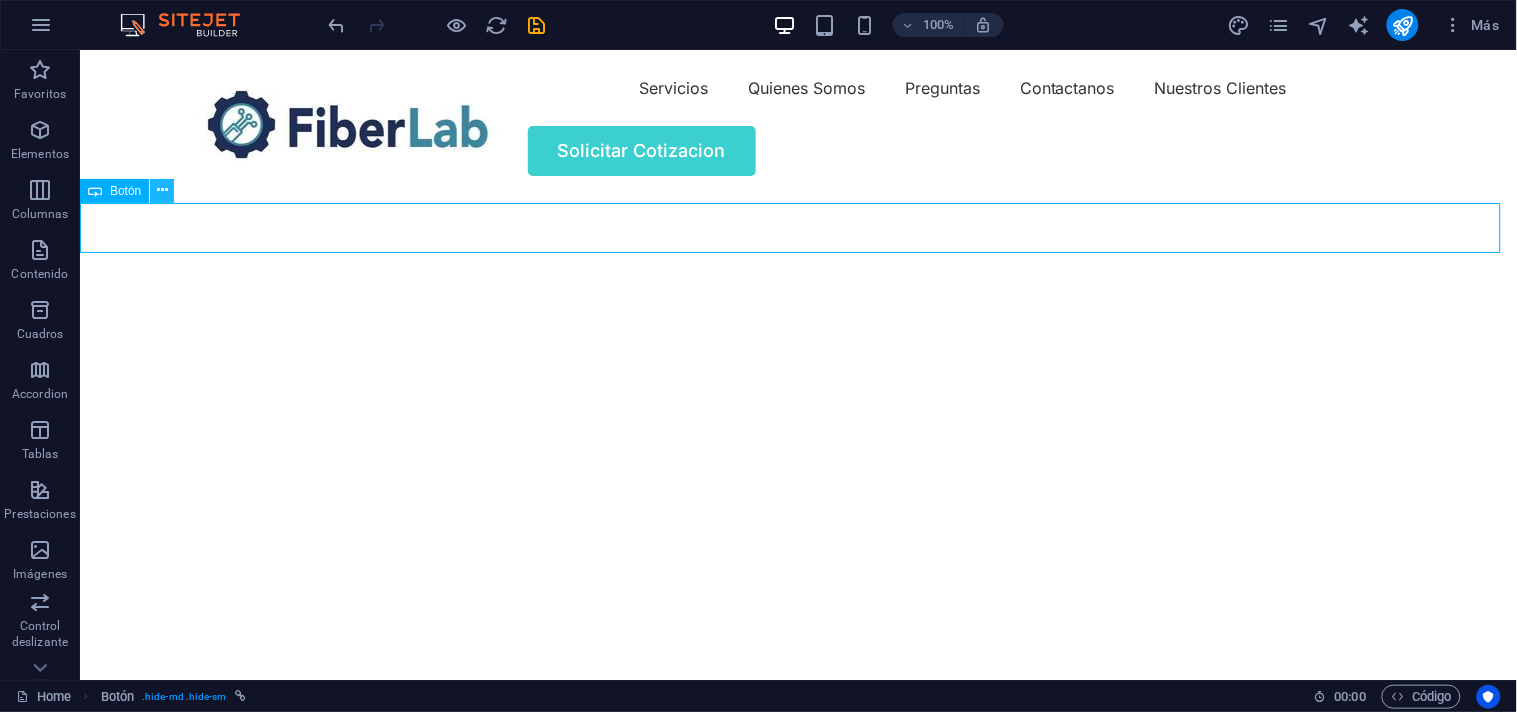 click at bounding box center [162, 190] 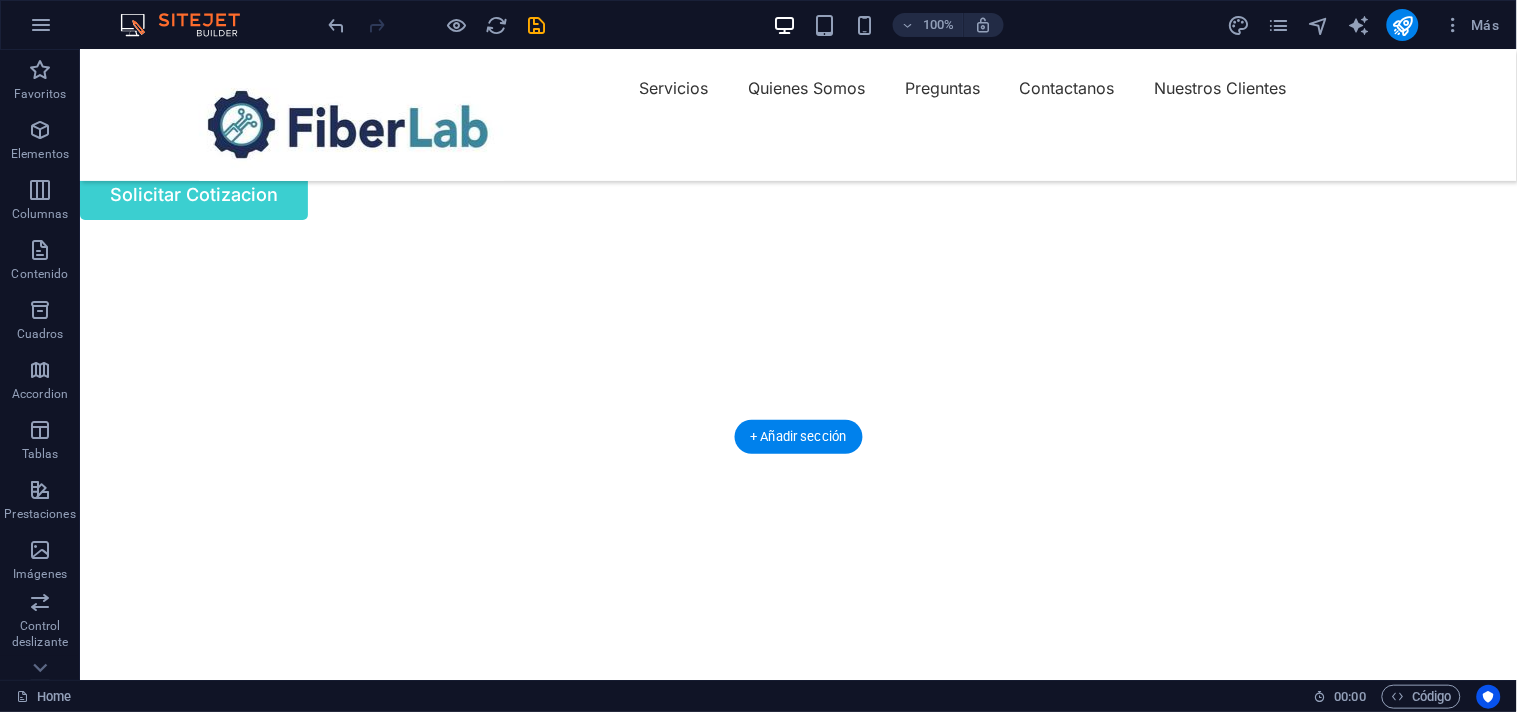 scroll, scrollTop: 0, scrollLeft: 0, axis: both 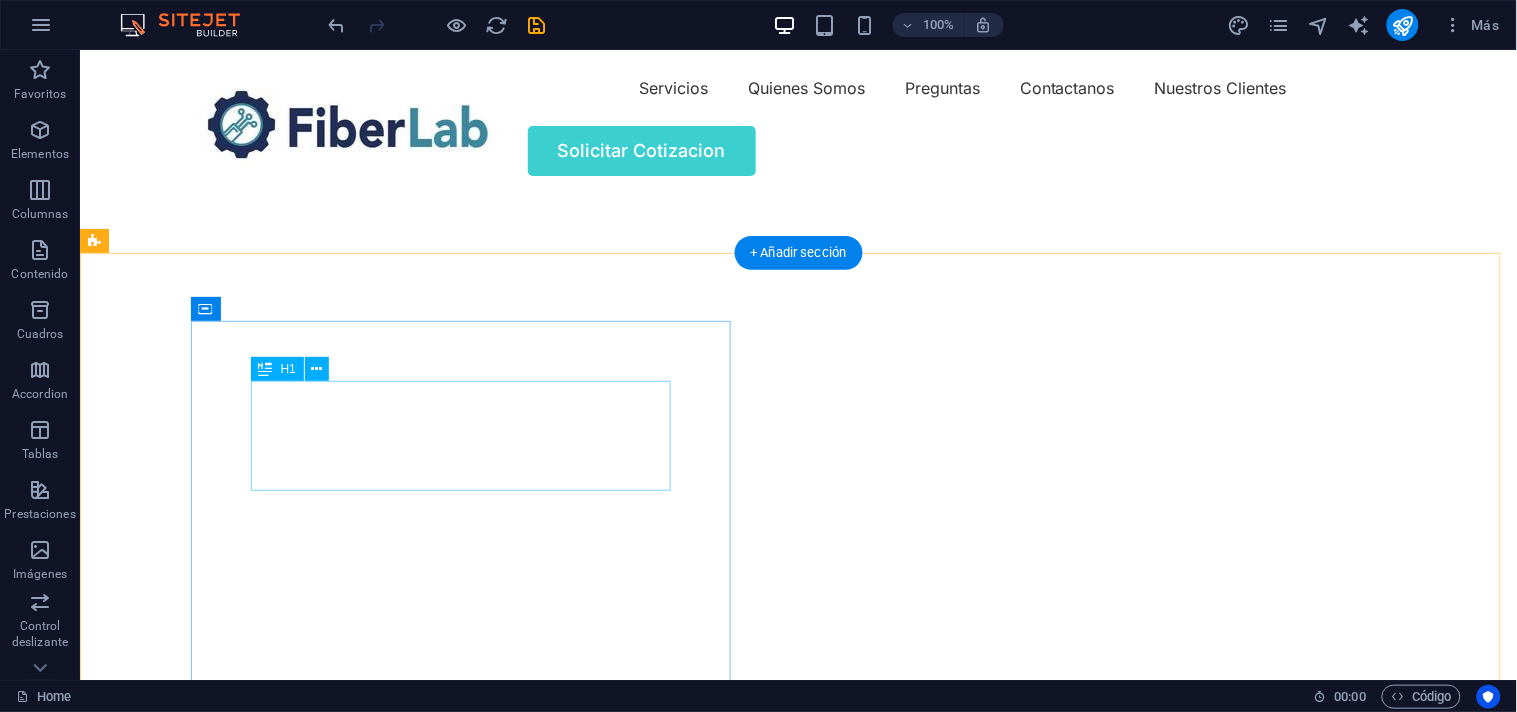 click on "Get your hardware fixed" at bounding box center (798, 857) 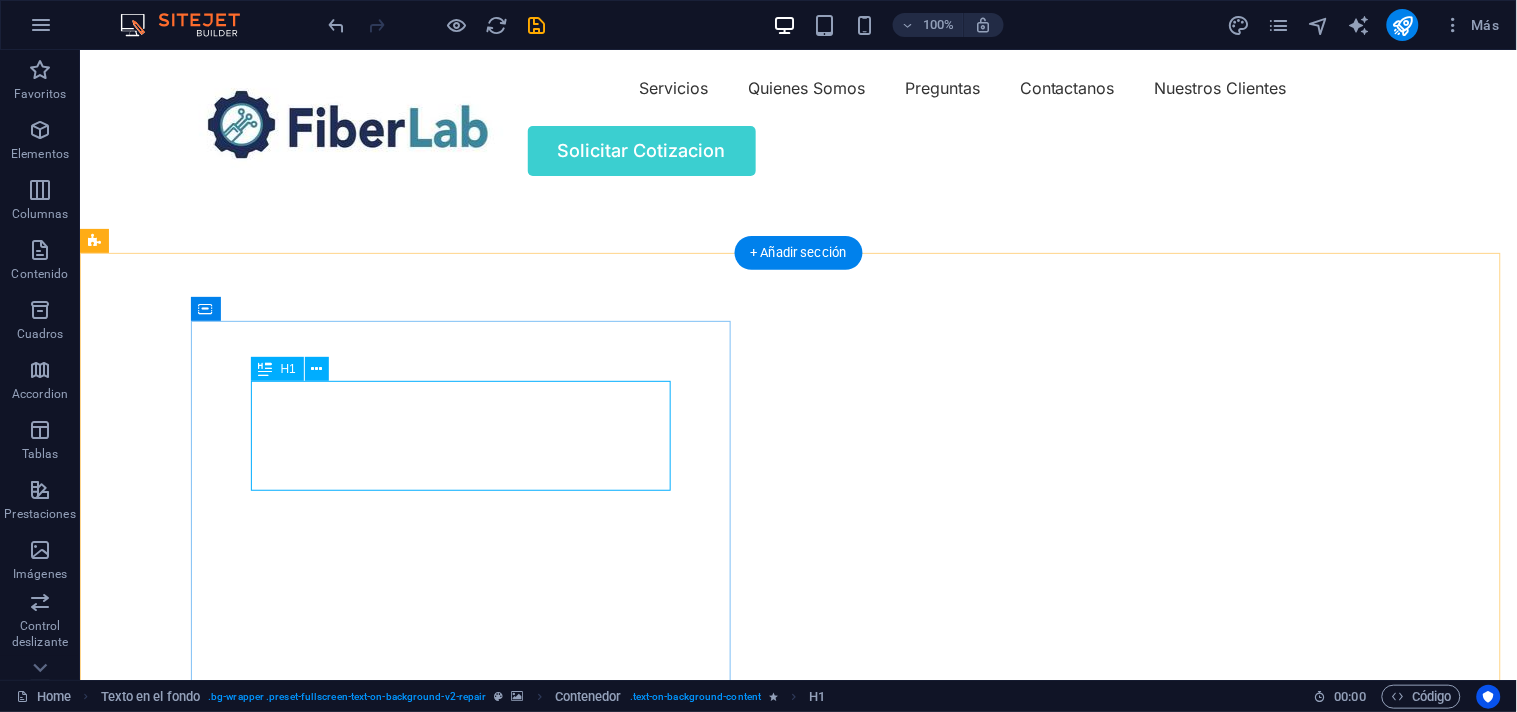 click on "Get your hardware fixed" at bounding box center [798, 857] 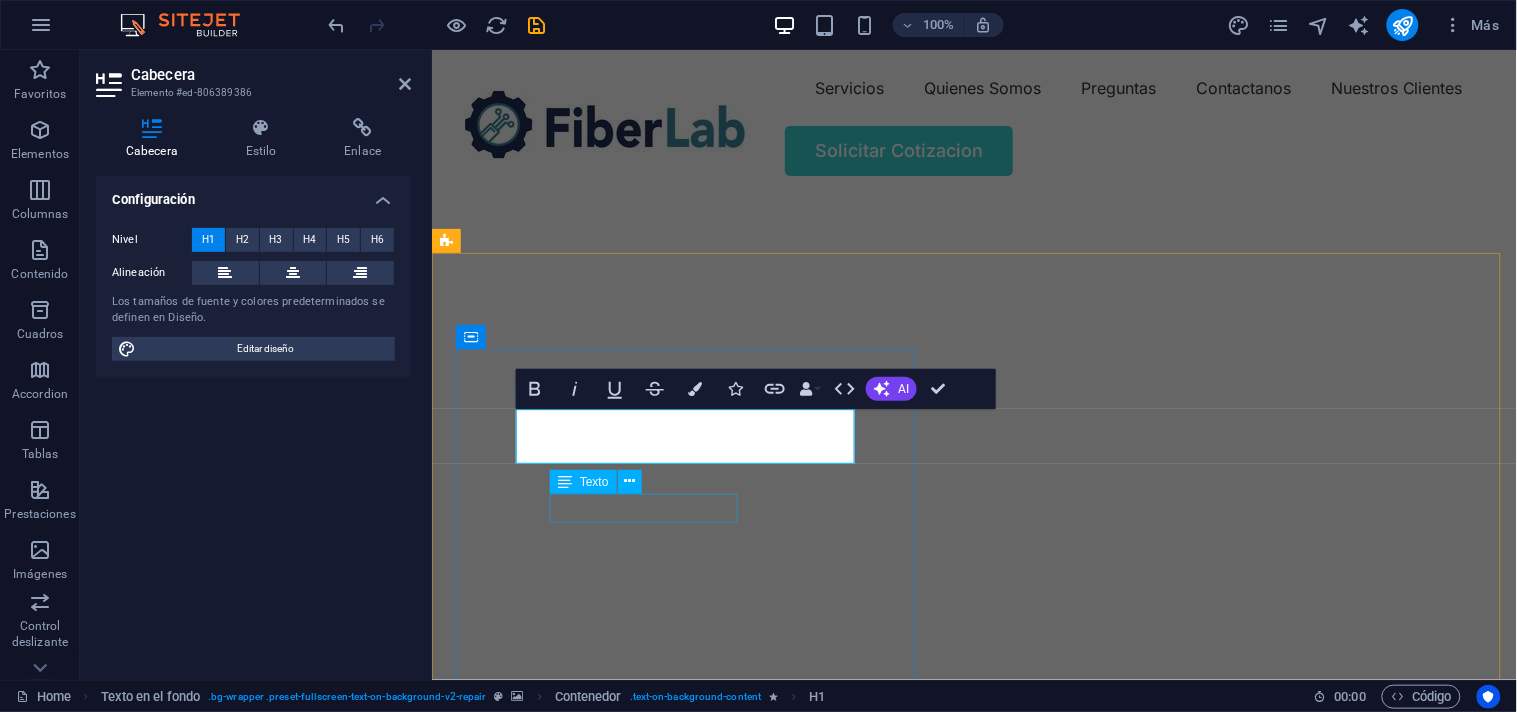 type 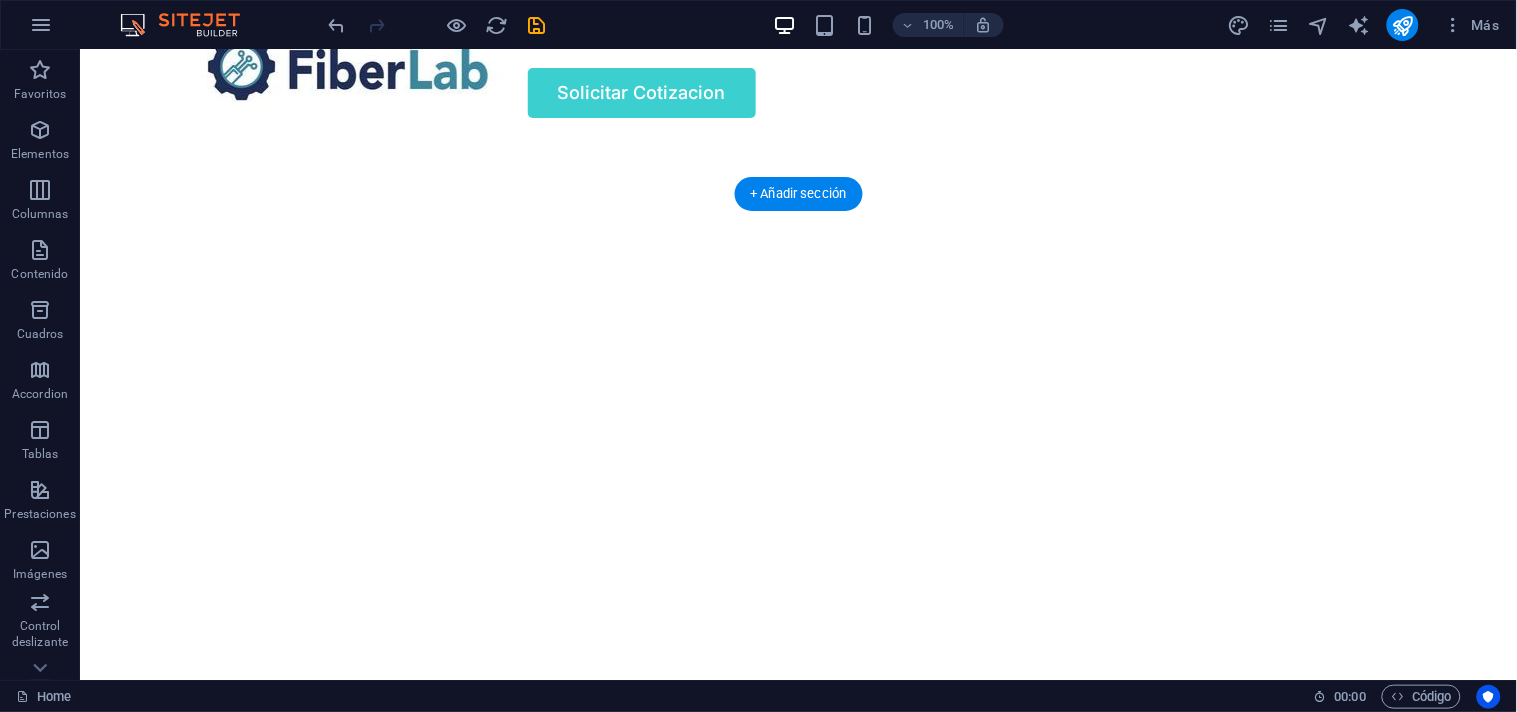 scroll, scrollTop: 0, scrollLeft: 0, axis: both 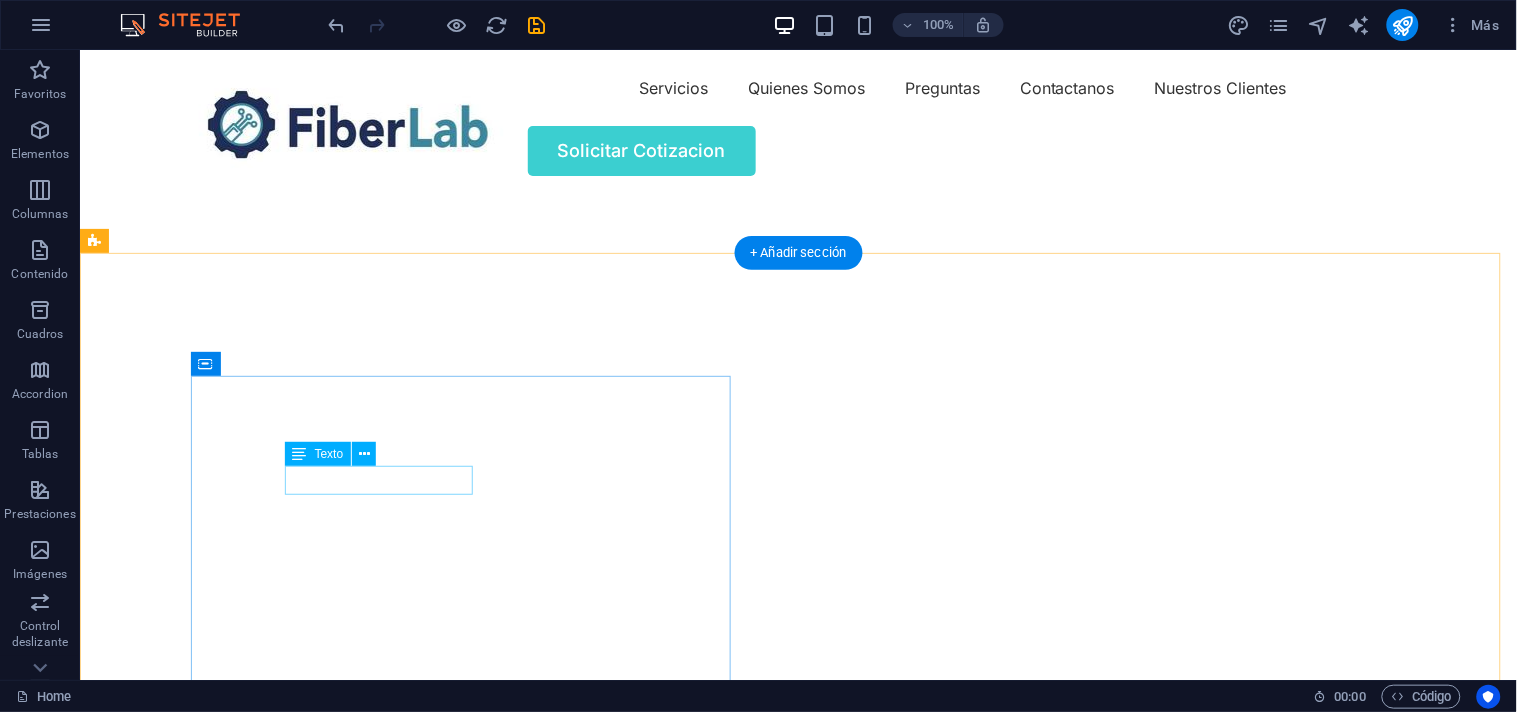 click on "Flexible Appointments" at bounding box center (798, 936) 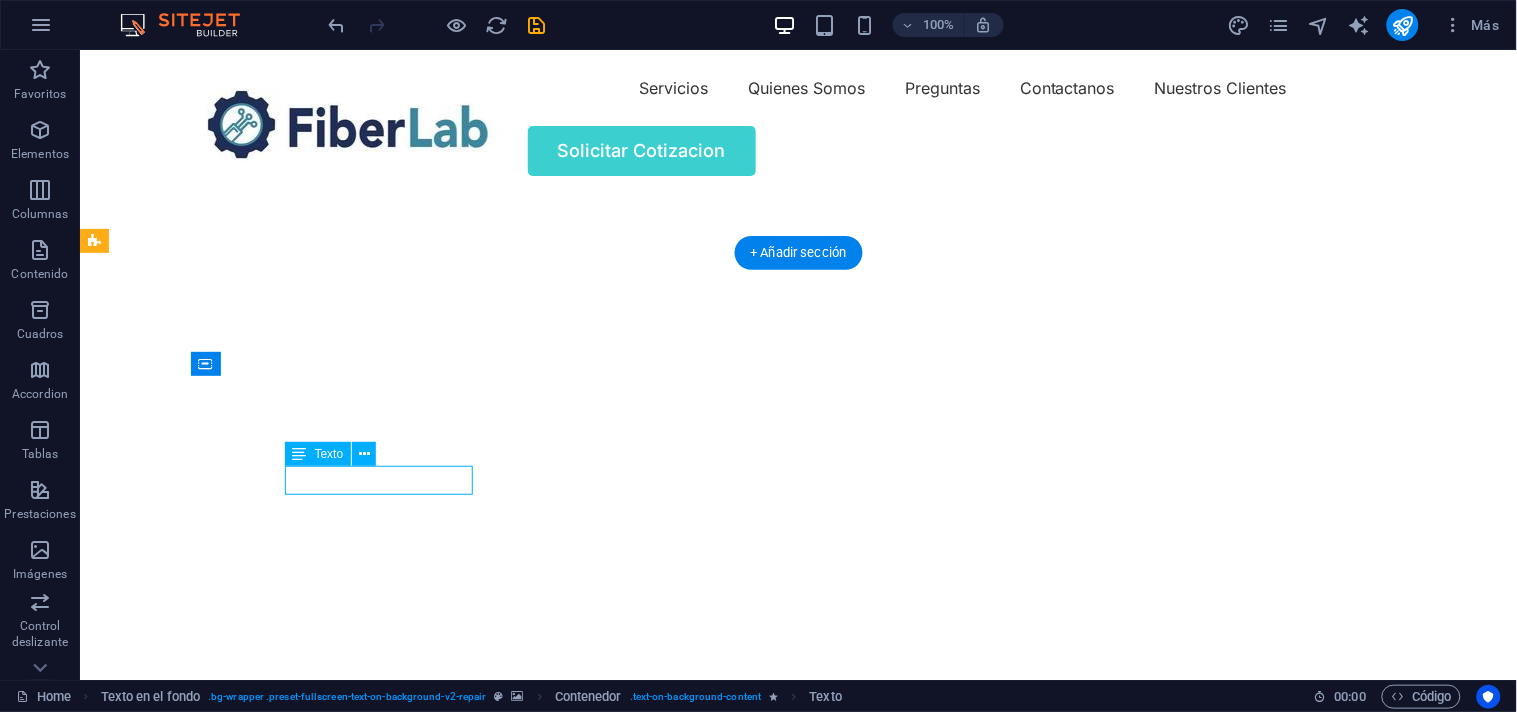 click on "Flexible Appointments" at bounding box center [798, 936] 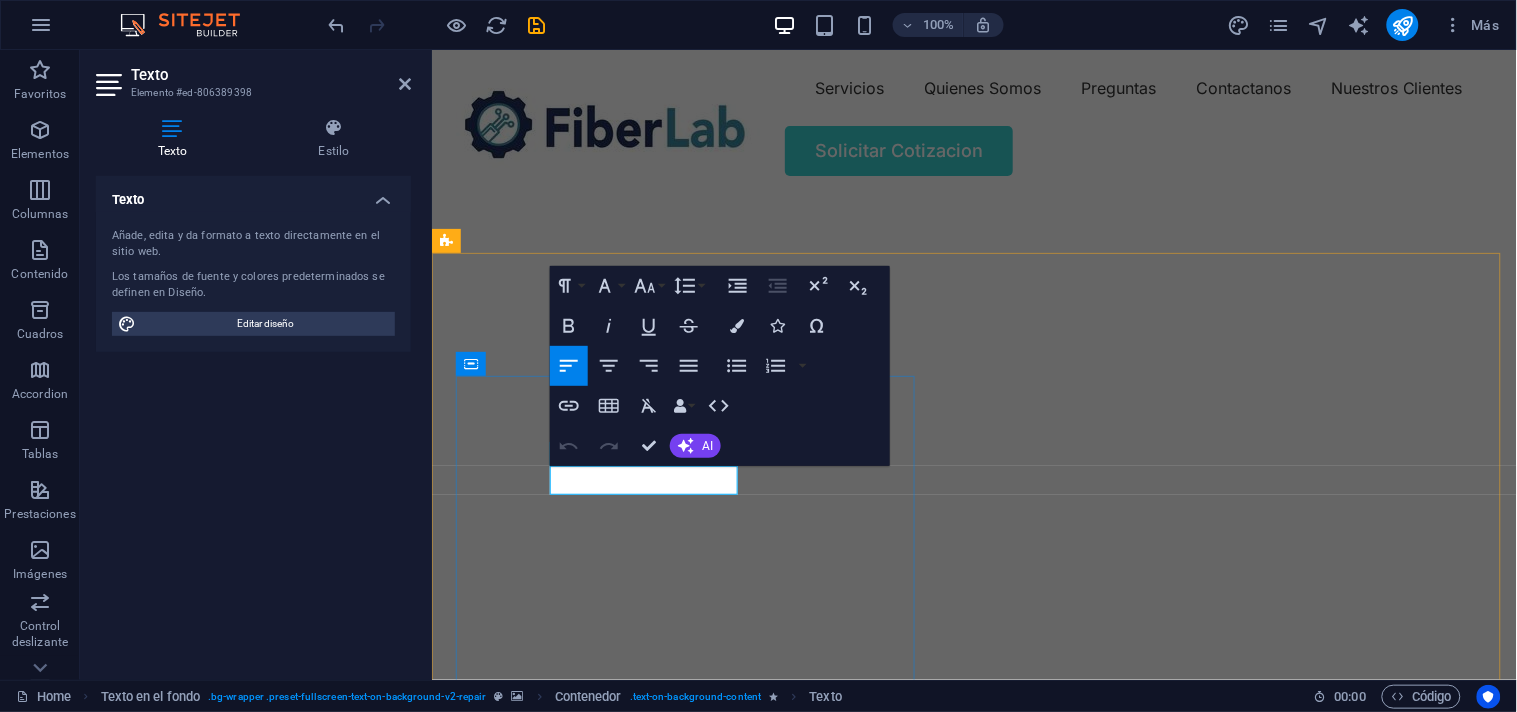 click on "Flexible Appointments" at bounding box center (610, 935) 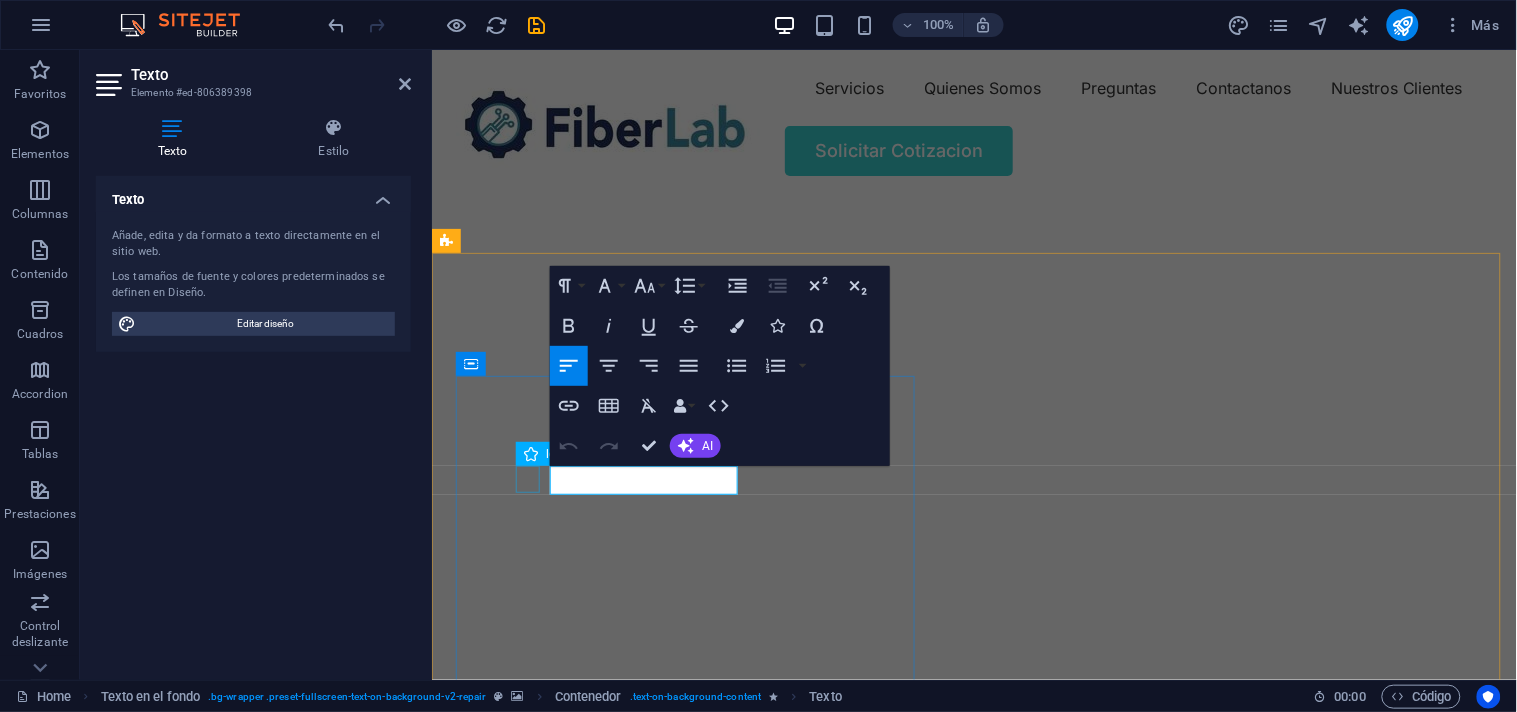 drag, startPoint x: 732, startPoint y: 480, endPoint x: 963, endPoint y: 515, distance: 233.63647 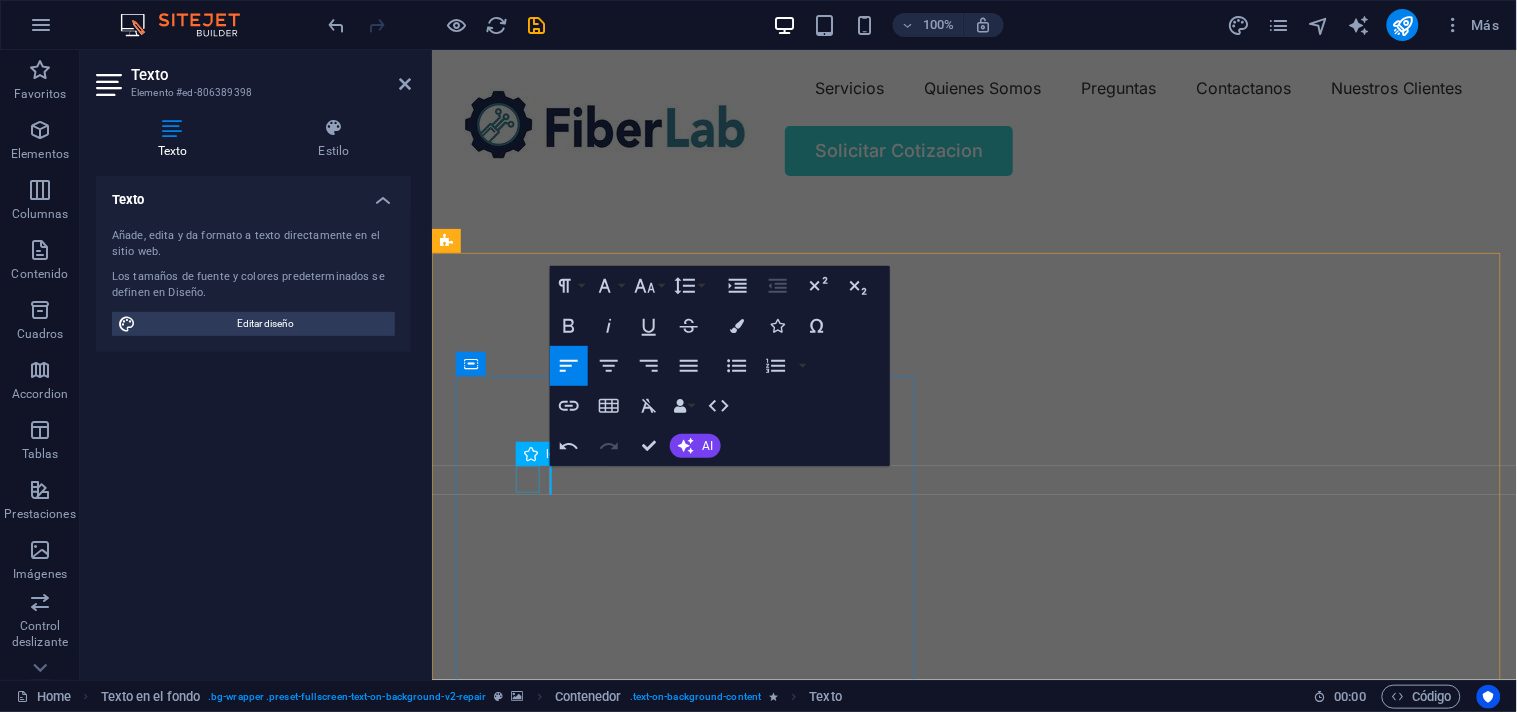 type 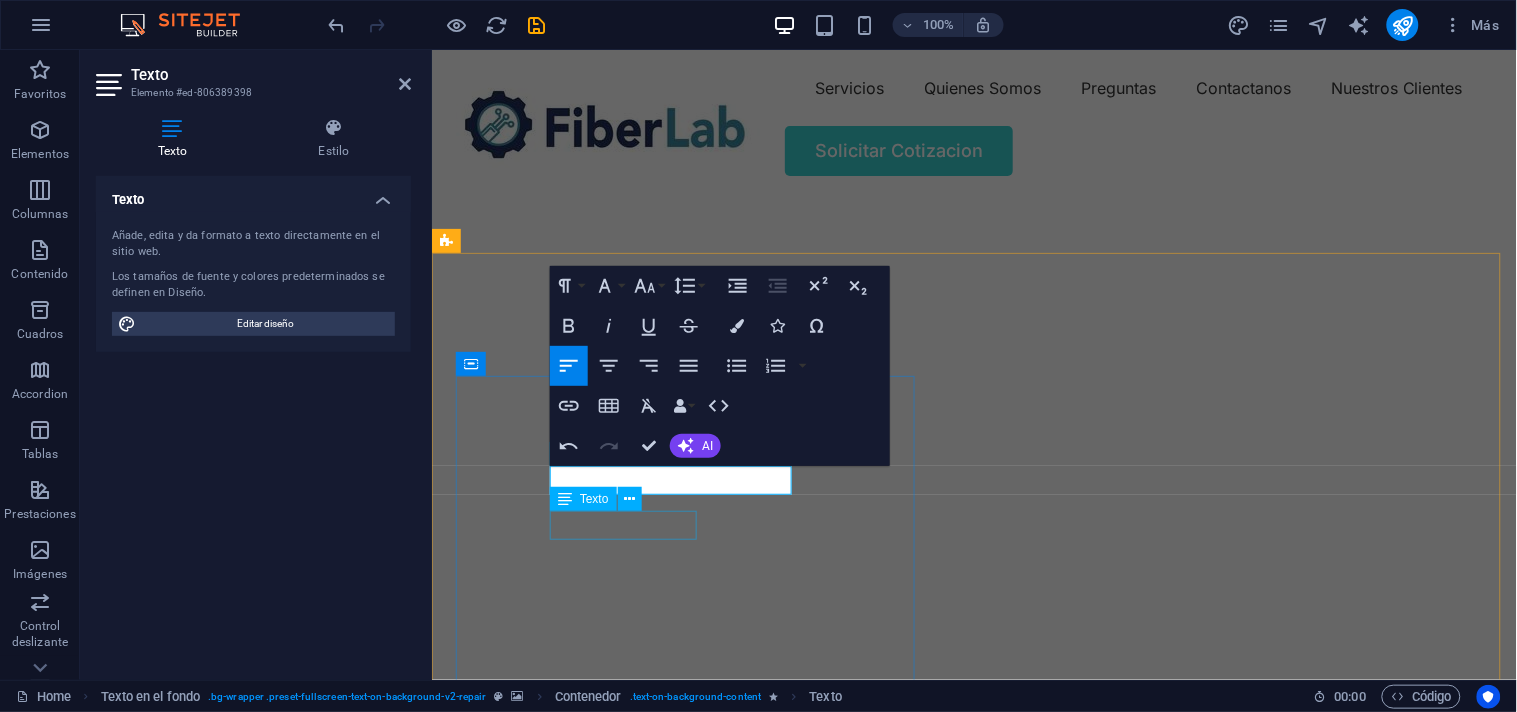 click on "Affordable Prices" at bounding box center [973, 1042] 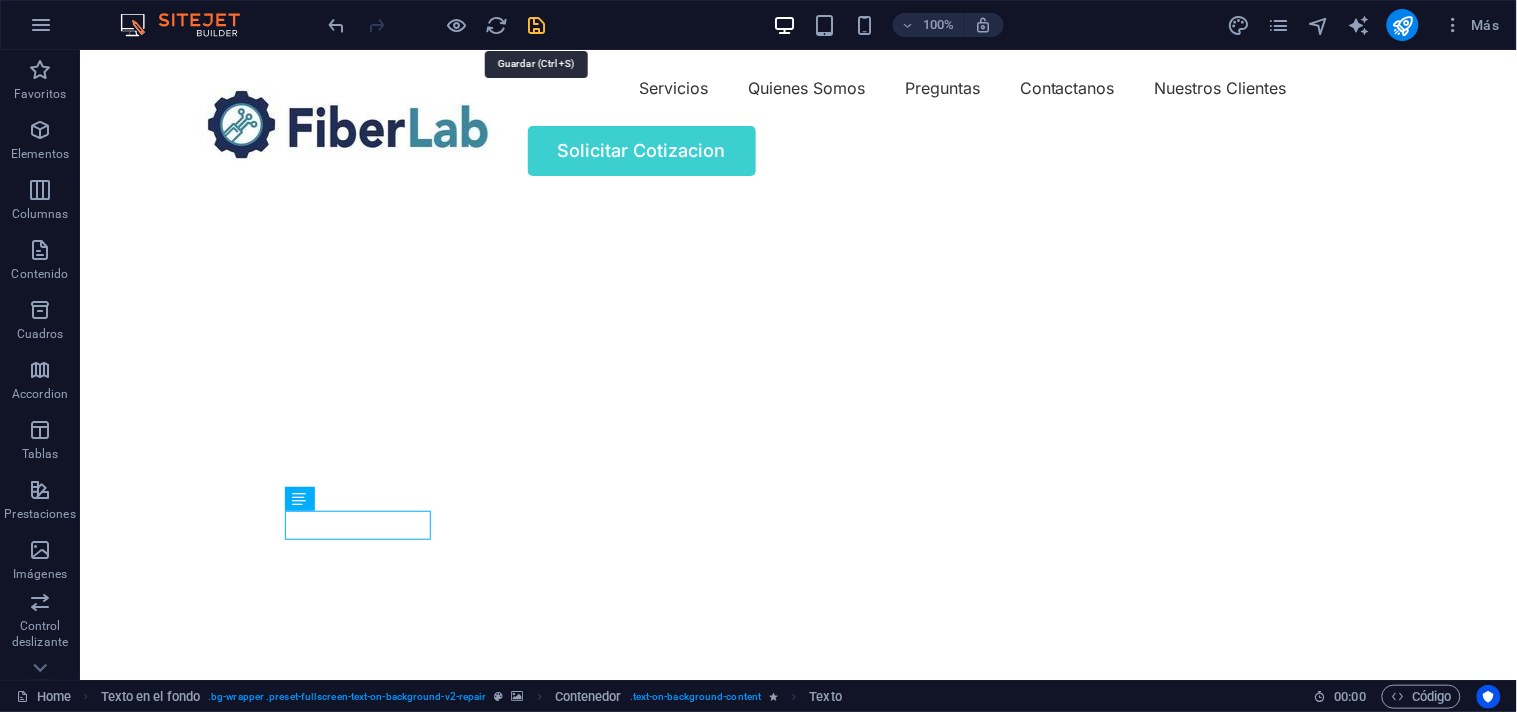 click at bounding box center (537, 25) 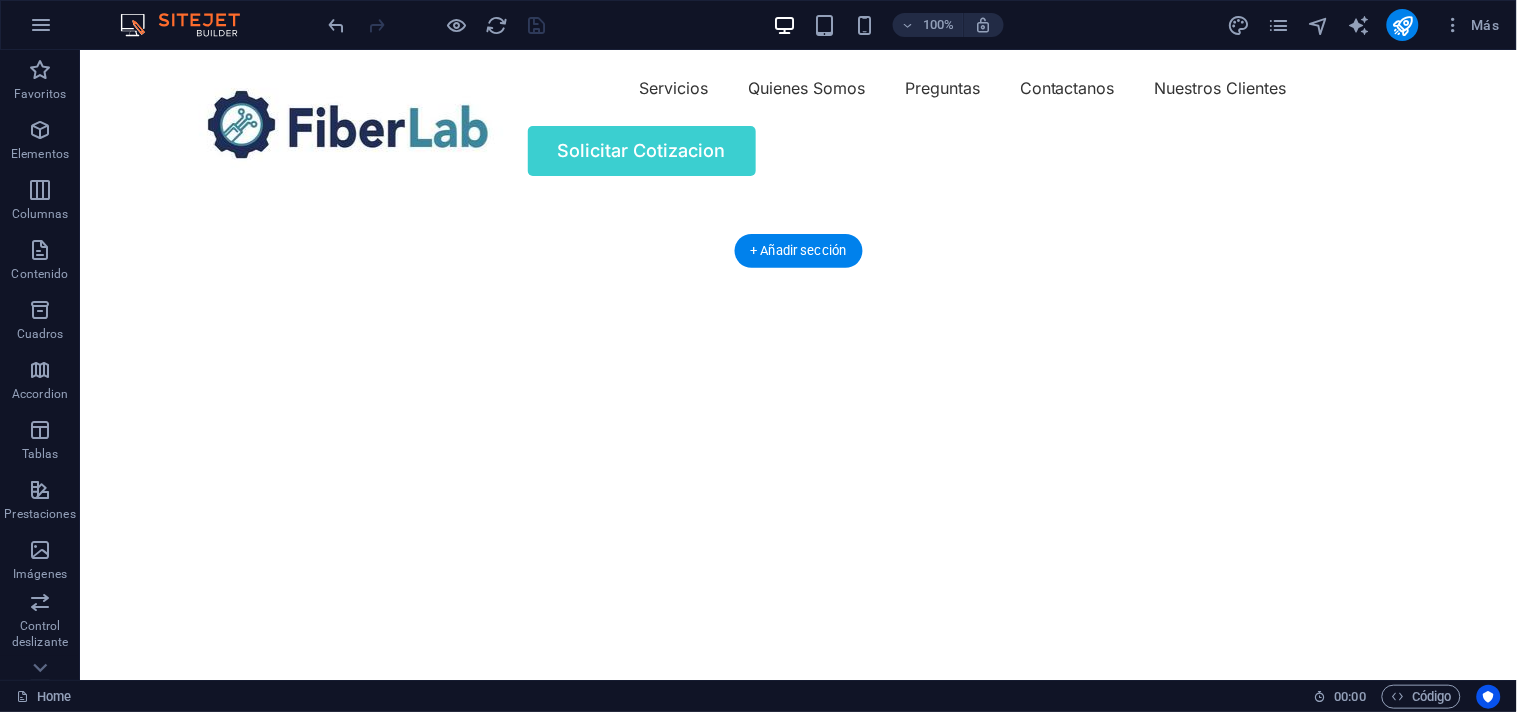 scroll, scrollTop: 222, scrollLeft: 0, axis: vertical 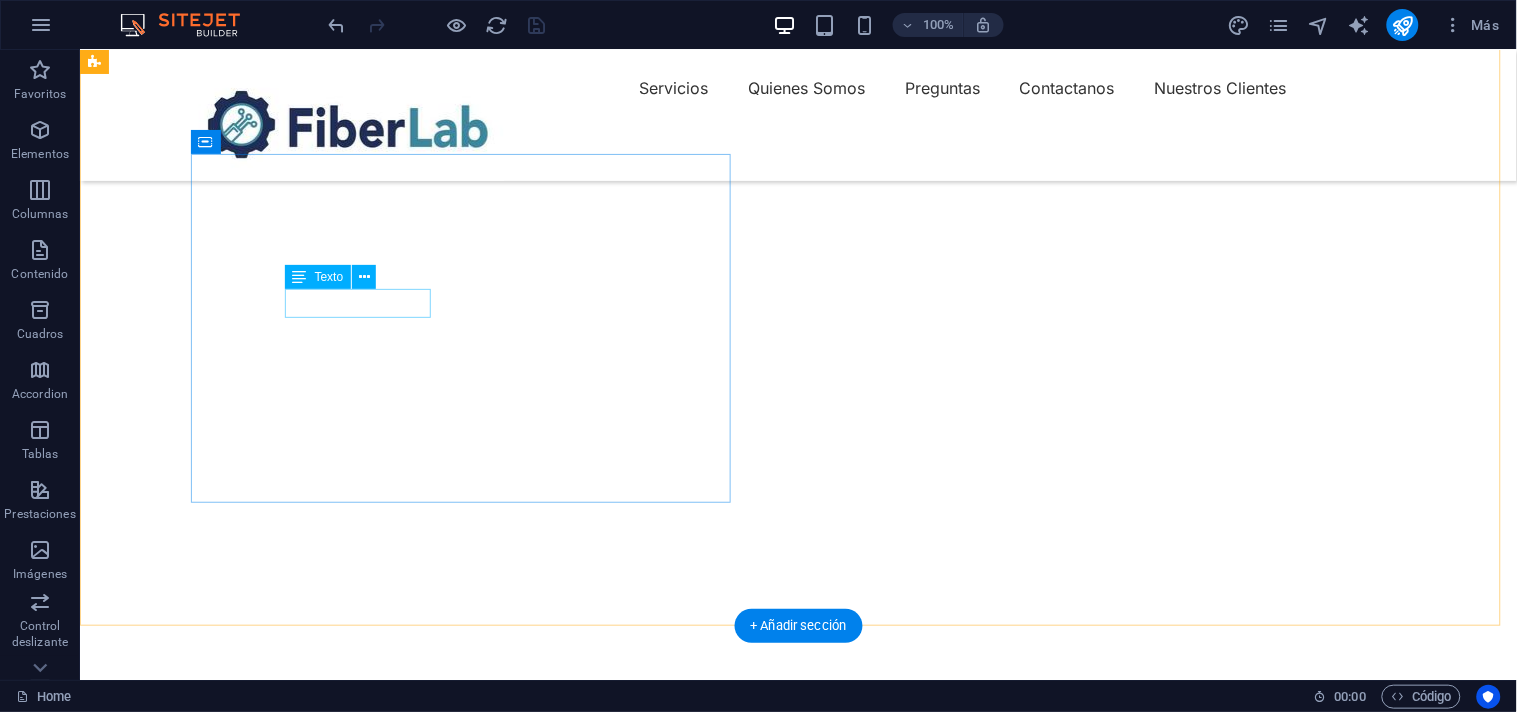 click on "Affordable Prices" at bounding box center [798, 897] 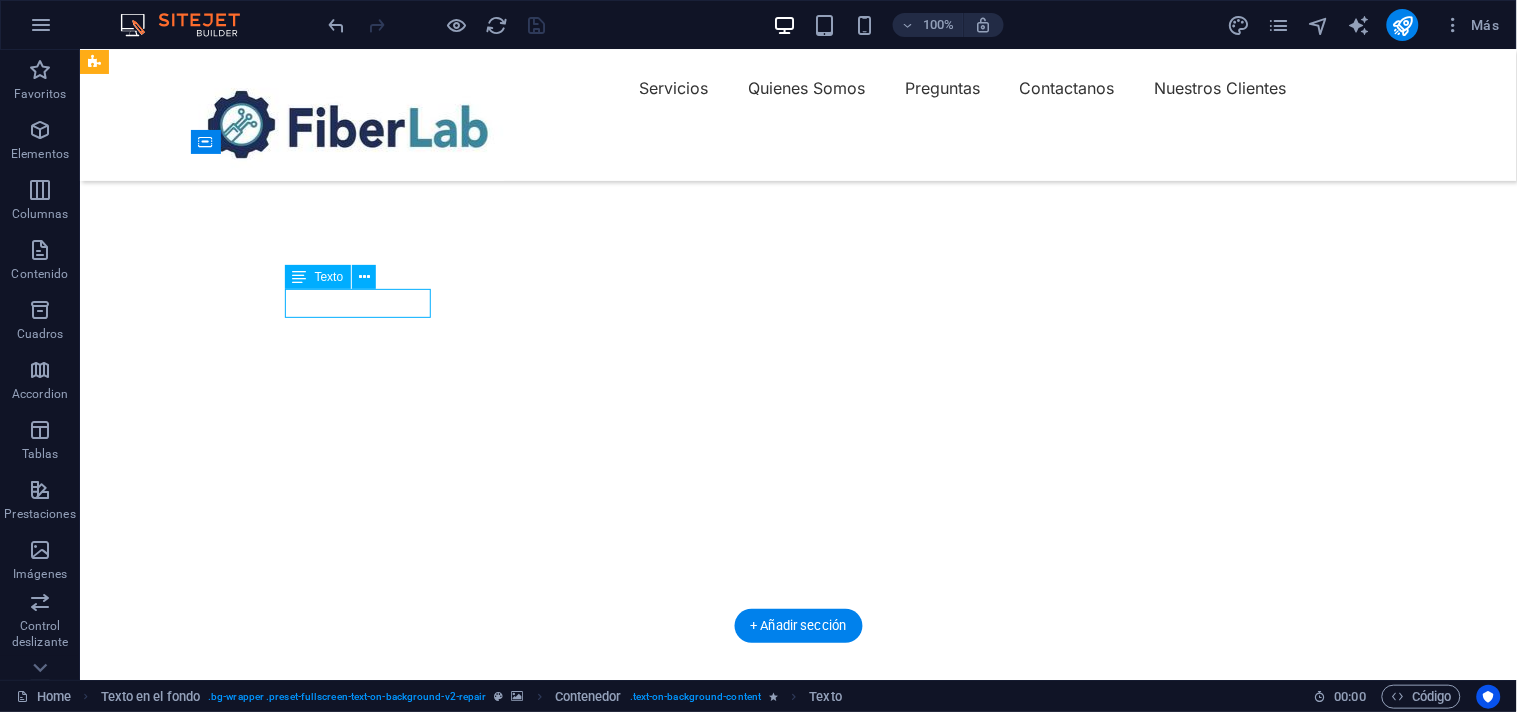 click on "Affordable Prices" at bounding box center [798, 897] 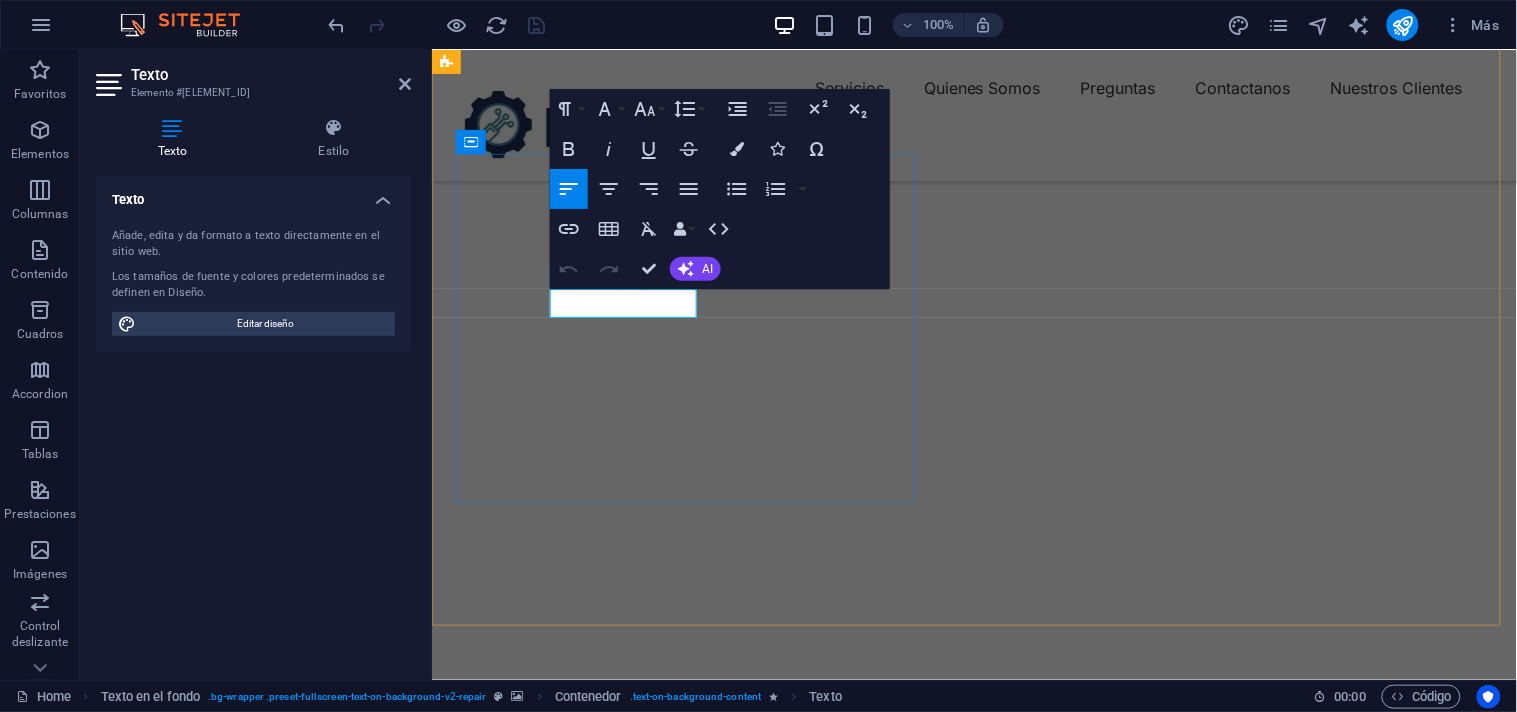 click on "Affordable Prices" at bounding box center [589, 896] 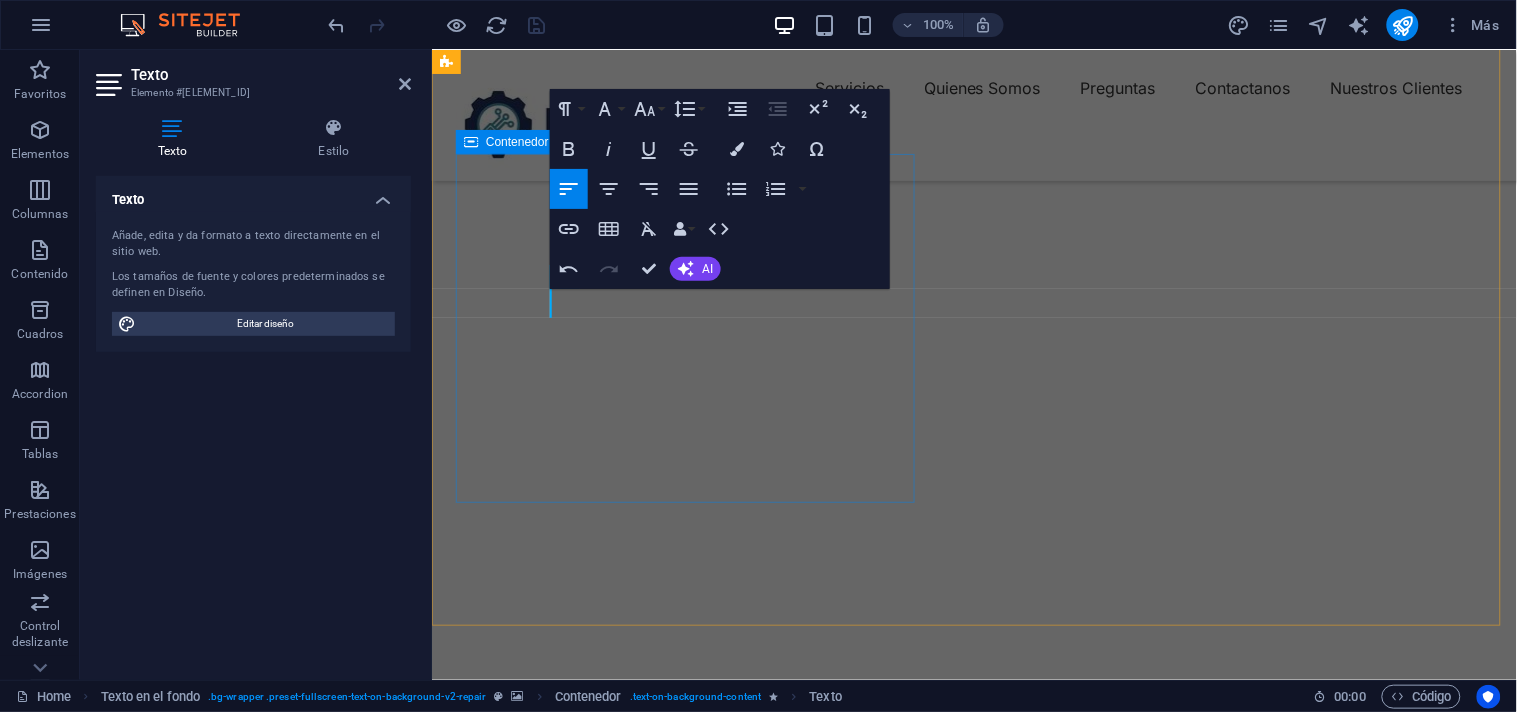type 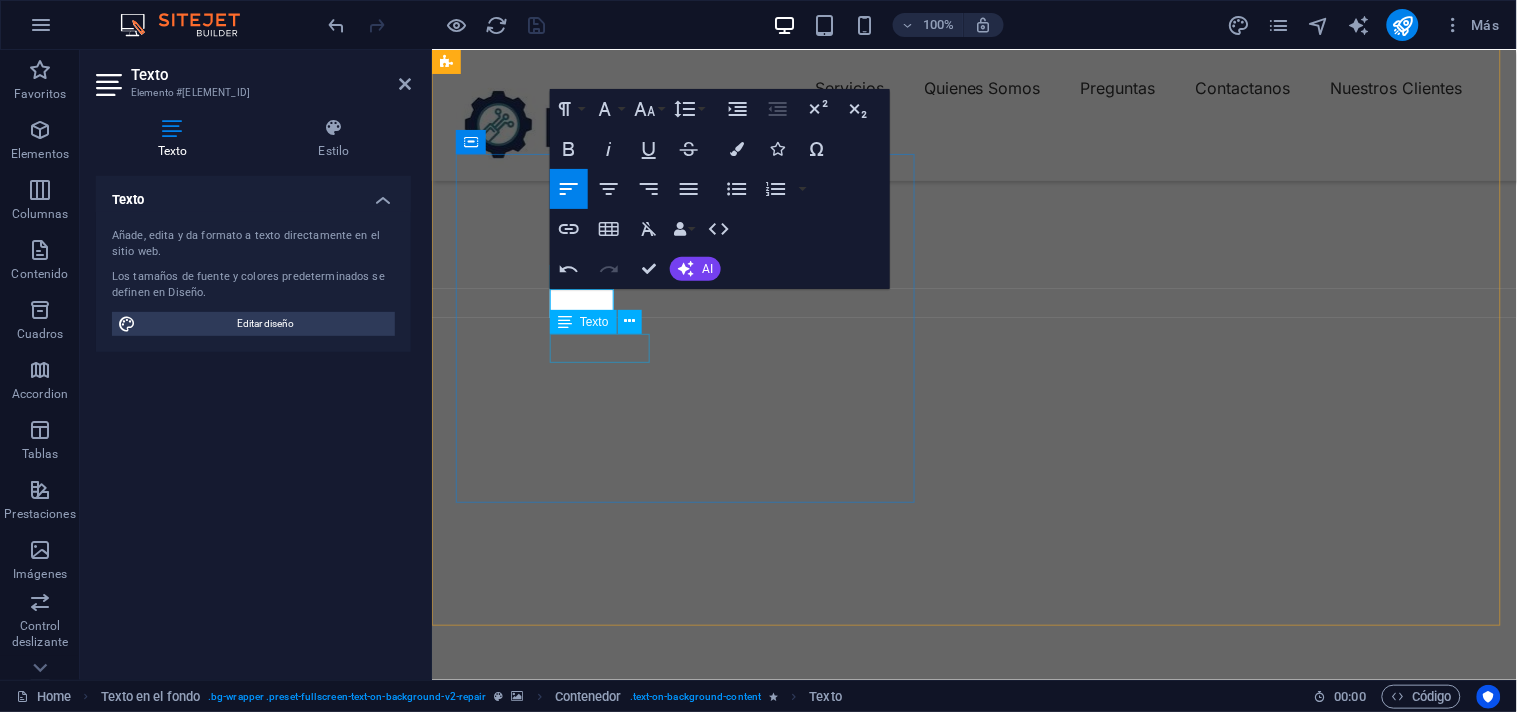 click on "Fast repairs" at bounding box center [973, 1003] 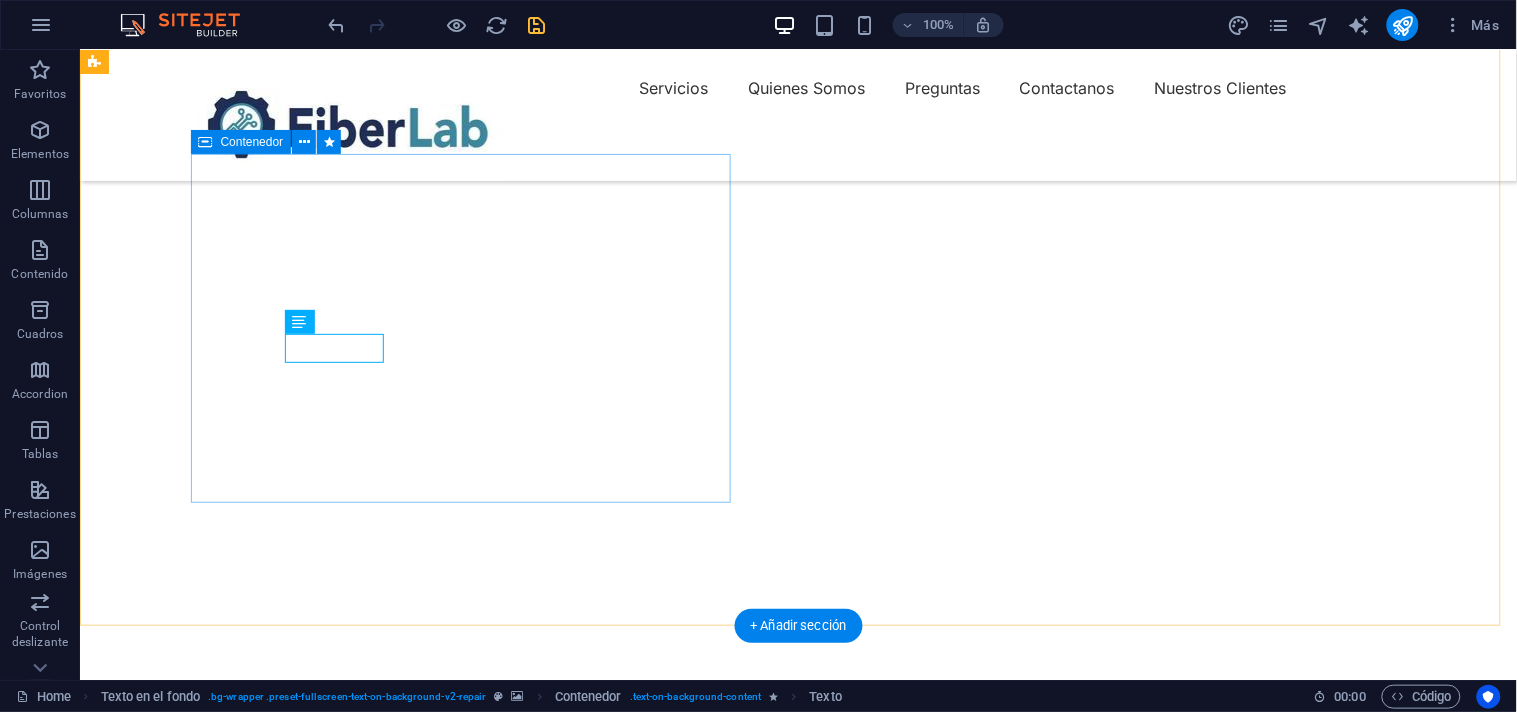 click on "Fusionadoras de fibra optica OTDR's Fast repairs Make Appointment" at bounding box center (798, 891) 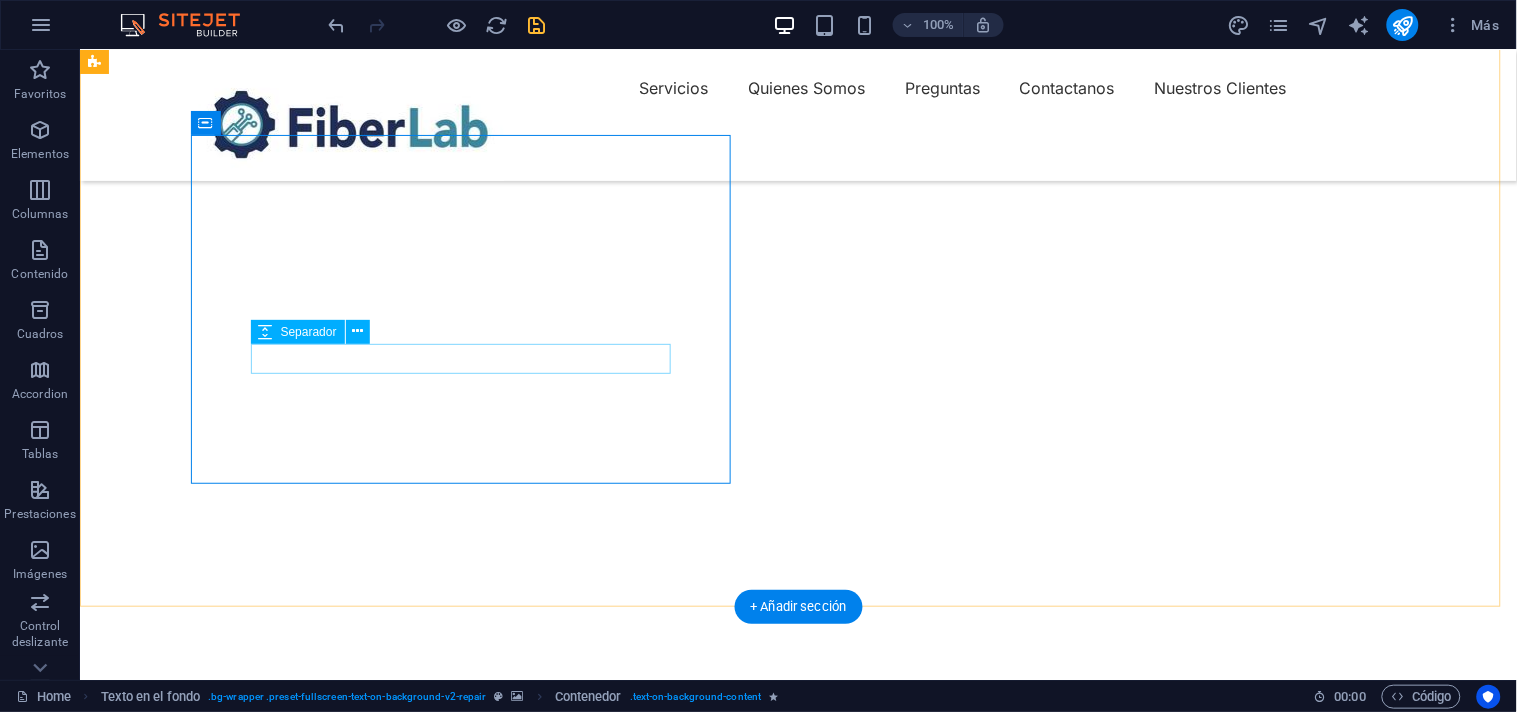scroll, scrollTop: 222, scrollLeft: 0, axis: vertical 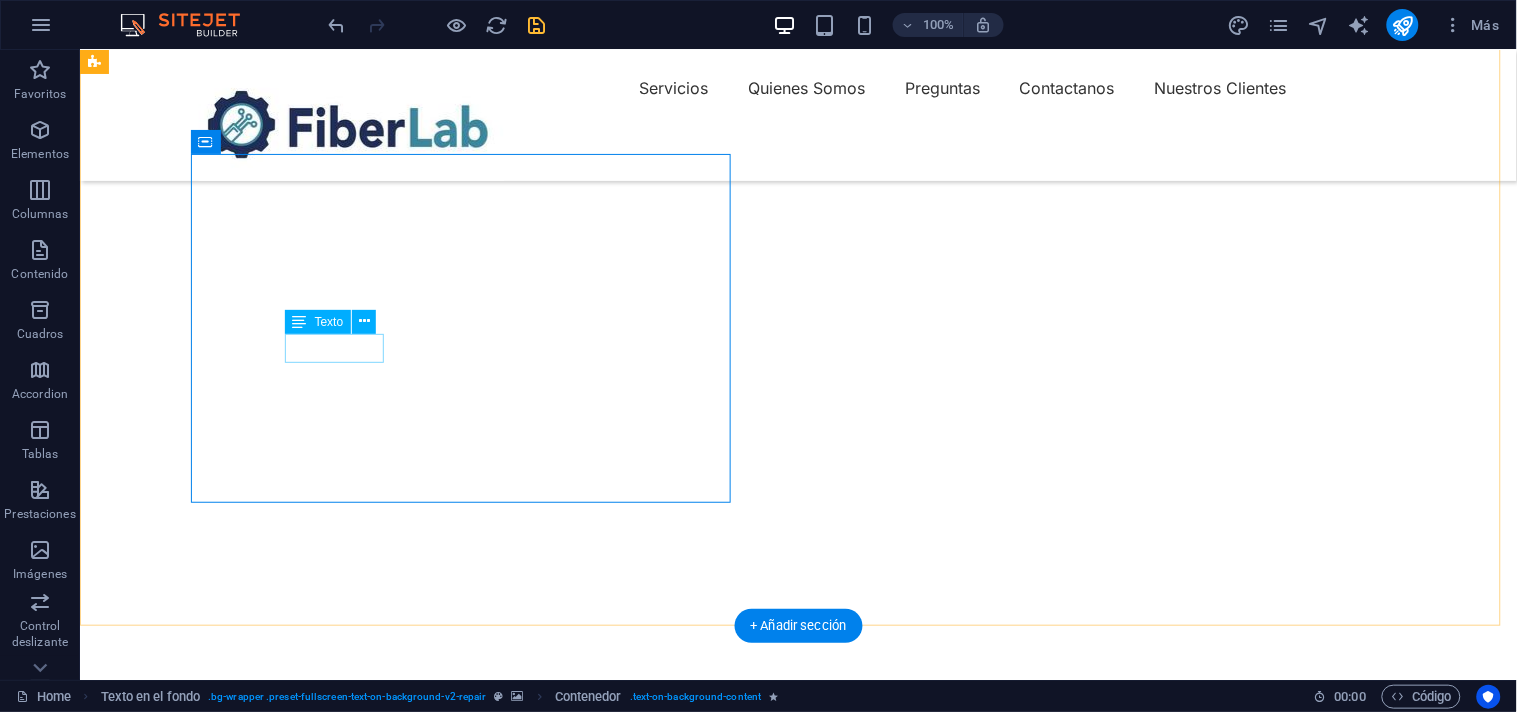 click on "Fast repairs" at bounding box center (798, 1003) 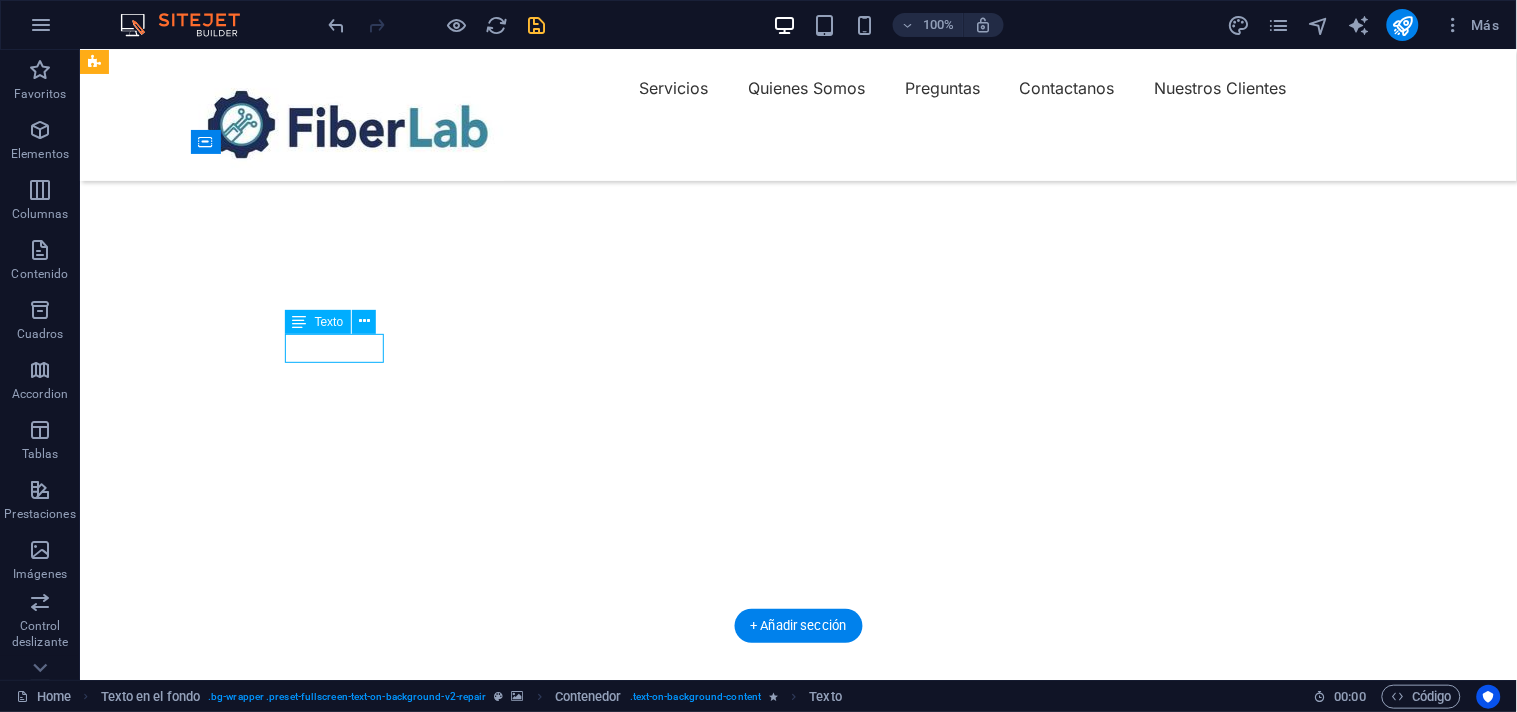 click on "Fast repairs" at bounding box center [798, 1003] 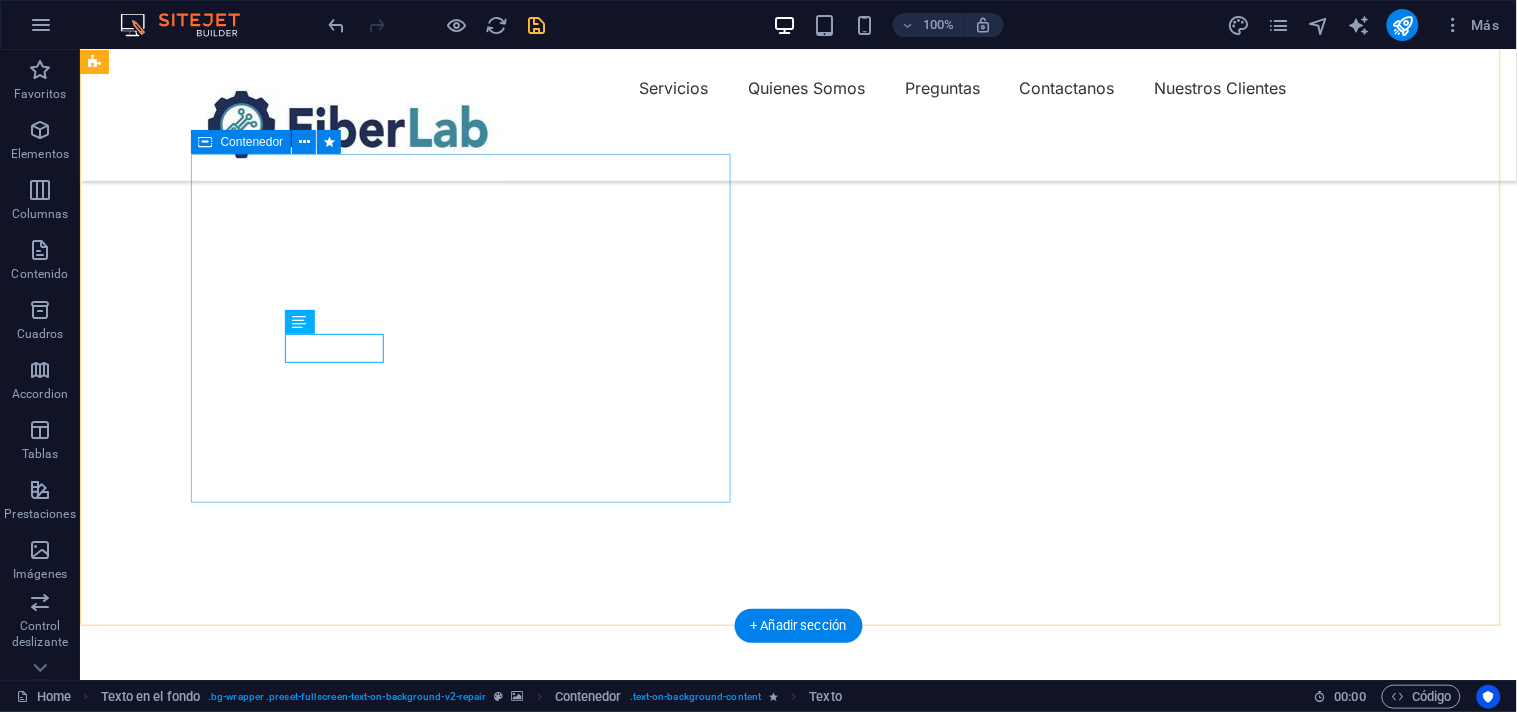 click on "Fusionadoras de fibra optica OTDR's Fast repairs Make Appointment" at bounding box center (798, 891) 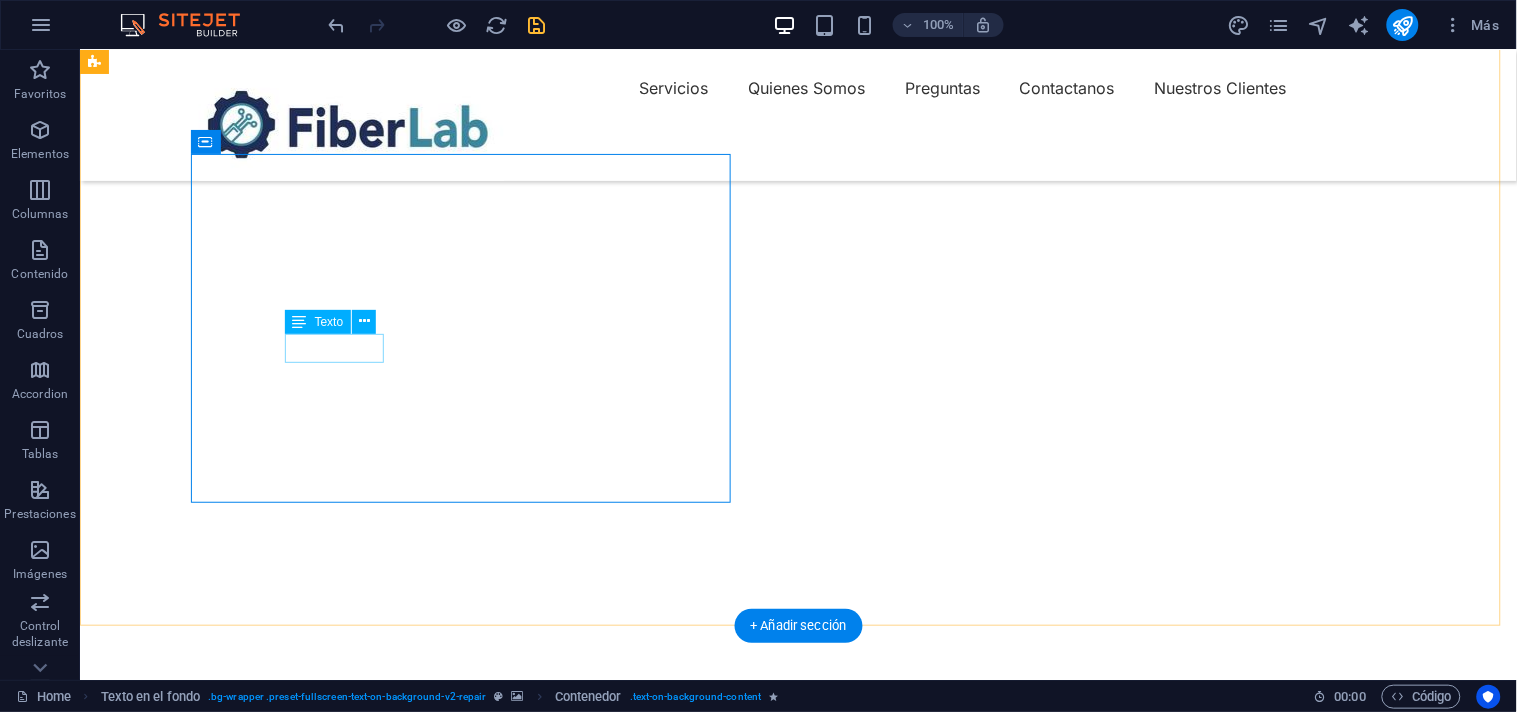 click on "Fast repairs" at bounding box center [798, 1003] 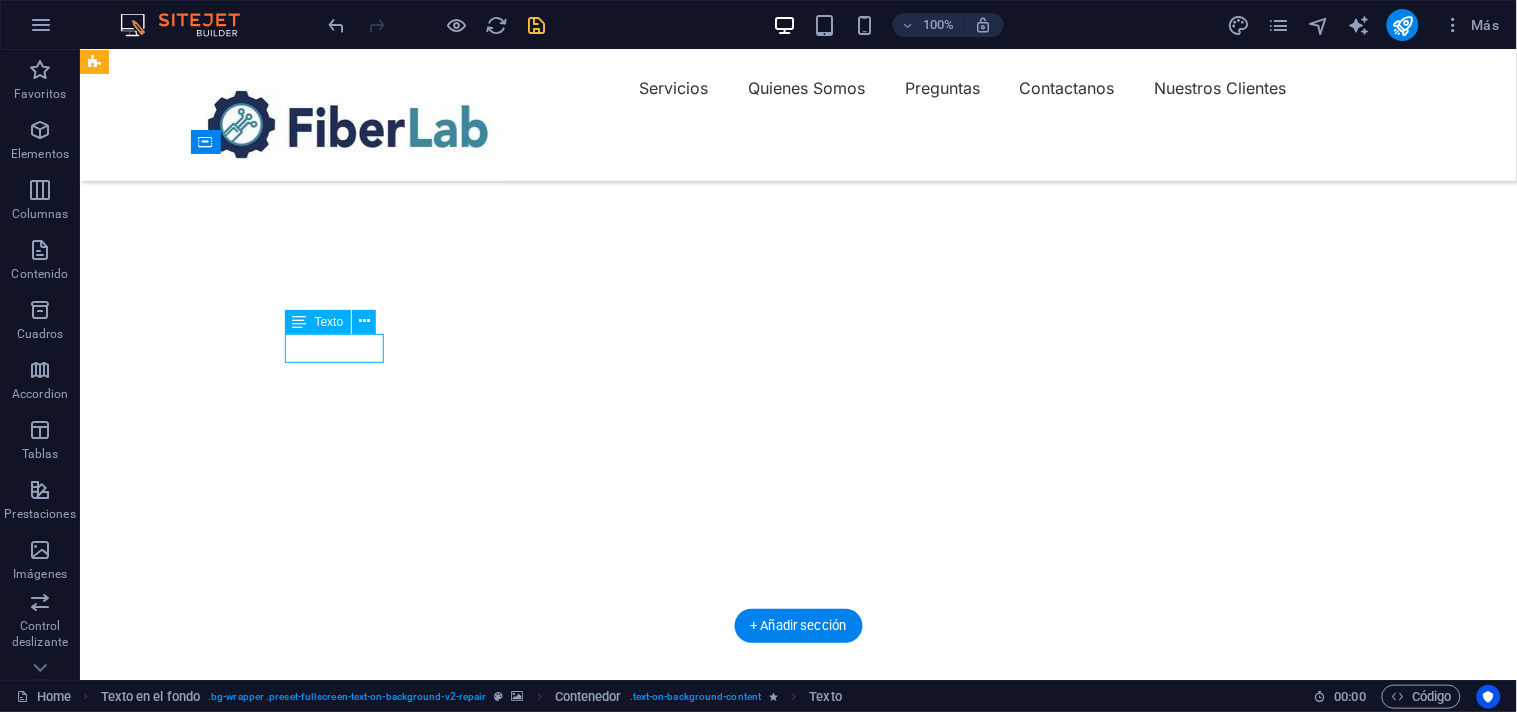 click on "Fast repairs" at bounding box center (798, 1003) 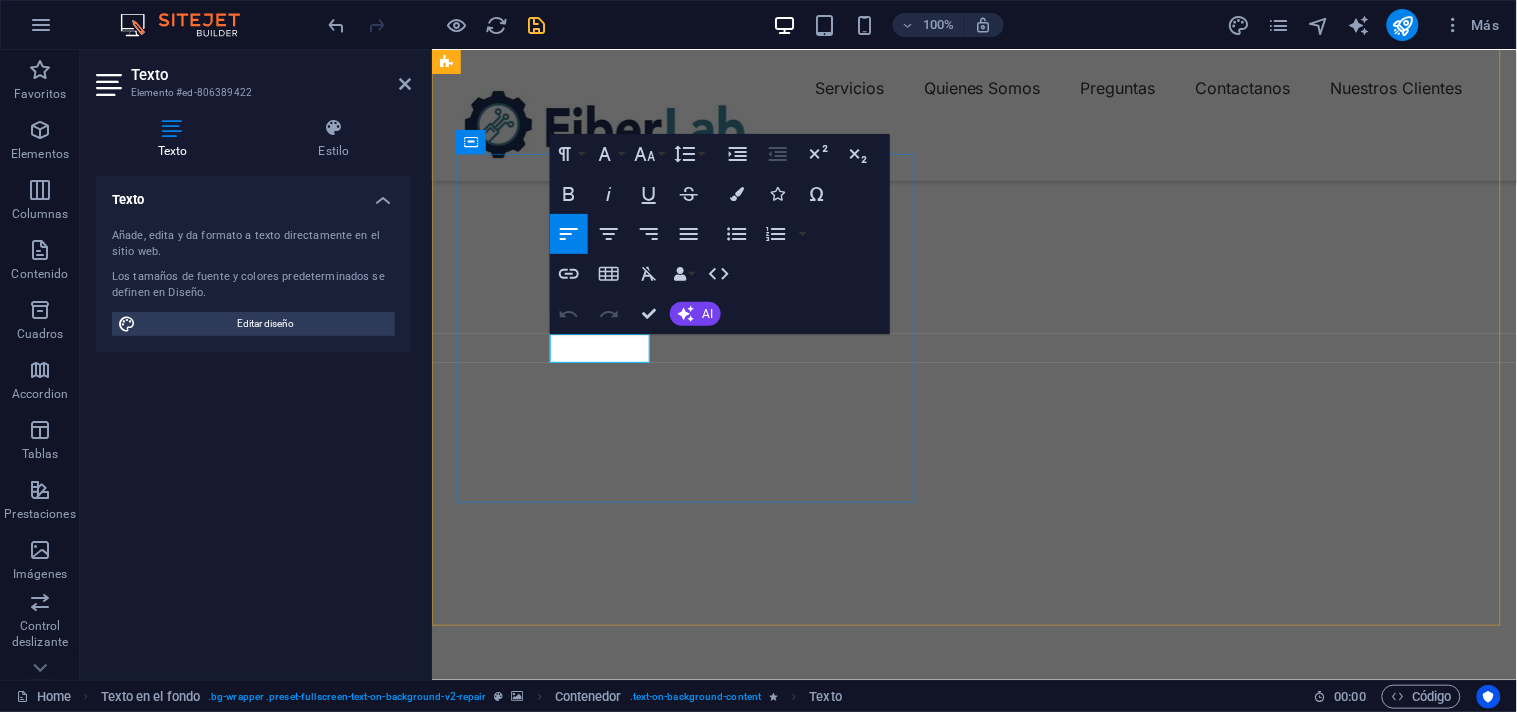 click on "Fast repairs" at bounding box center (566, 1002) 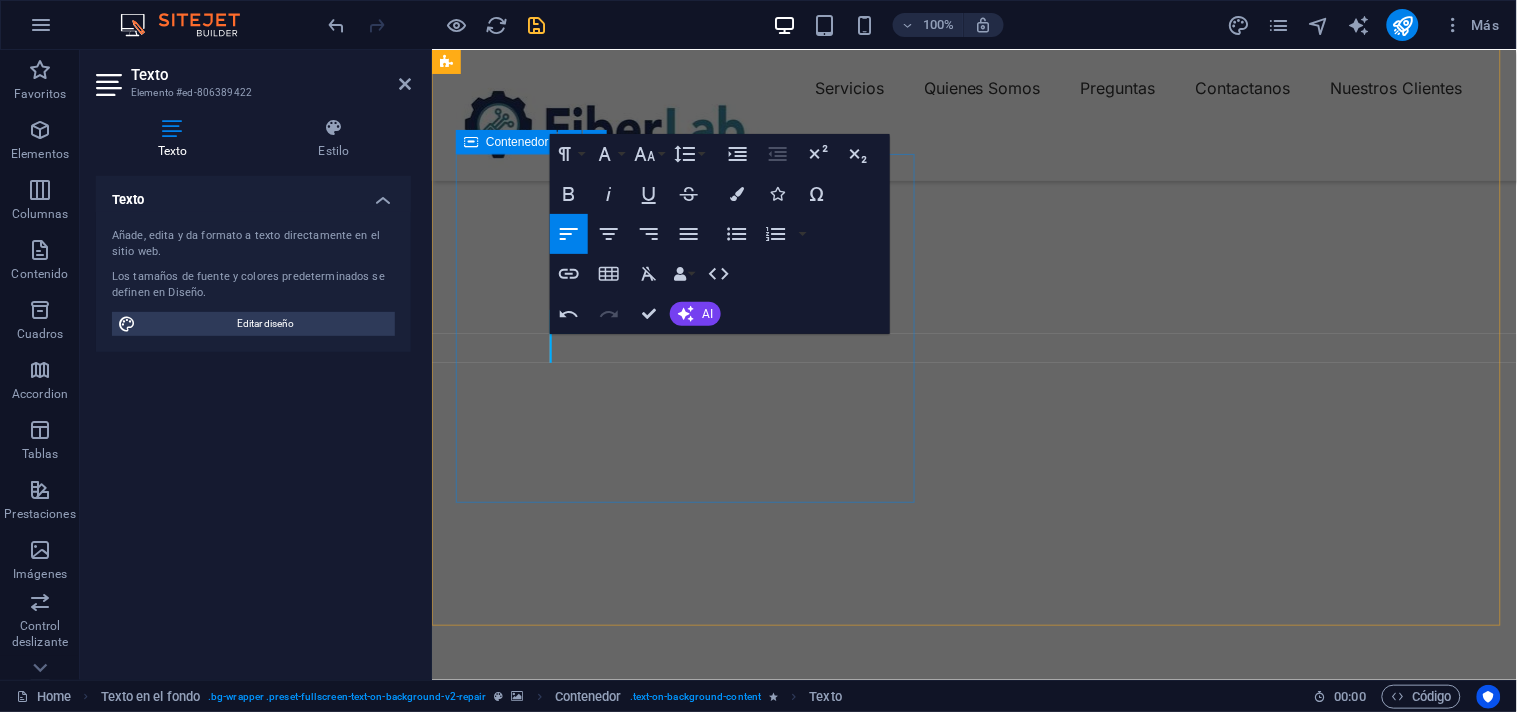 type 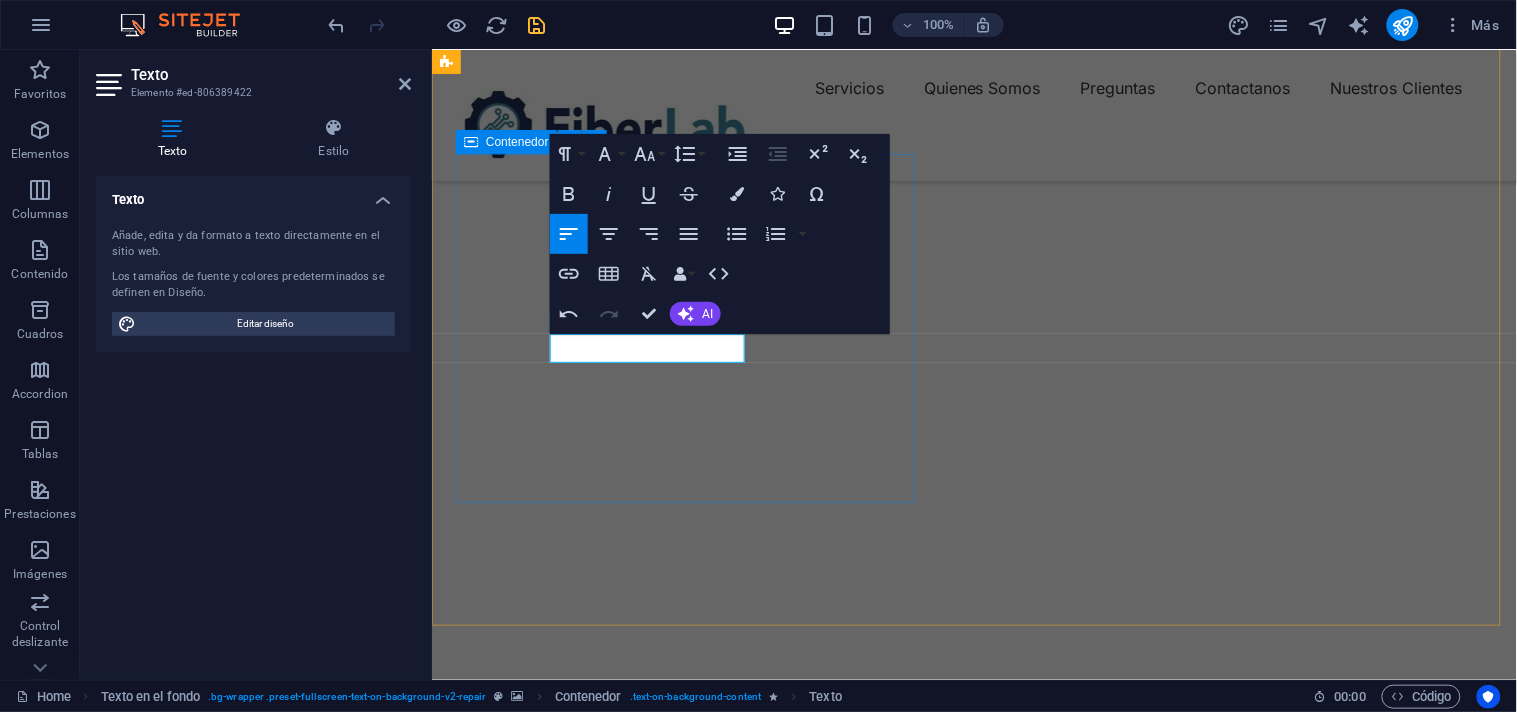 click on "Fusionadoras de fibra optica OTDR's Medidores de potencia Make Appointment" at bounding box center (973, 891) 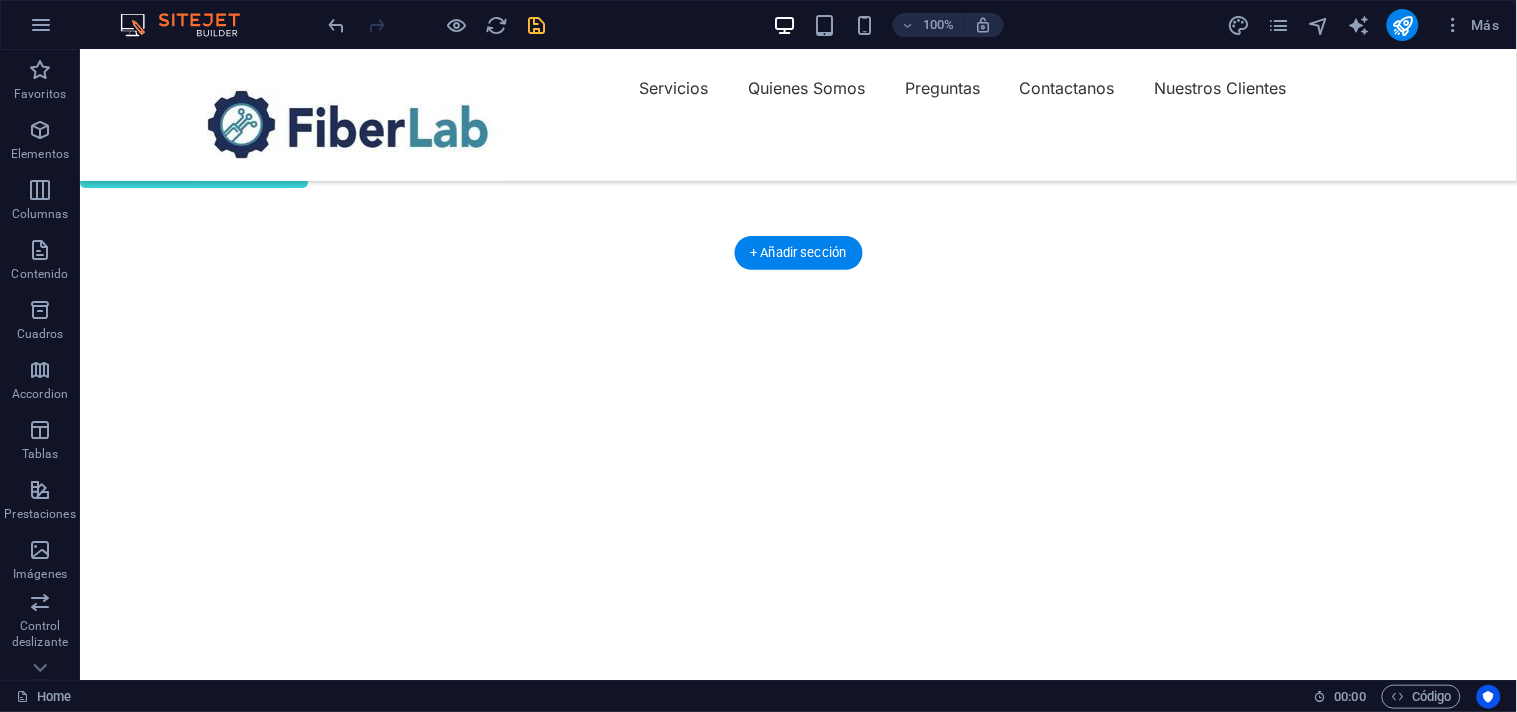 scroll, scrollTop: 0, scrollLeft: 0, axis: both 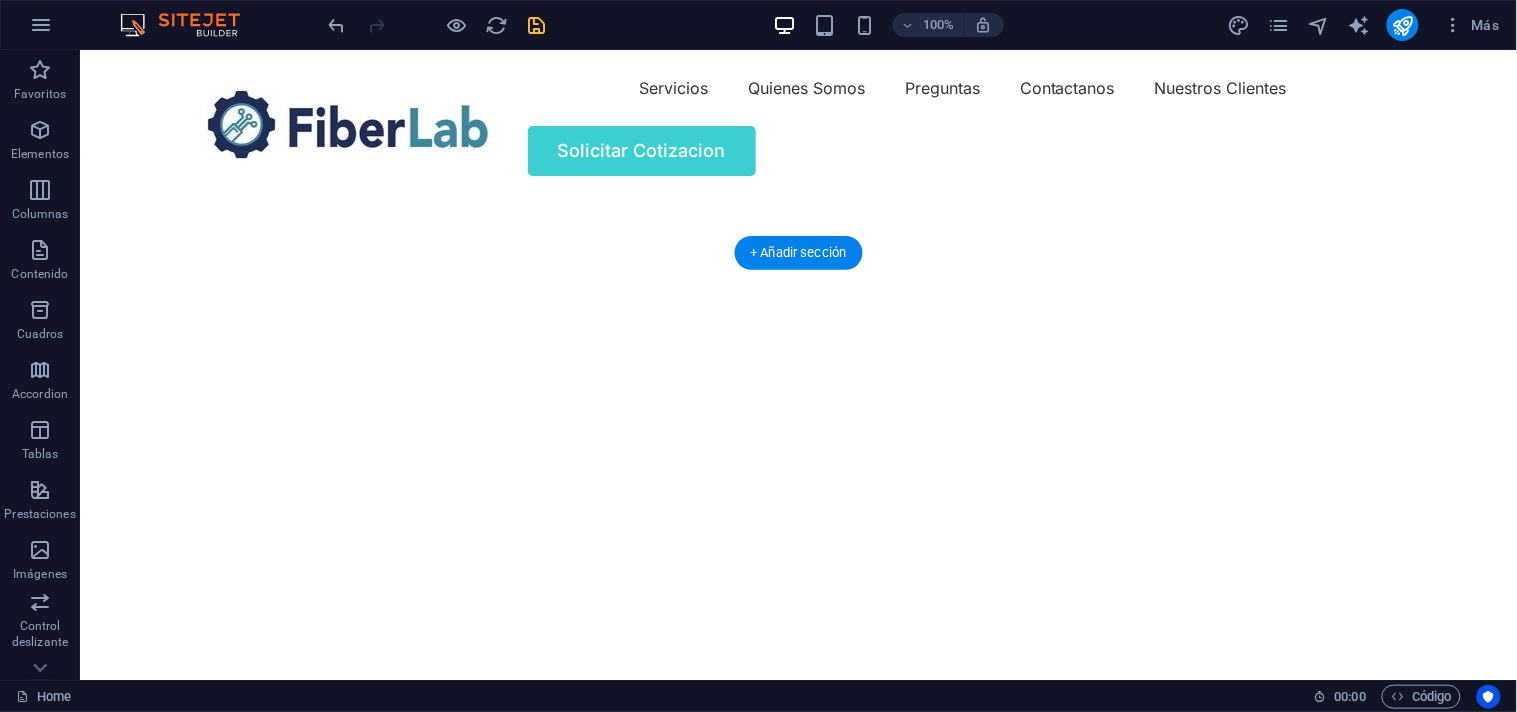 click at bounding box center (790, 175) 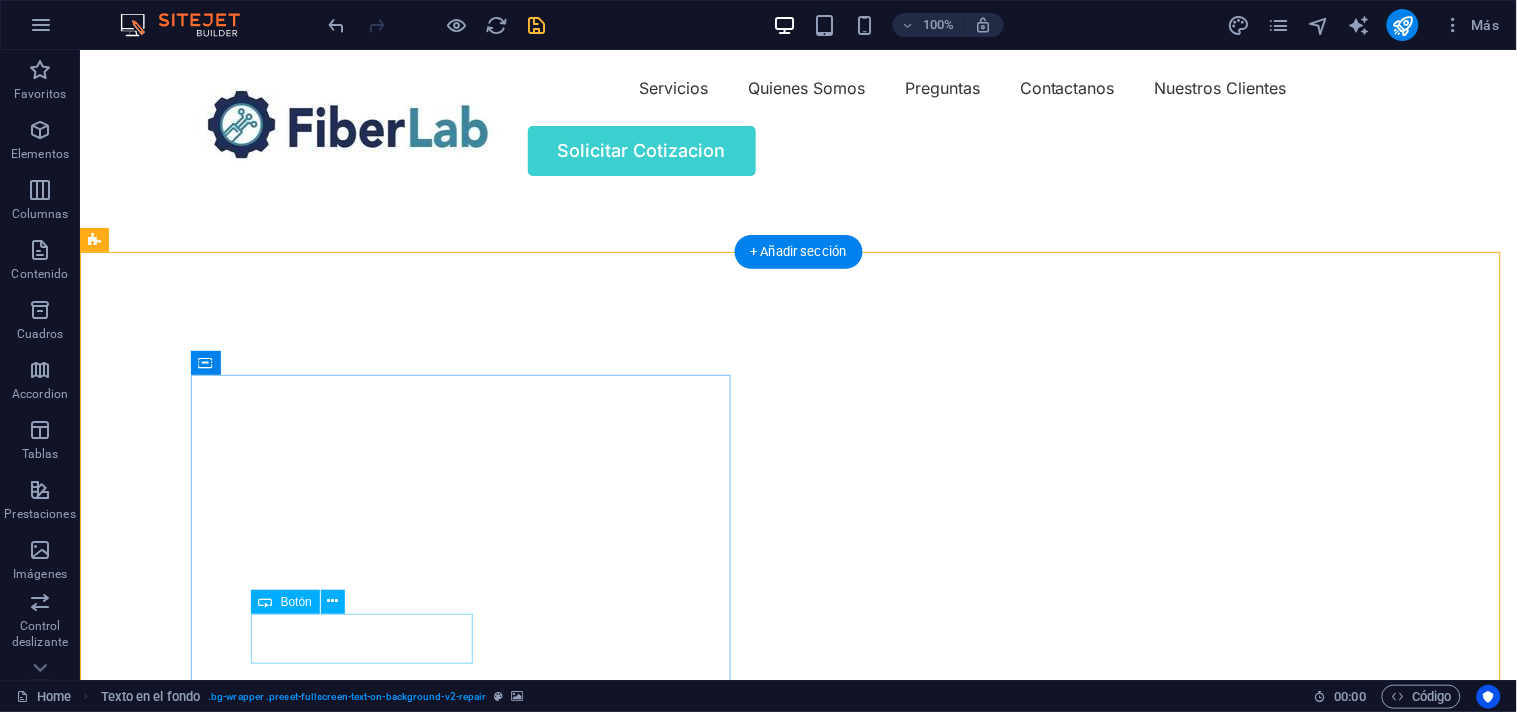 scroll, scrollTop: 111, scrollLeft: 0, axis: vertical 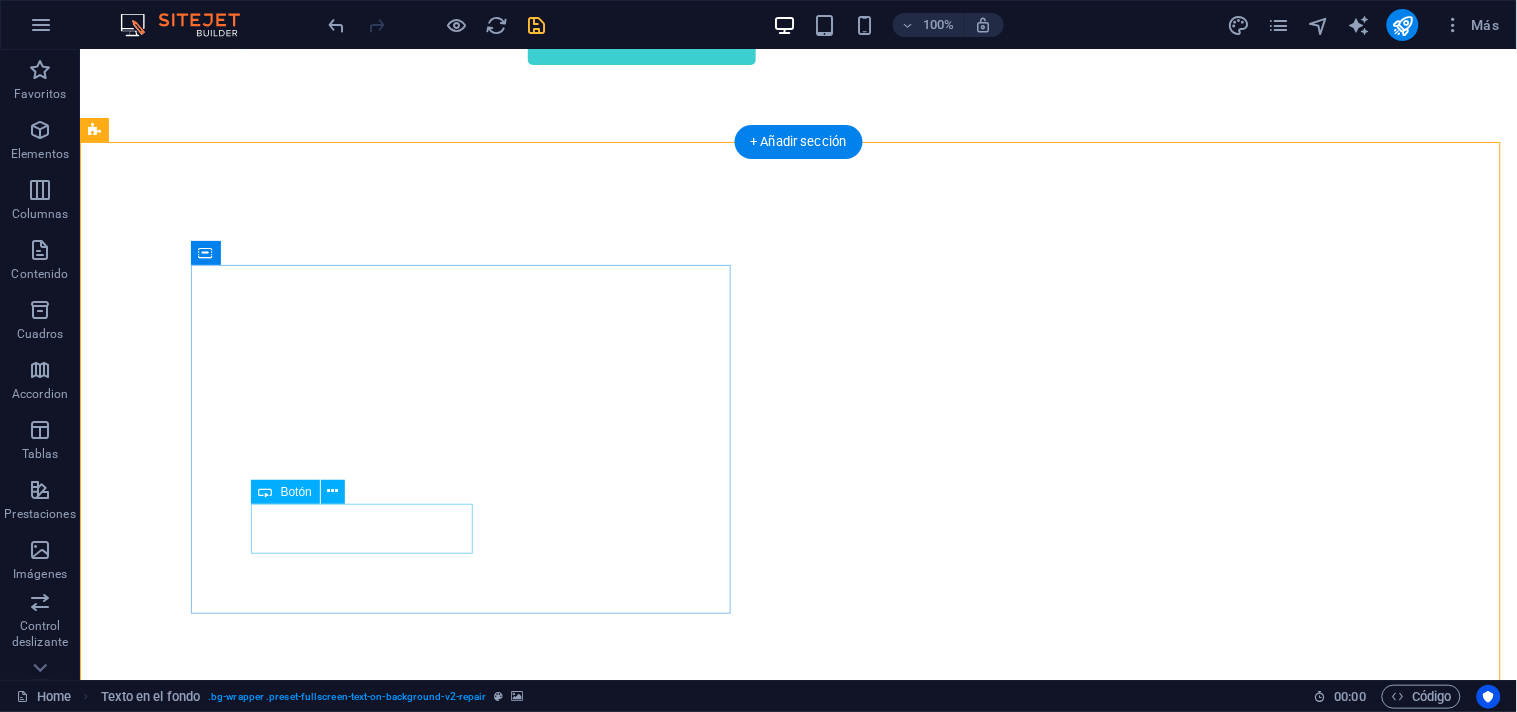 click on "Make Appointment" at bounding box center (798, 1107) 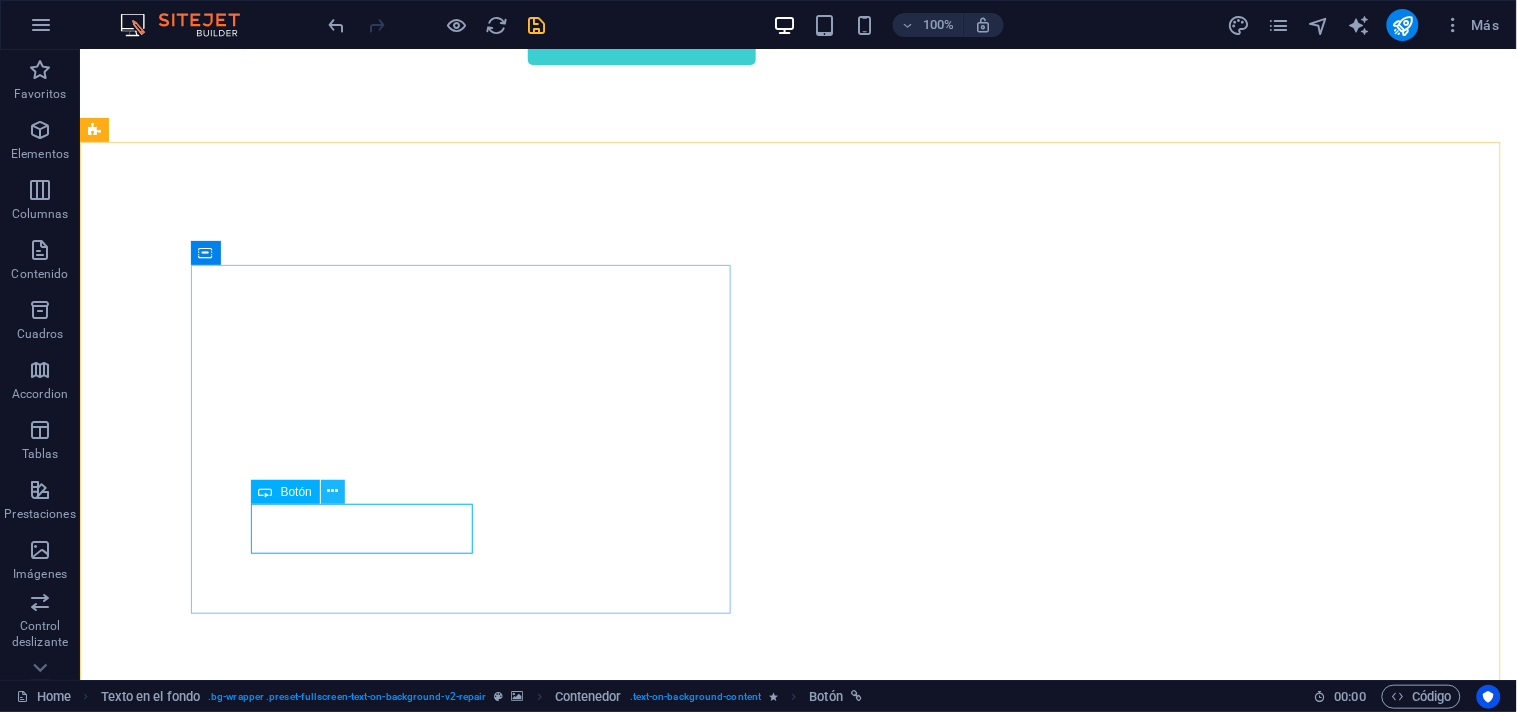 click at bounding box center [332, 491] 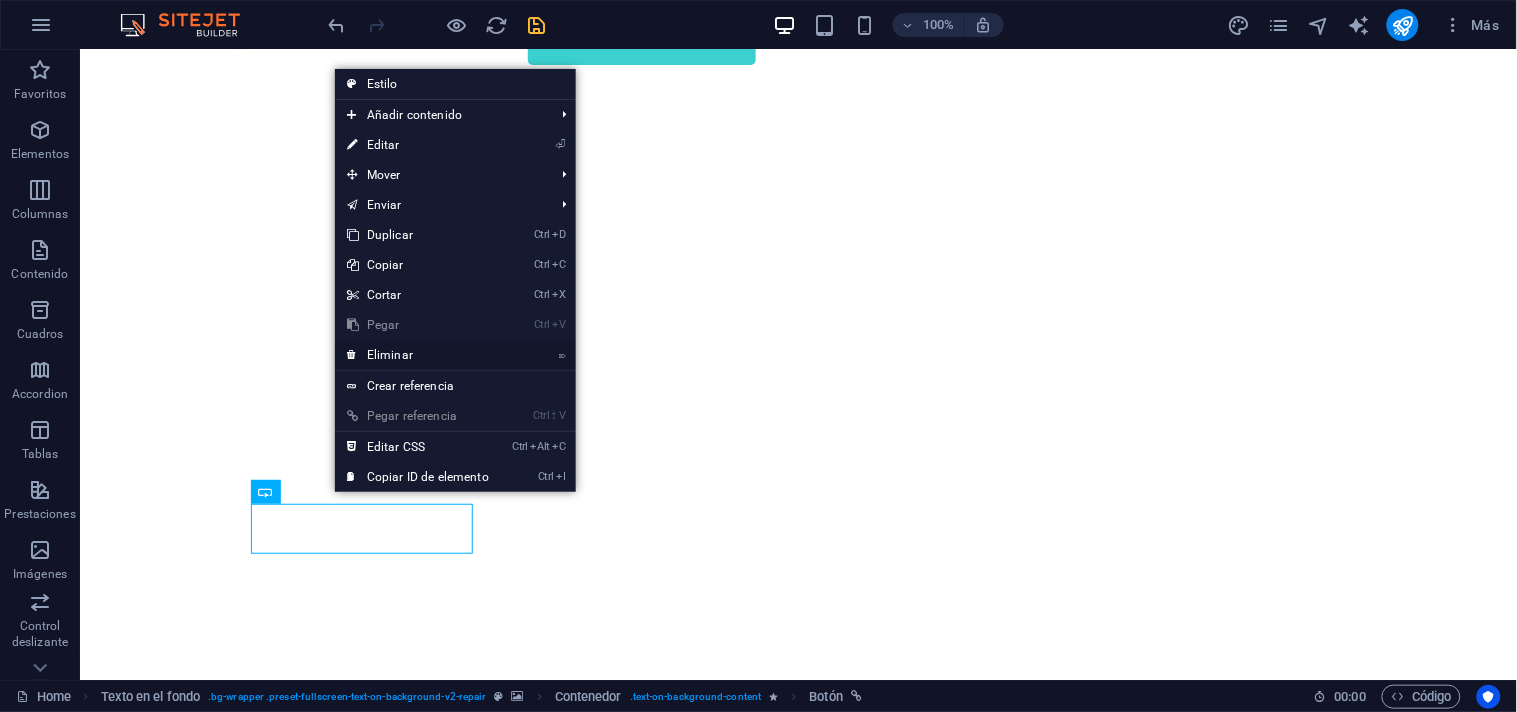 click on "⌦  Eliminar" at bounding box center [418, 355] 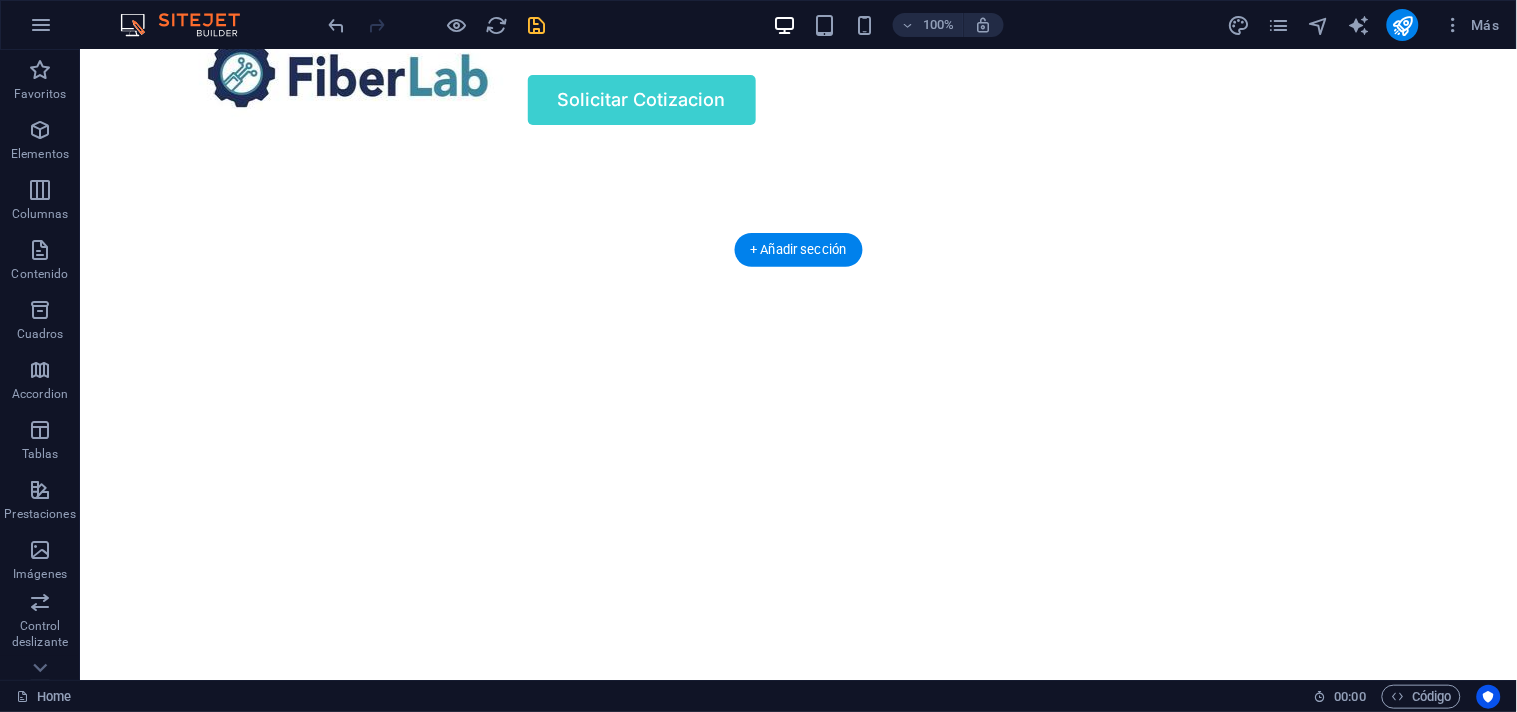 scroll, scrollTop: 0, scrollLeft: 0, axis: both 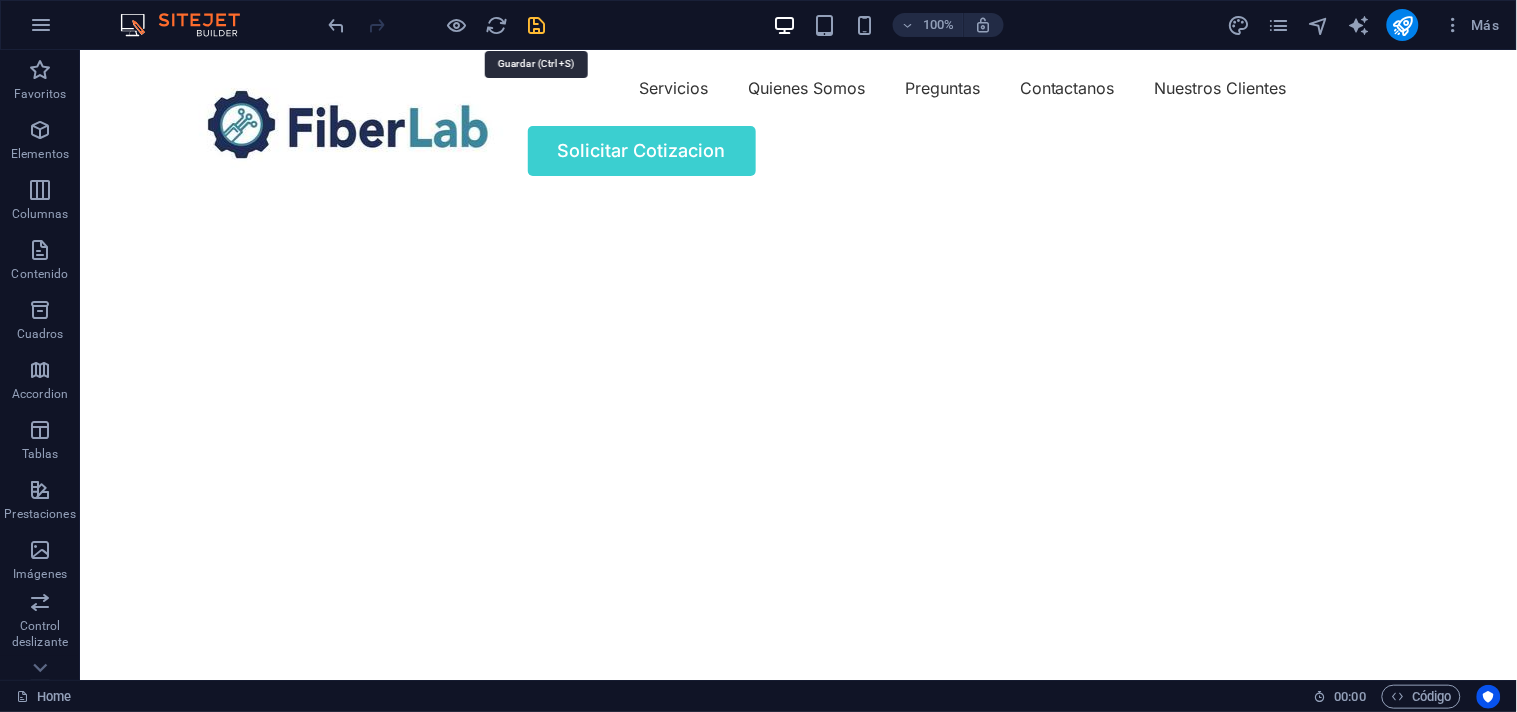 click at bounding box center [537, 25] 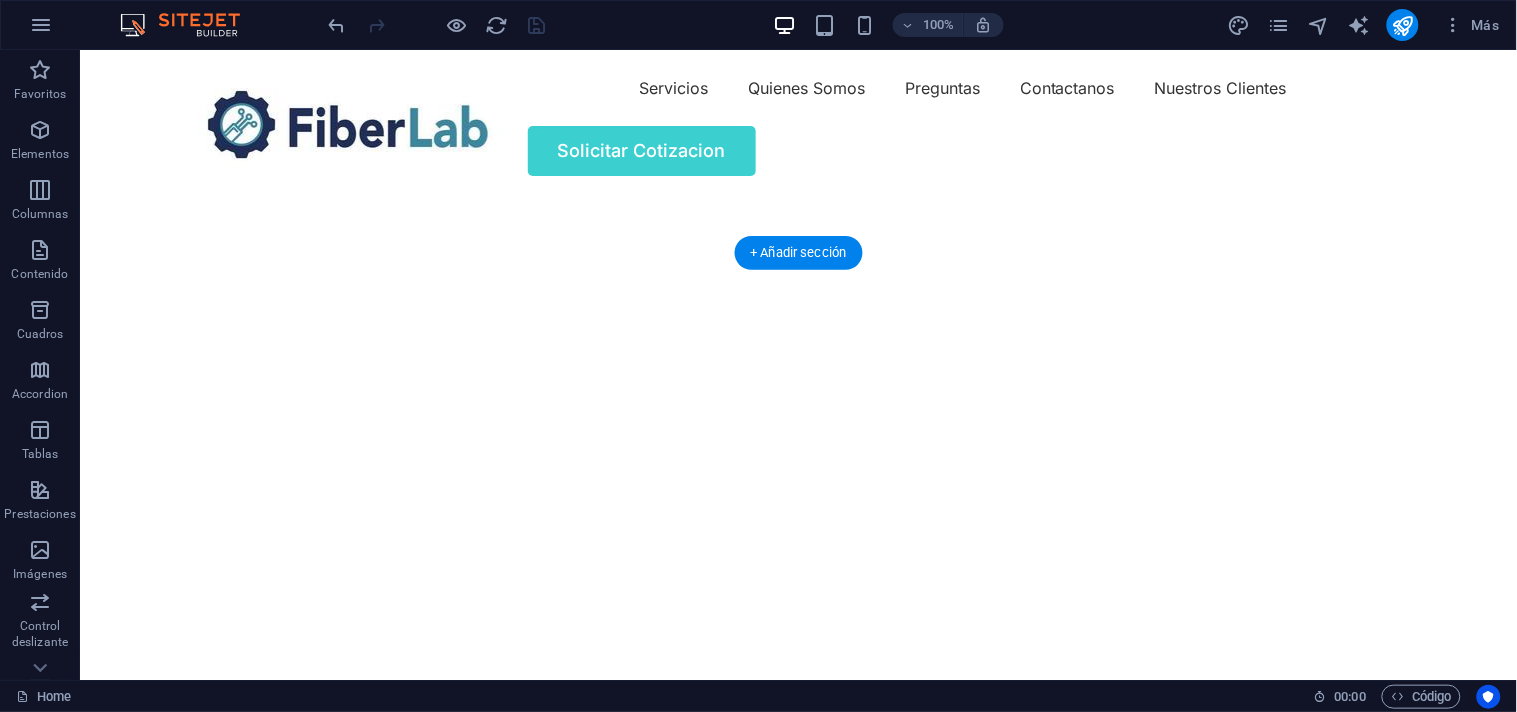 scroll, scrollTop: 444, scrollLeft: 0, axis: vertical 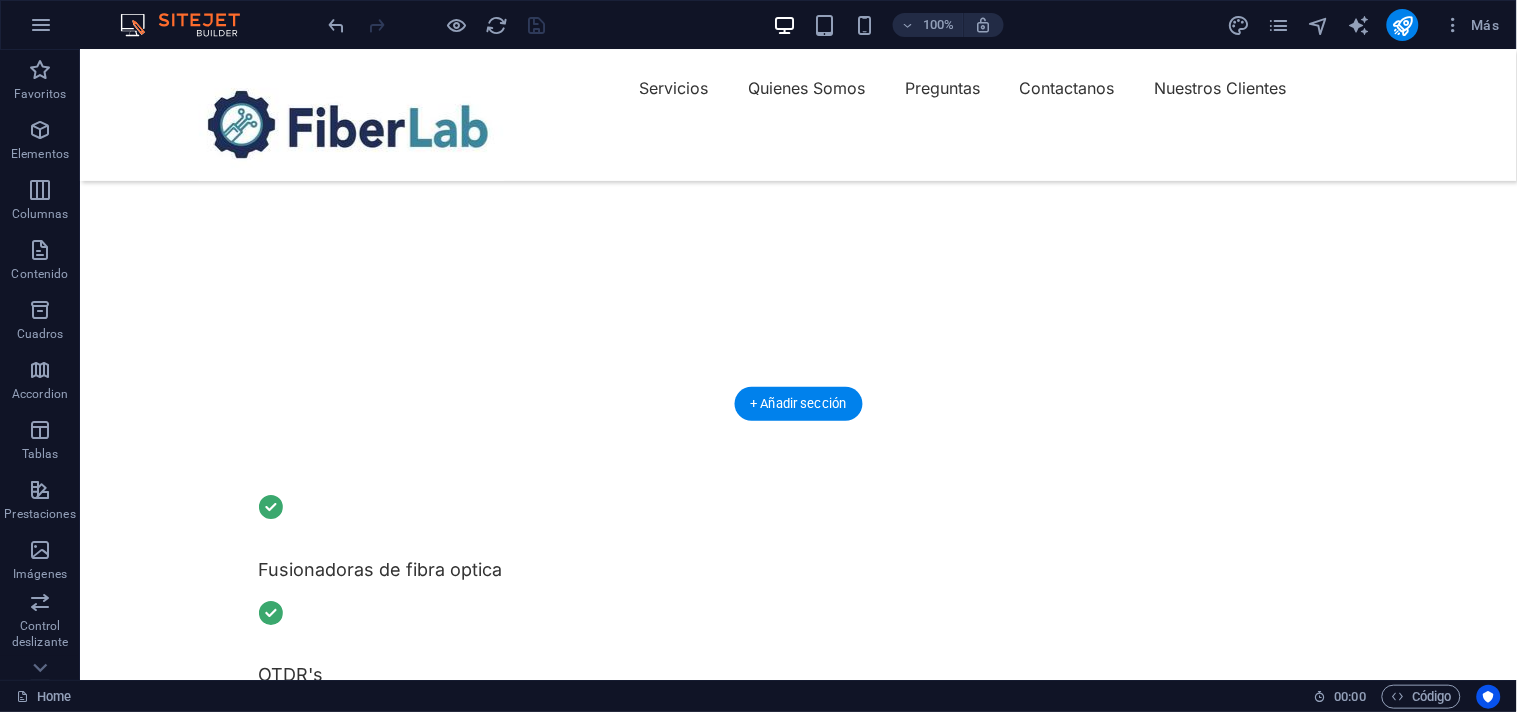 click at bounding box center [790, -192] 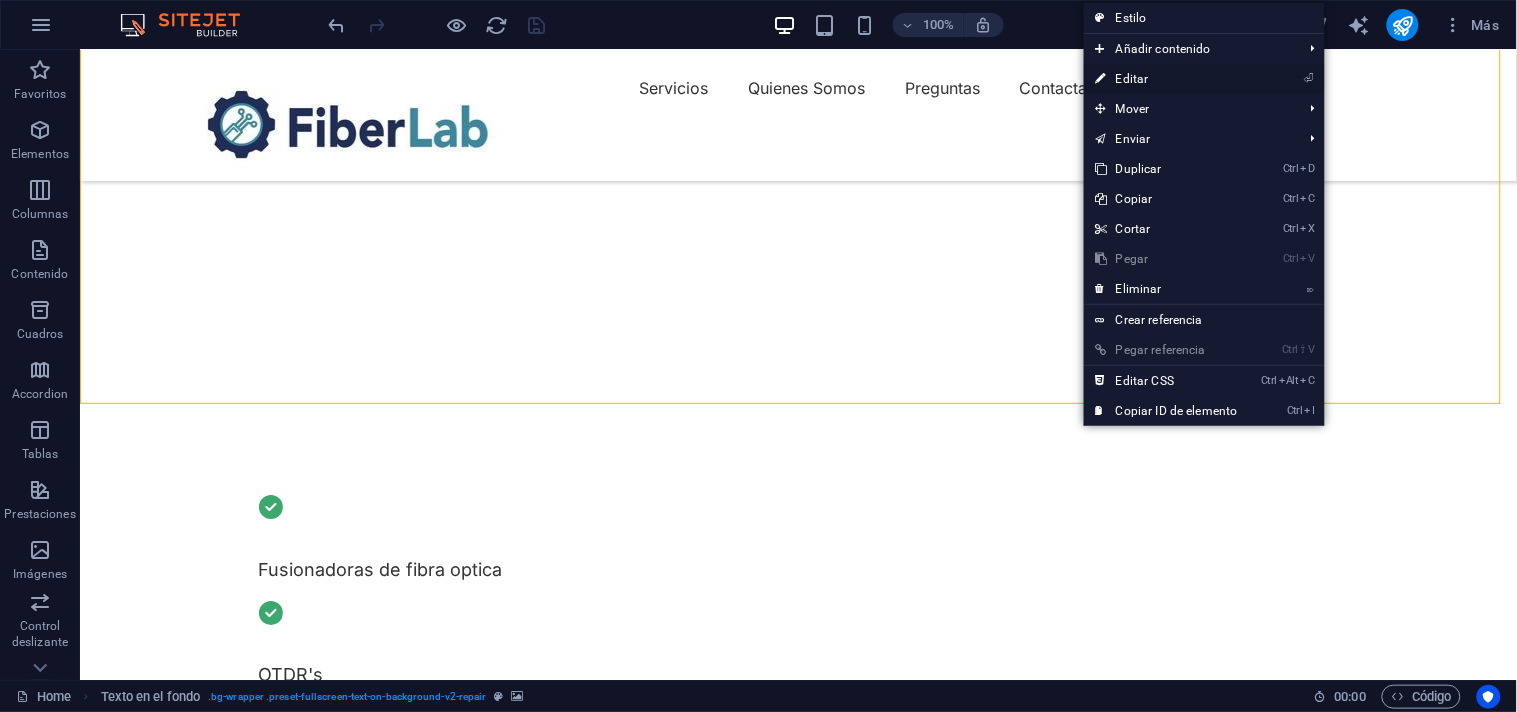 click on "⏎  Editar" at bounding box center (1167, 79) 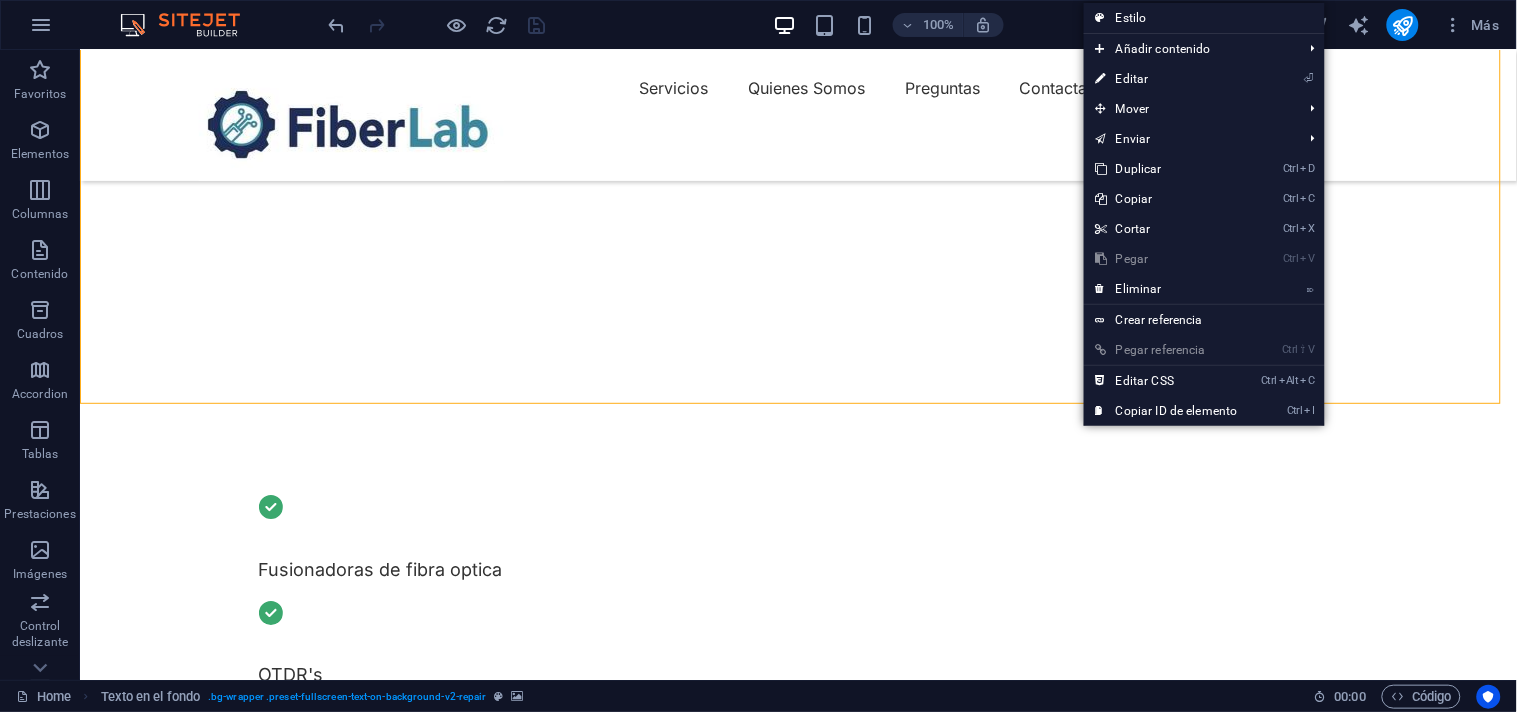 select on "vh" 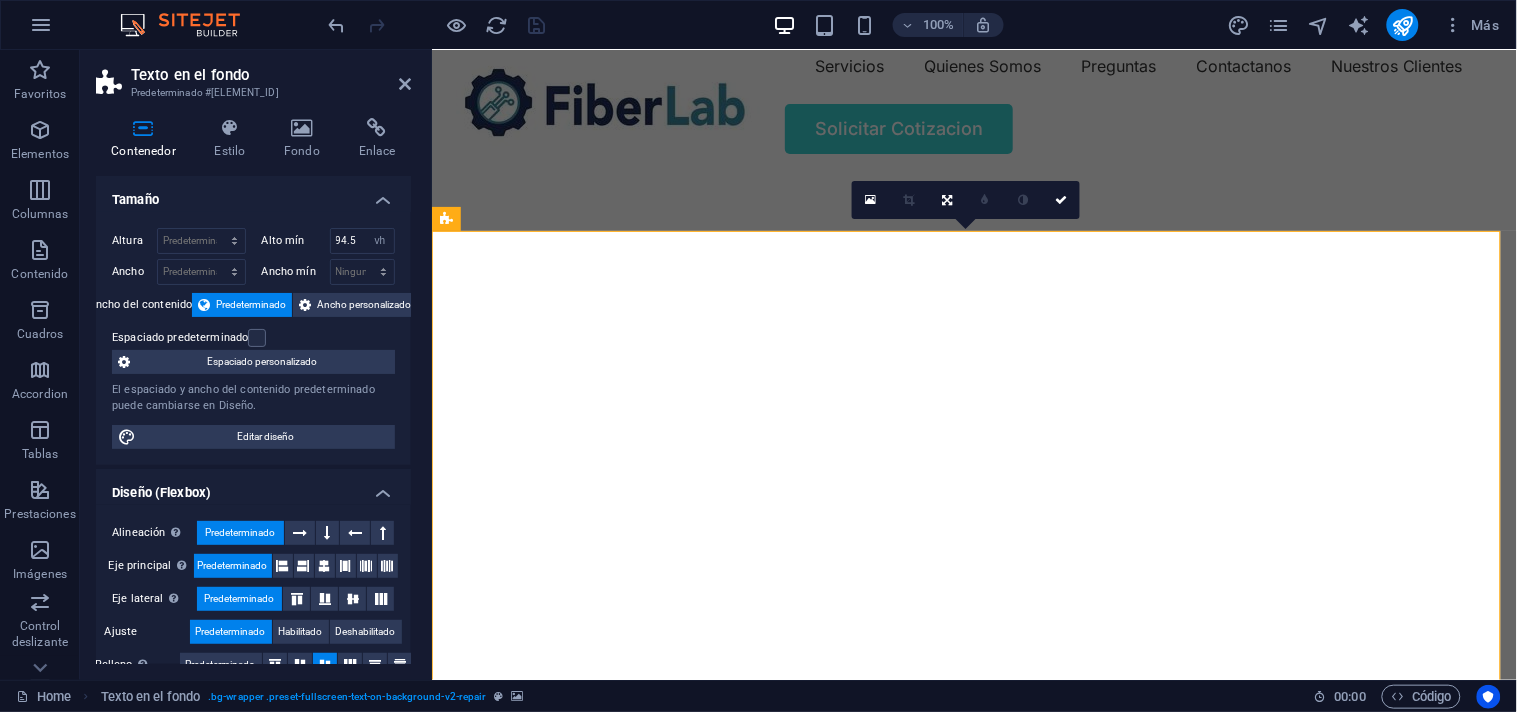 scroll, scrollTop: 0, scrollLeft: 0, axis: both 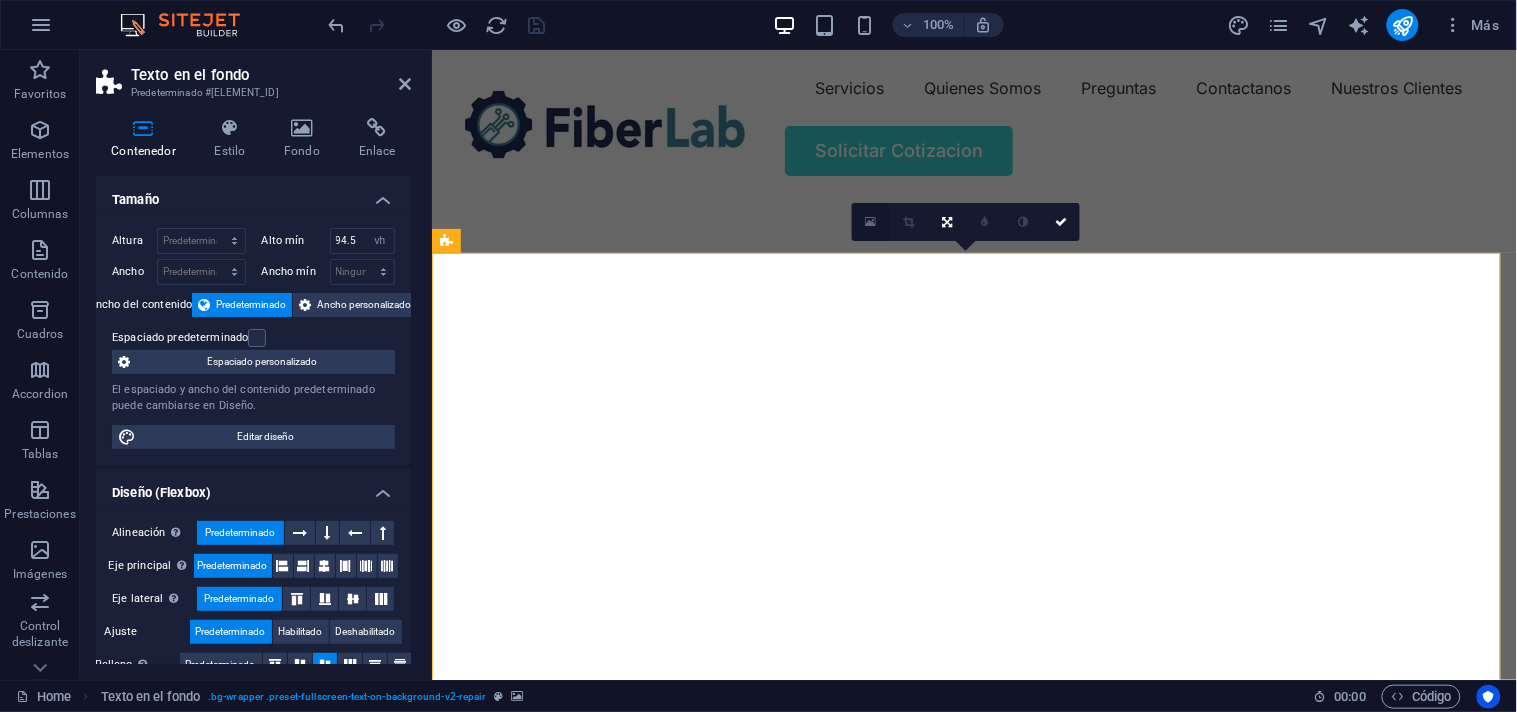 click at bounding box center [871, 222] 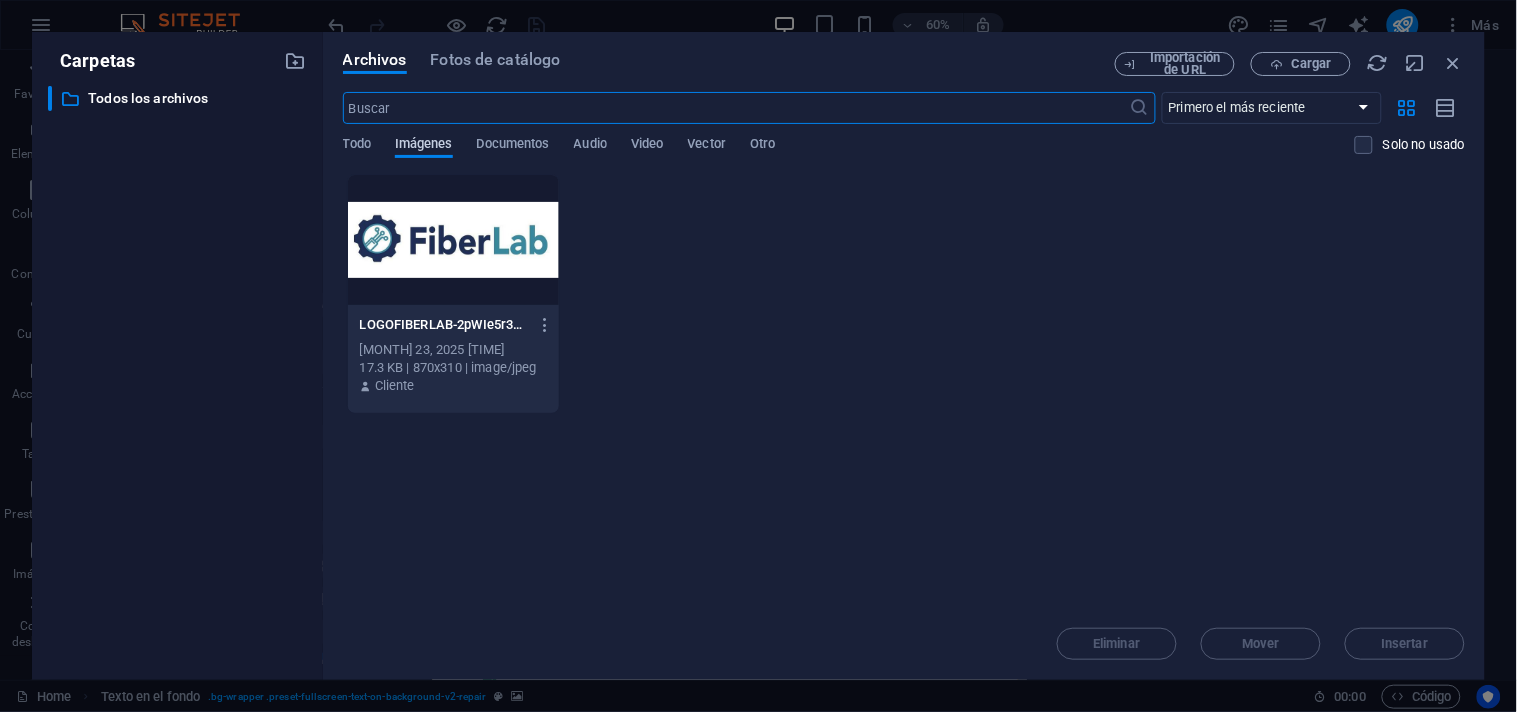 click on "Imágenes" at bounding box center (424, 146) 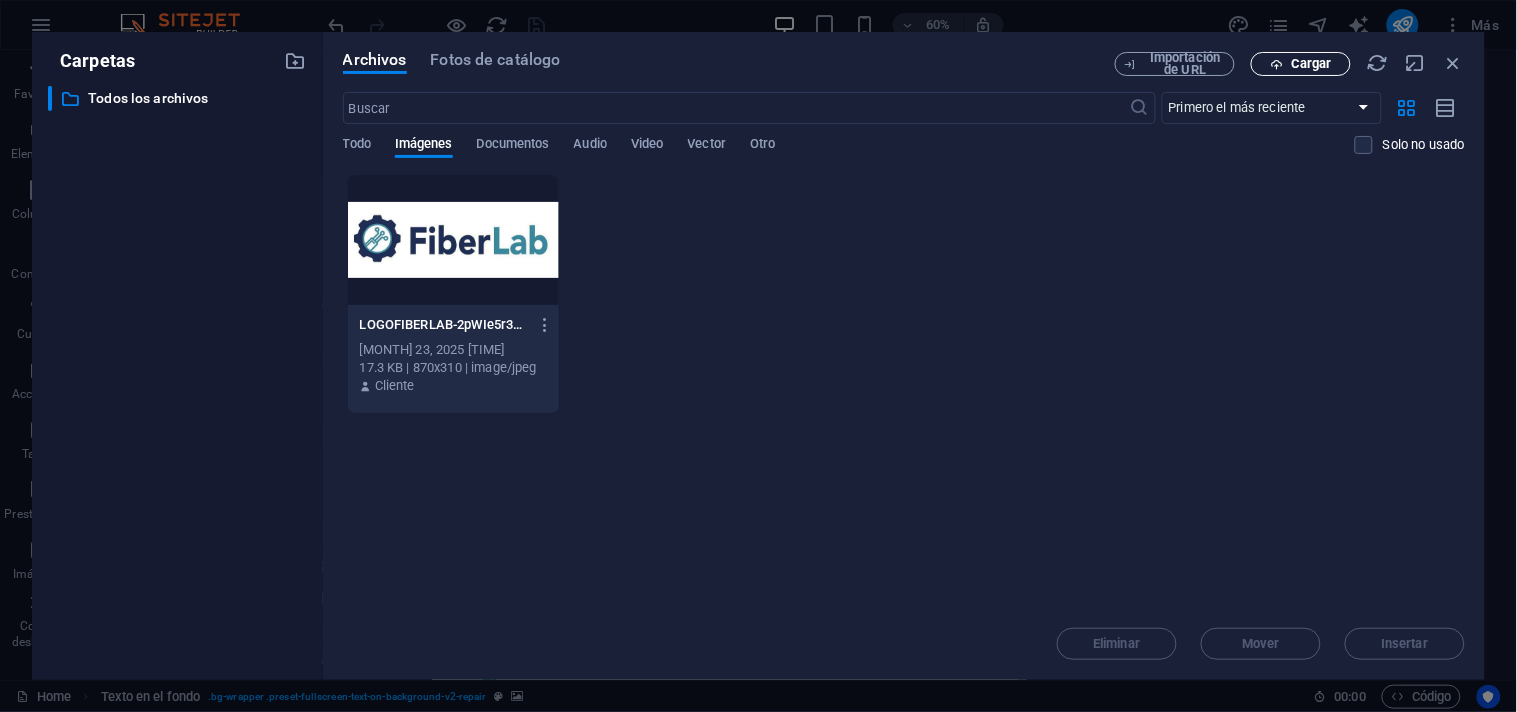 click on "Cargar" at bounding box center [1311, 64] 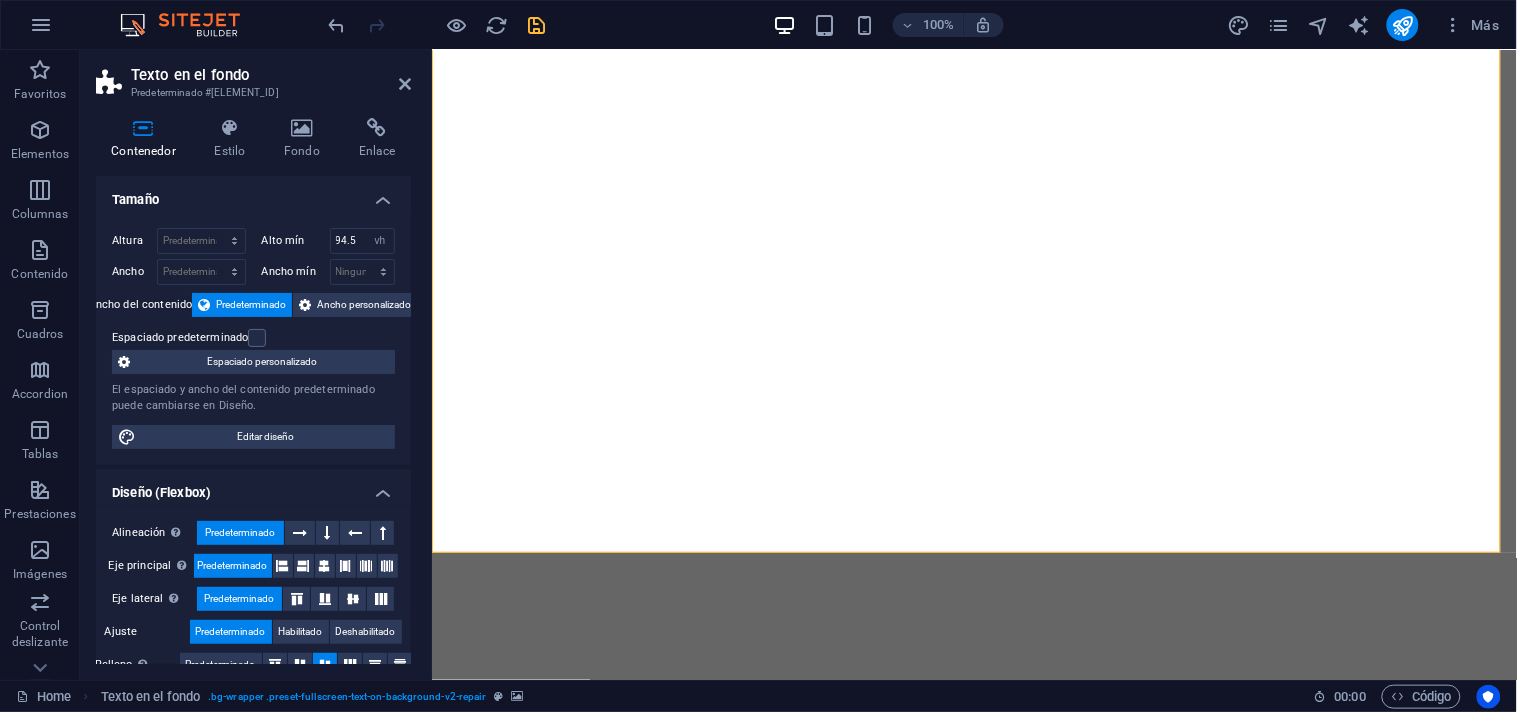 scroll, scrollTop: 0, scrollLeft: 0, axis: both 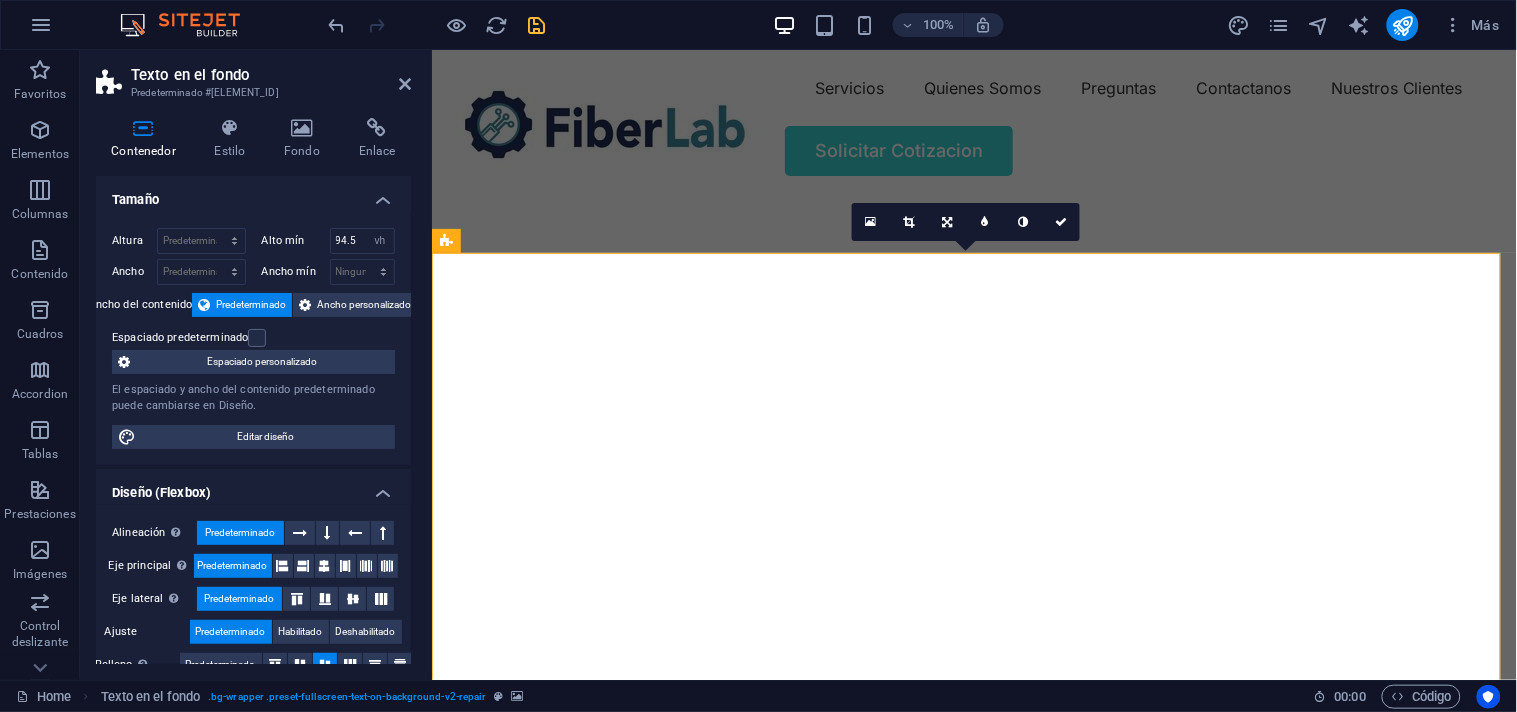 click at bounding box center [965, 175] 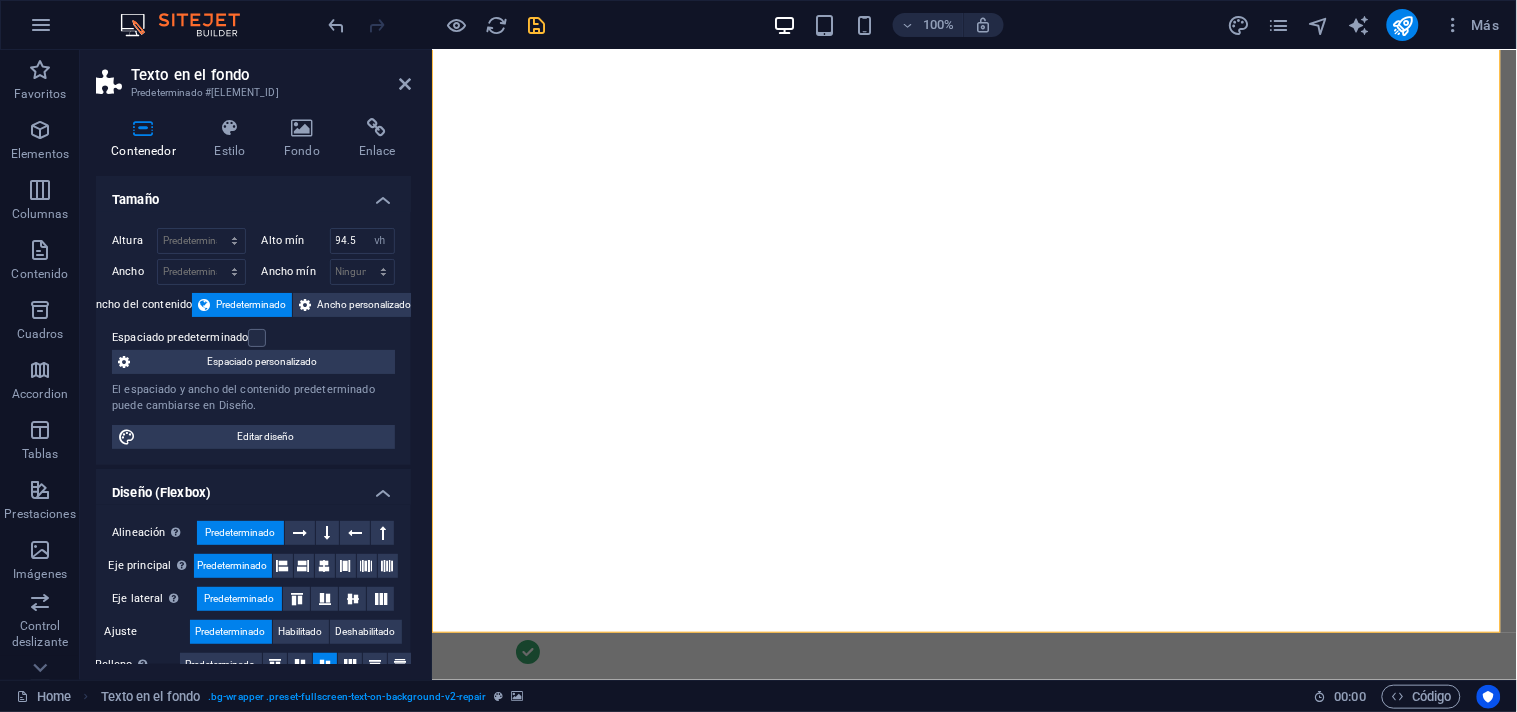 scroll, scrollTop: 0, scrollLeft: 0, axis: both 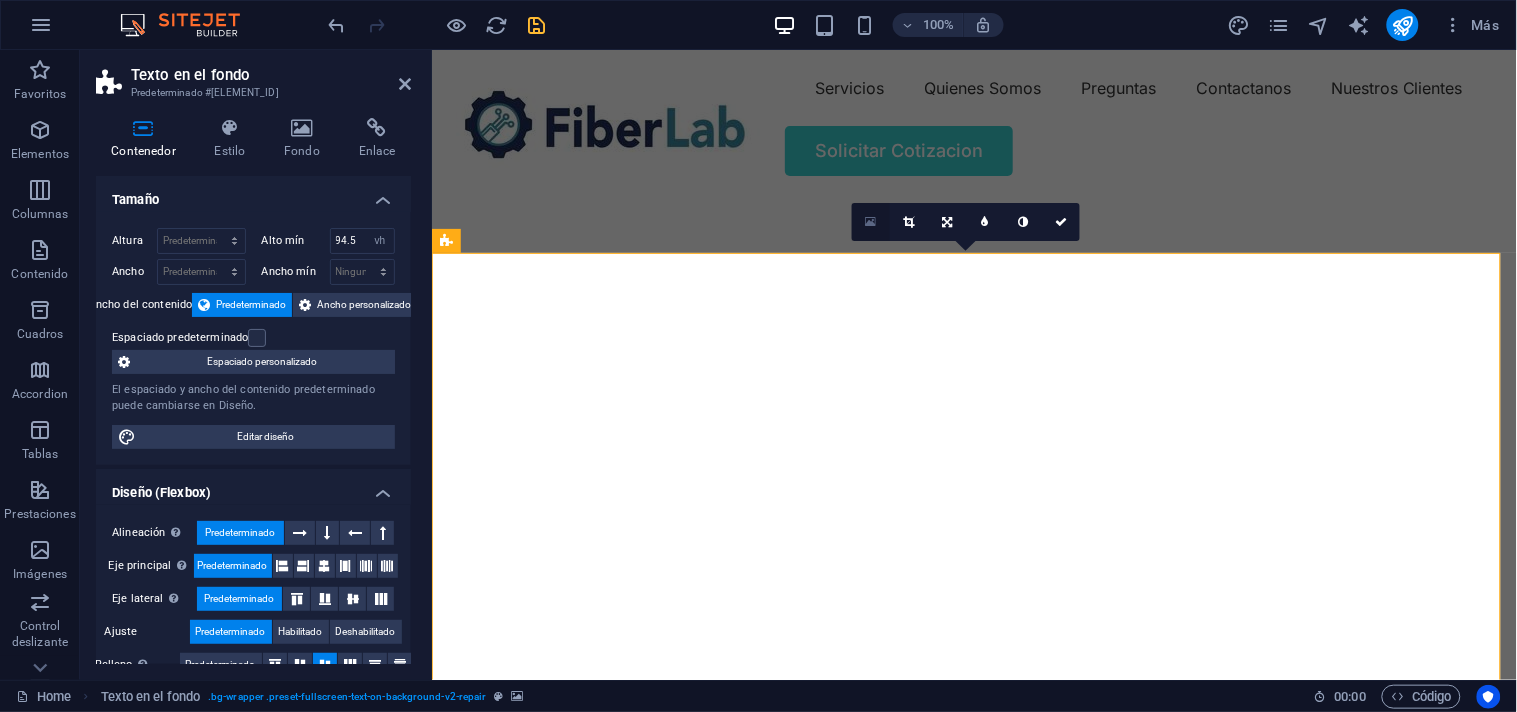 click at bounding box center [871, 222] 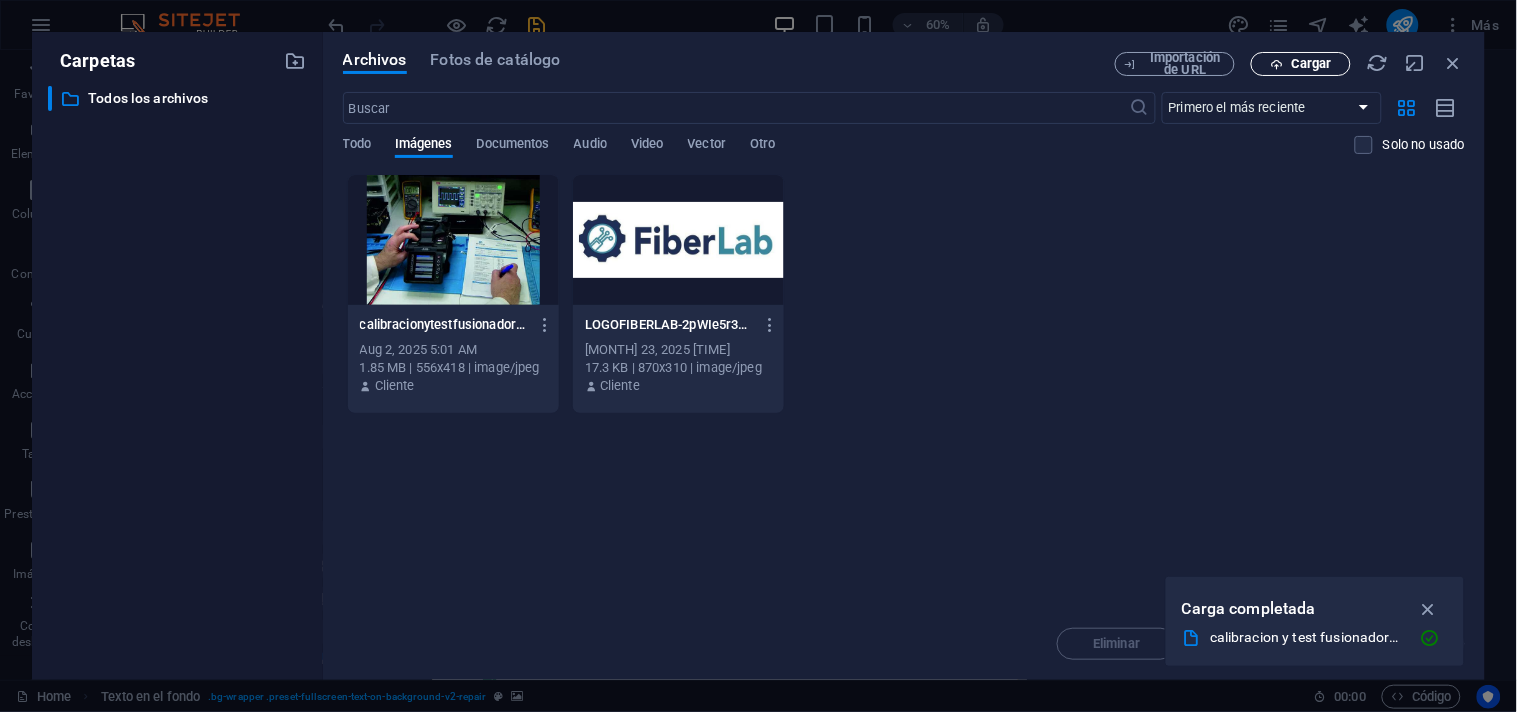 click at bounding box center (1276, 64) 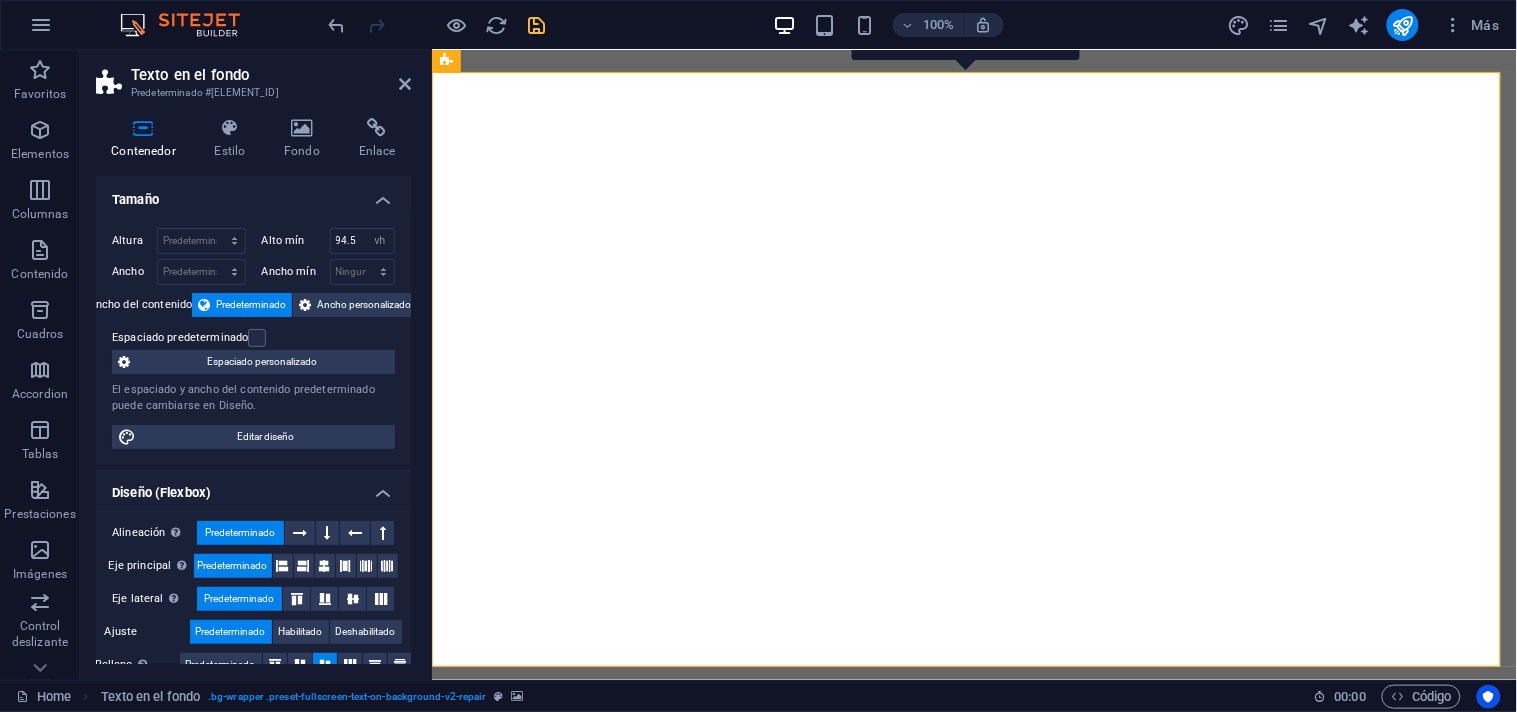 scroll, scrollTop: 111, scrollLeft: 0, axis: vertical 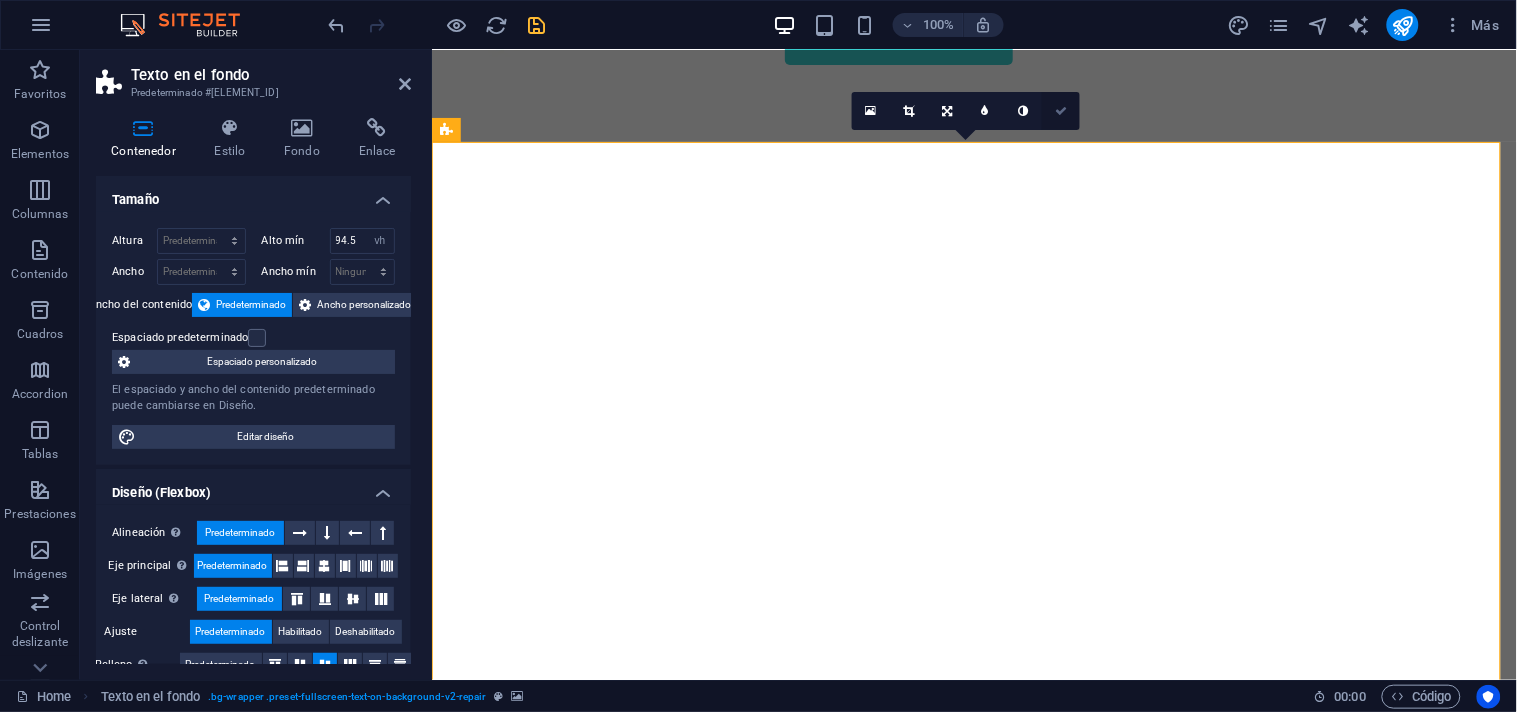 click at bounding box center [1061, 111] 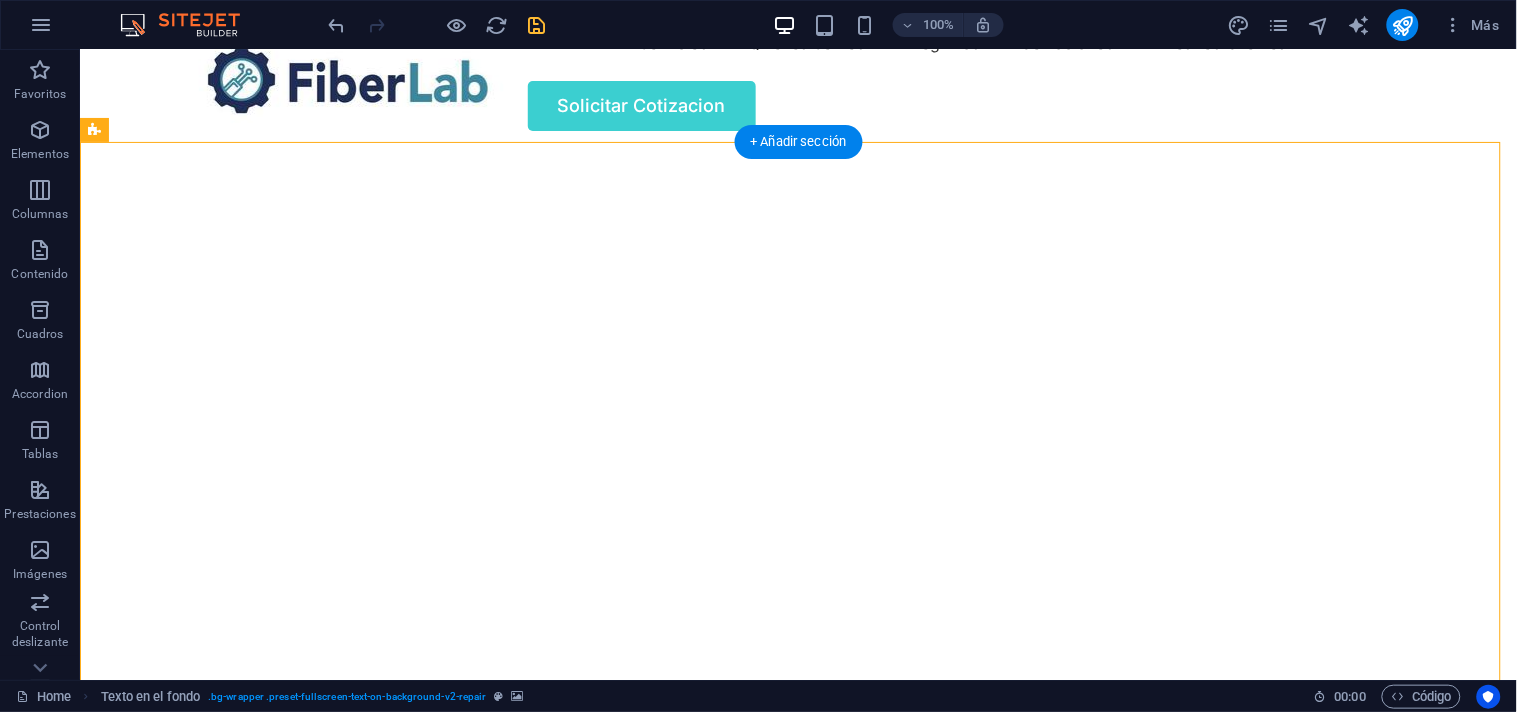 scroll, scrollTop: 111, scrollLeft: 0, axis: vertical 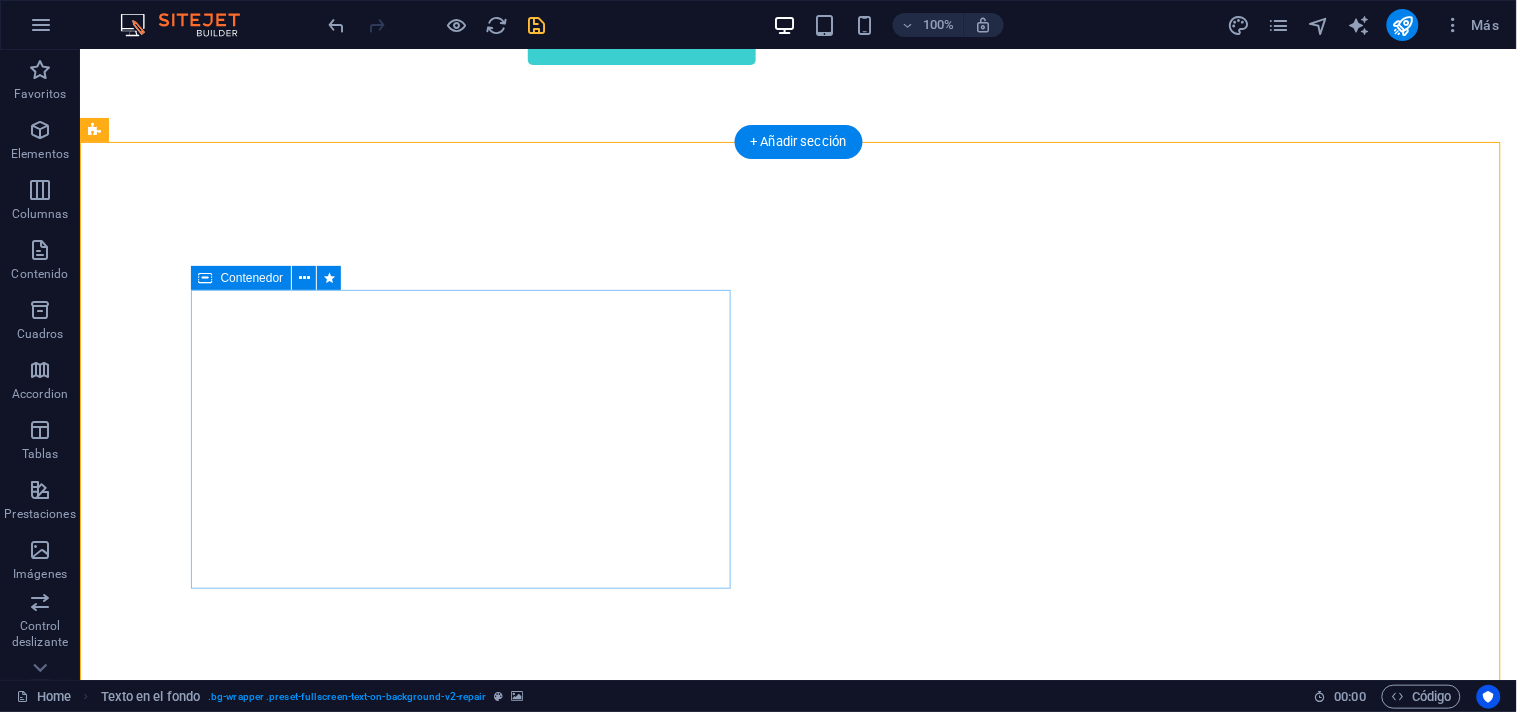 click on "Fusionadoras de fibra optica OTDR's Medidores de potencia" at bounding box center [798, 900] 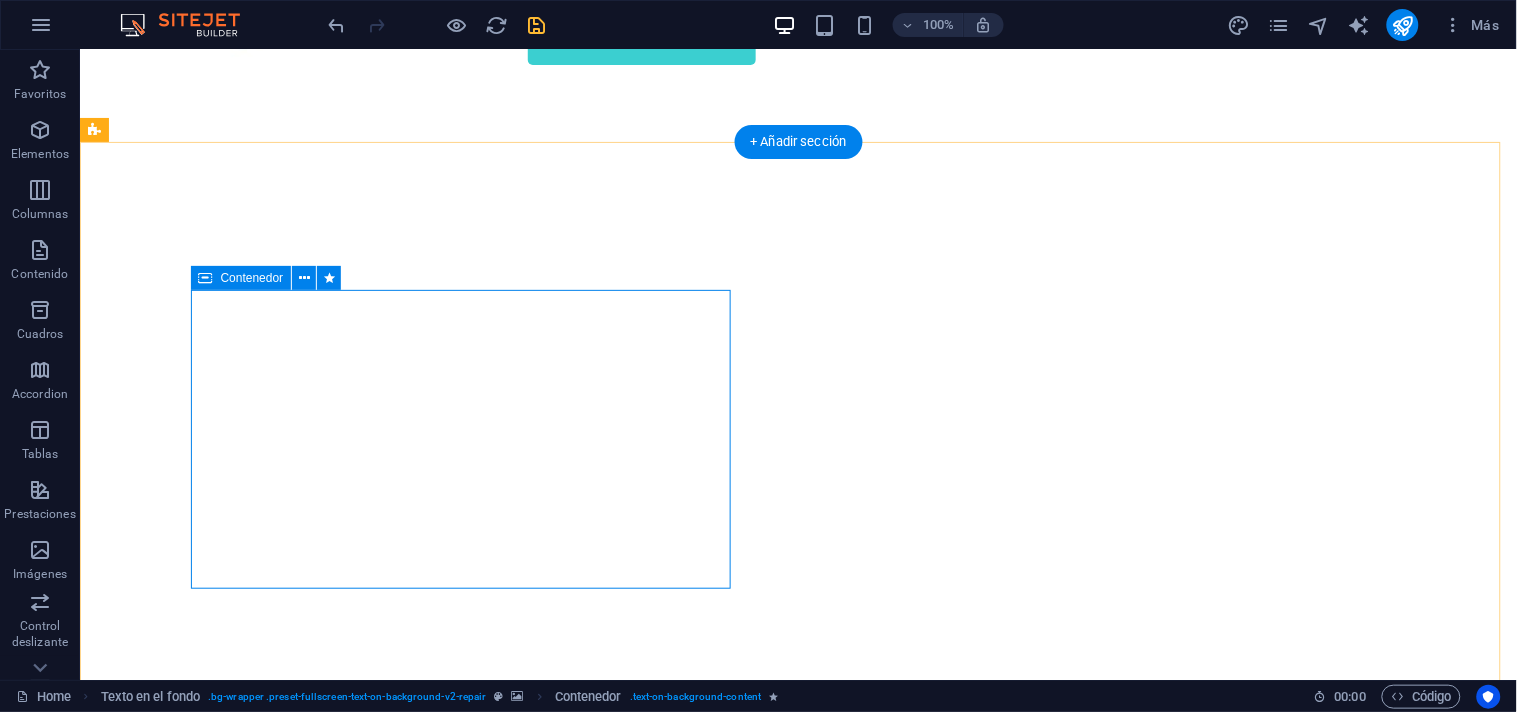 click on "Fusionadoras de fibra optica OTDR's Medidores de potencia" at bounding box center (798, 900) 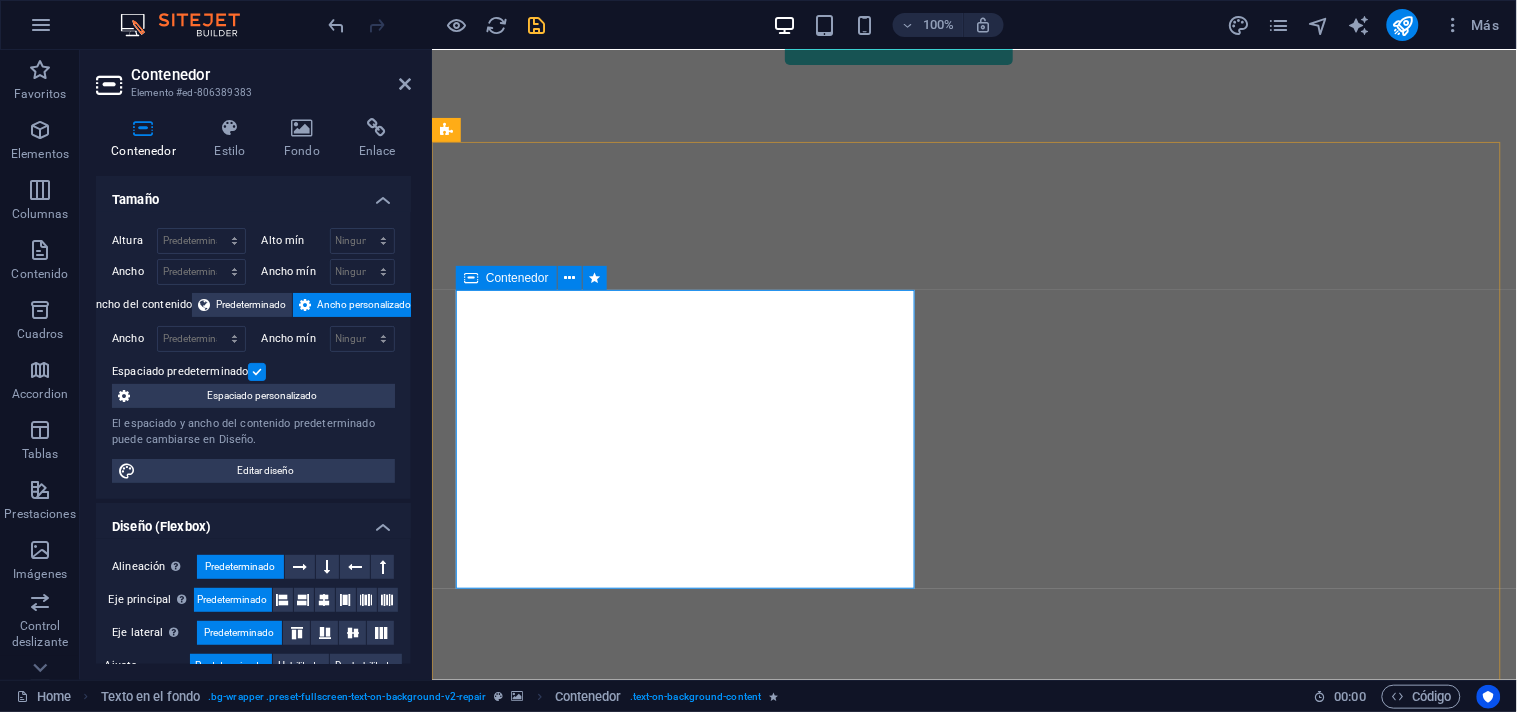 click on "Fusionadoras de fibra optica OTDR's Medidores de potencia" at bounding box center (973, 900) 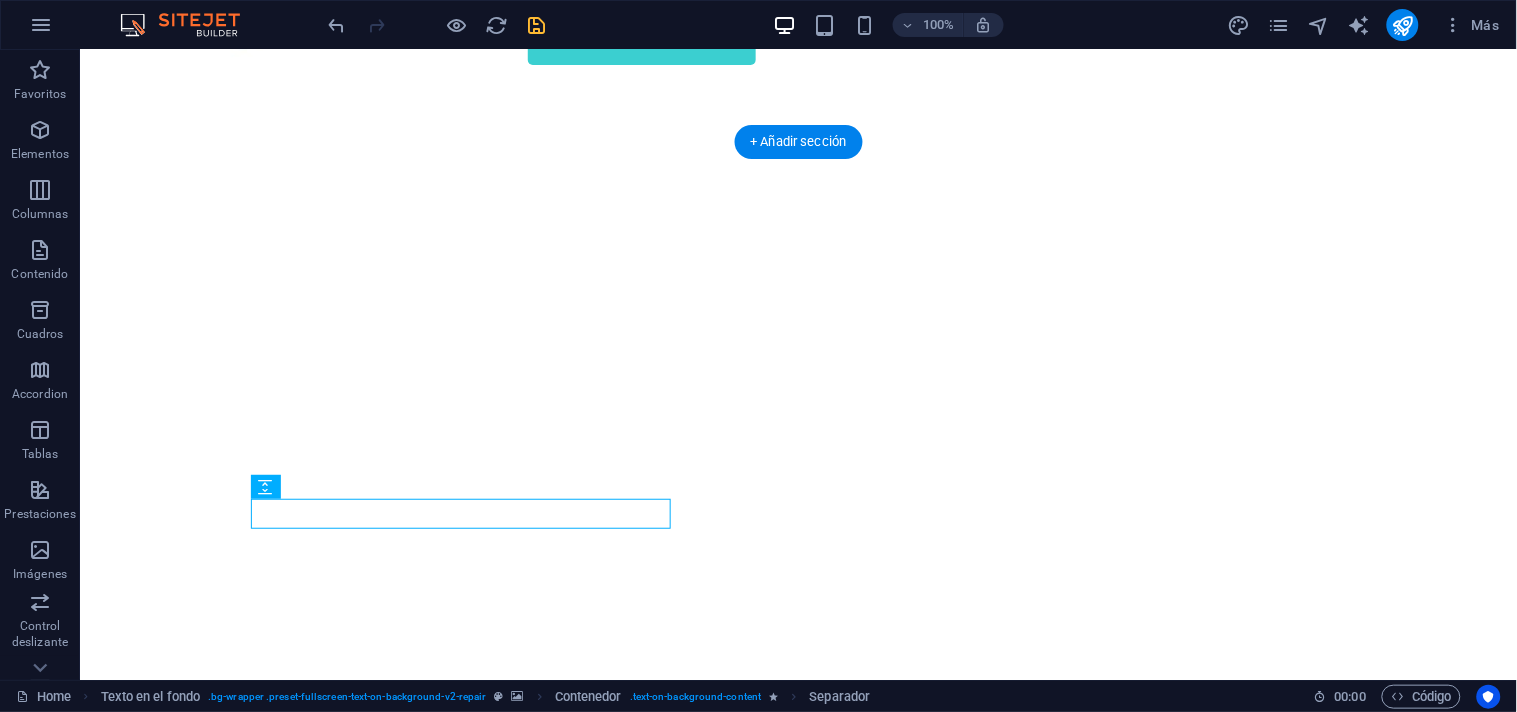 drag, startPoint x: 483, startPoint y: 509, endPoint x: 841, endPoint y: 462, distance: 361.07202 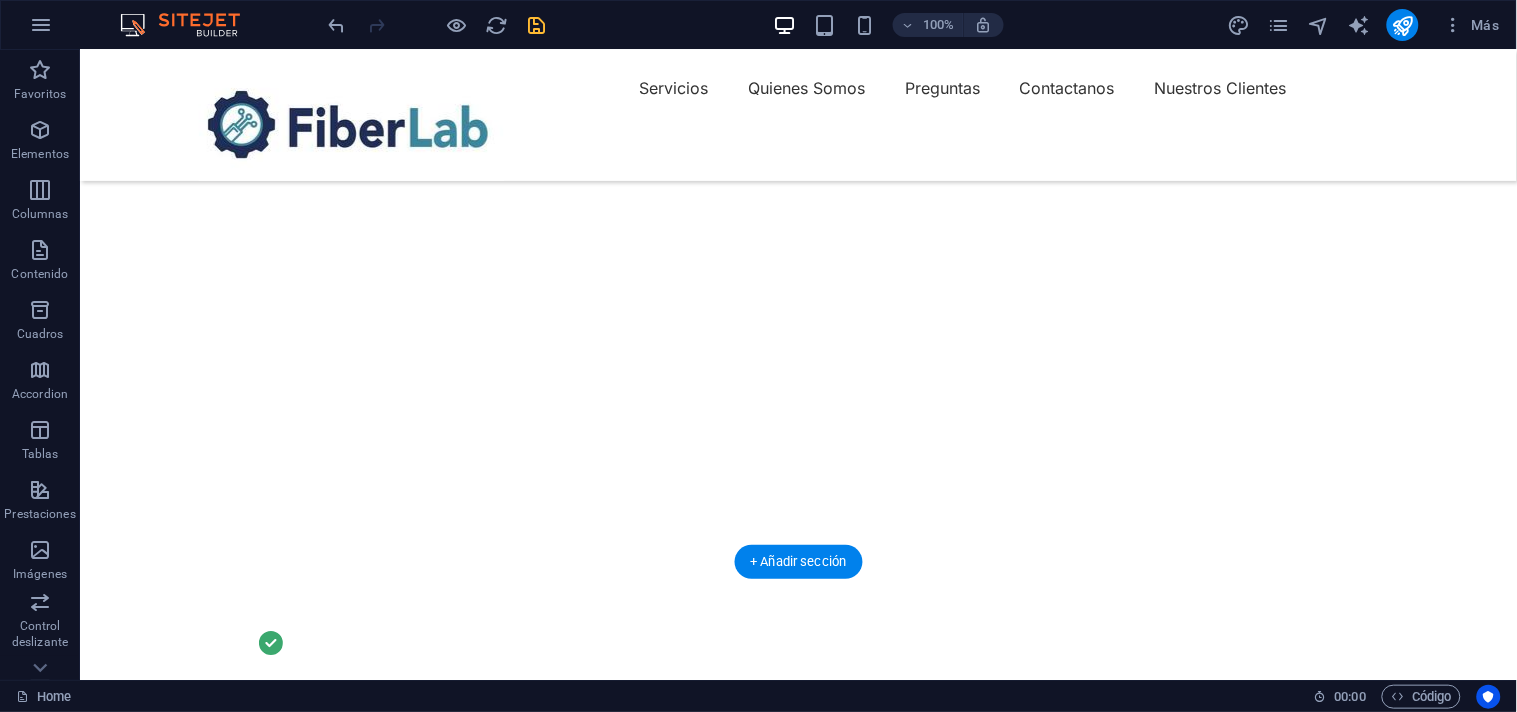 scroll, scrollTop: 333, scrollLeft: 0, axis: vertical 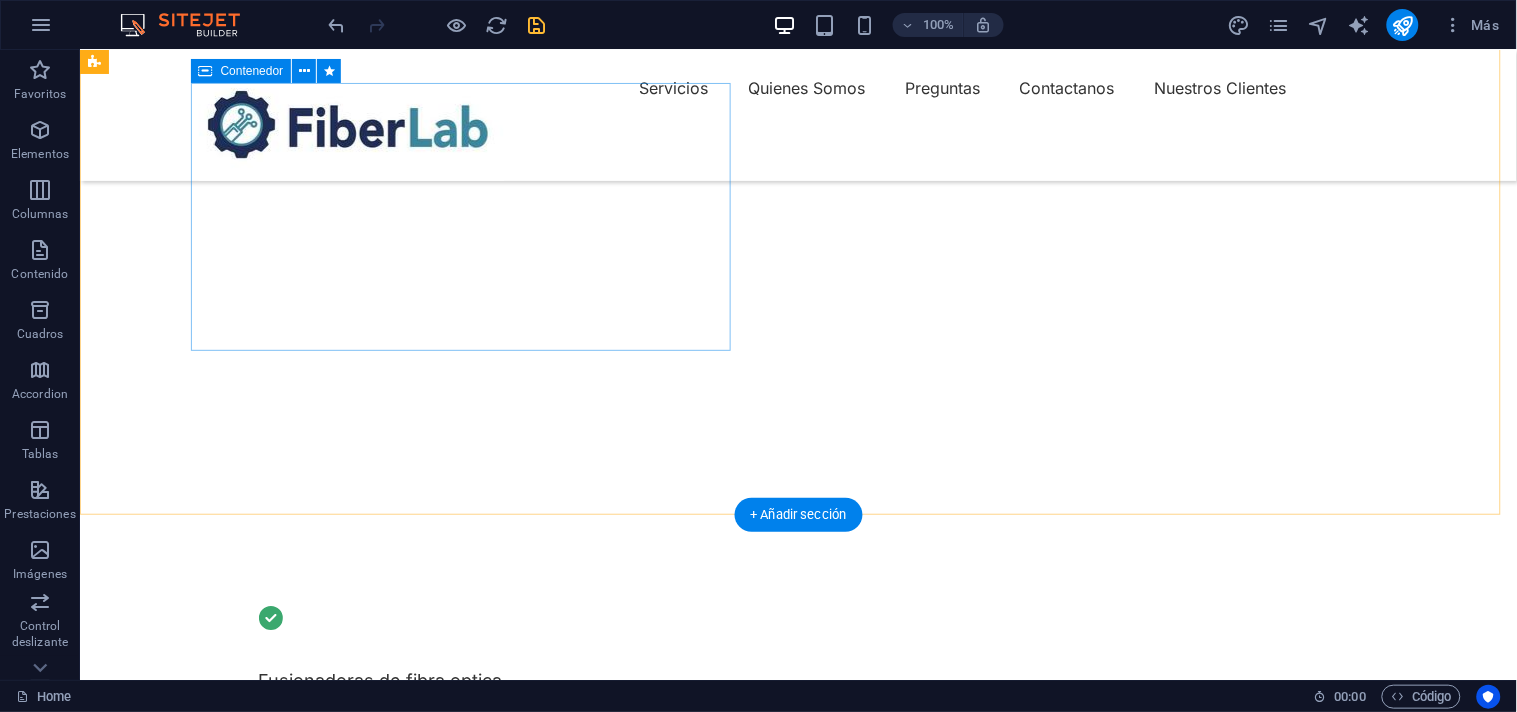 click on "Fusionadoras de fibra optica OTDR's Medidores de potencia" at bounding box center [798, 740] 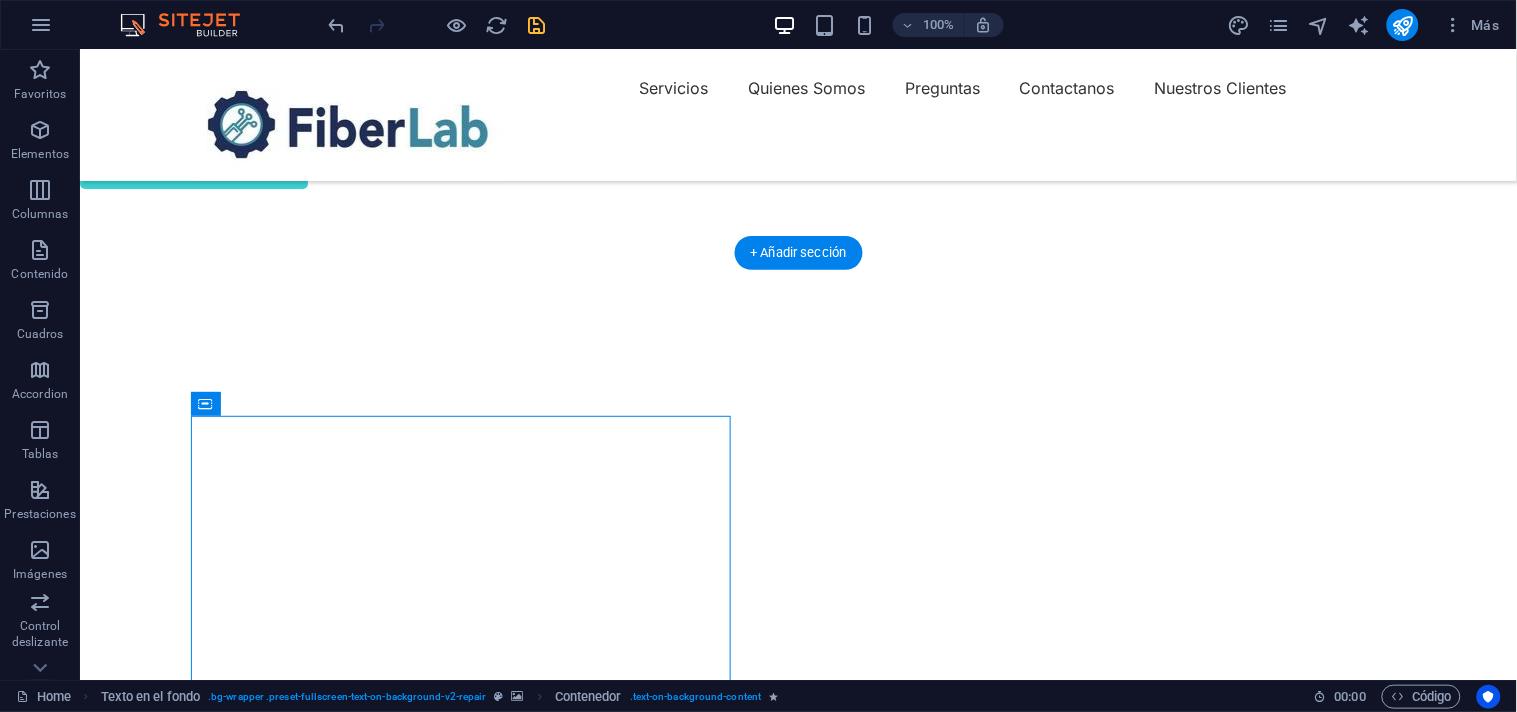 scroll, scrollTop: 0, scrollLeft: 0, axis: both 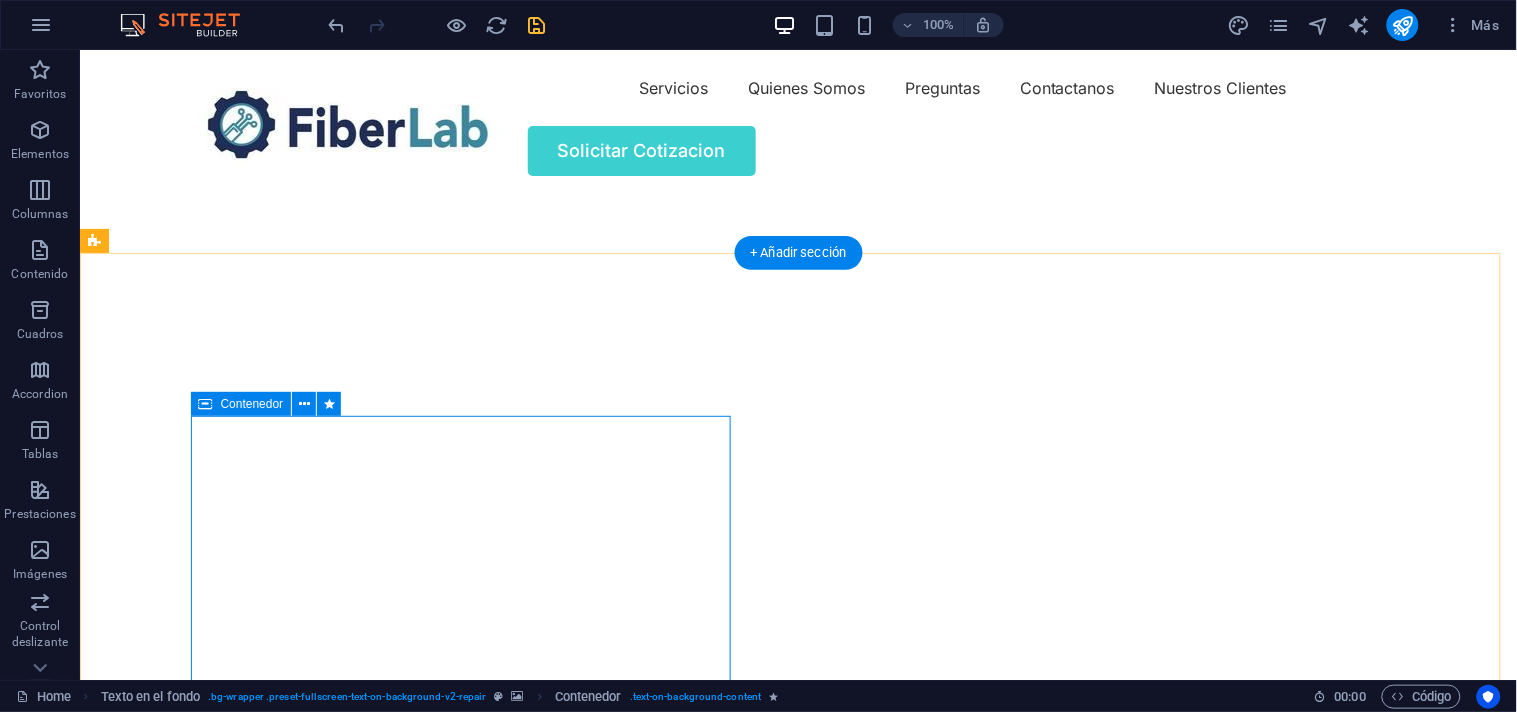 click on "Fusionadoras de fibra optica OTDR's Medidores de potencia" at bounding box center [798, 996] 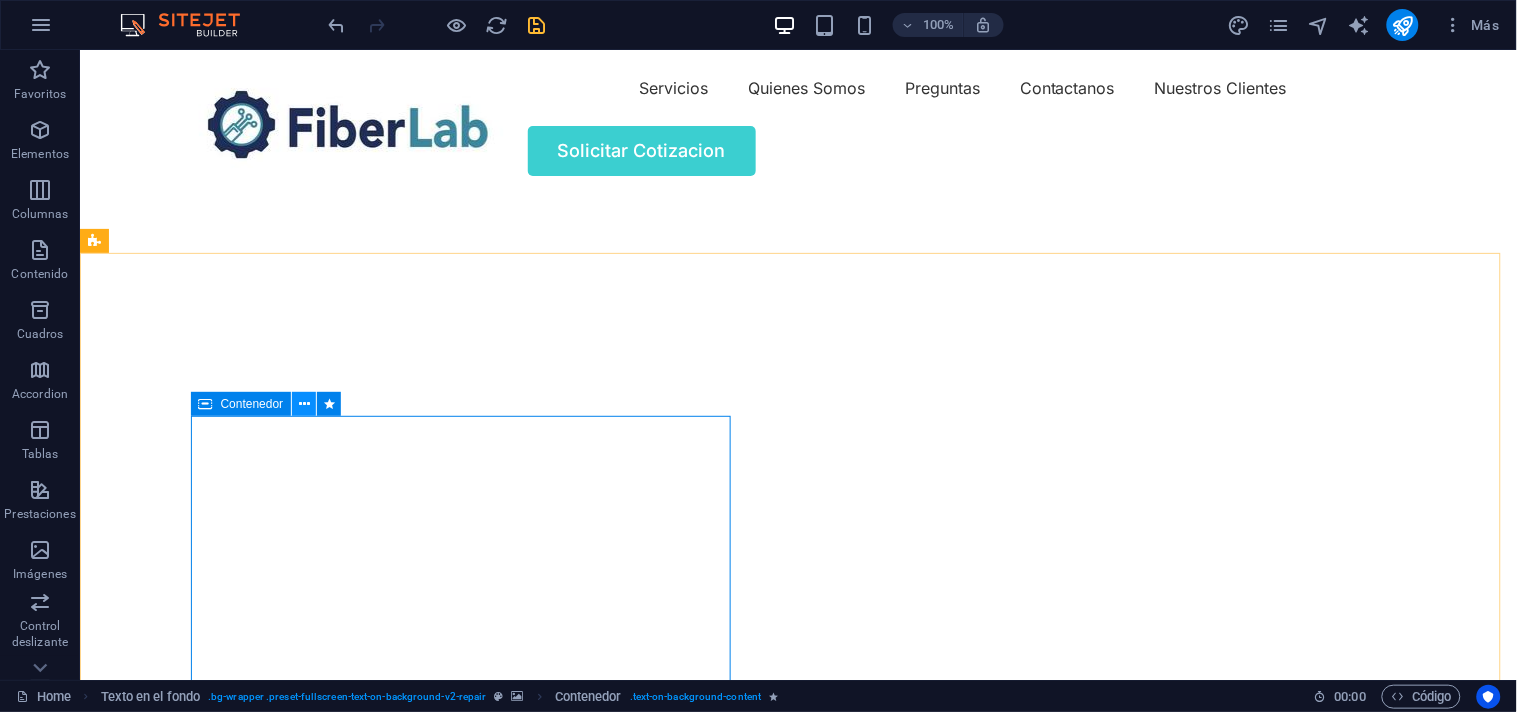 click at bounding box center (304, 404) 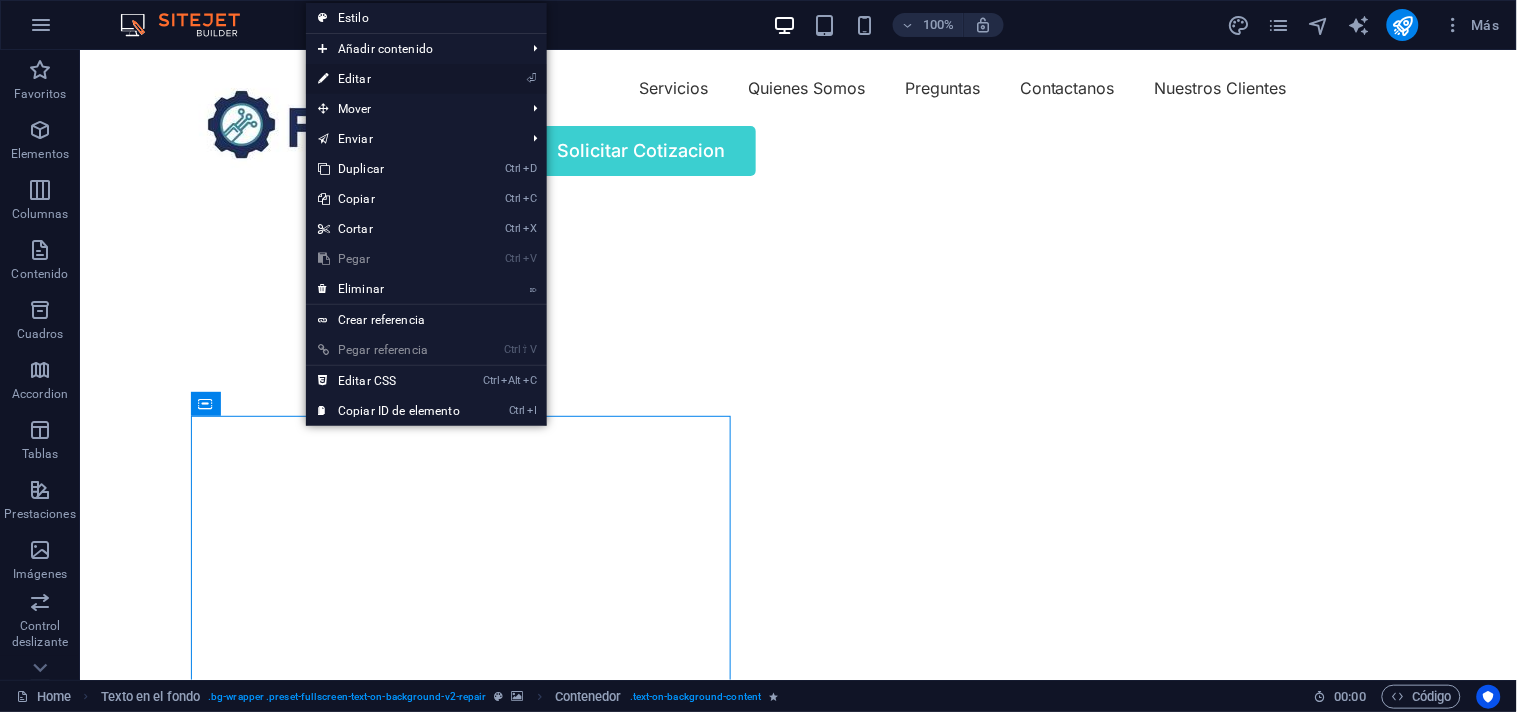 click on "⏎  Editar" at bounding box center [389, 79] 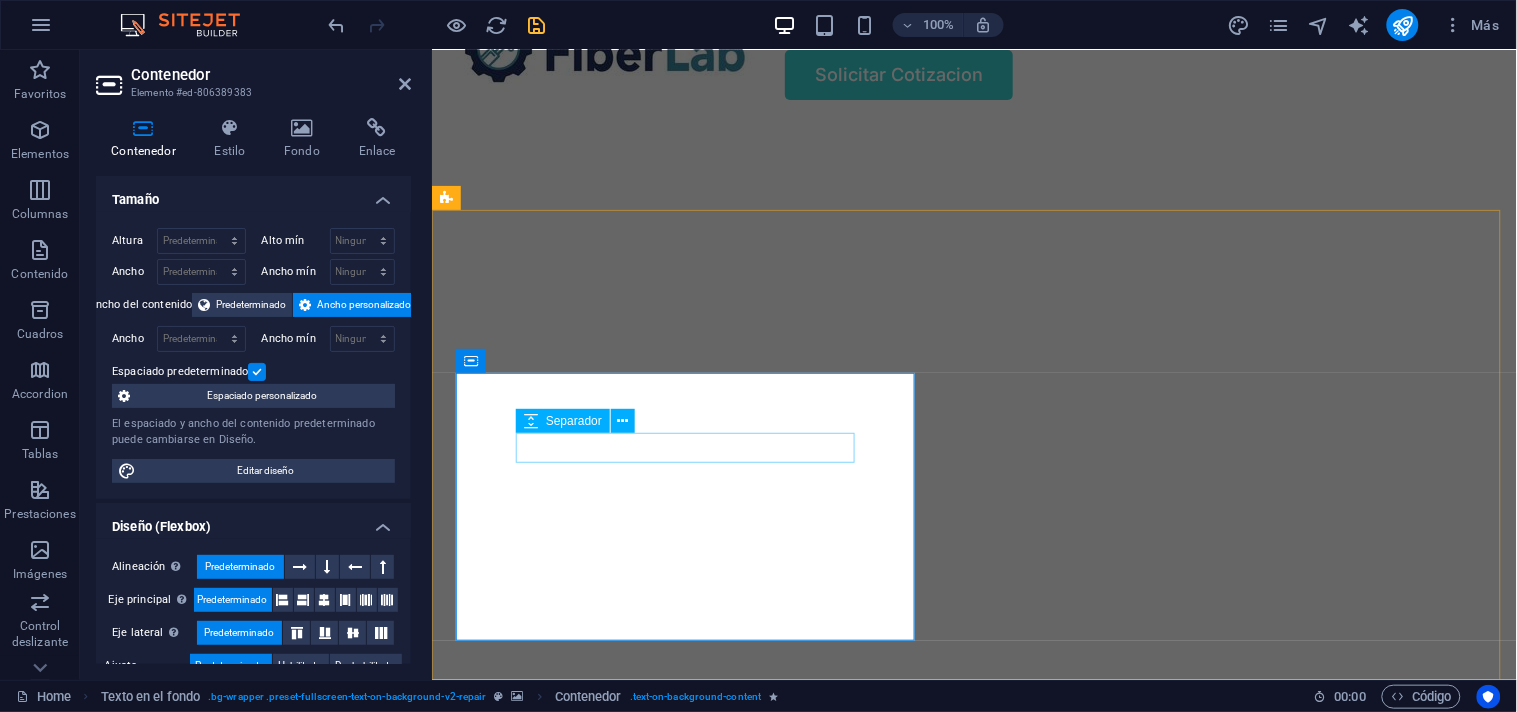 scroll, scrollTop: 111, scrollLeft: 0, axis: vertical 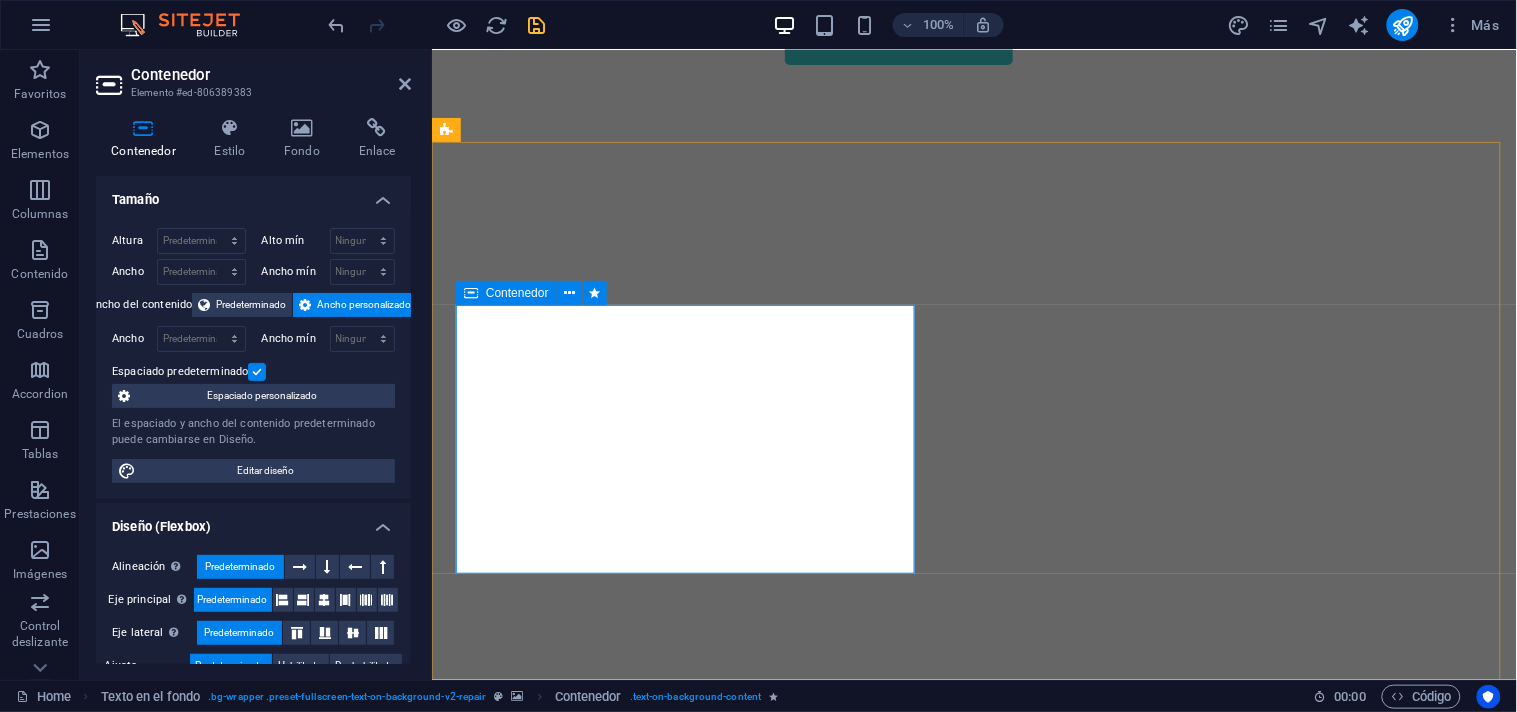 click on "Fusionadoras de fibra optica OTDR's Medidores de potencia" at bounding box center (973, 885) 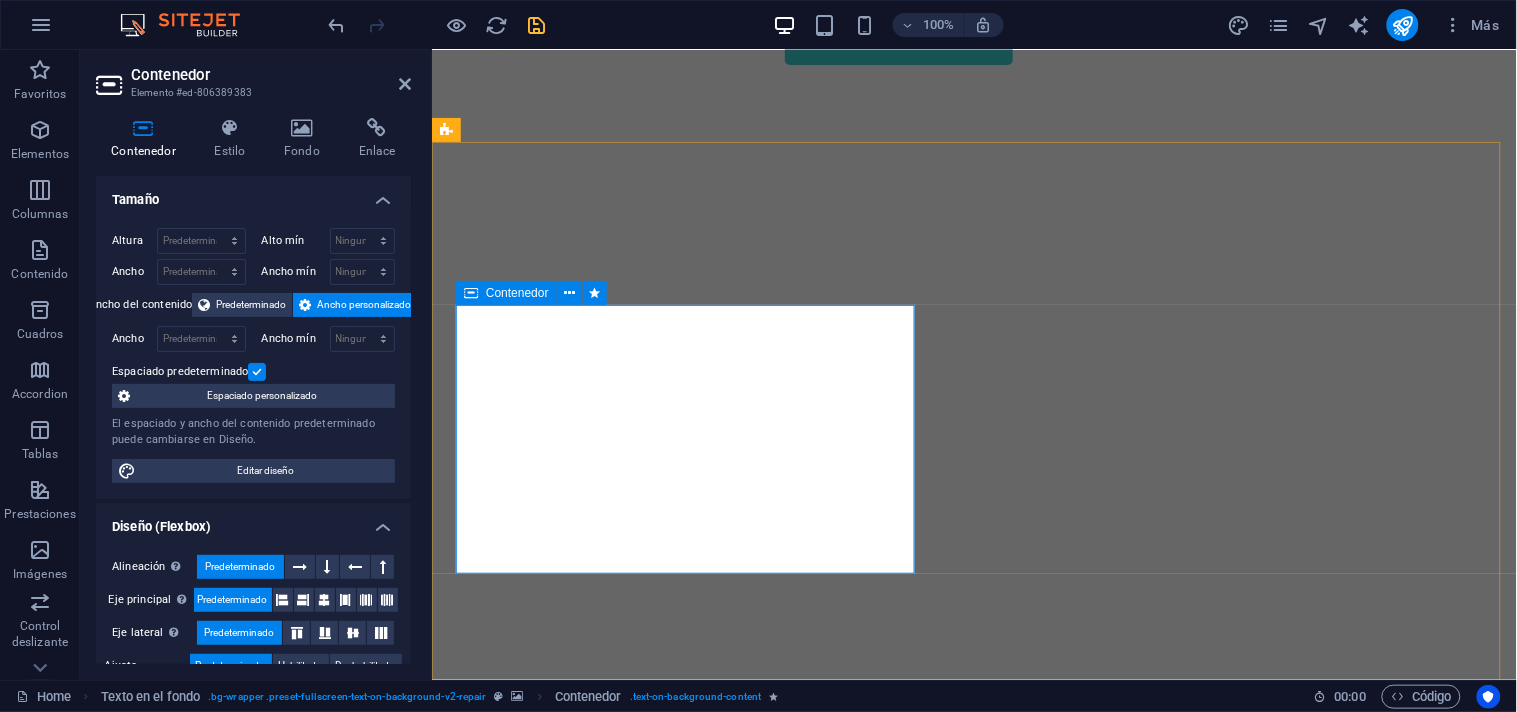 drag, startPoint x: 902, startPoint y: 569, endPoint x: 874, endPoint y: 536, distance: 43.27817 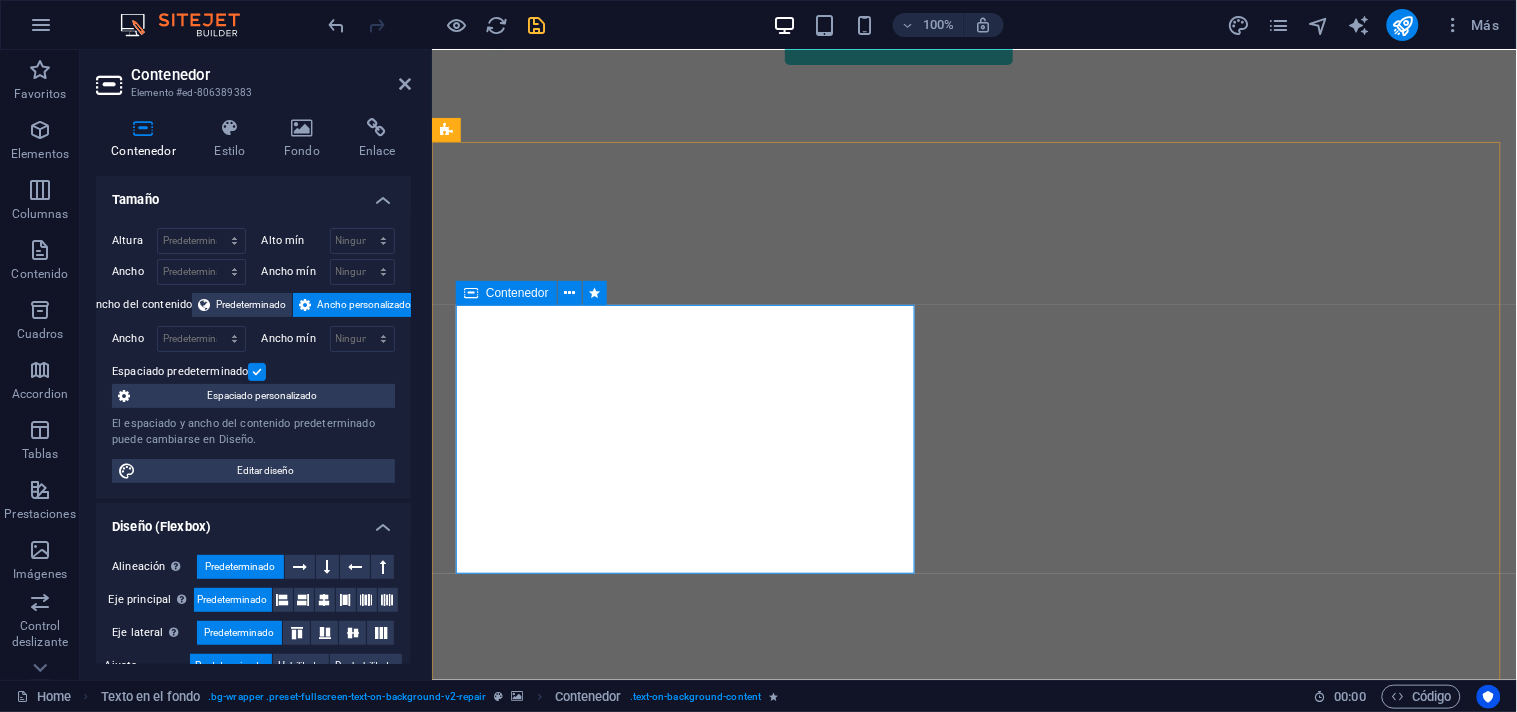 click on "Fusionadoras de fibra optica OTDR's Medidores de potencia" at bounding box center [973, 588] 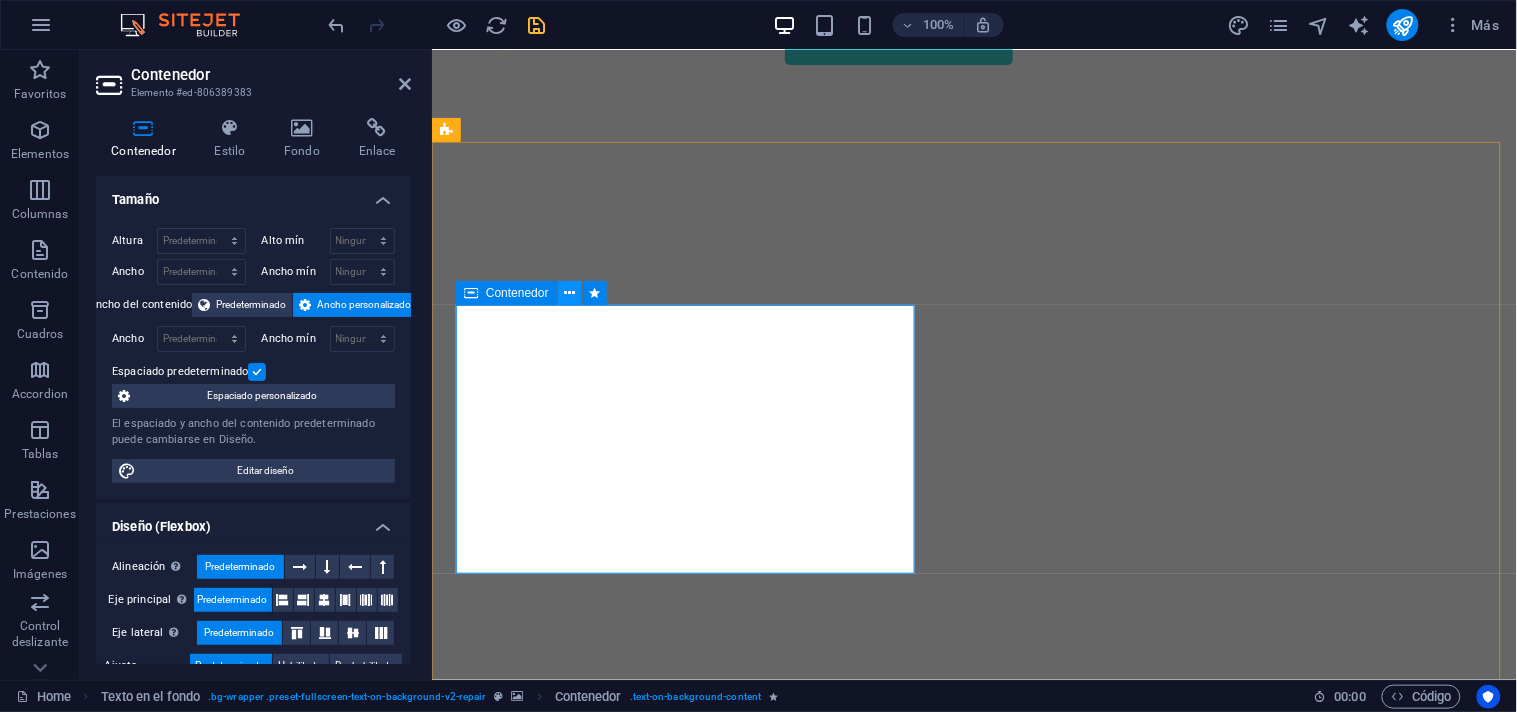 click at bounding box center [569, 293] 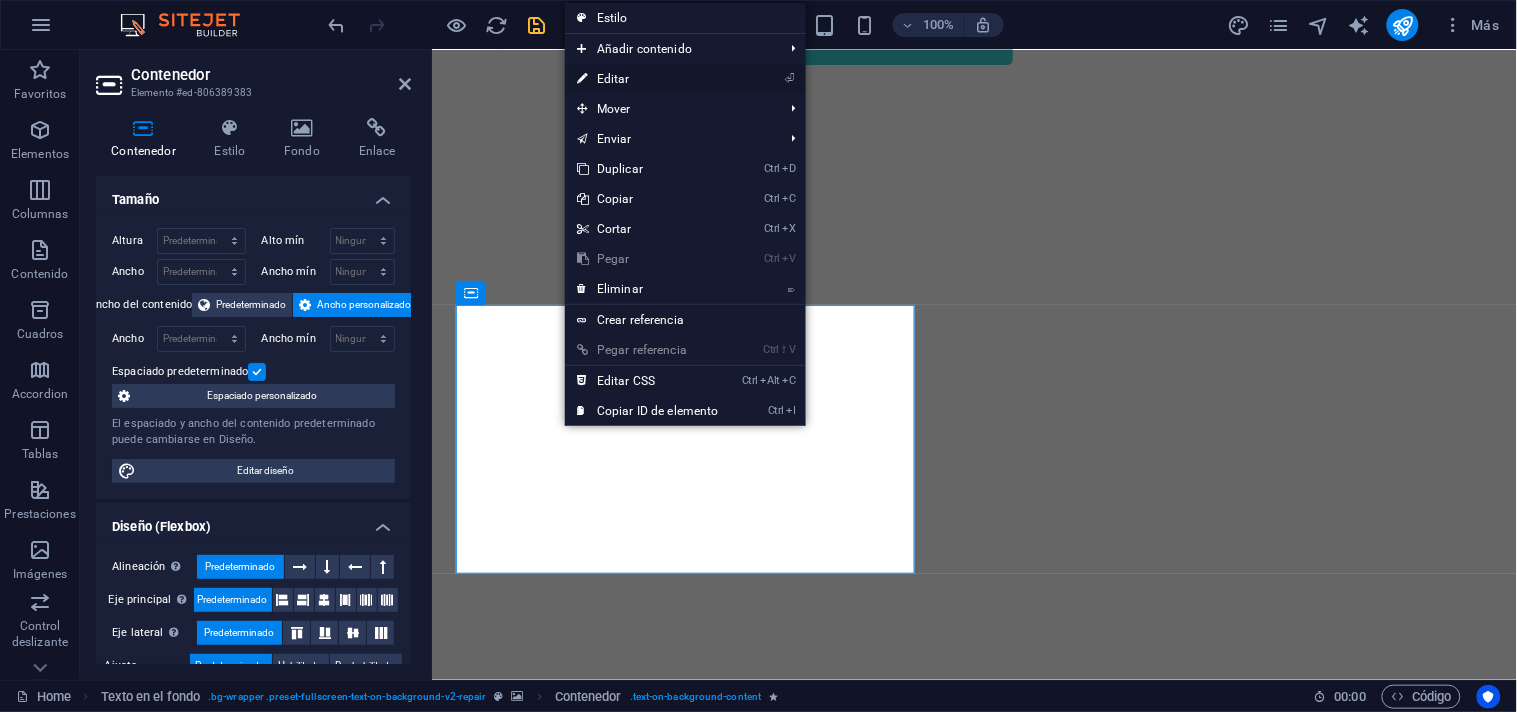 click on "⏎  Editar" at bounding box center [648, 79] 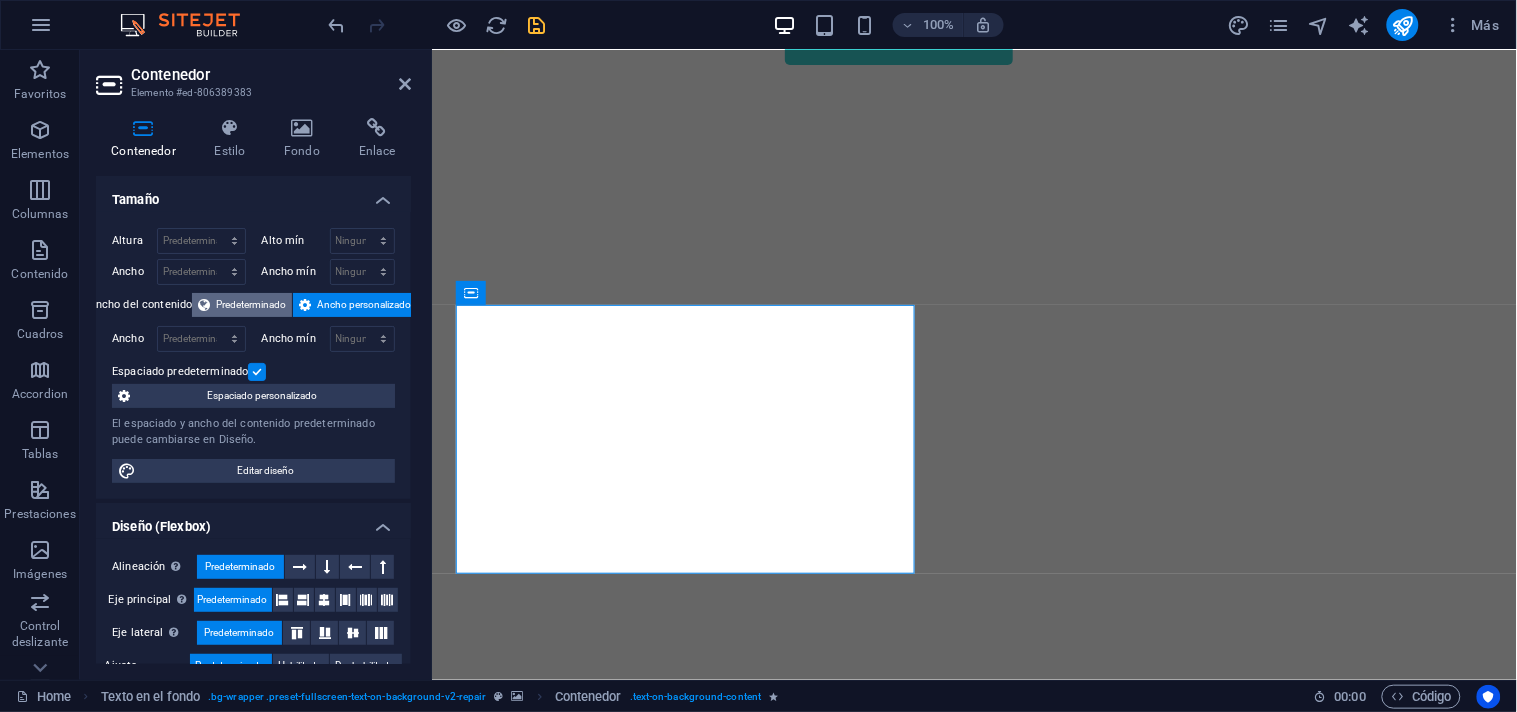 click on "Predeterminado" at bounding box center (251, 305) 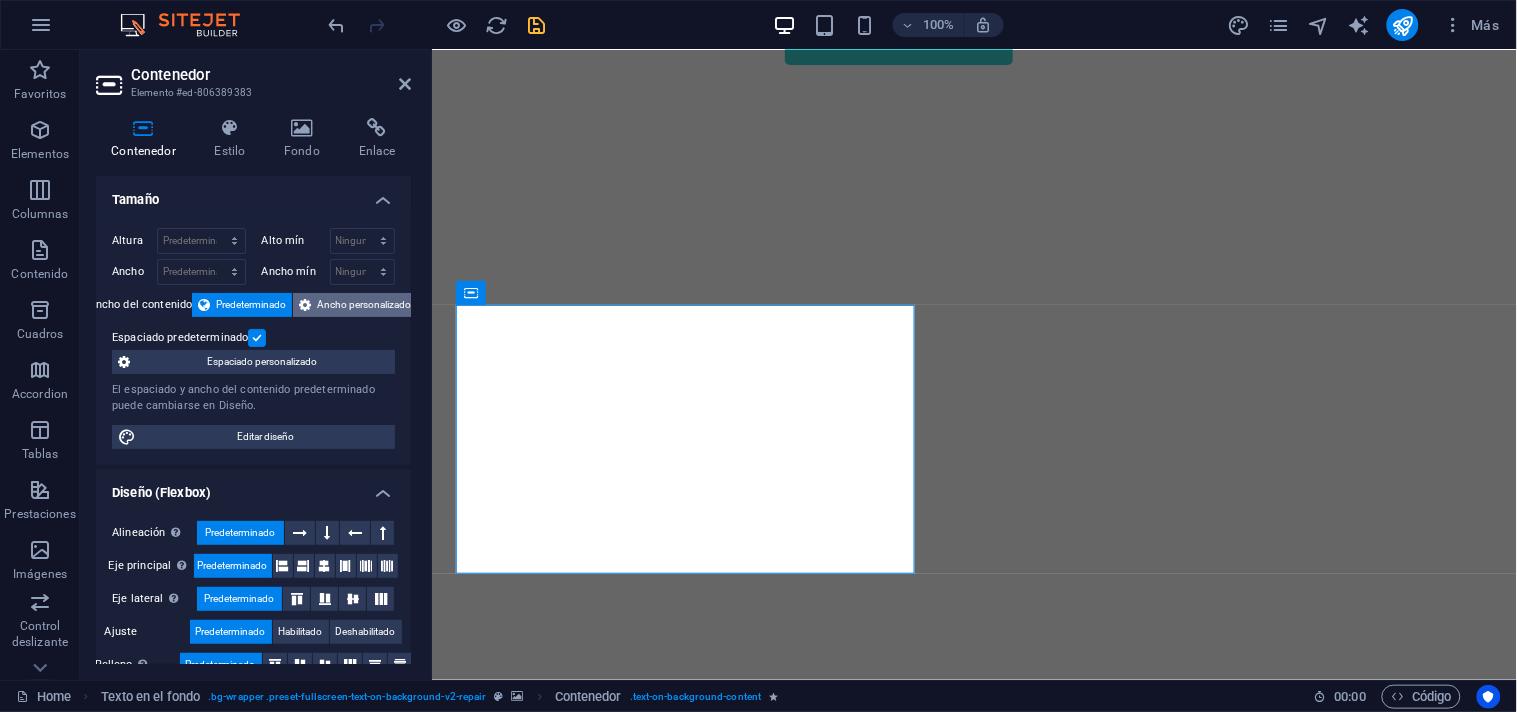 click on "Ancho personalizado" at bounding box center [364, 305] 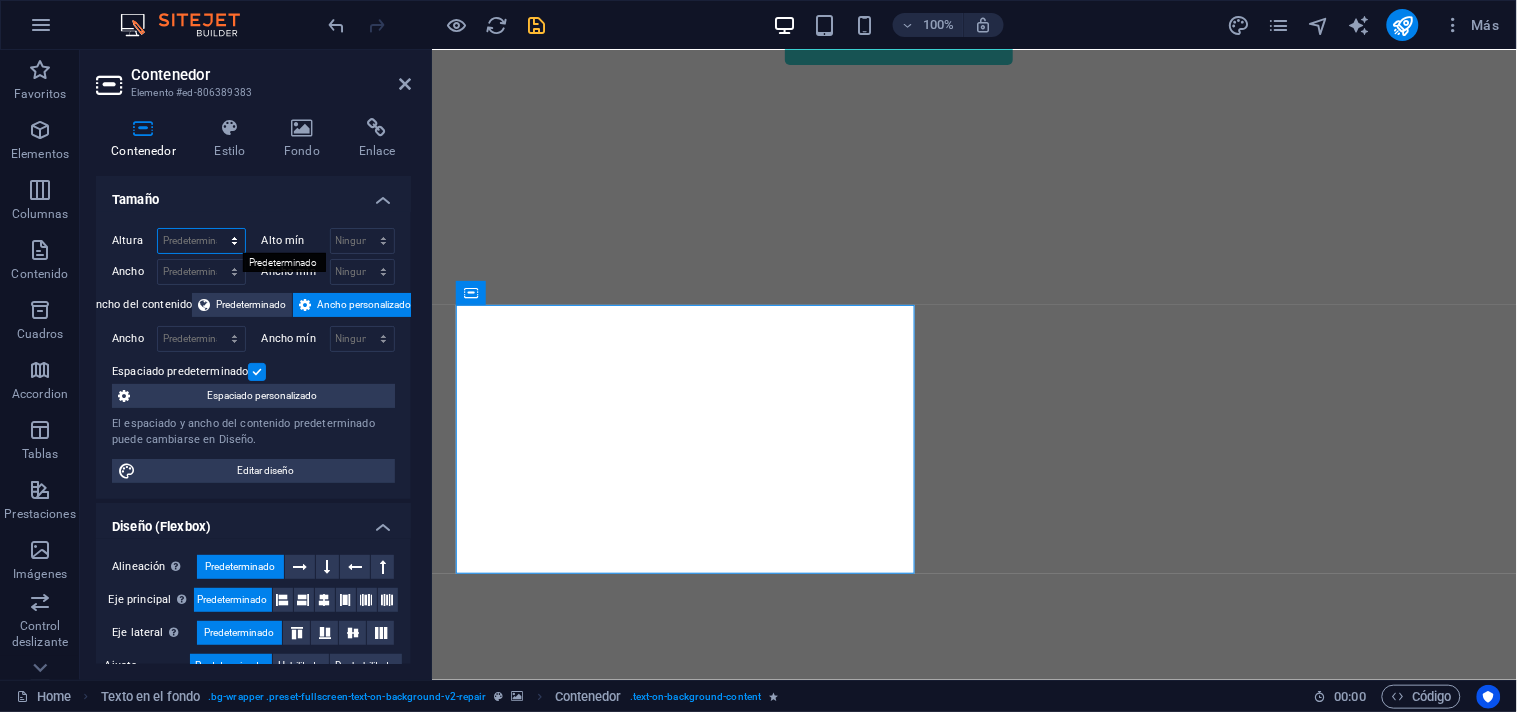 click on "Predeterminado px rem % vh vw" at bounding box center [201, 241] 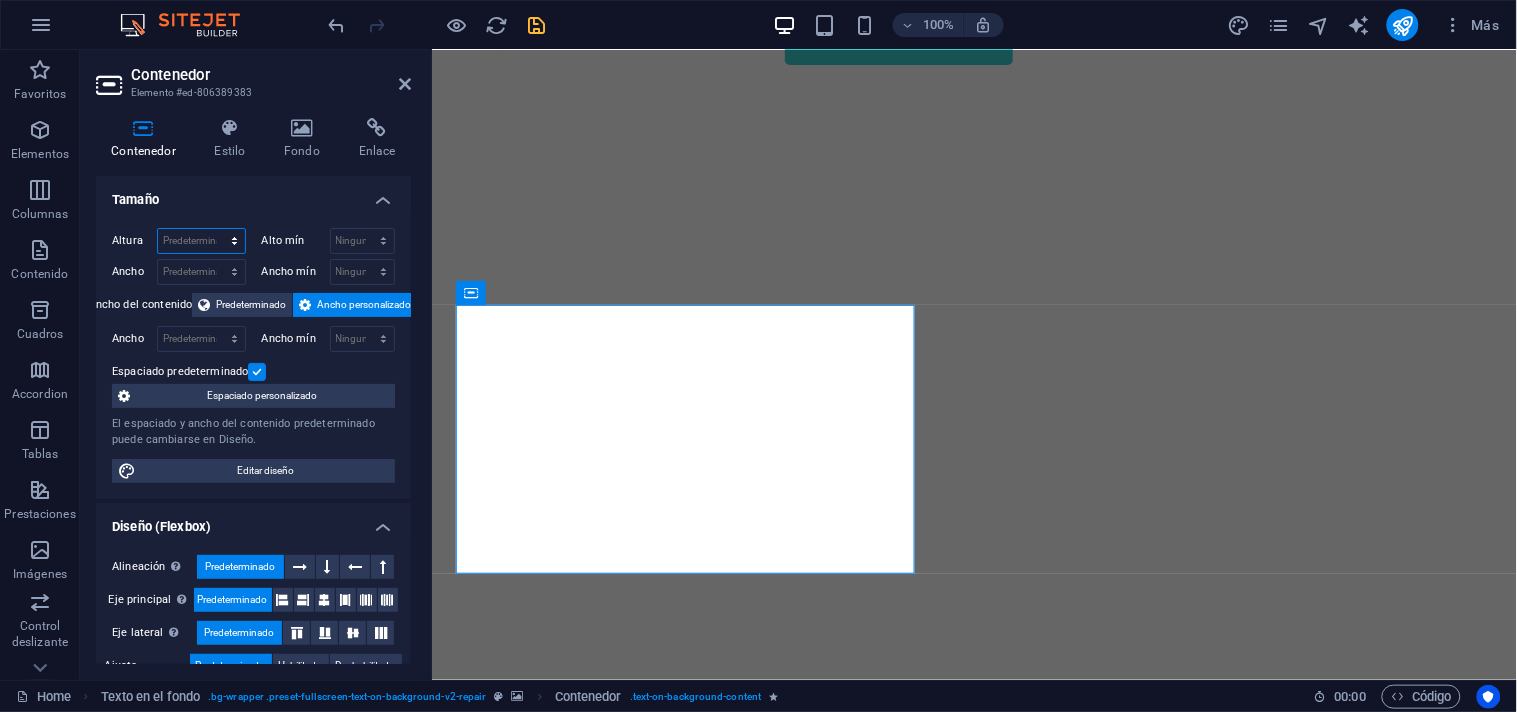 select on "%" 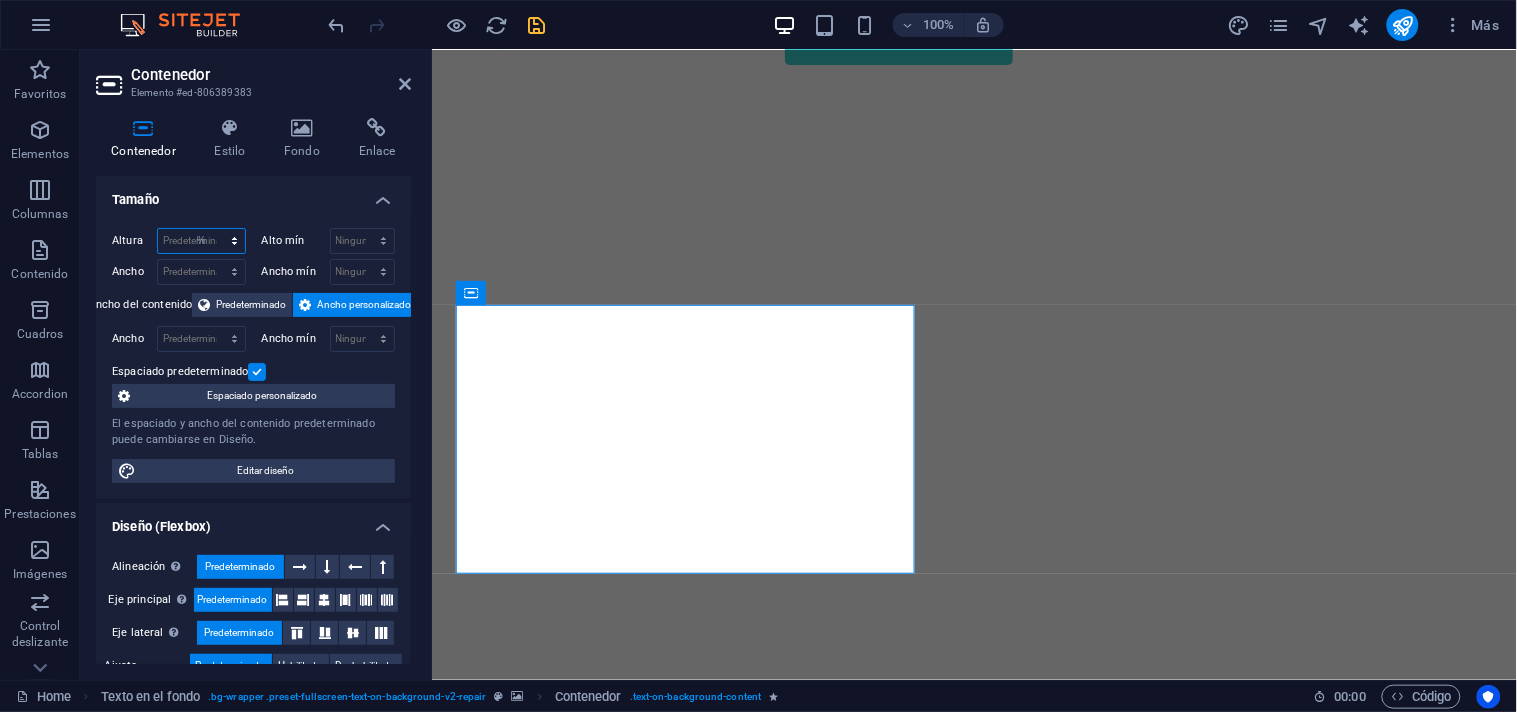 click on "Predeterminado px rem % vh vw" at bounding box center (201, 241) 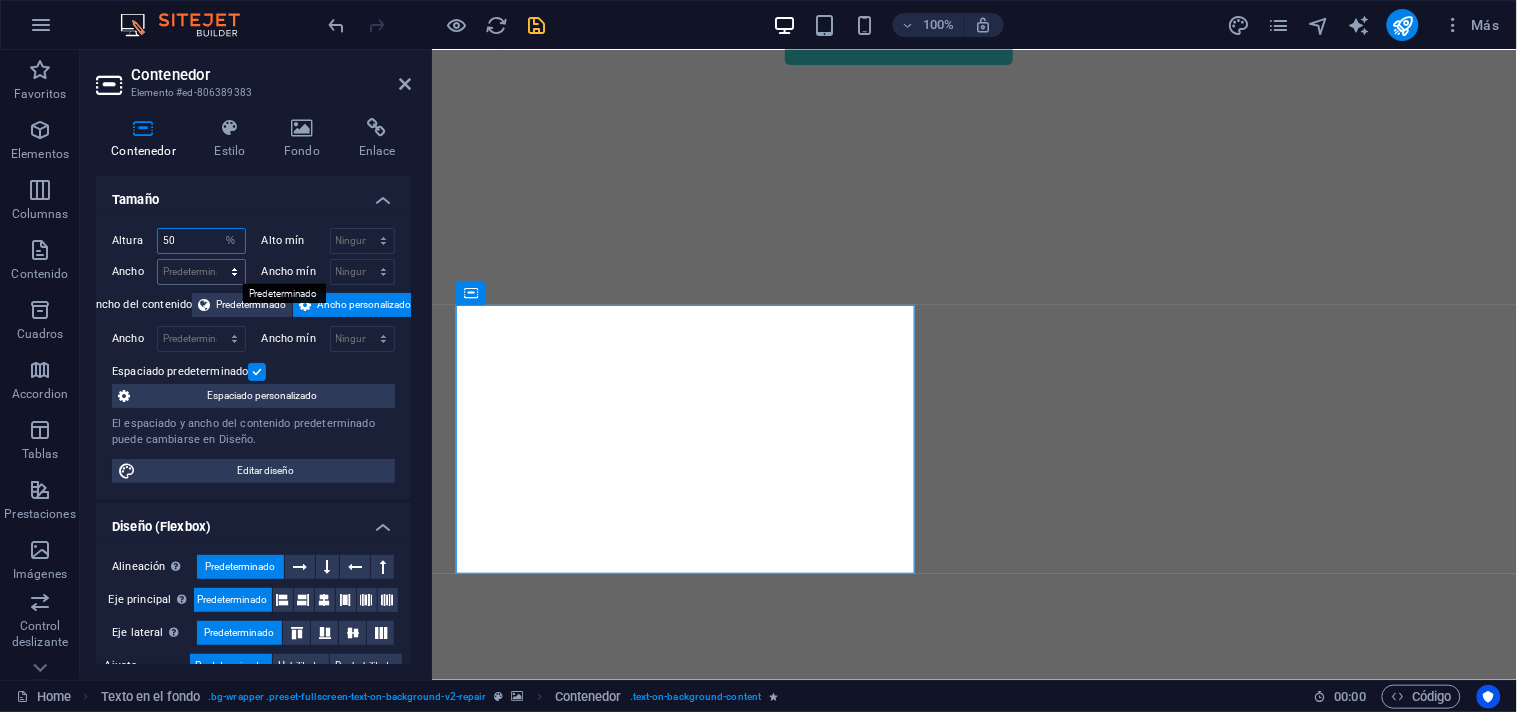 type on "50" 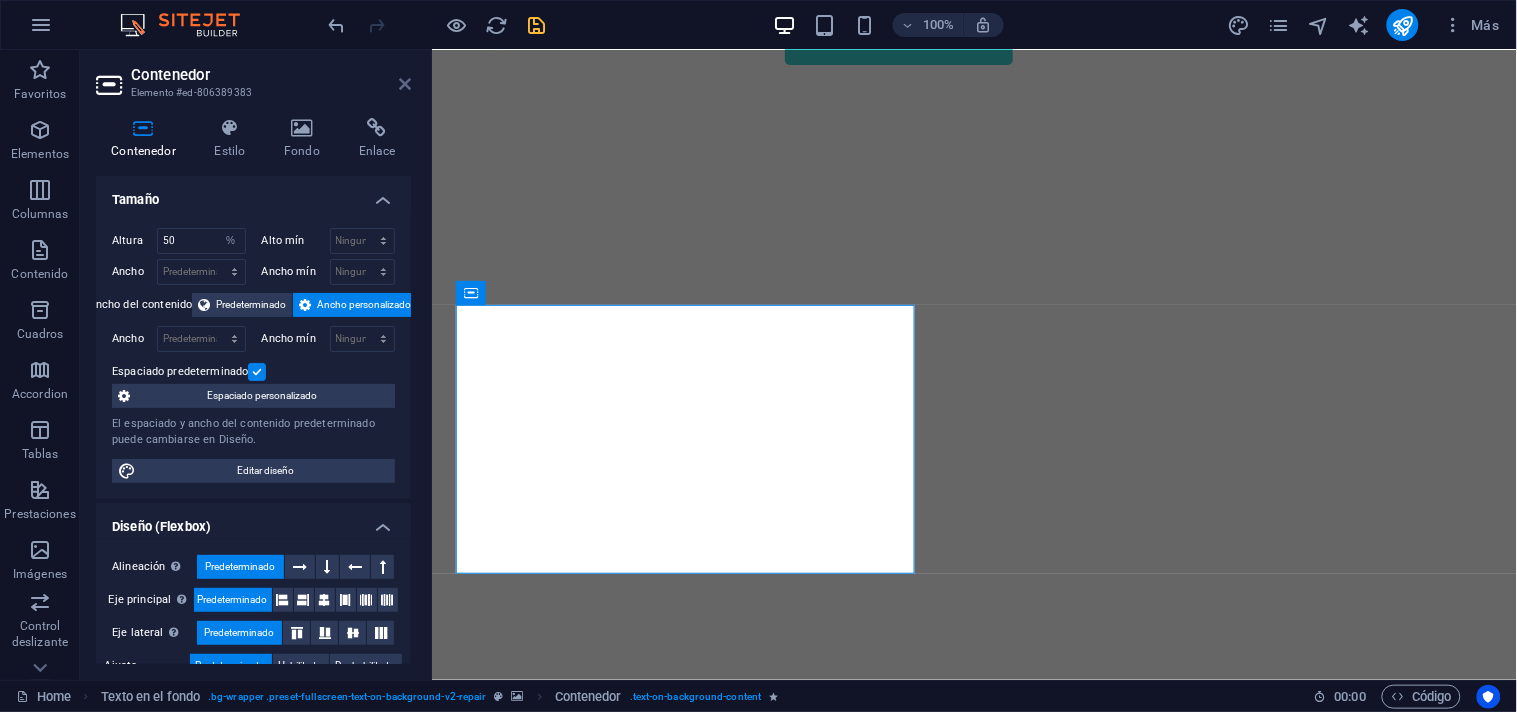 click at bounding box center [405, 84] 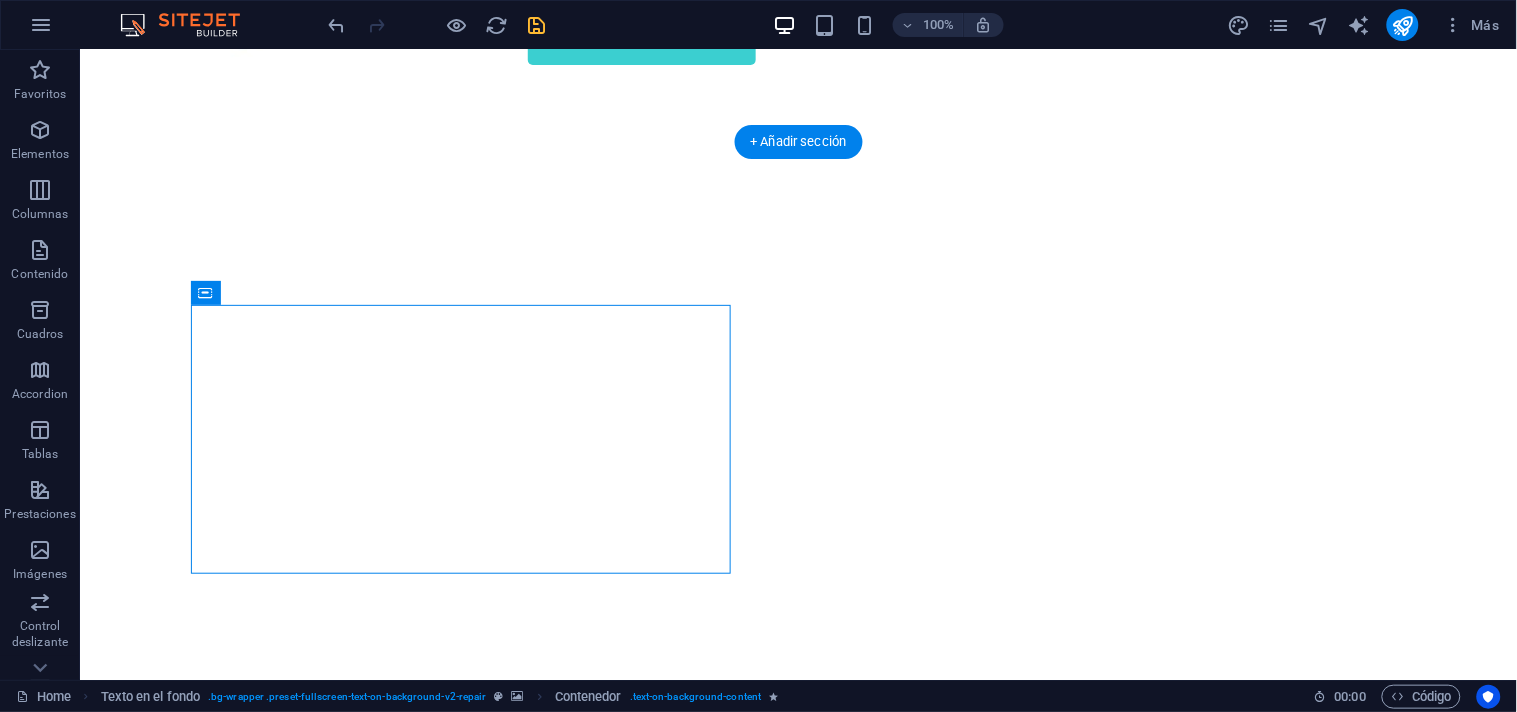 click at bounding box center [790, 64] 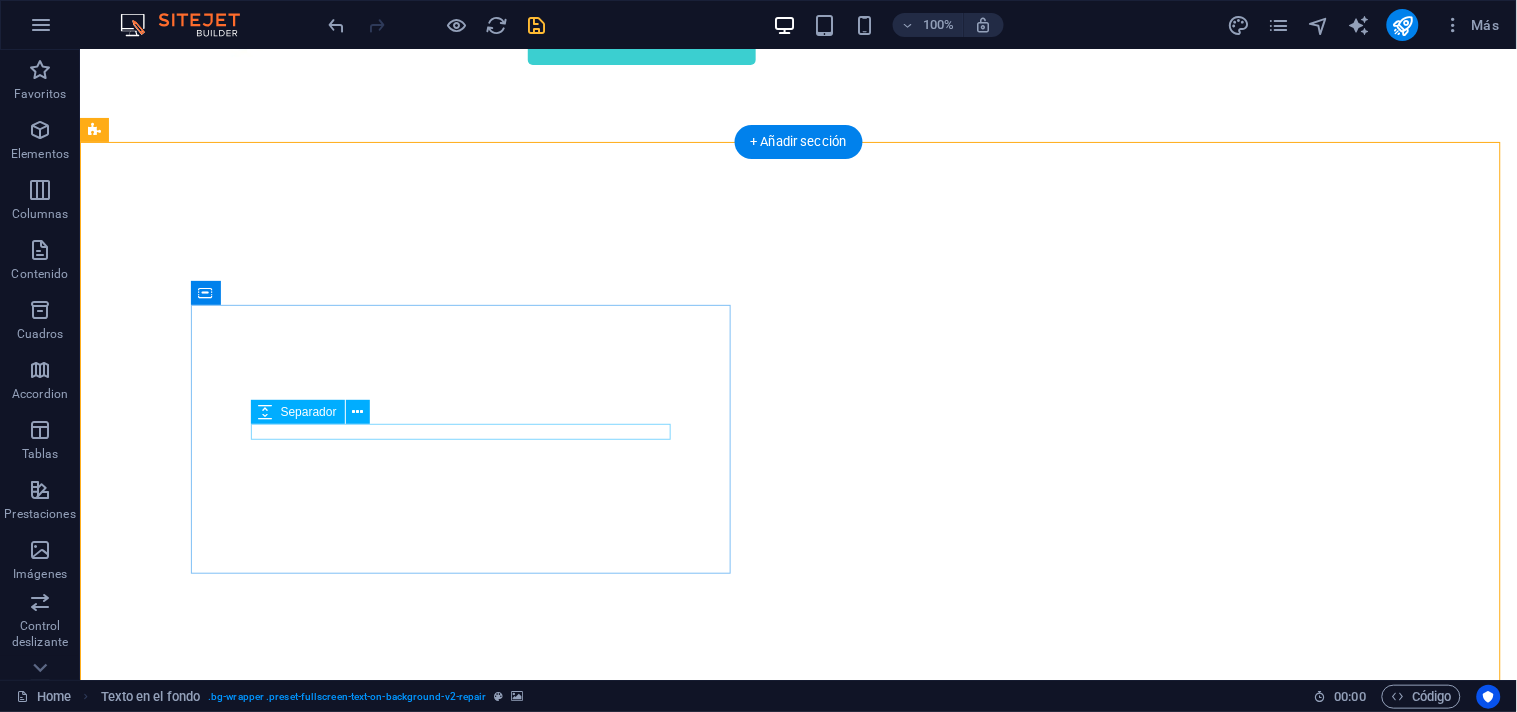 click at bounding box center [798, 847] 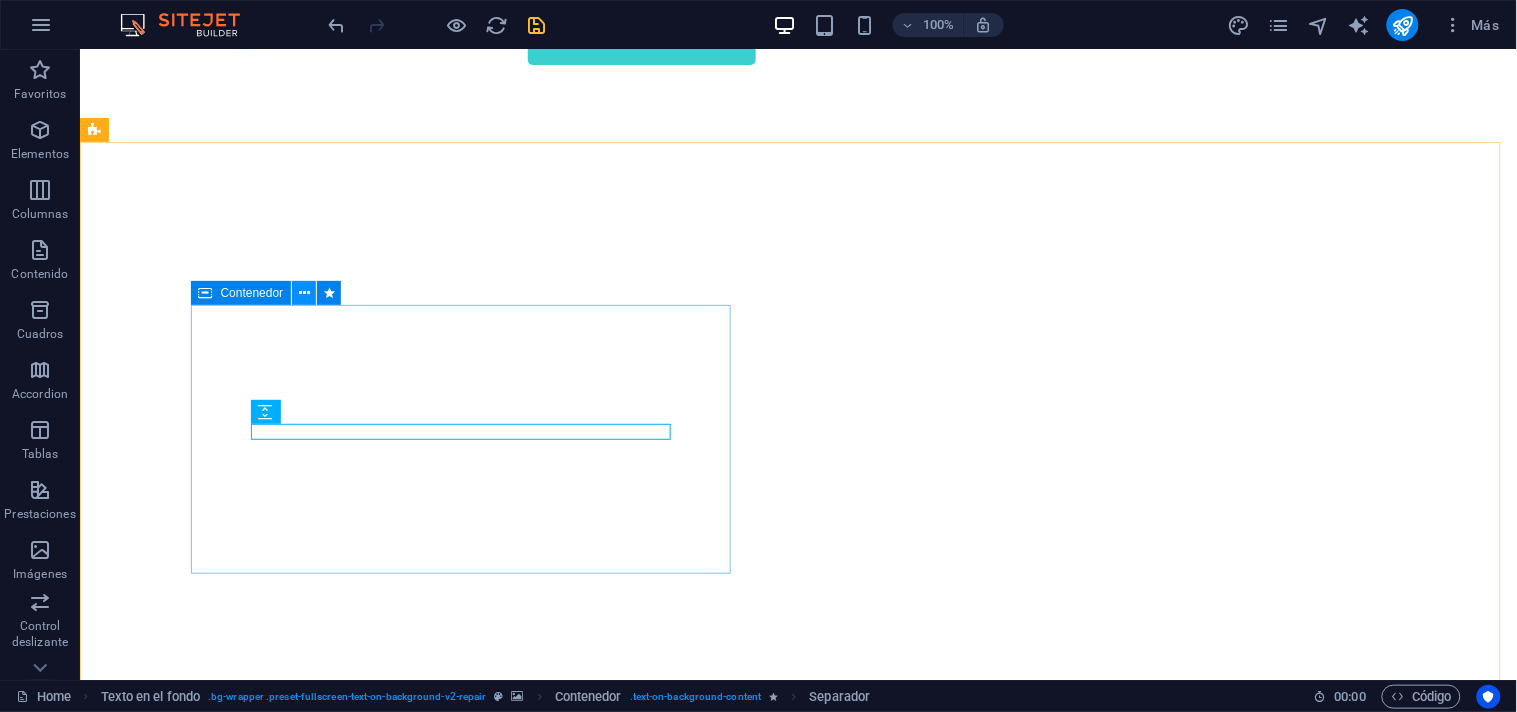 click at bounding box center [304, 293] 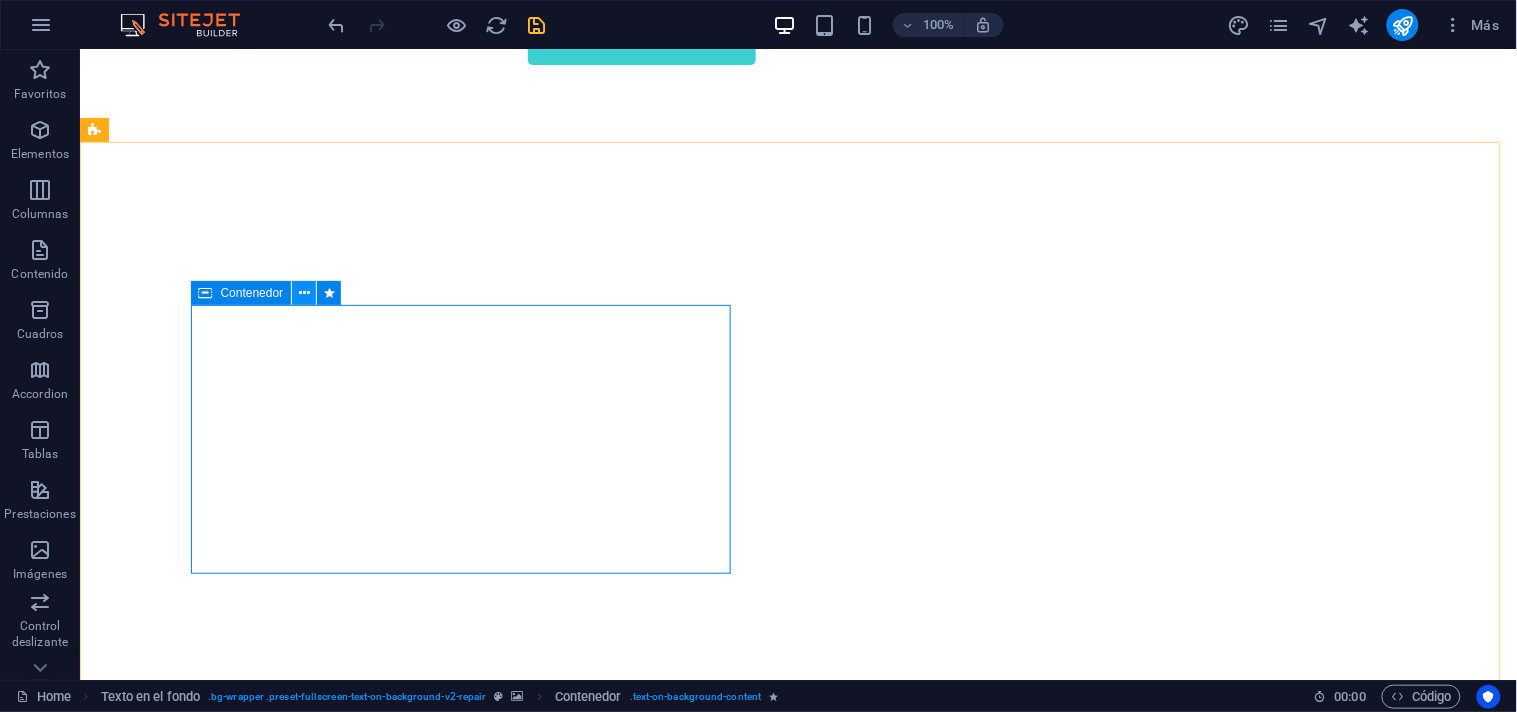 click at bounding box center (304, 293) 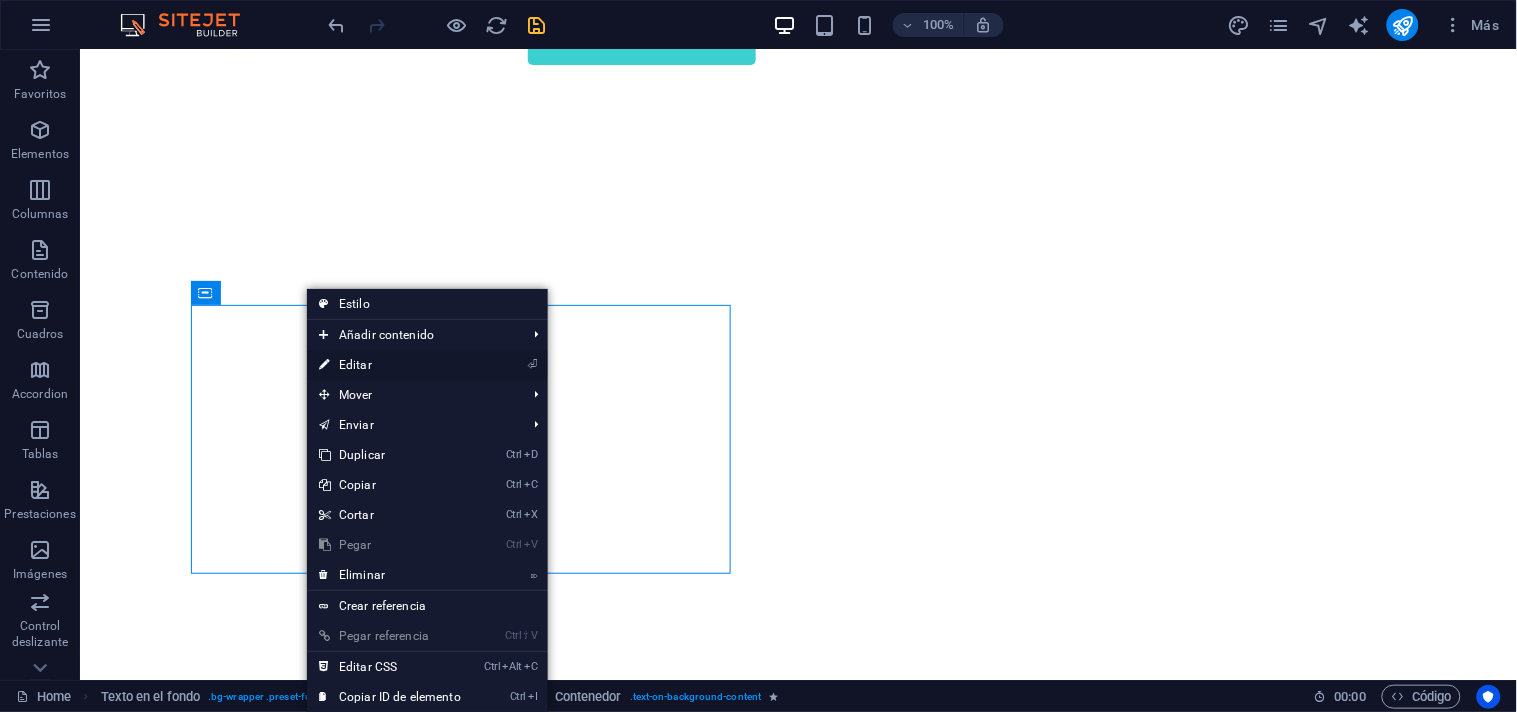 click on "⏎  Editar" at bounding box center [390, 365] 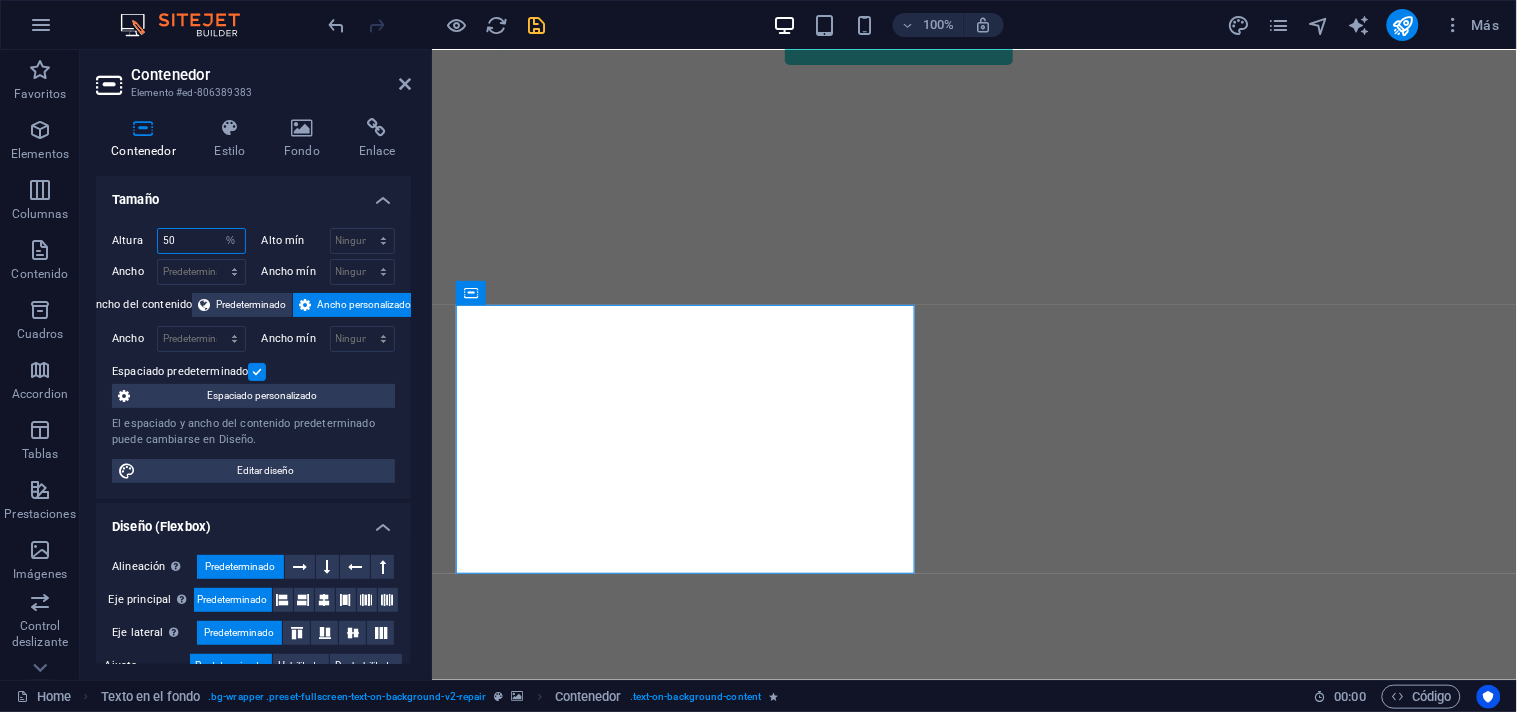 drag, startPoint x: 191, startPoint y: 237, endPoint x: 150, endPoint y: 237, distance: 41 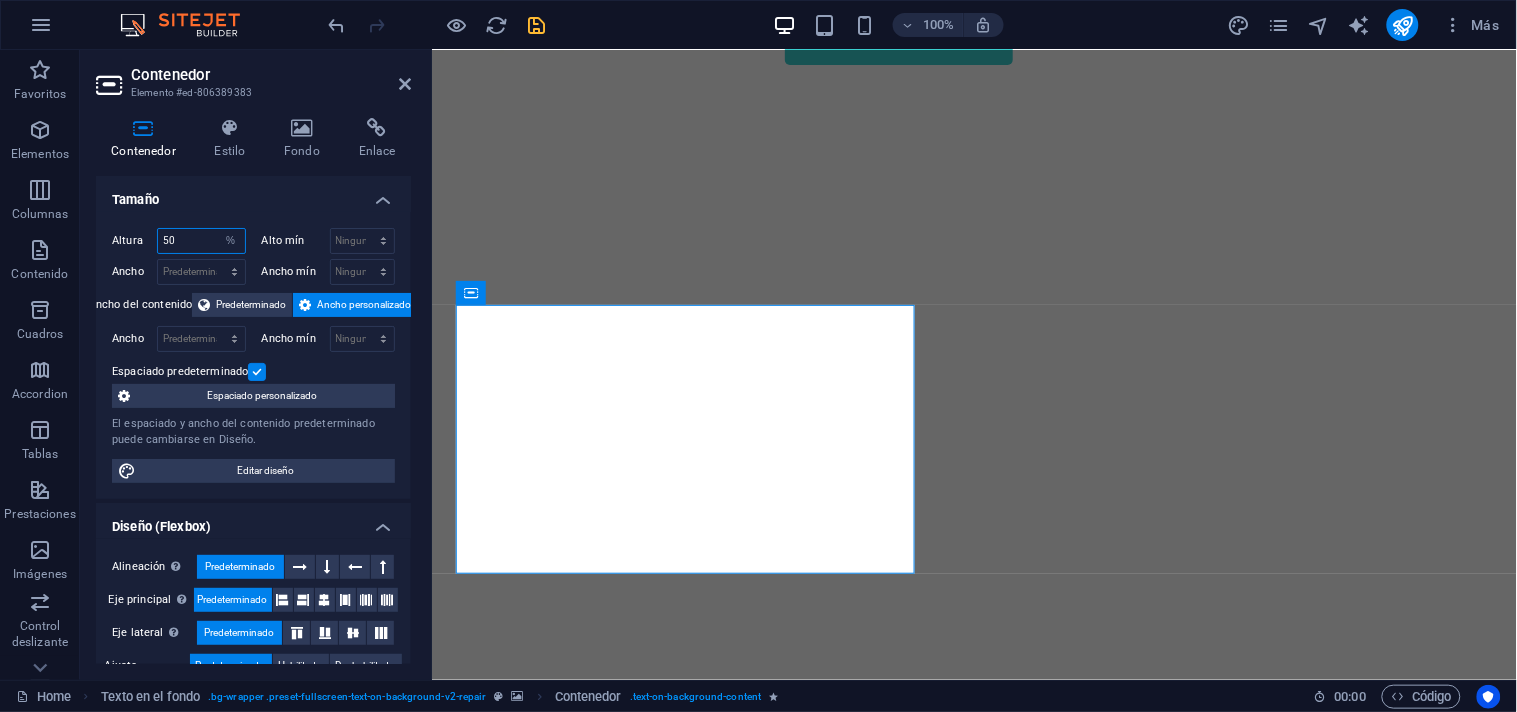 click on "Altura 50 Predeterminado px rem % vh vw" at bounding box center [179, 241] 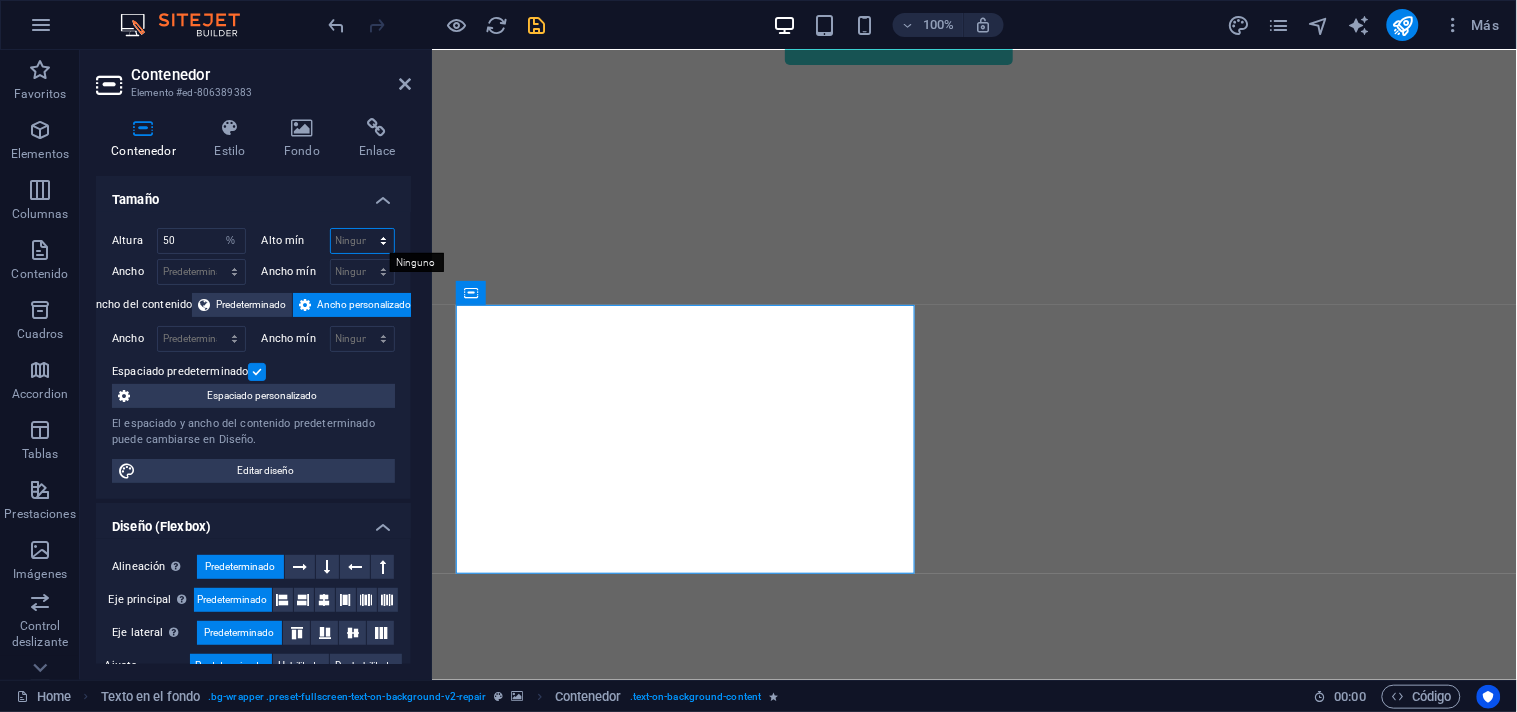 click on "Ninguno px rem % vh vw" at bounding box center [363, 241] 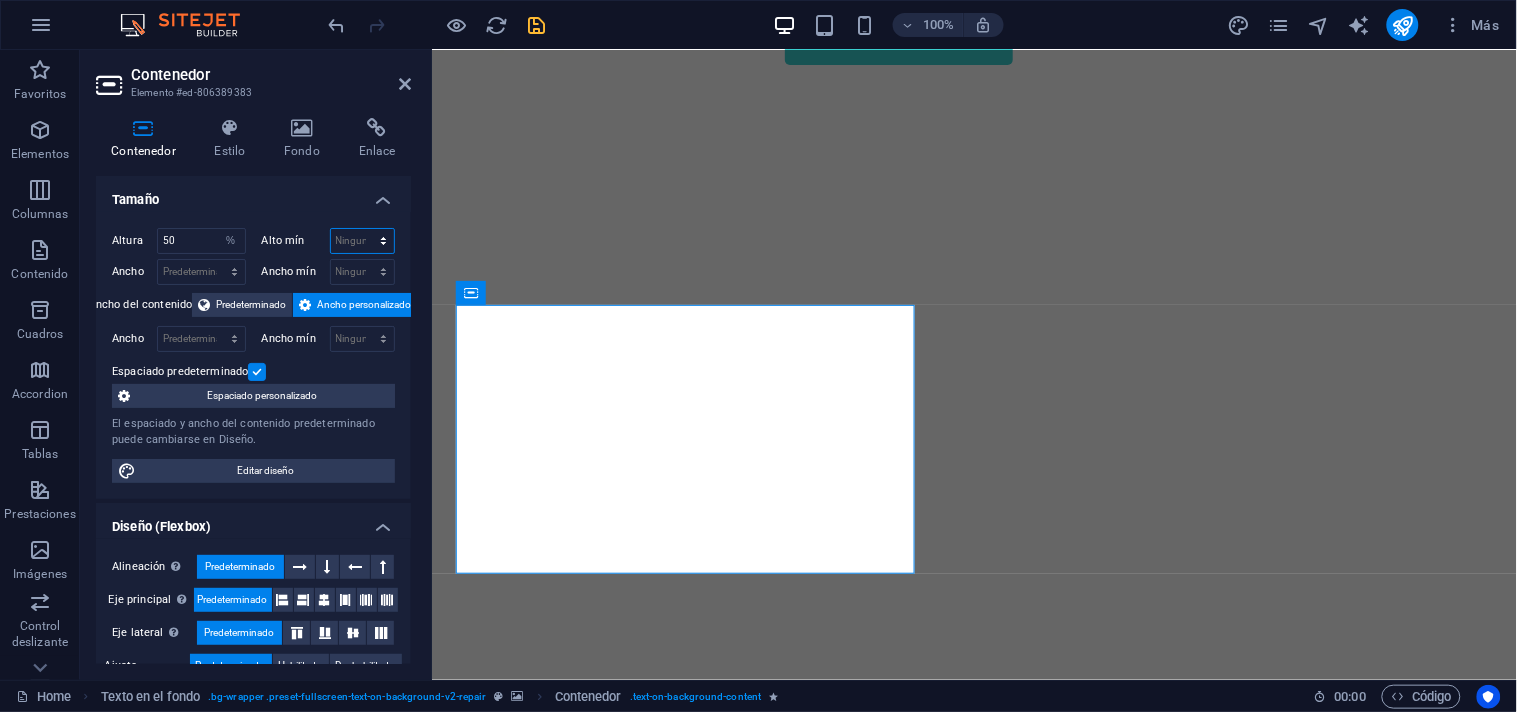 select on "%" 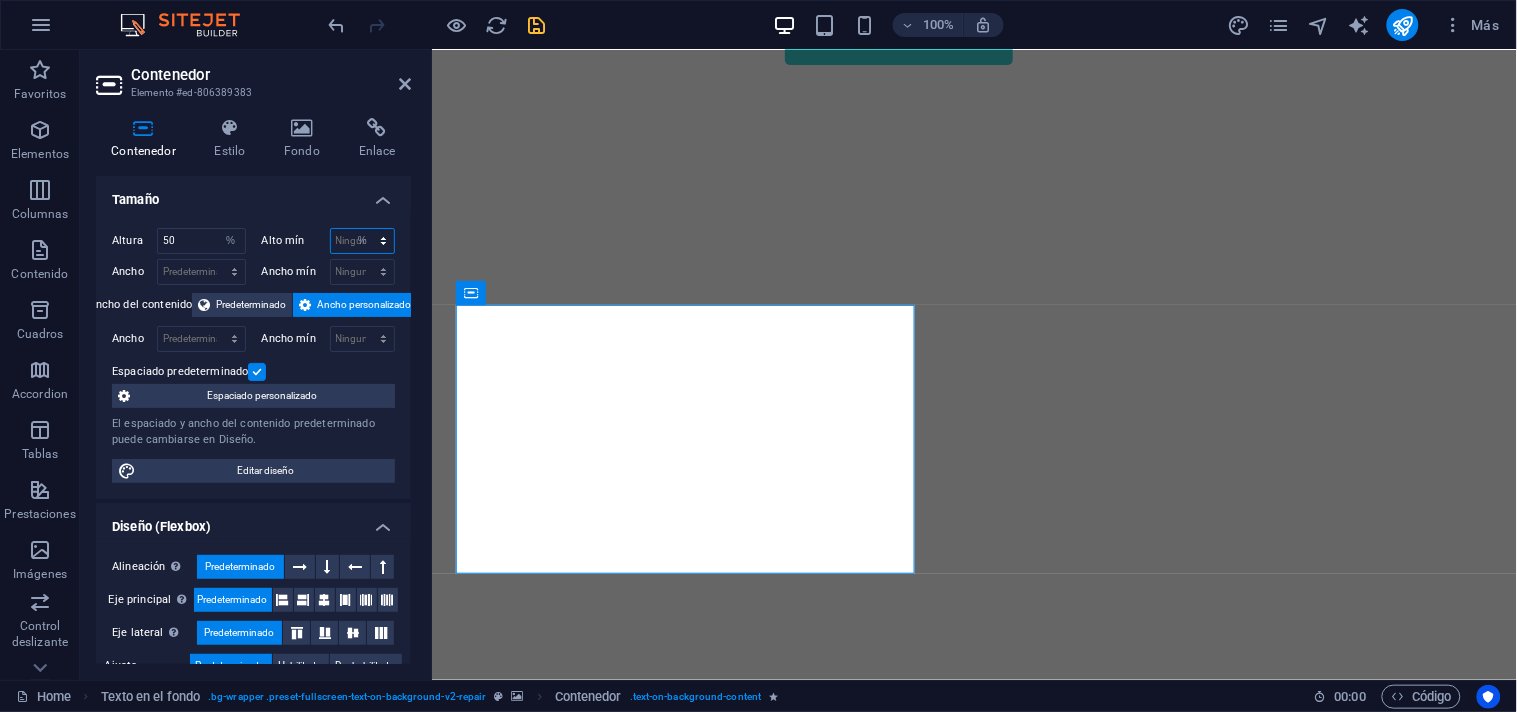 click on "Ninguno px rem % vh vw" at bounding box center (363, 241) 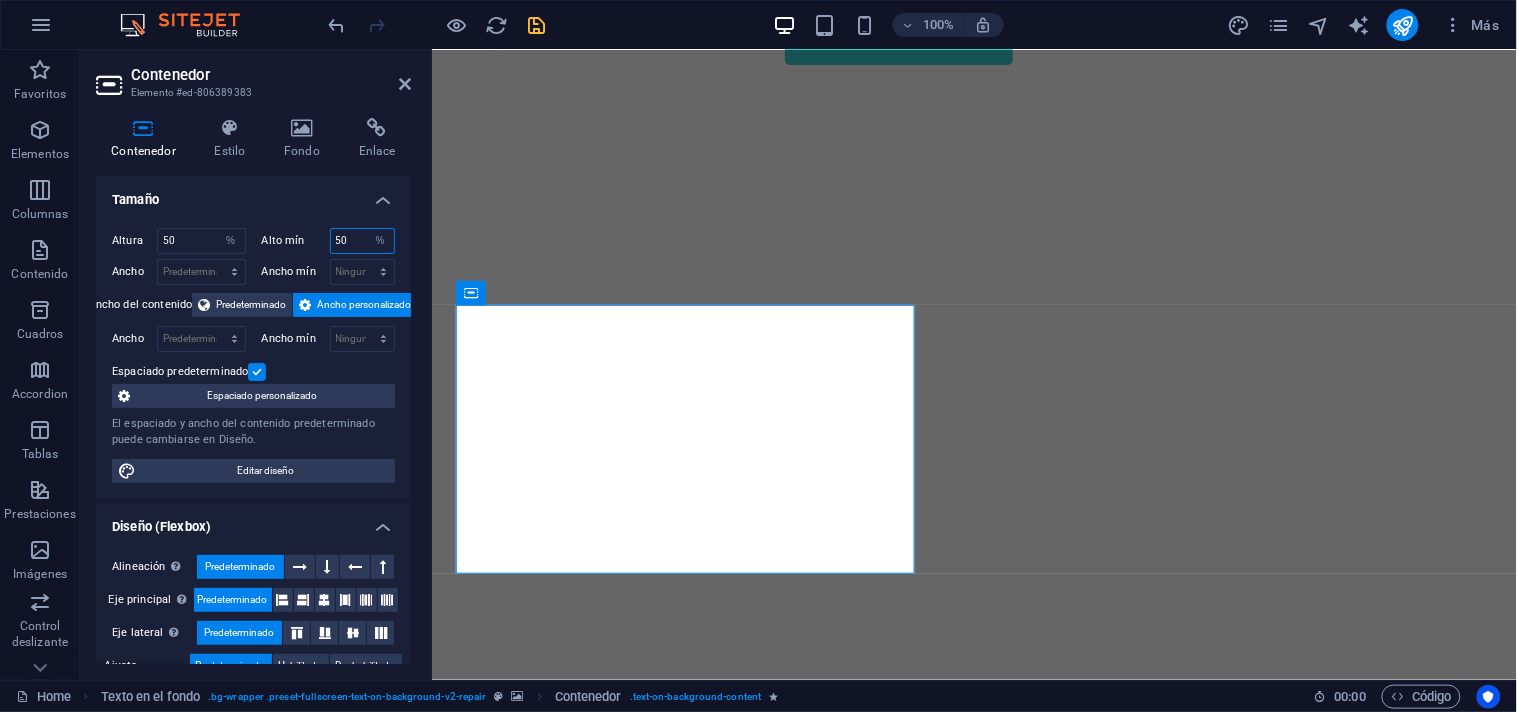 type on "50" 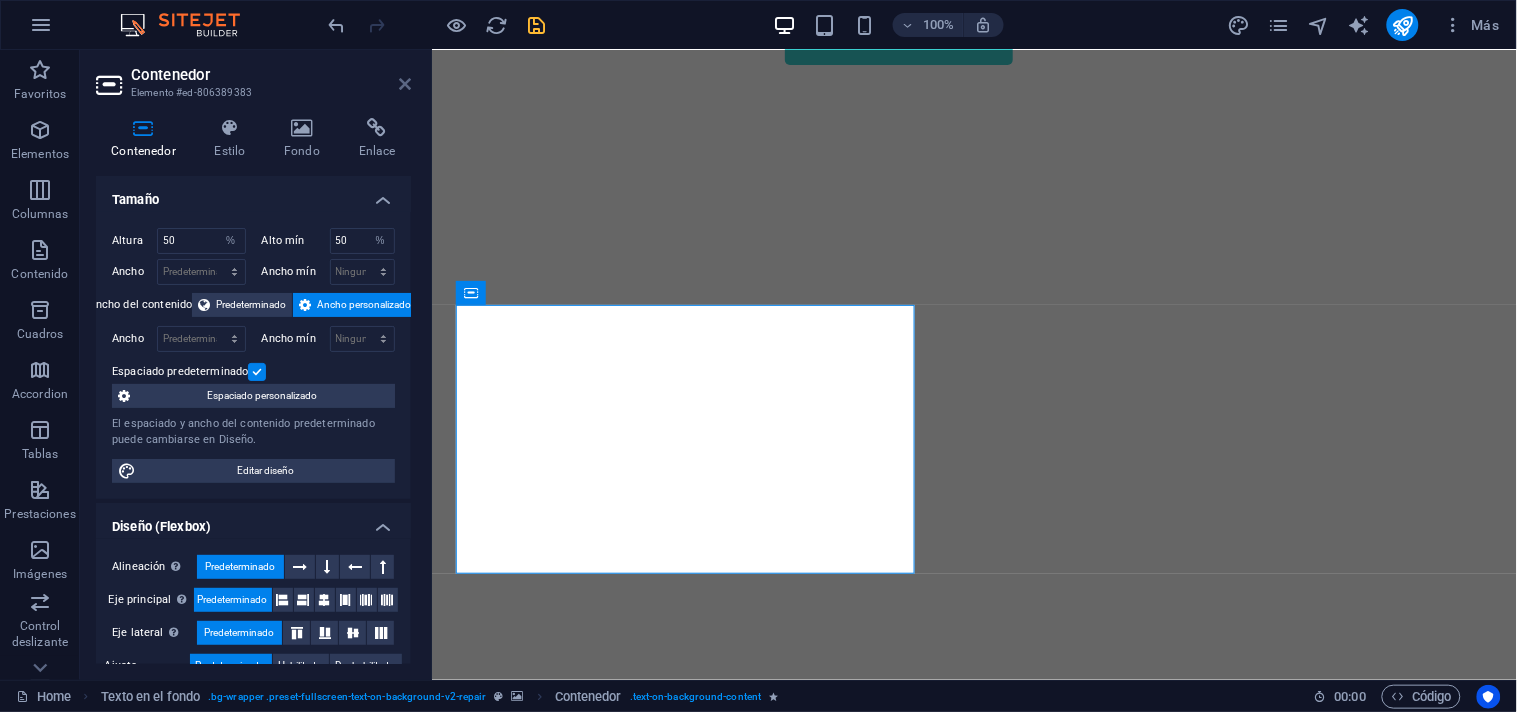 click at bounding box center (405, 84) 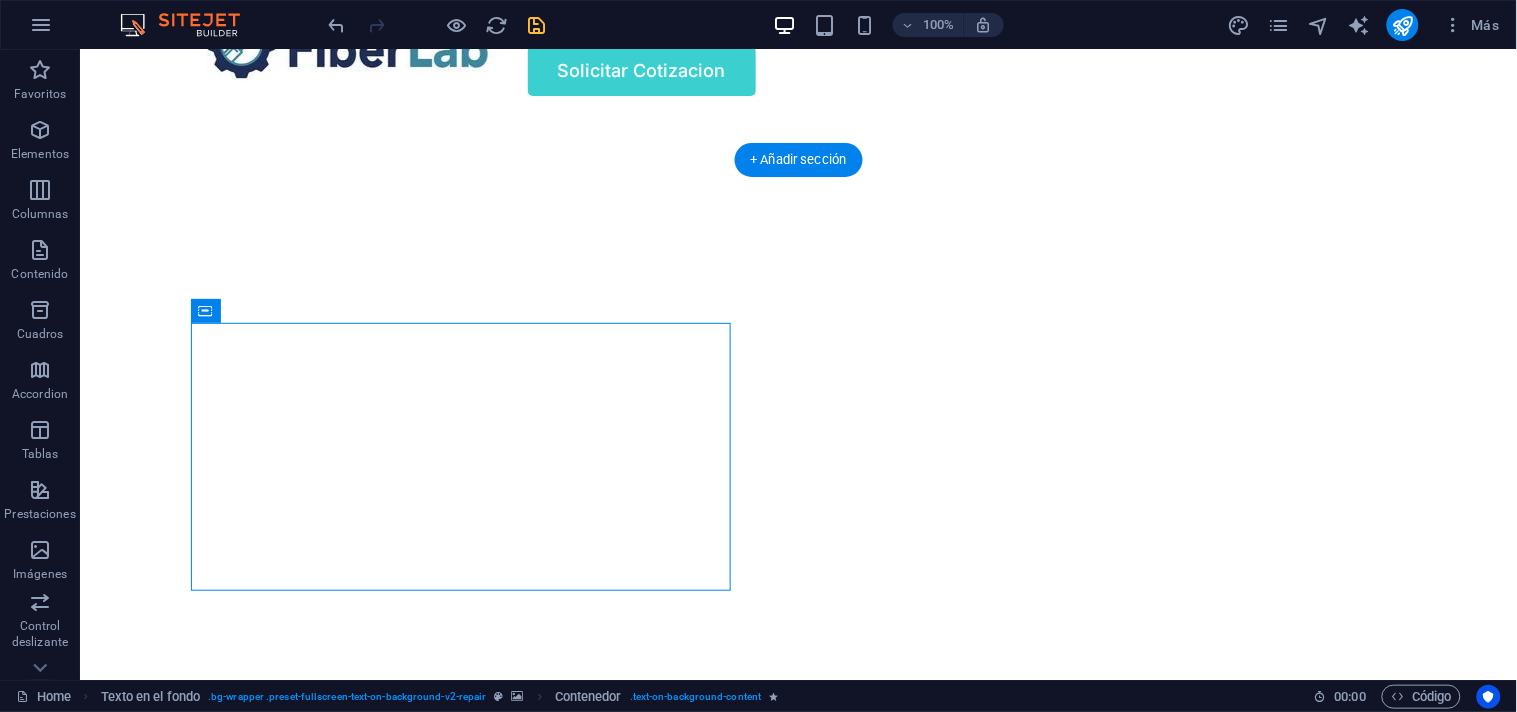 scroll, scrollTop: 111, scrollLeft: 0, axis: vertical 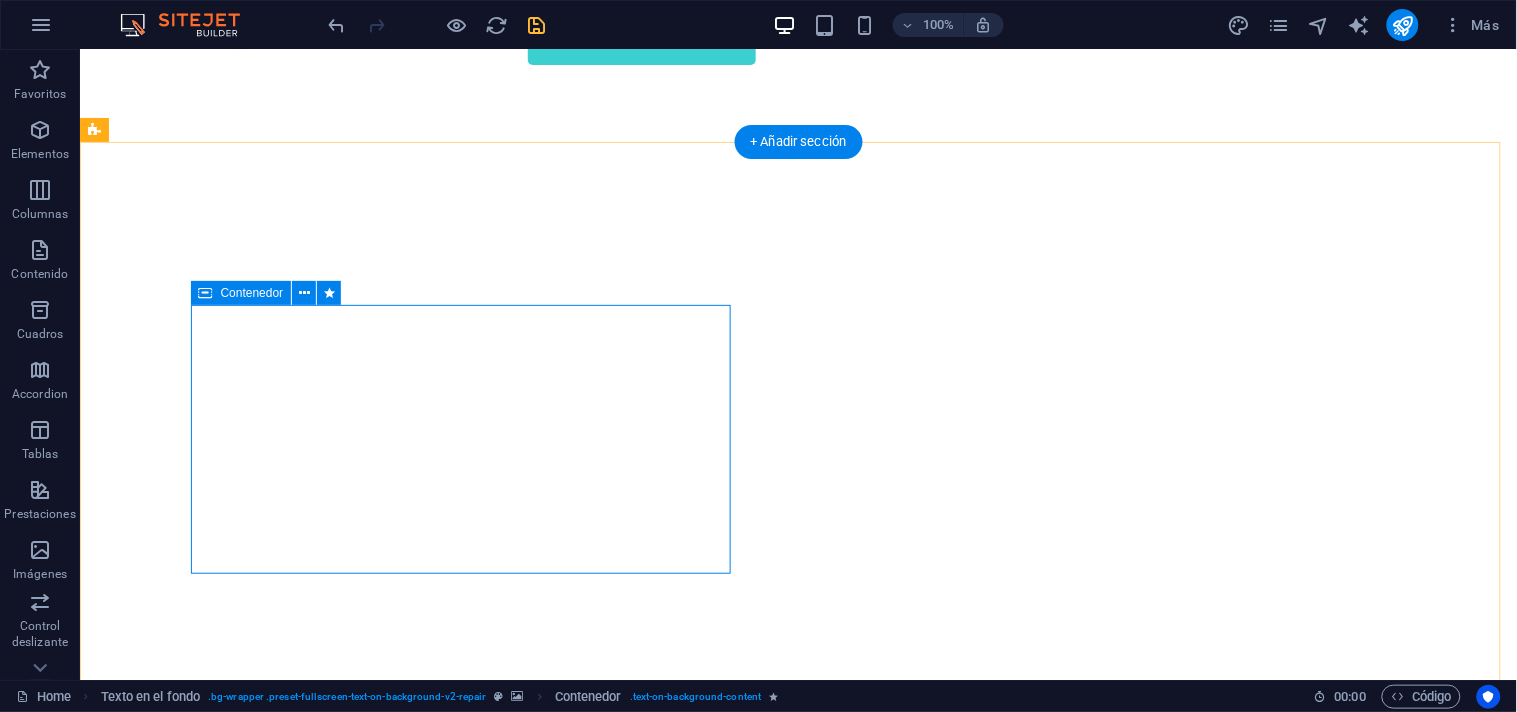click at bounding box center [798, 847] 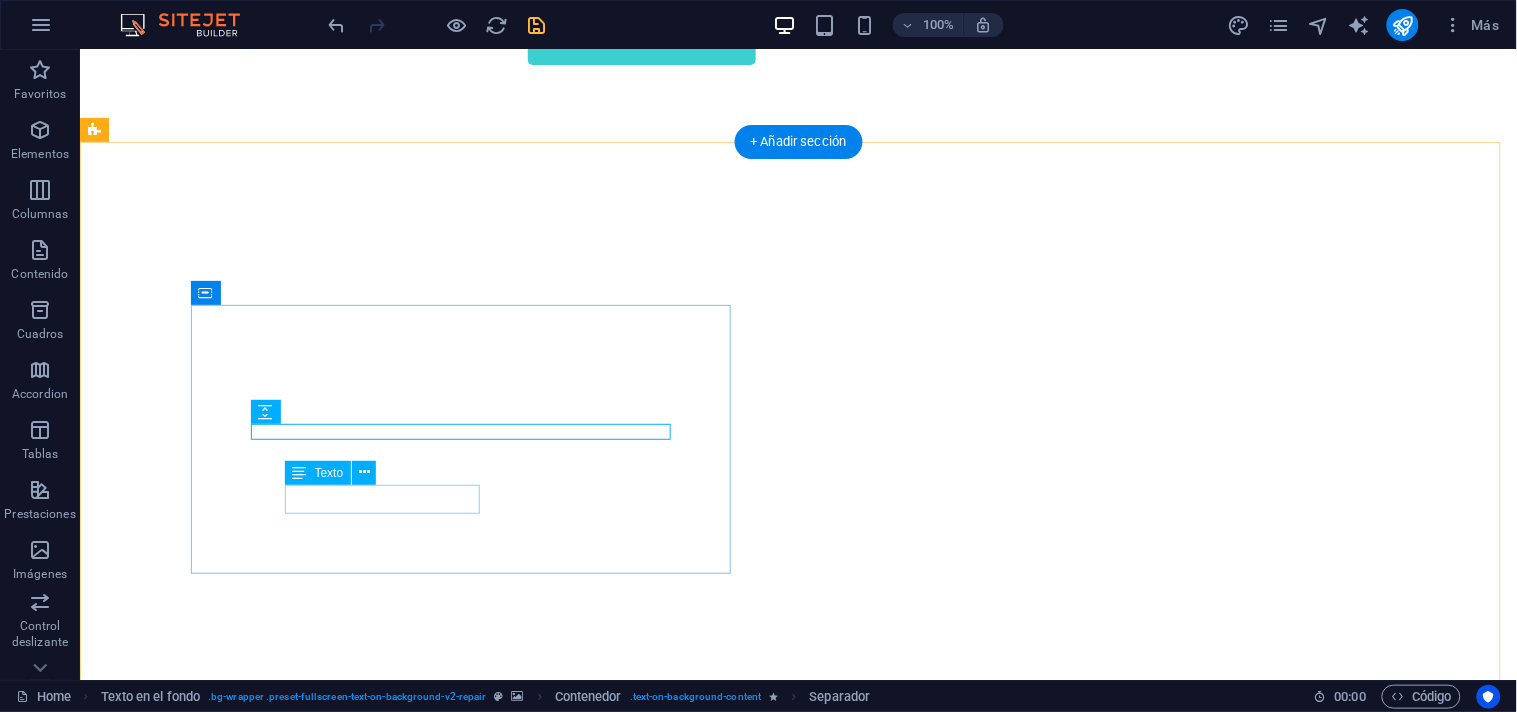 click on "Medidores de potencia" at bounding box center [798, 1037] 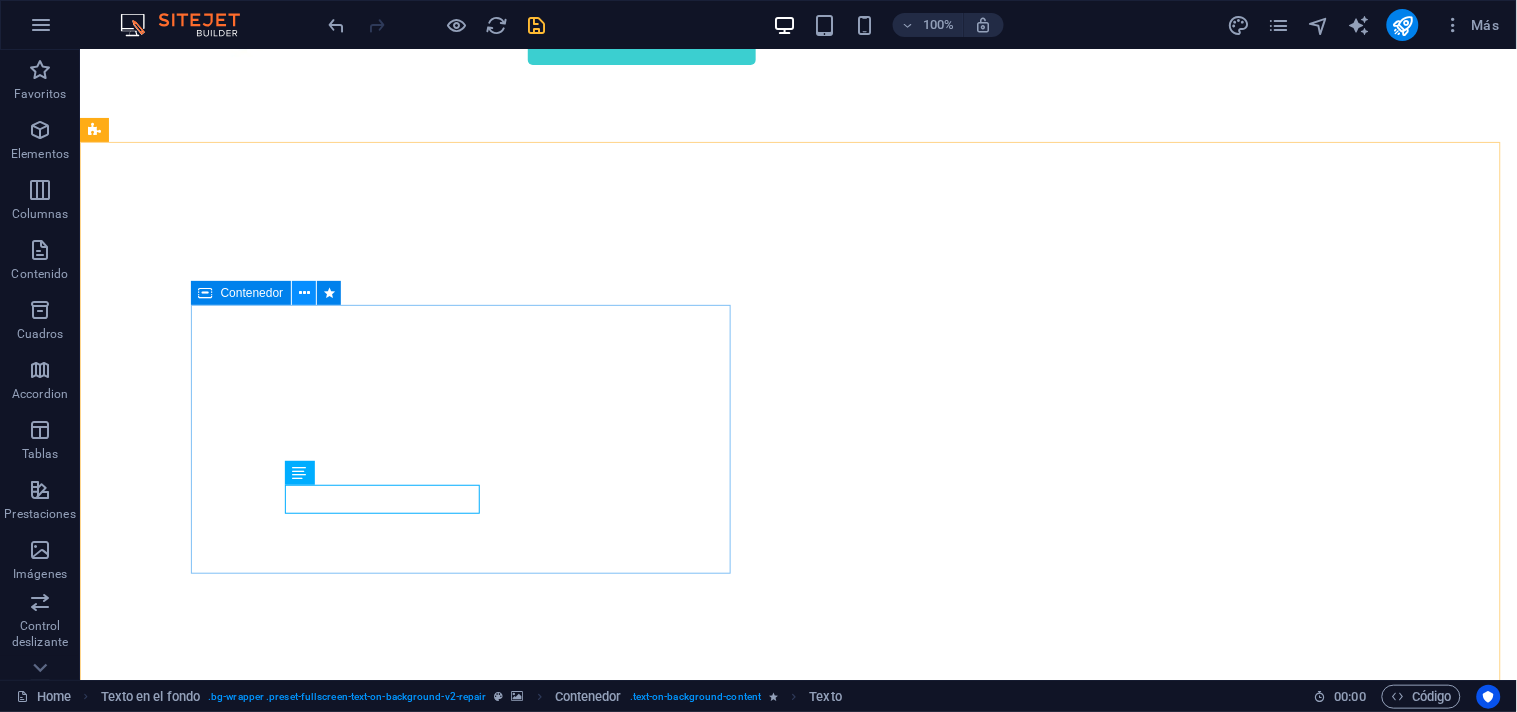 click at bounding box center (304, 293) 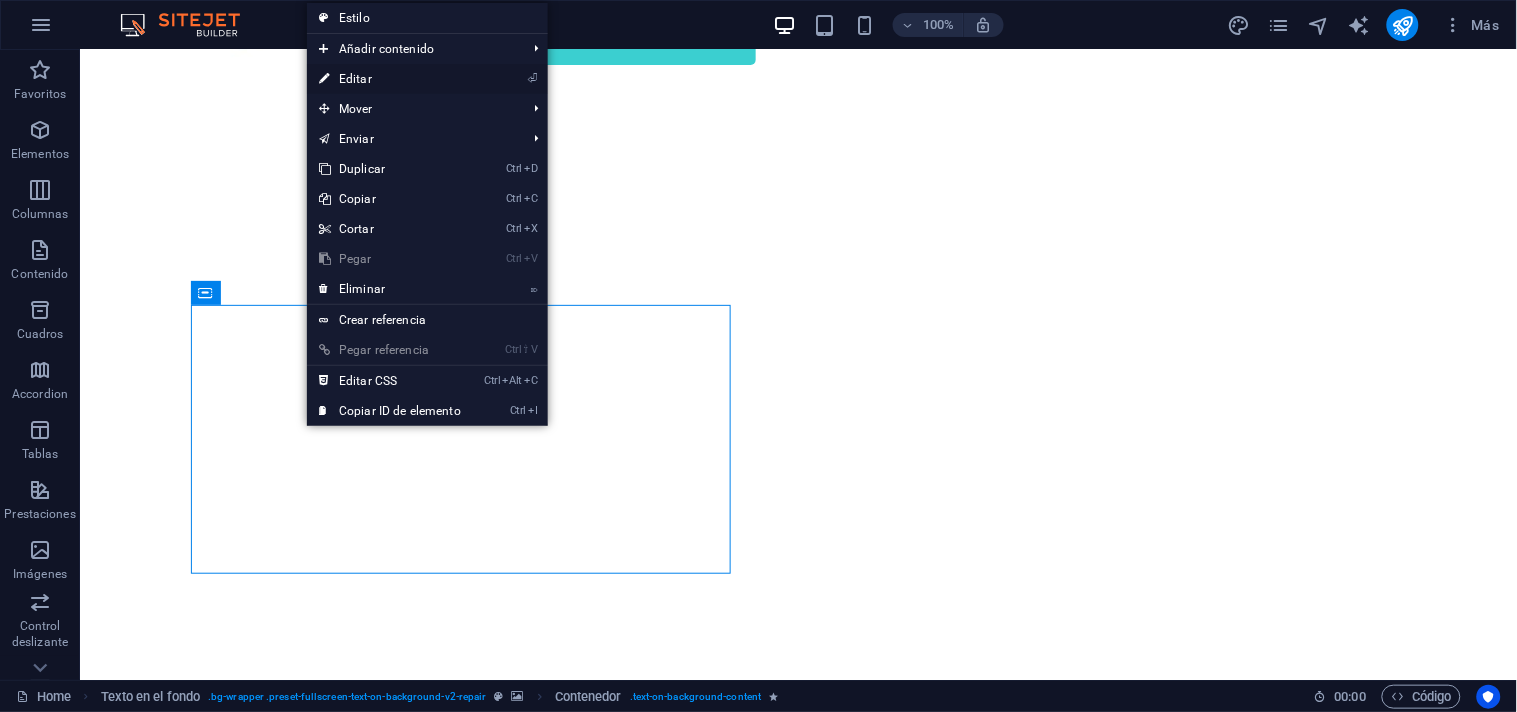 click on "⏎  Editar" at bounding box center [390, 79] 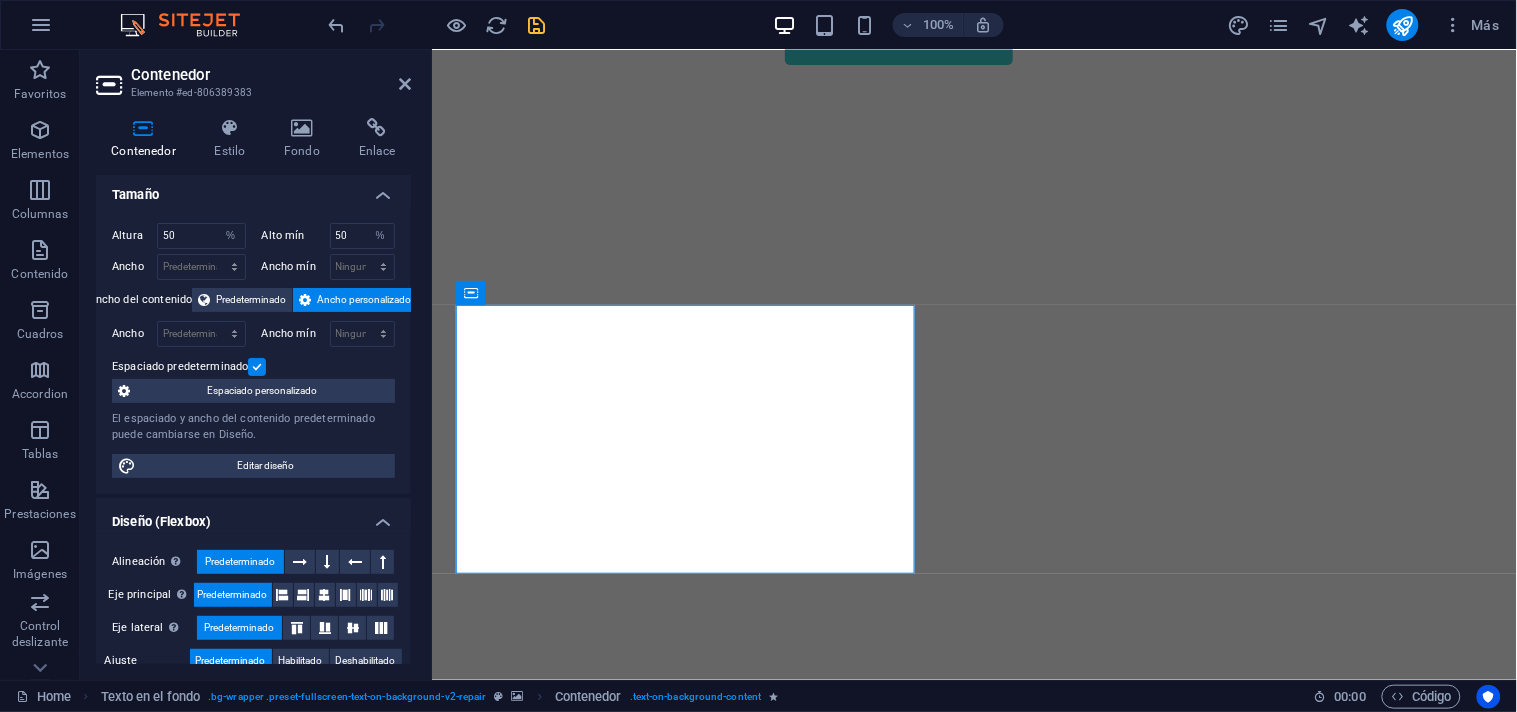 scroll, scrollTop: 0, scrollLeft: 0, axis: both 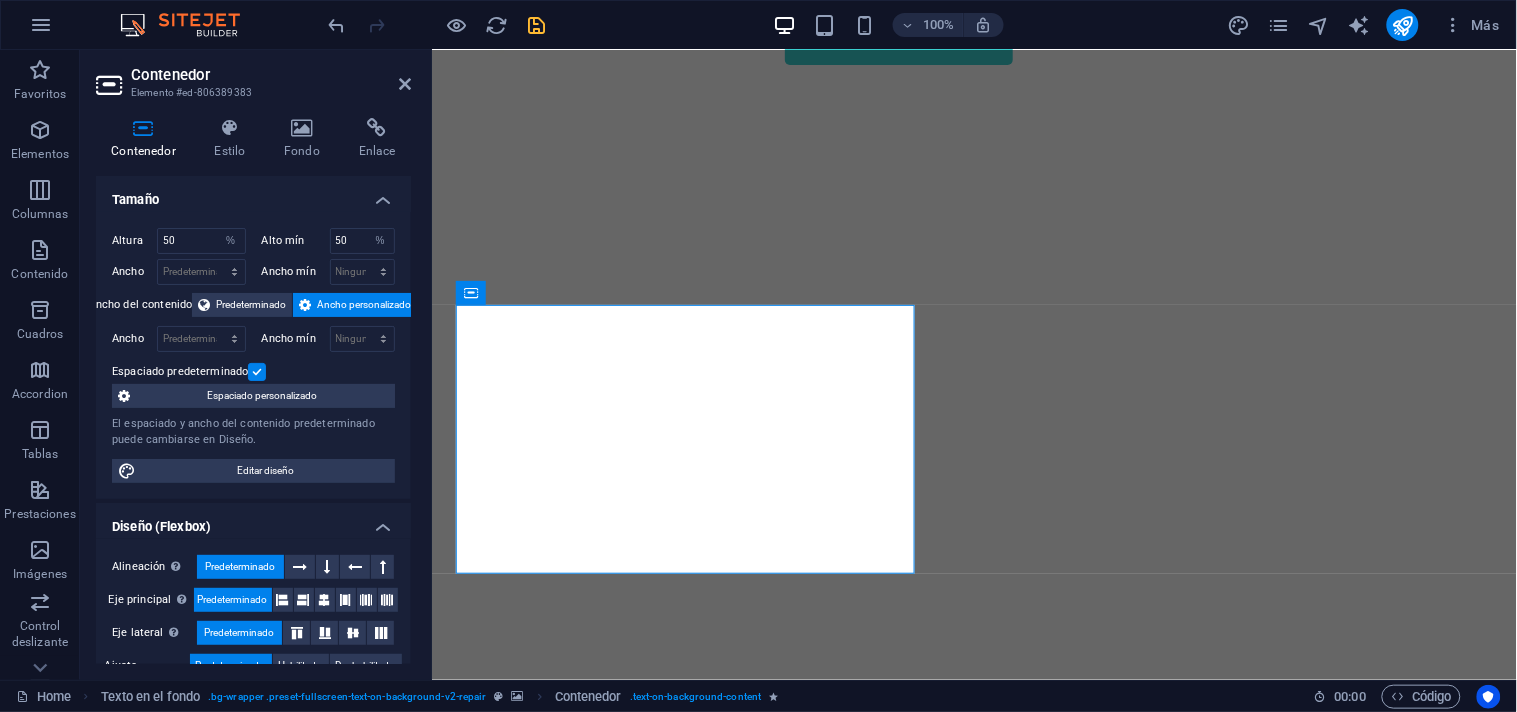click on "Contenedor Estilo Fondo Enlace Tamaño Altura 50 Predeterminado px rem % vh vw Alto mín 50 Ninguno px rem % vh vw Ancho Predeterminado px rem % em vh vw Ancho mín Ninguno px rem % vh vw Ancho del contenido Predeterminado Ancho personalizado Ancho Predeterminado px rem % em vh vw Ancho mín Ninguno px rem % vh vw Espaciado predeterminado Espaciado personalizado El espaciado y ancho del contenido predeterminado puede cambiarse en Diseño. Editar diseño Diseño (Flexbox) Alineación Determina flex-direction. Predeterminado Eje principal Determina la forma en la que los elementos deberían comportarse por el eje principal en este contenedor (contenido justificado). Predeterminado Eje lateral Controla la dirección vertical del elemento en el contenedor (alinear elementos). Predeterminado Ajuste Predeterminado Habilitado Deshabilitado Relleno Controla las distancias y la dirección de los elementos en el eje Y en varias líneas (alinear contenido). Predeterminado Accesibilidad Rol Ninguno Alert" at bounding box center (253, 391) 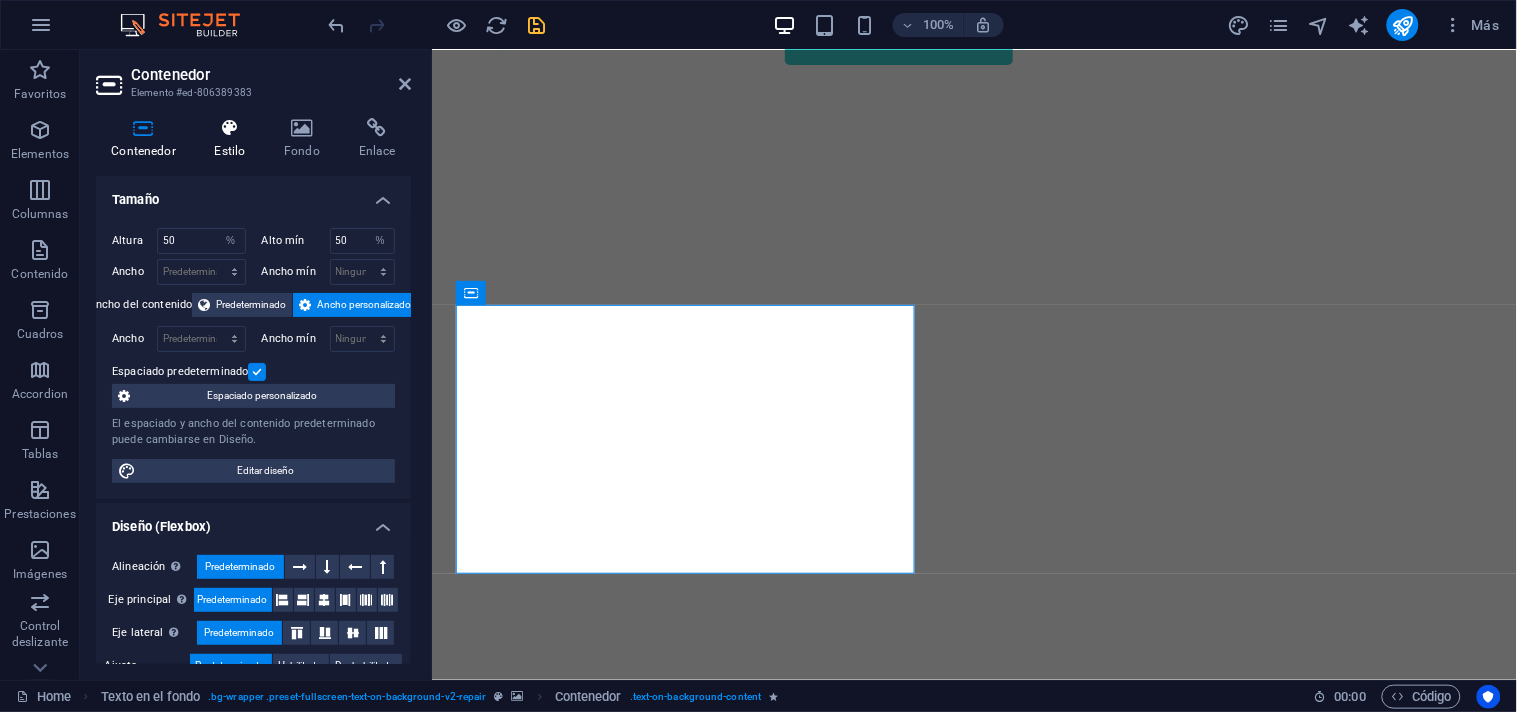 click at bounding box center [230, 128] 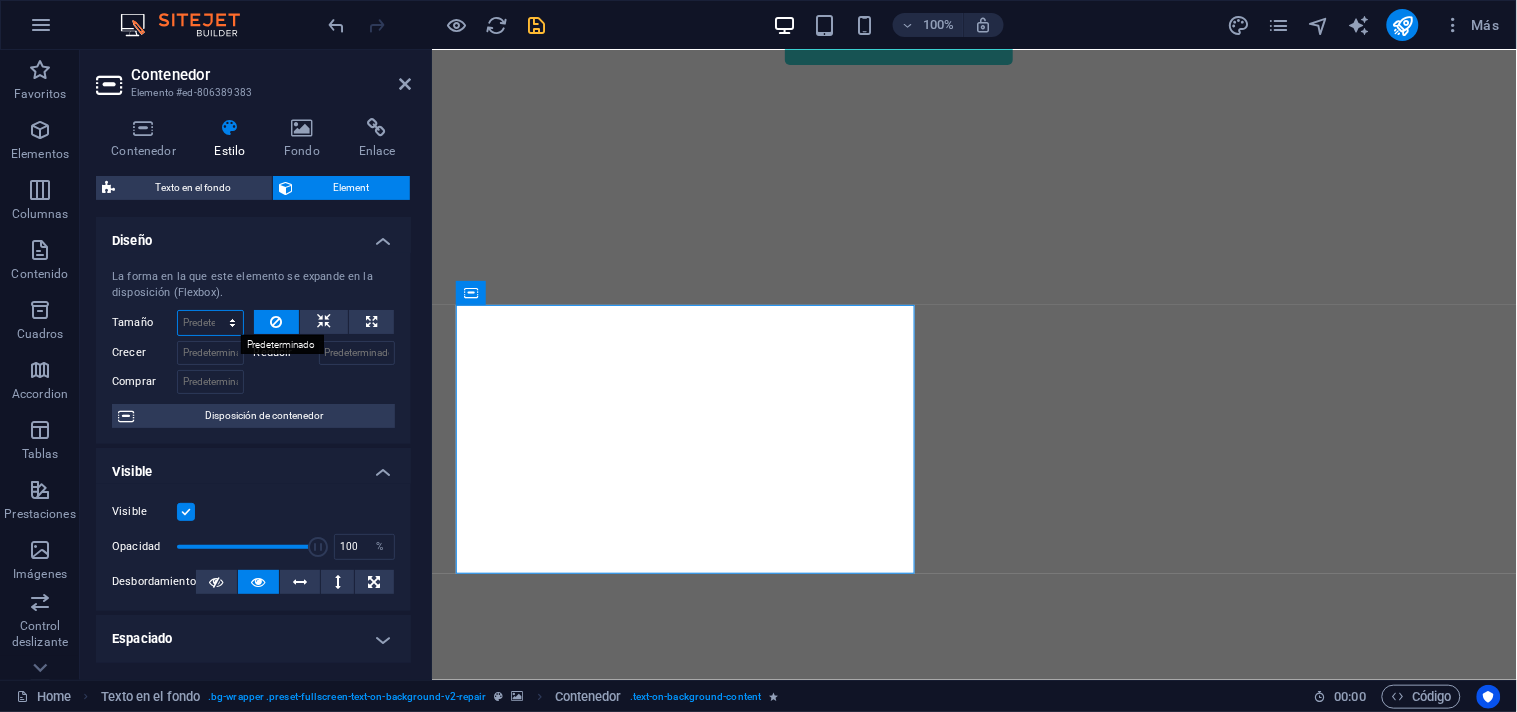 click on "Predeterminado automático px % 1/1 1/2 1/3 1/4 1/5 1/6 1/7 1/8 1/9 1/10" at bounding box center (210, 323) 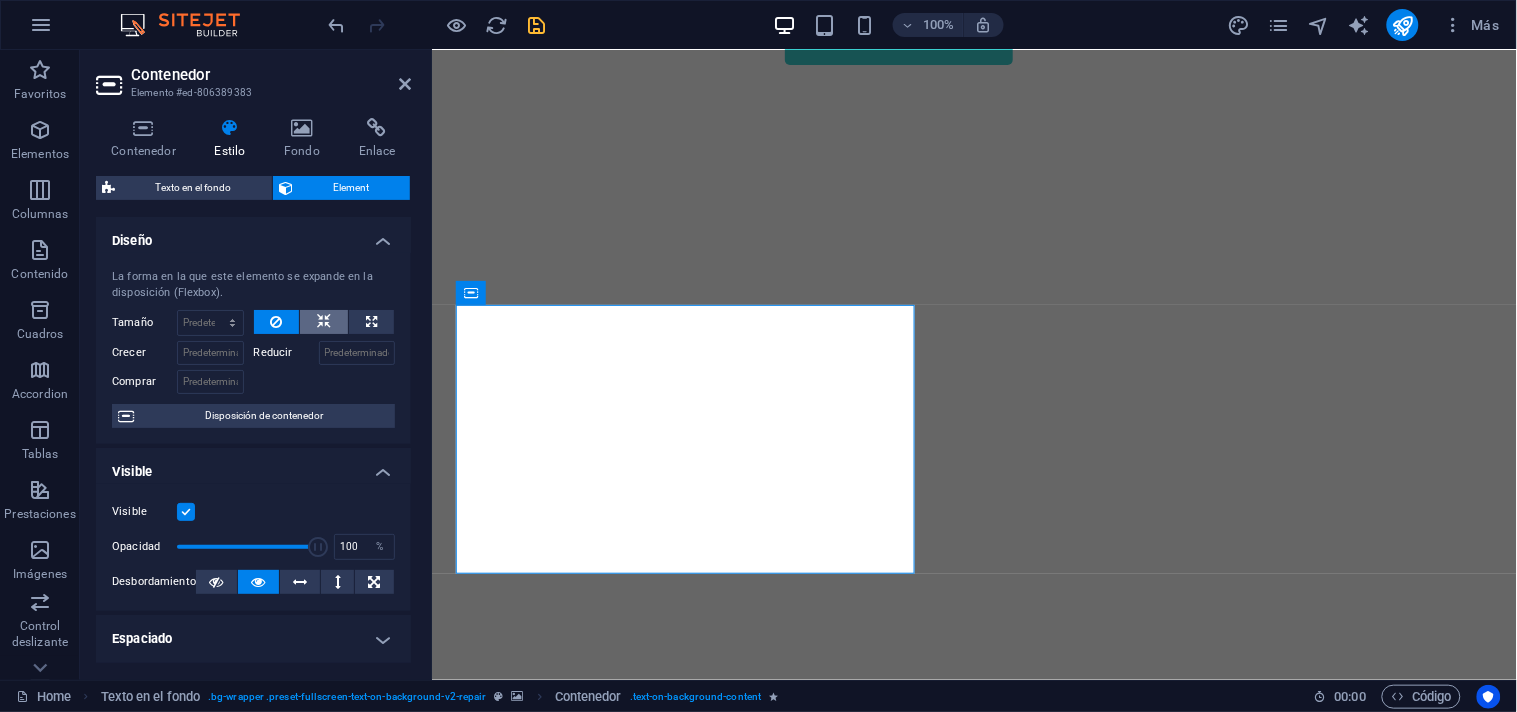 click at bounding box center (324, 322) 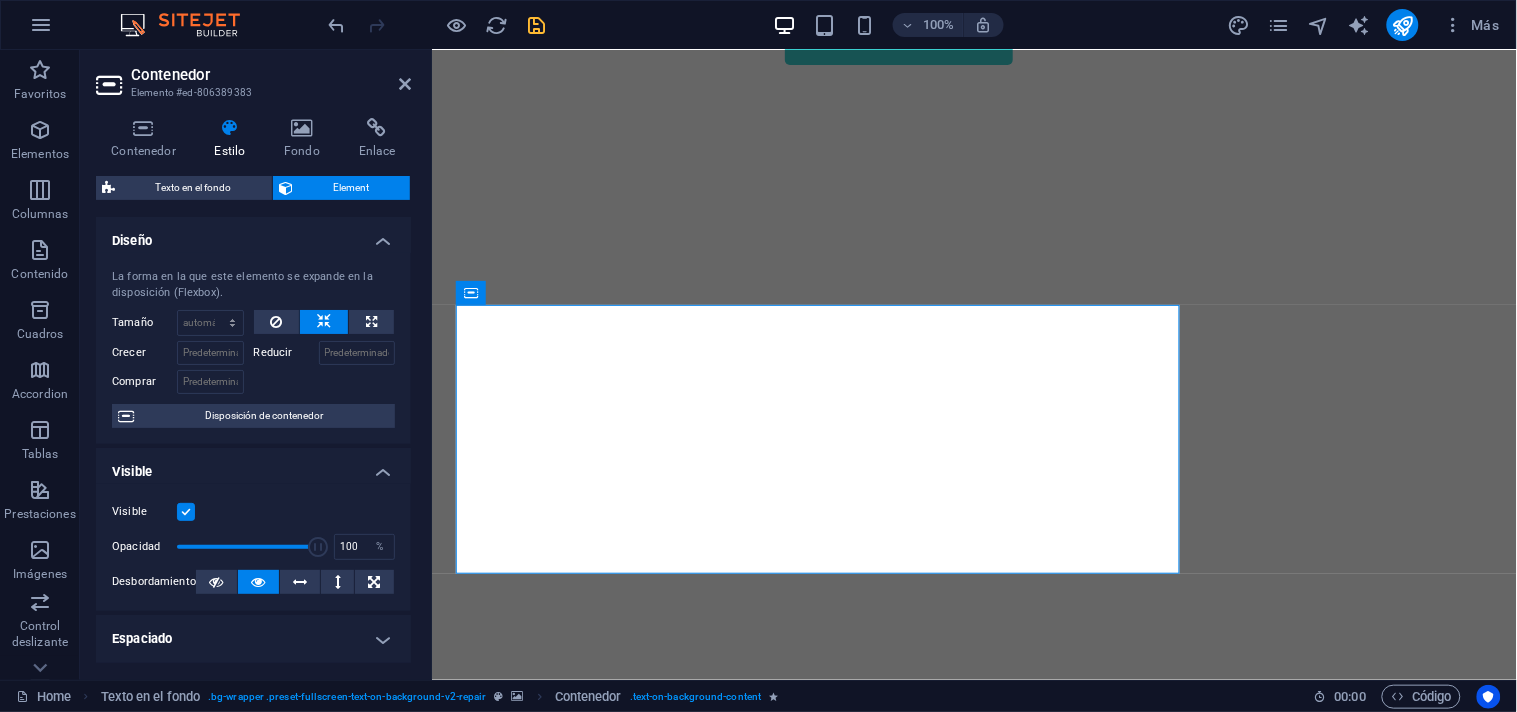 click at bounding box center [324, 322] 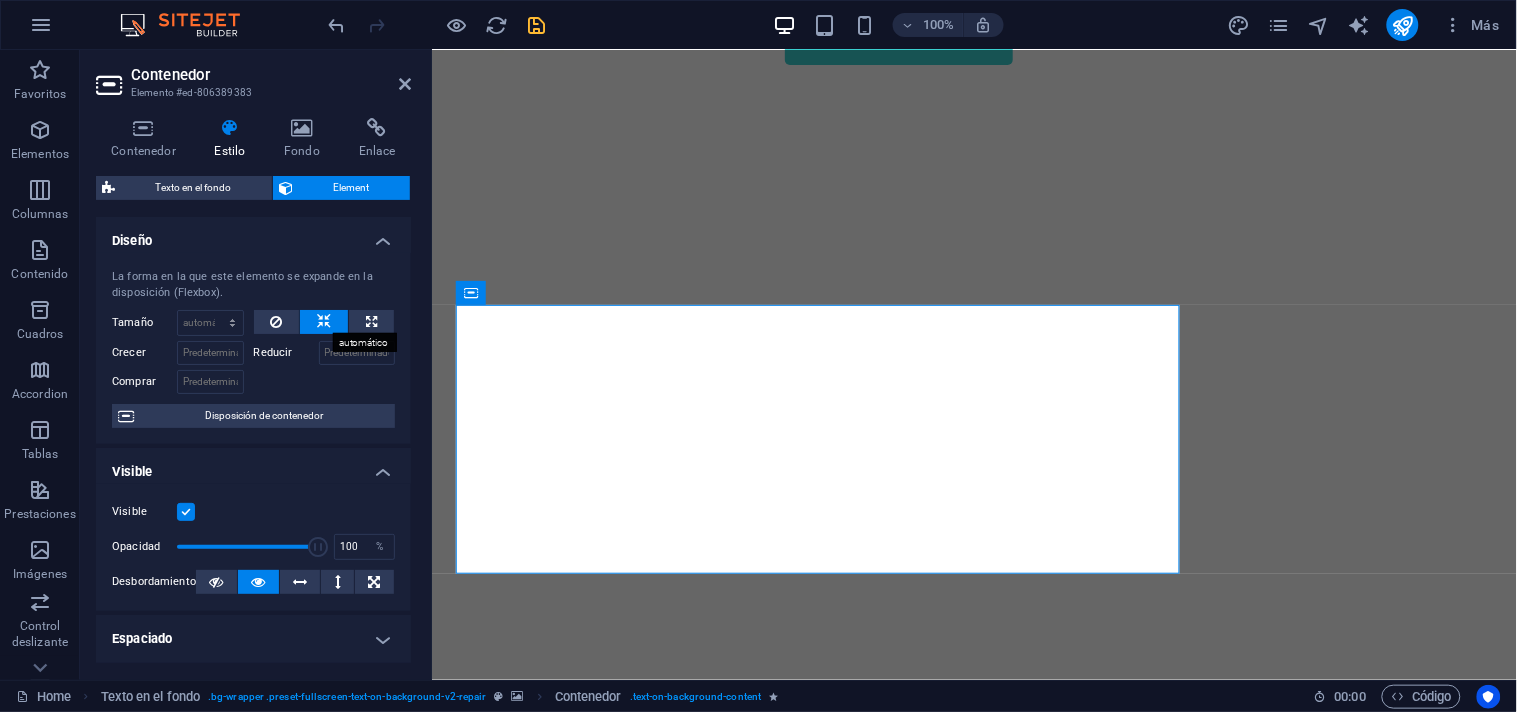 click at bounding box center (324, 322) 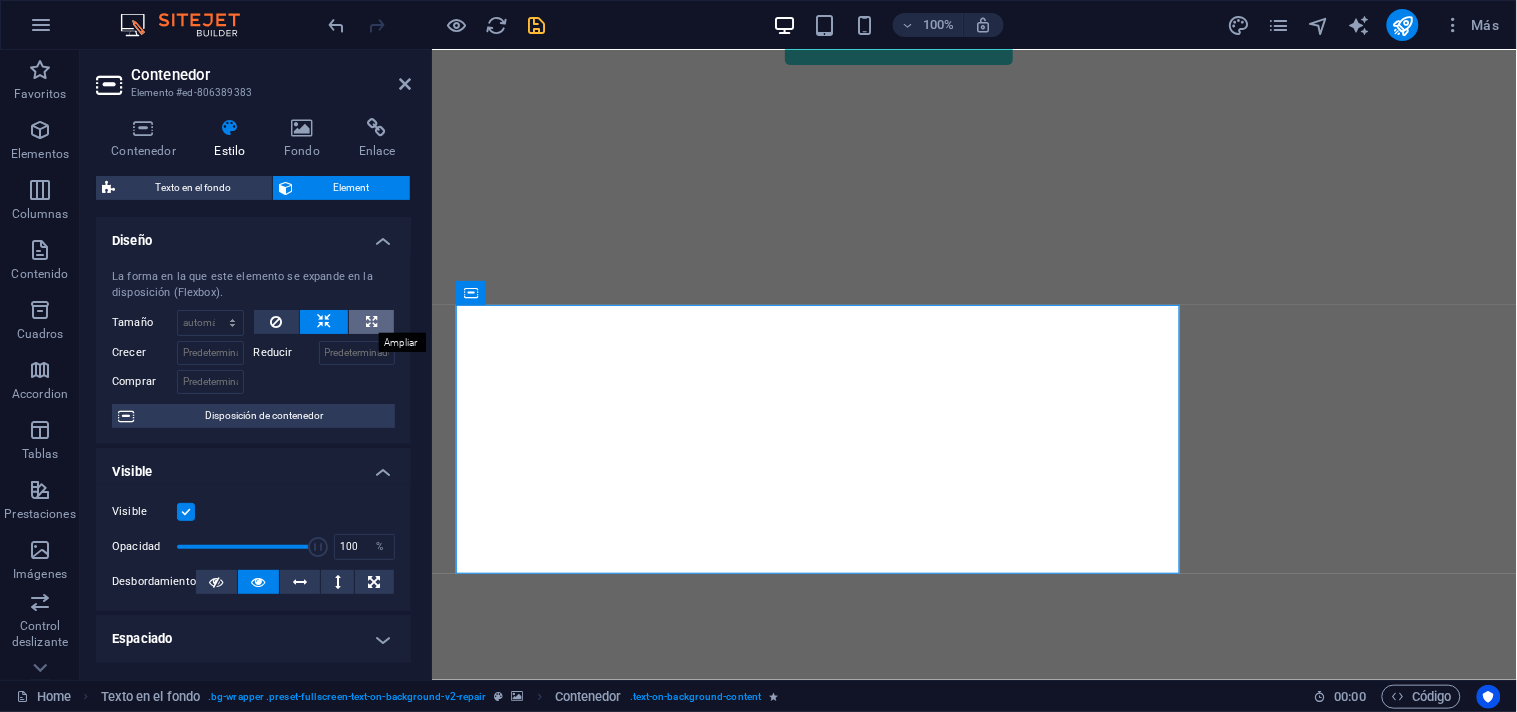click at bounding box center [371, 322] 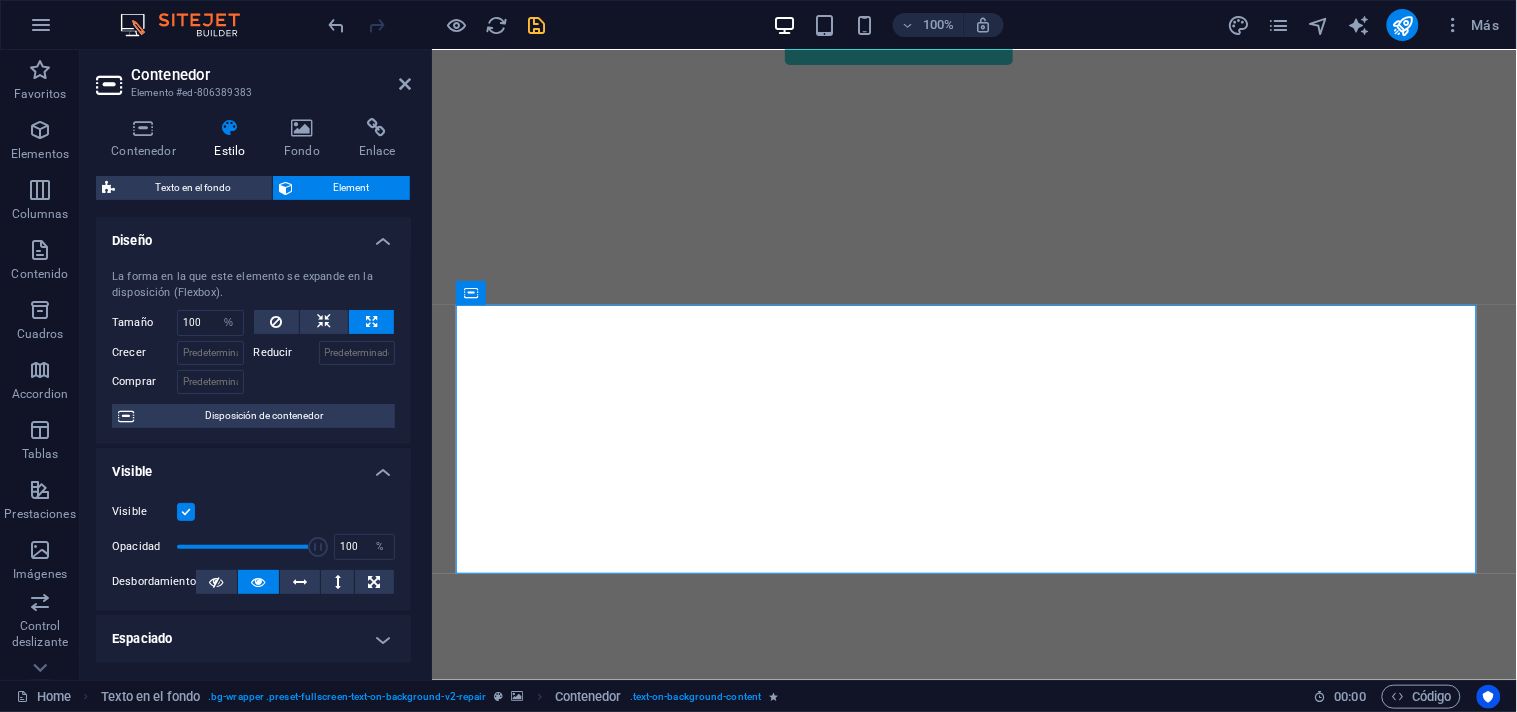 click at bounding box center [371, 322] 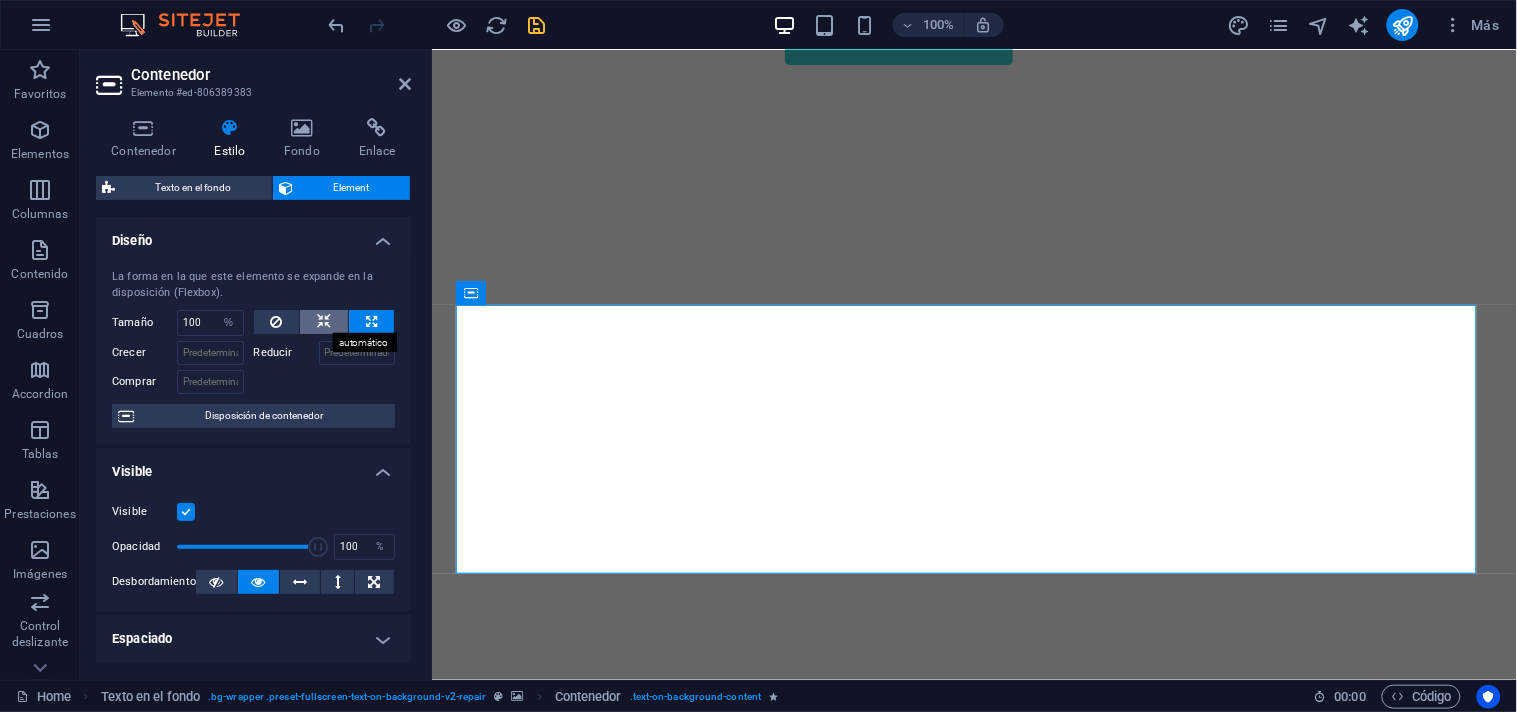 click at bounding box center [324, 322] 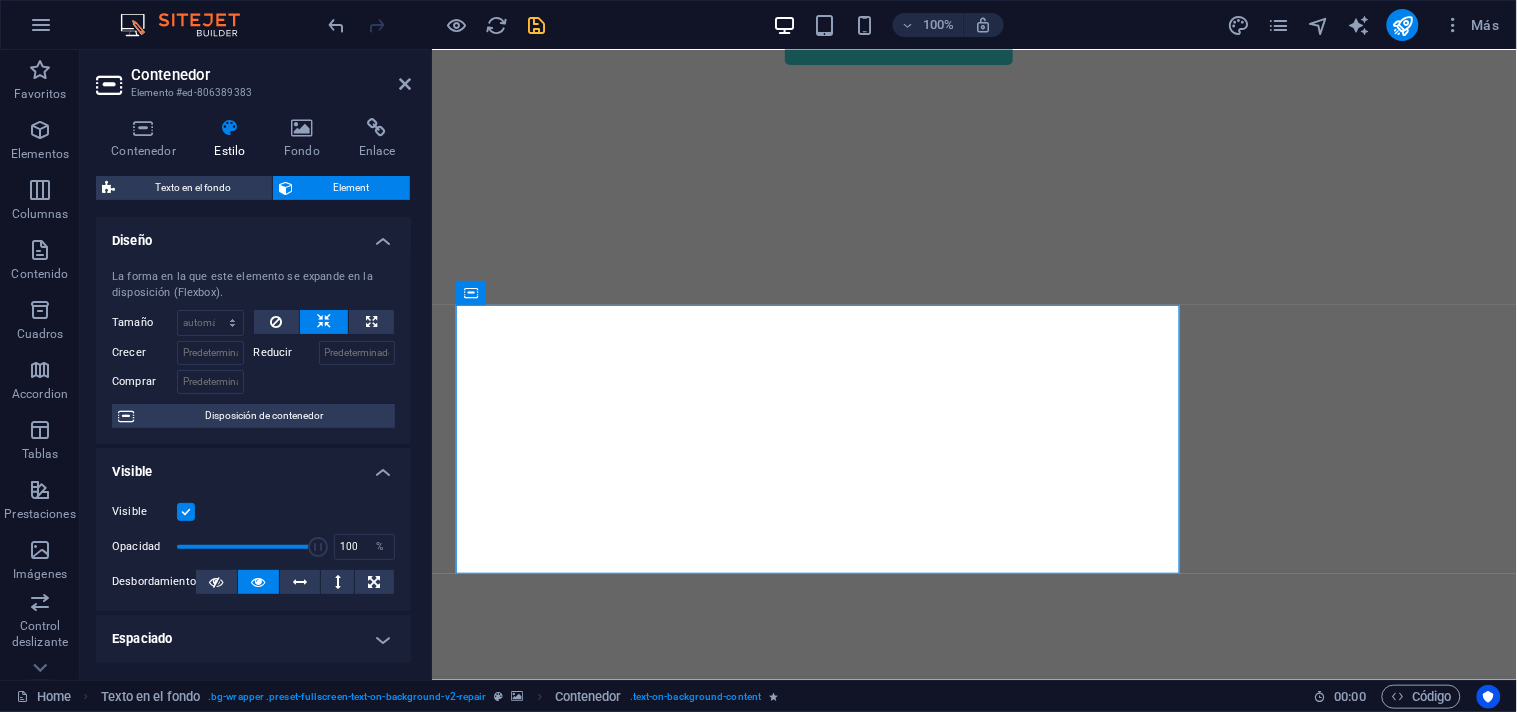 click at bounding box center [324, 322] 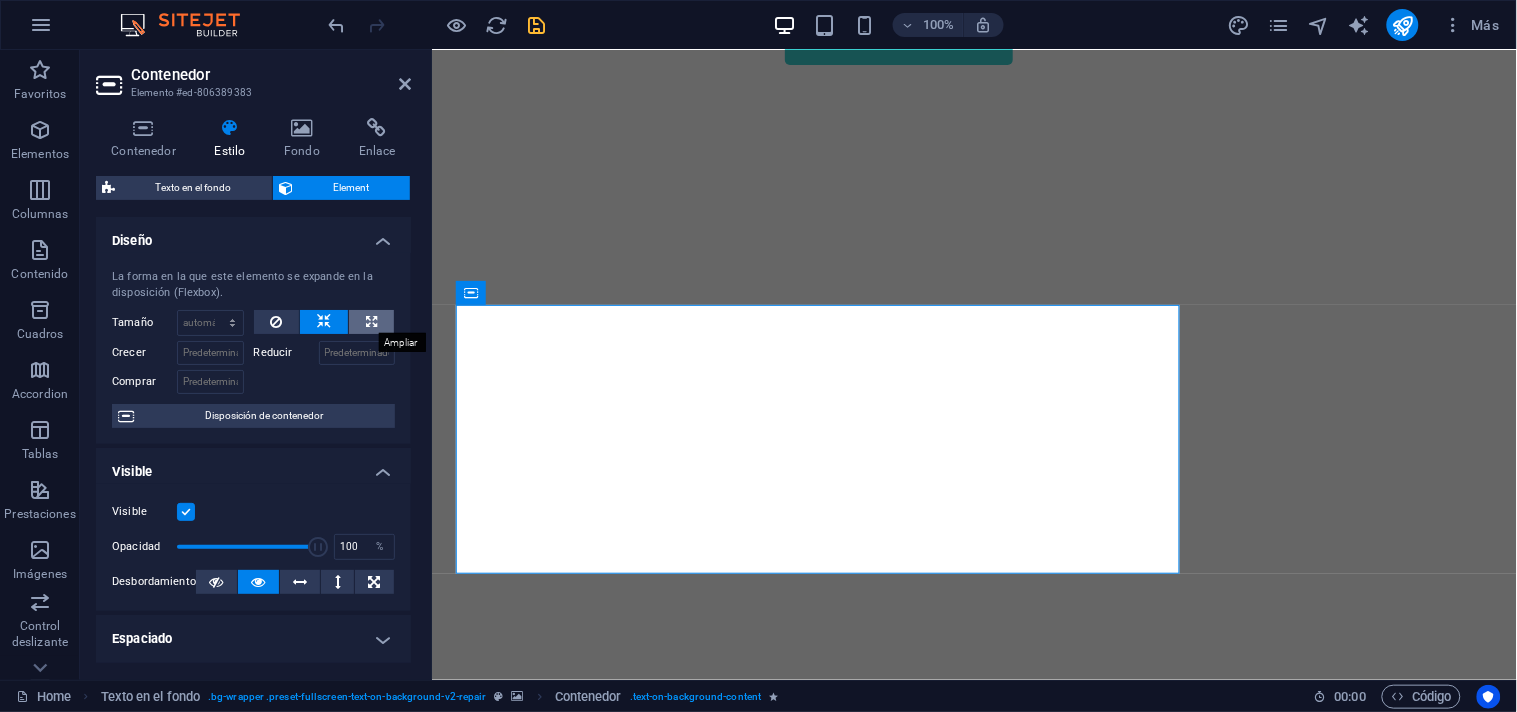 click at bounding box center [371, 322] 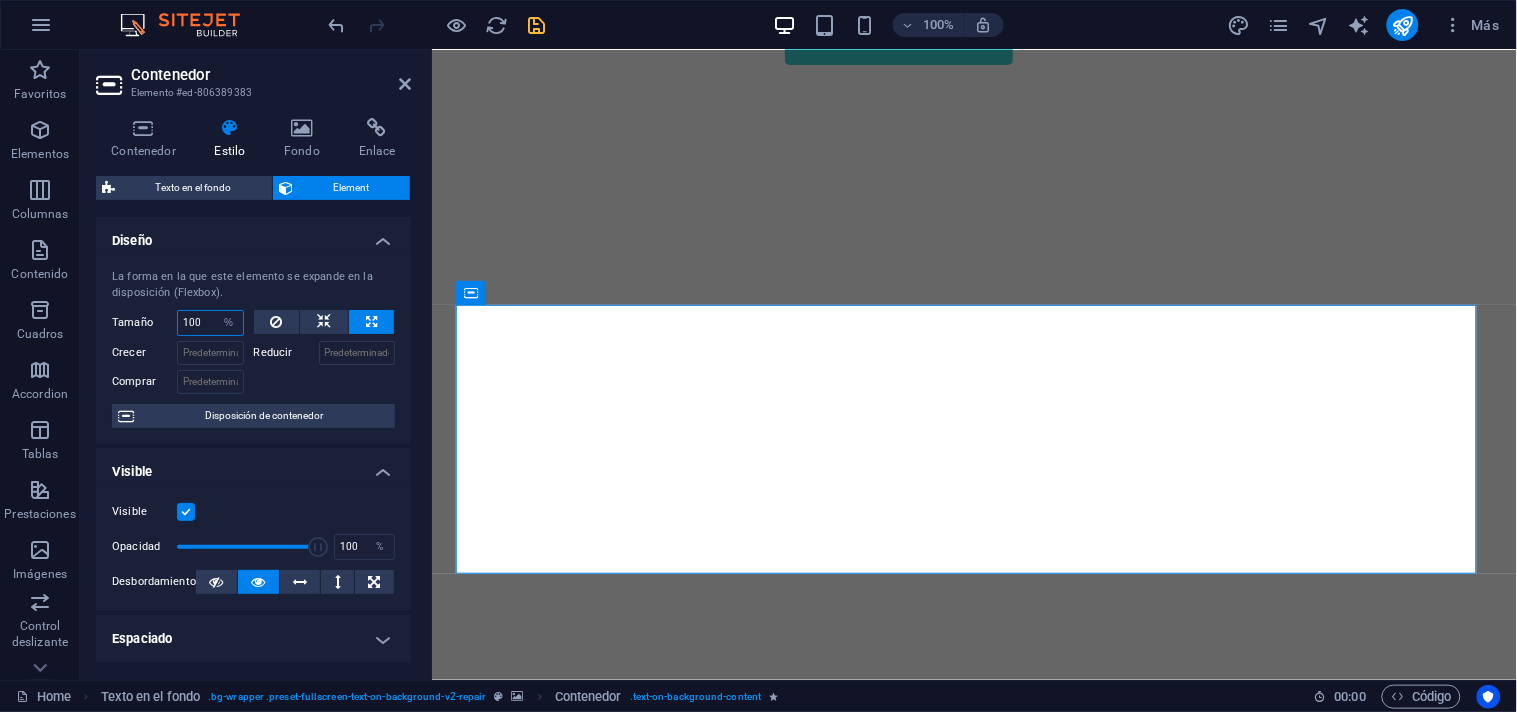 drag, startPoint x: 195, startPoint y: 318, endPoint x: 92, endPoint y: 318, distance: 103 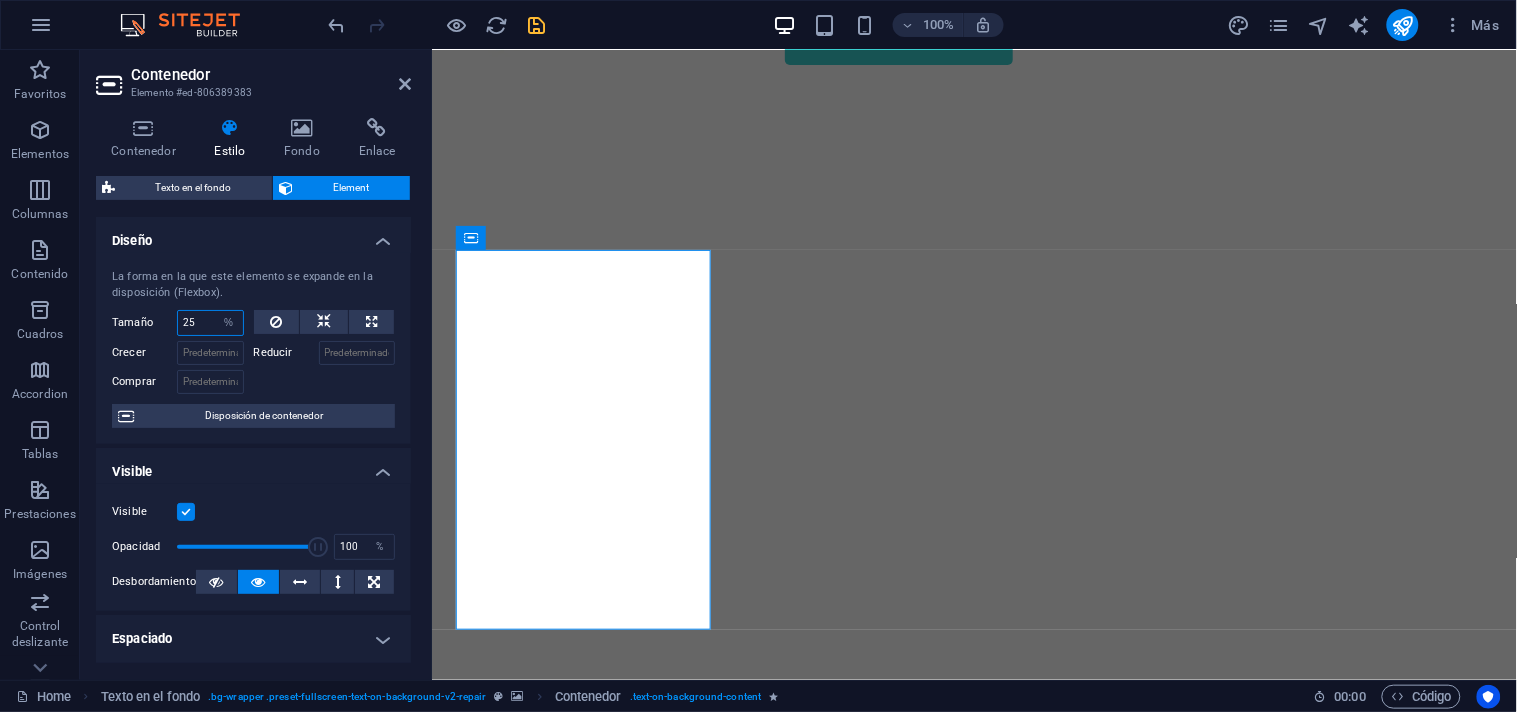 drag, startPoint x: 197, startPoint y: 317, endPoint x: 134, endPoint y: 317, distance: 63 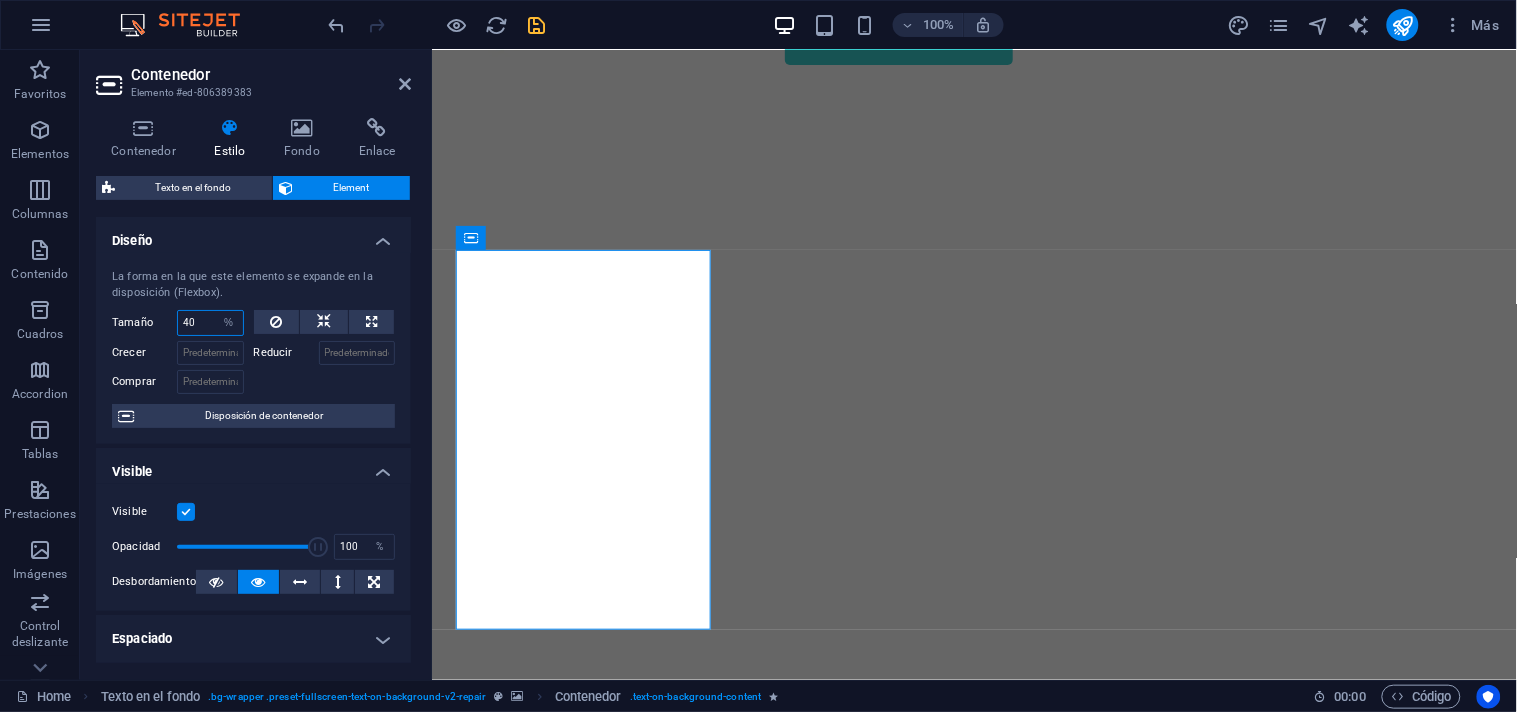 type on "40" 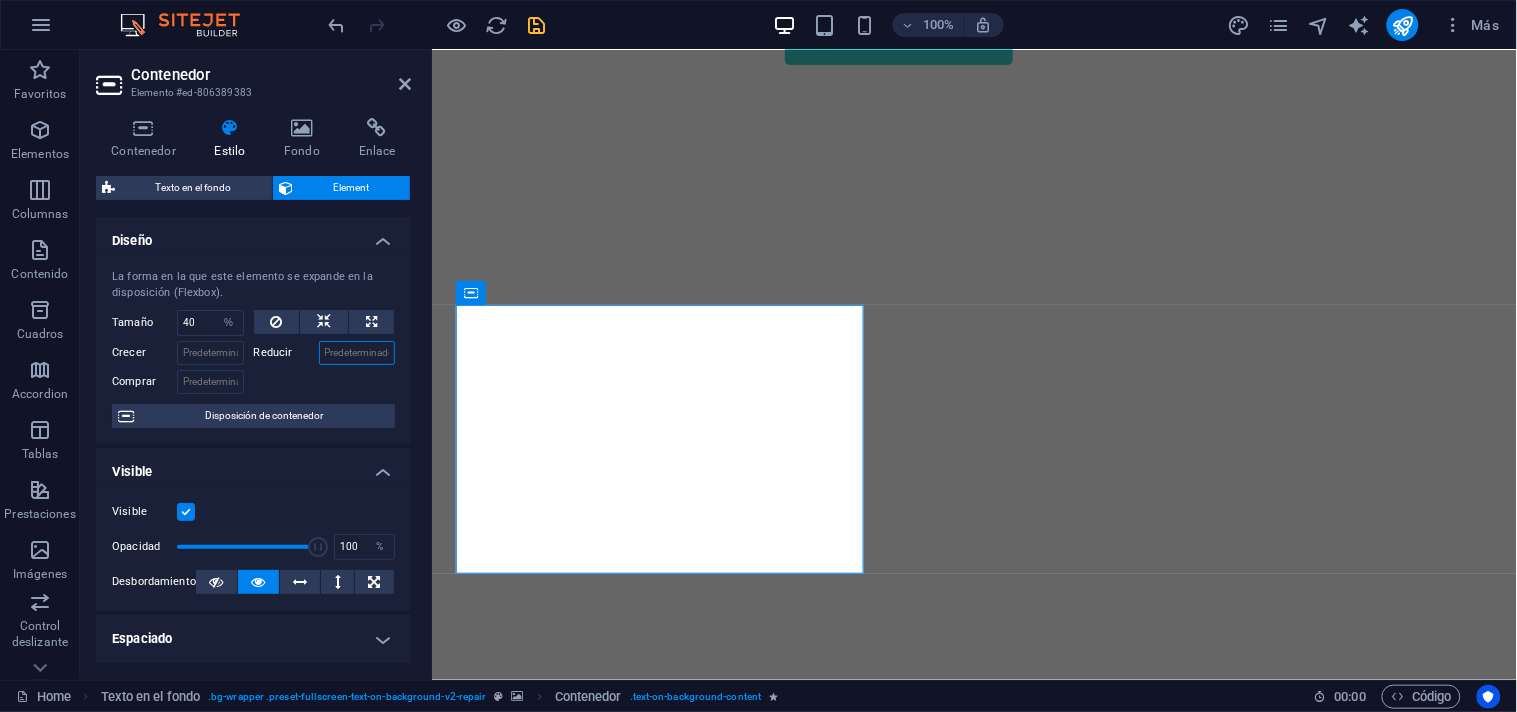click on "Reducir" at bounding box center (357, 353) 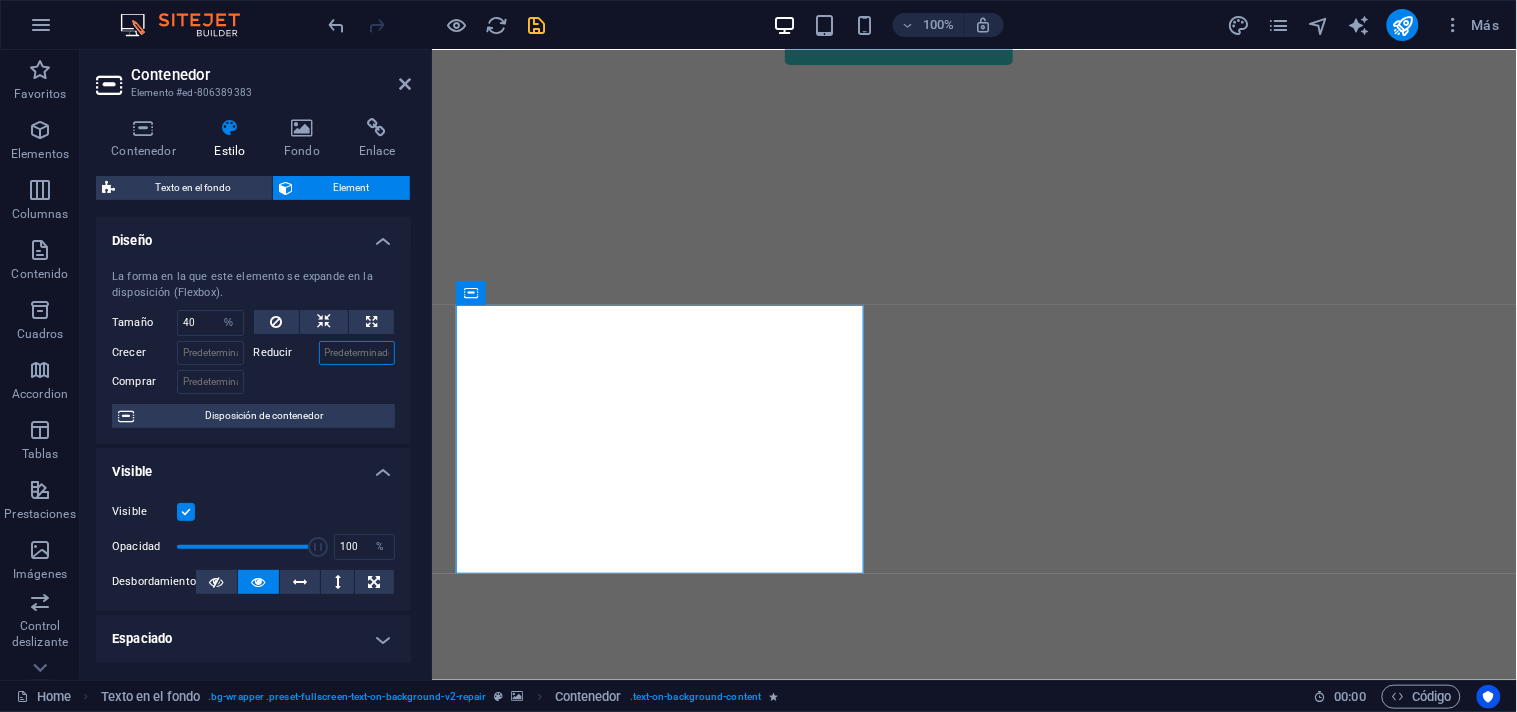 click on "Reducir" at bounding box center (357, 353) 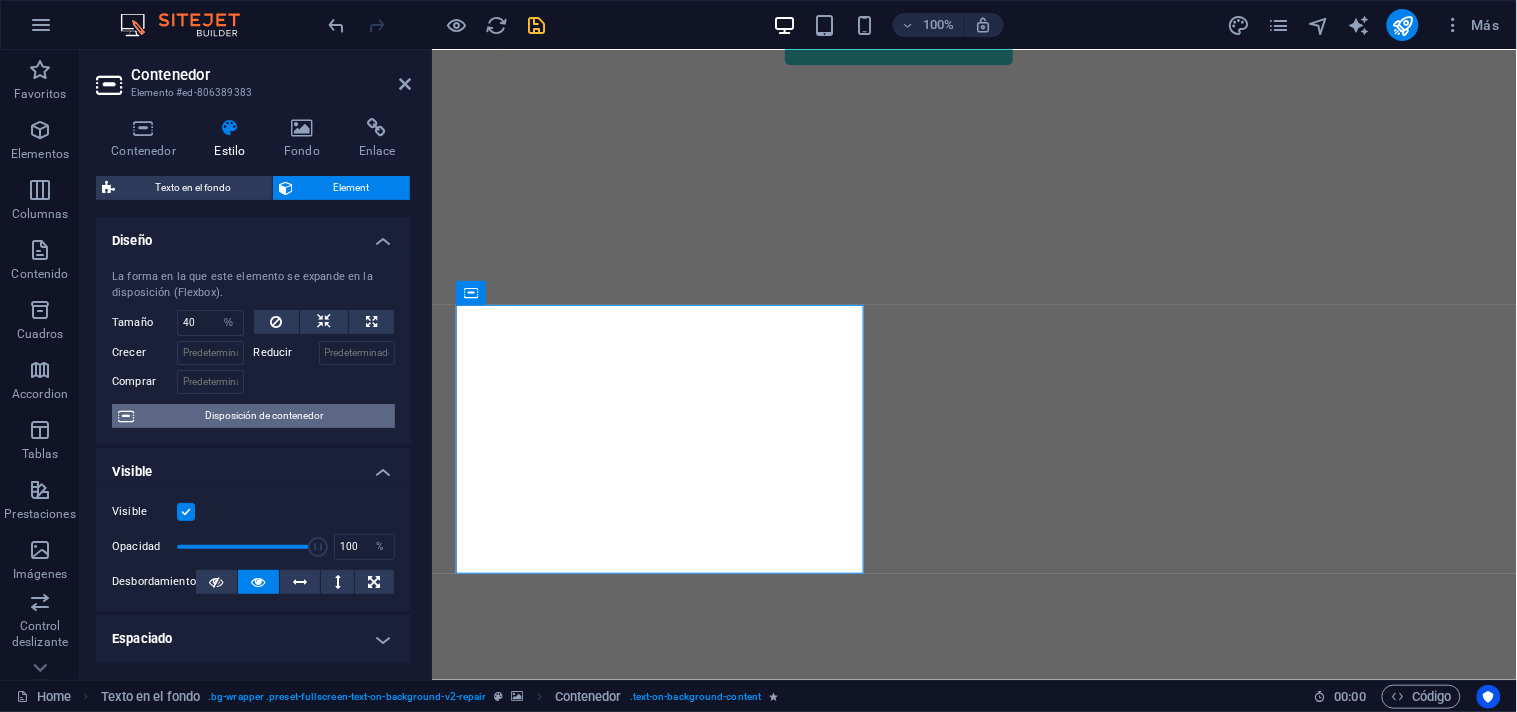 click on "Disposición de contenedor" at bounding box center [264, 416] 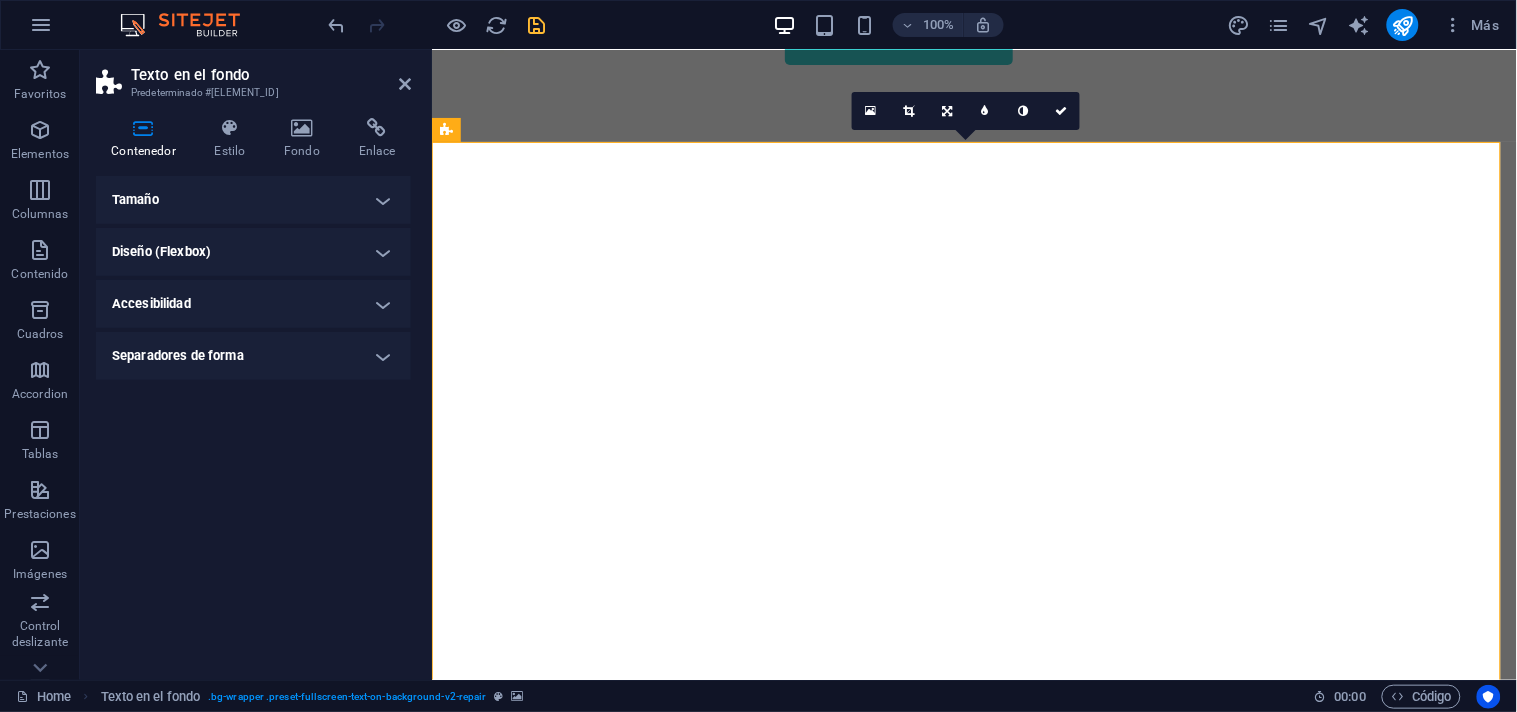 click at bounding box center (965, 64) 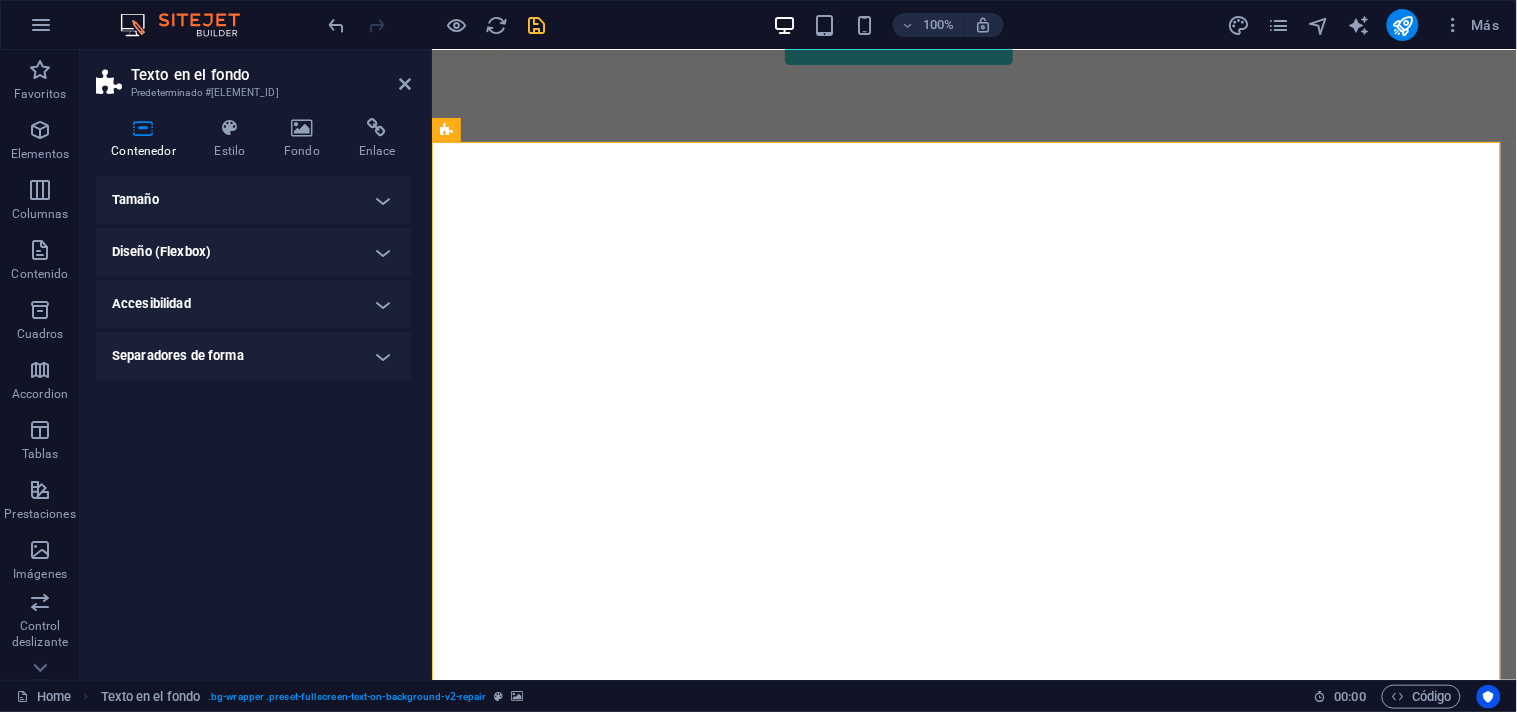 click on "Tamaño" at bounding box center [253, 200] 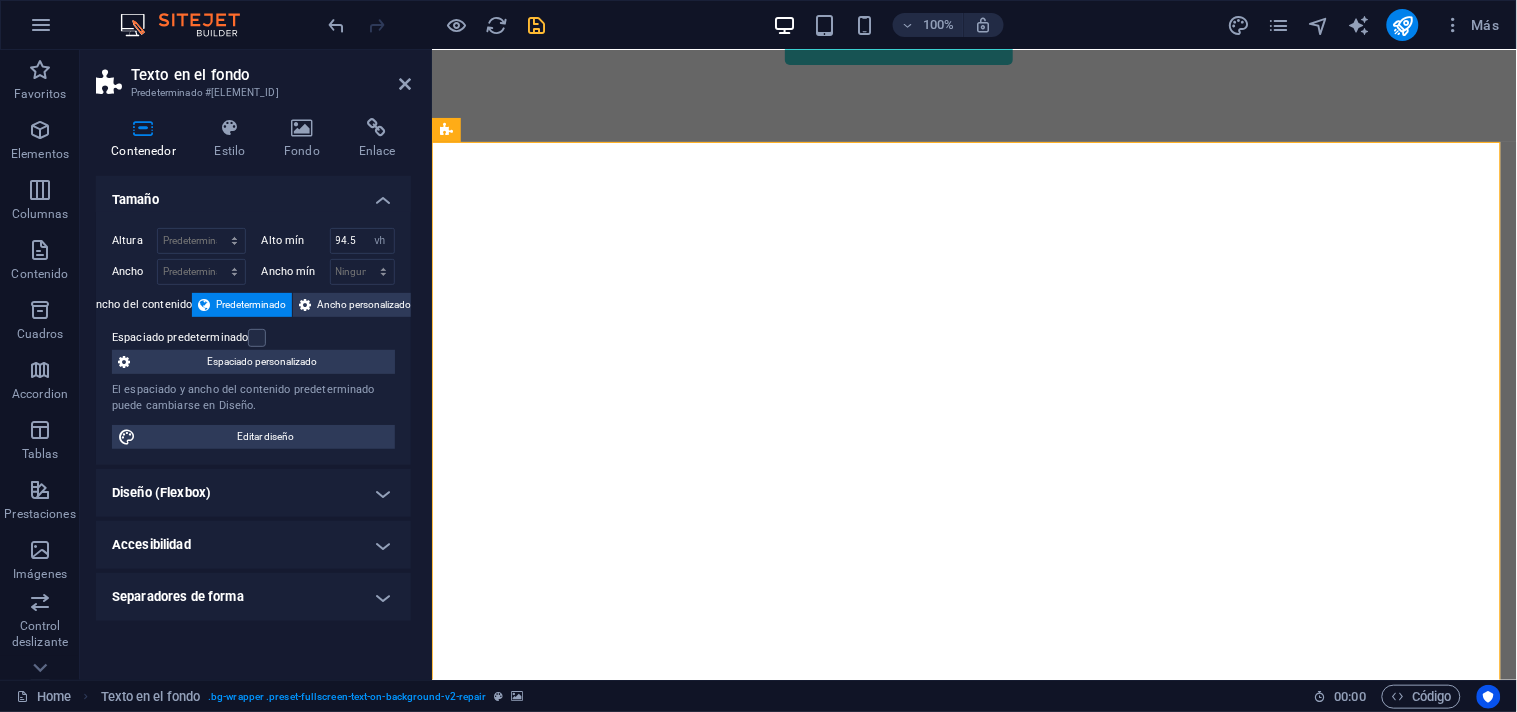 click on "Contenedor" at bounding box center [147, 139] 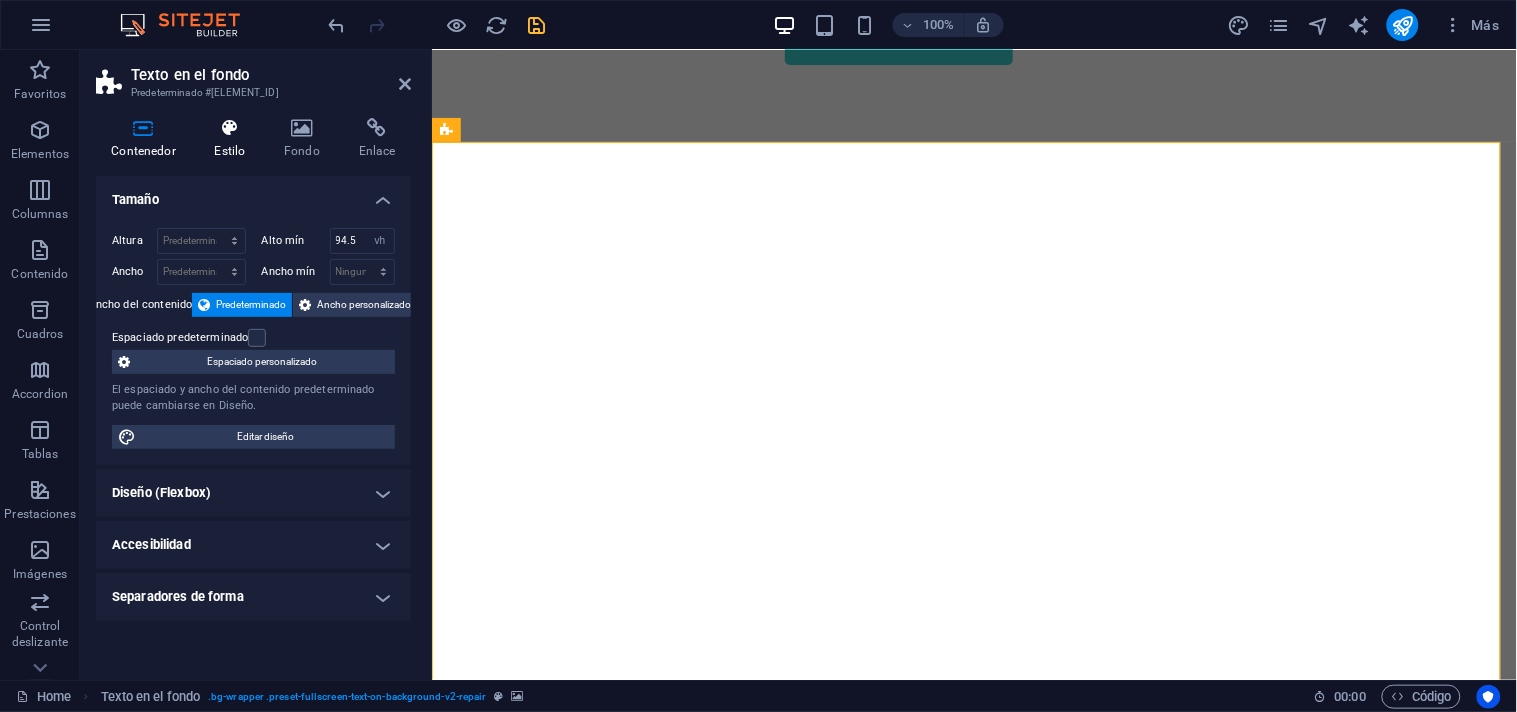 click at bounding box center (230, 128) 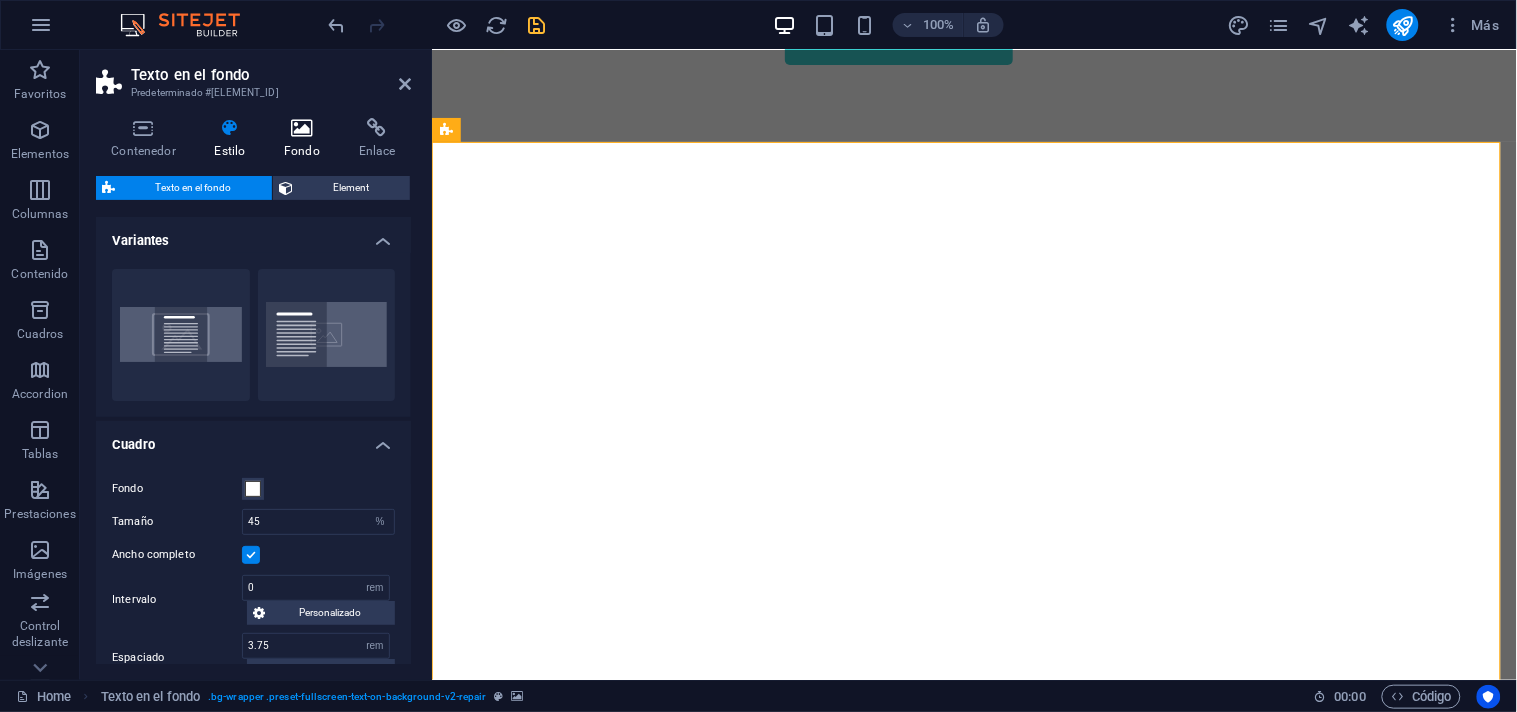 click at bounding box center [302, 128] 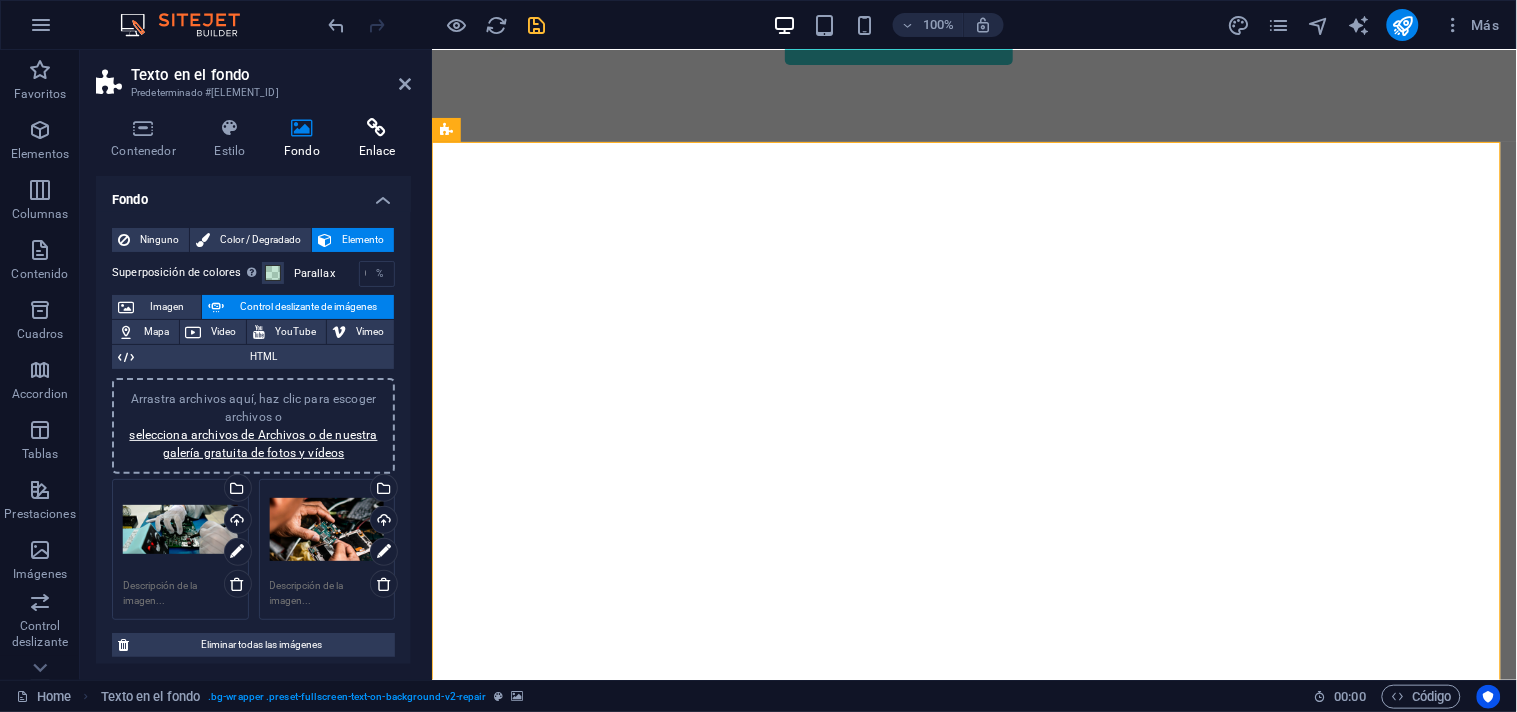 click at bounding box center [377, 128] 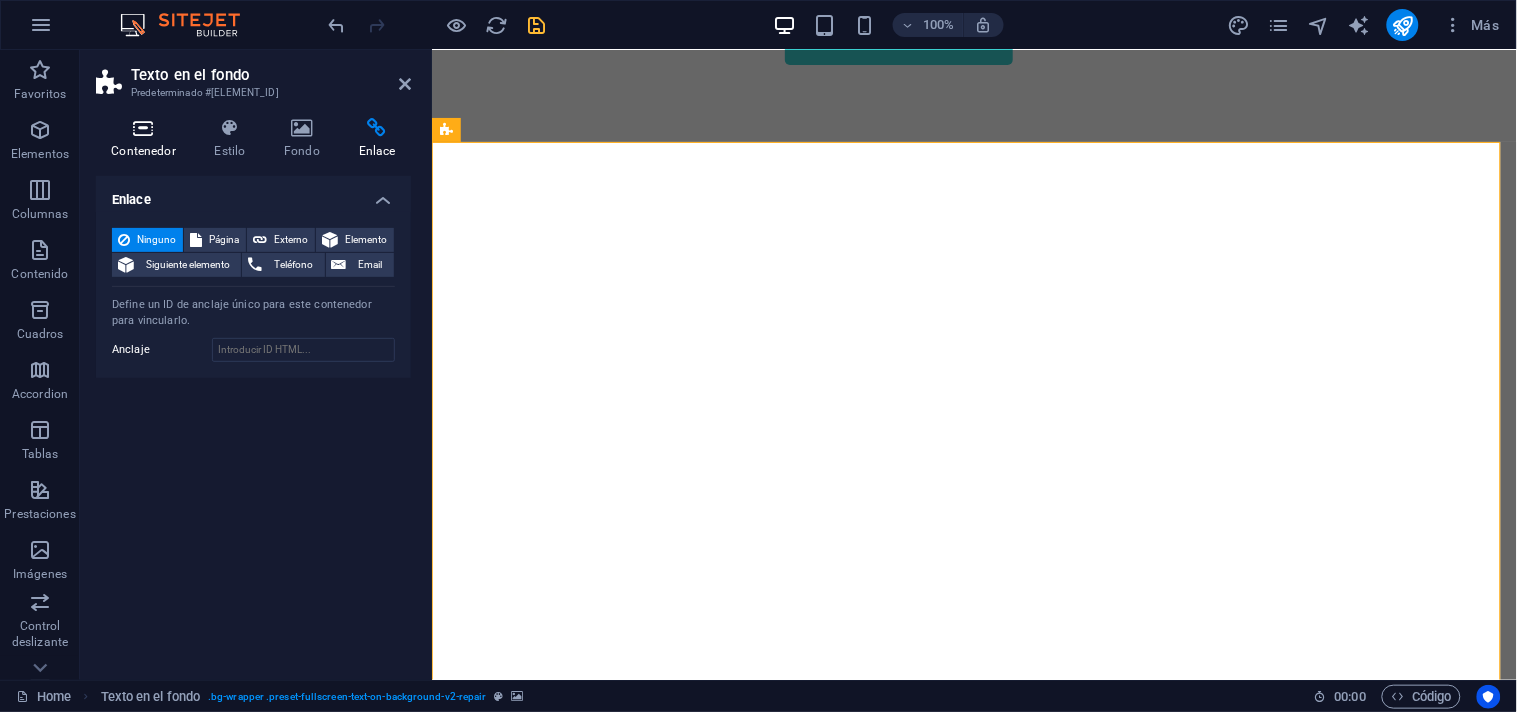 click at bounding box center [143, 128] 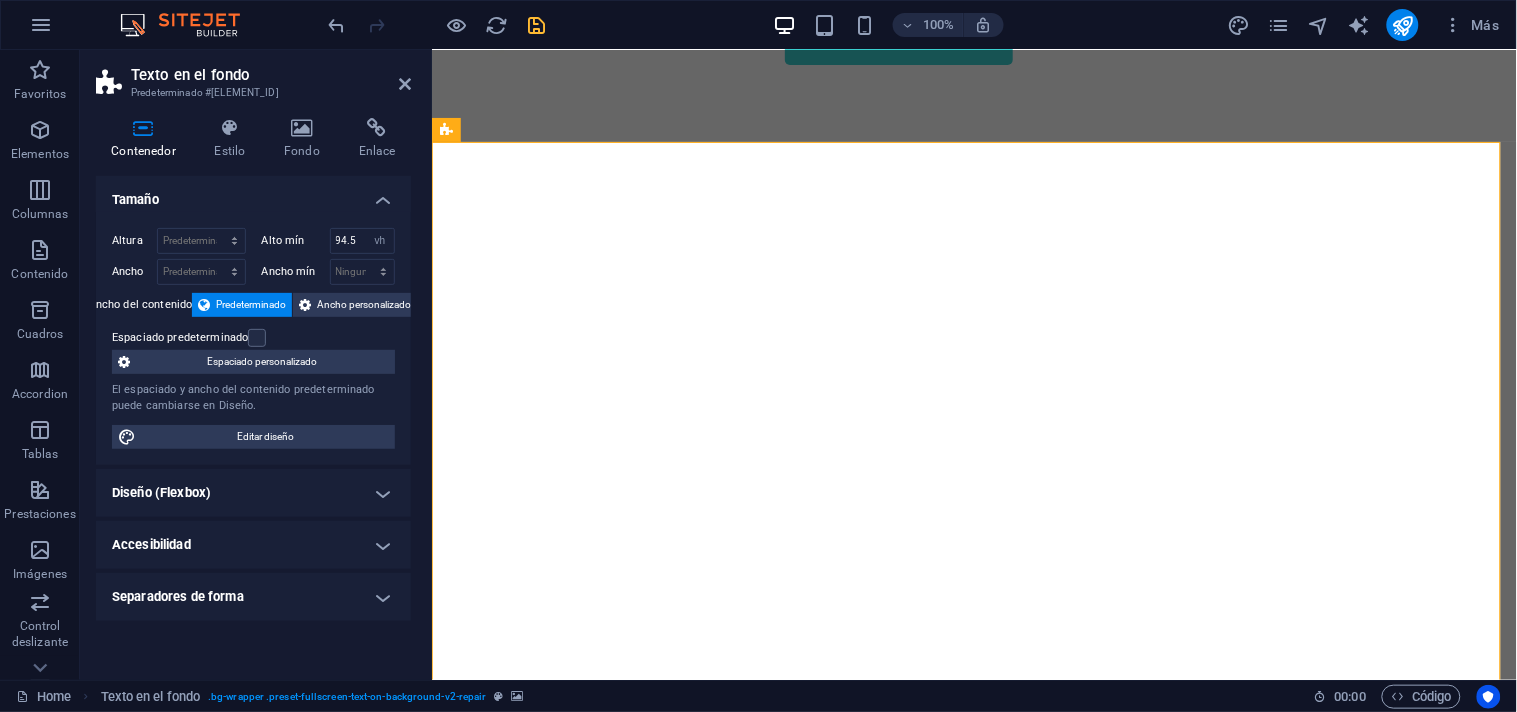 click on "Diseño (Flexbox)" at bounding box center (253, 493) 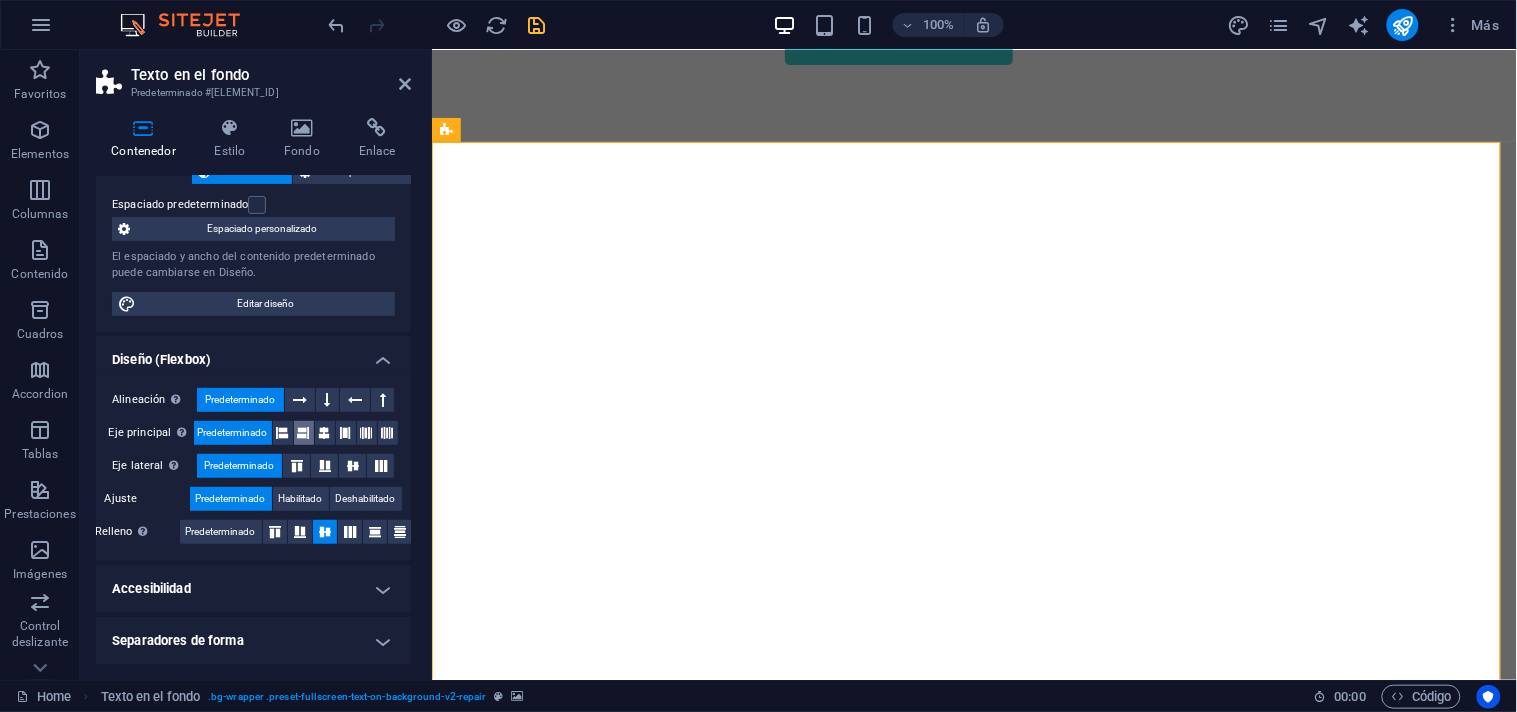 scroll, scrollTop: 0, scrollLeft: 0, axis: both 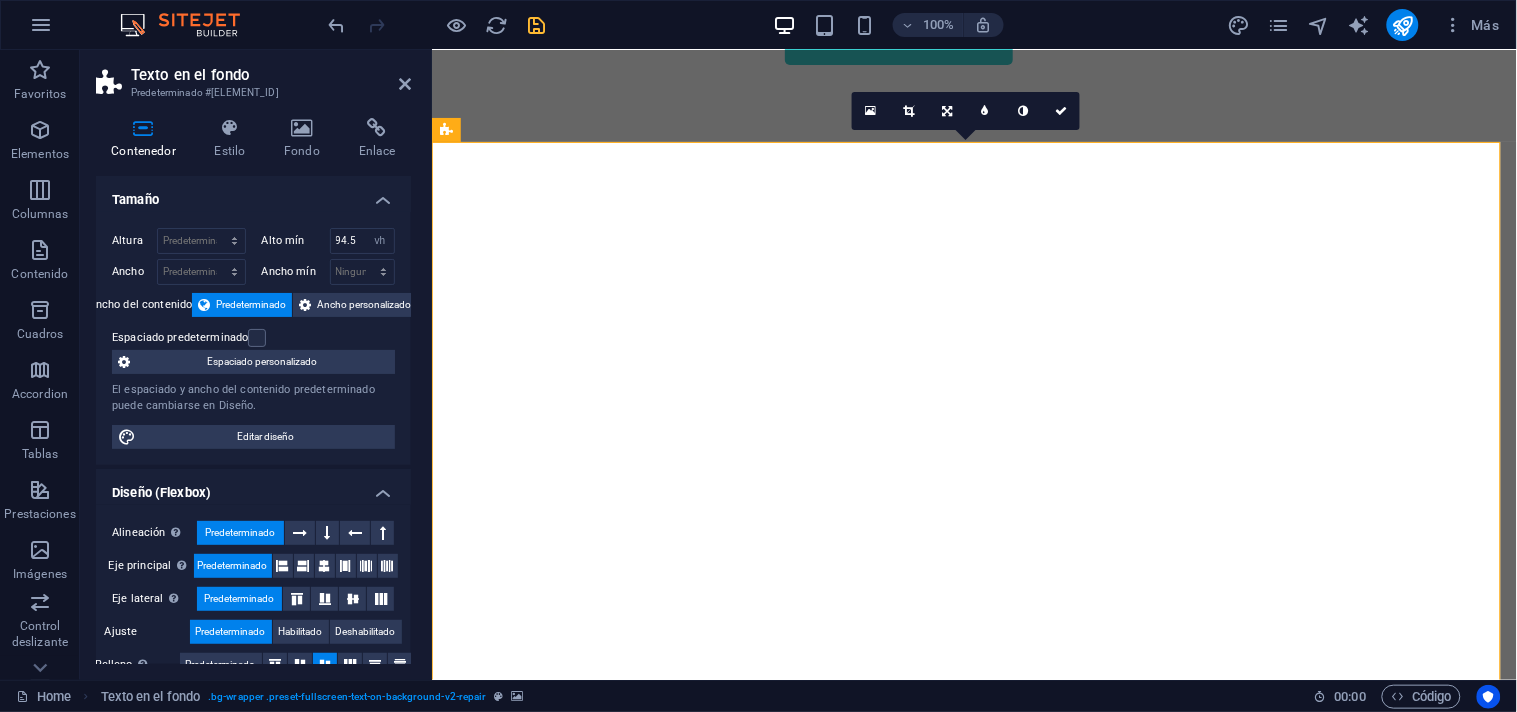 click at bounding box center [965, 64] 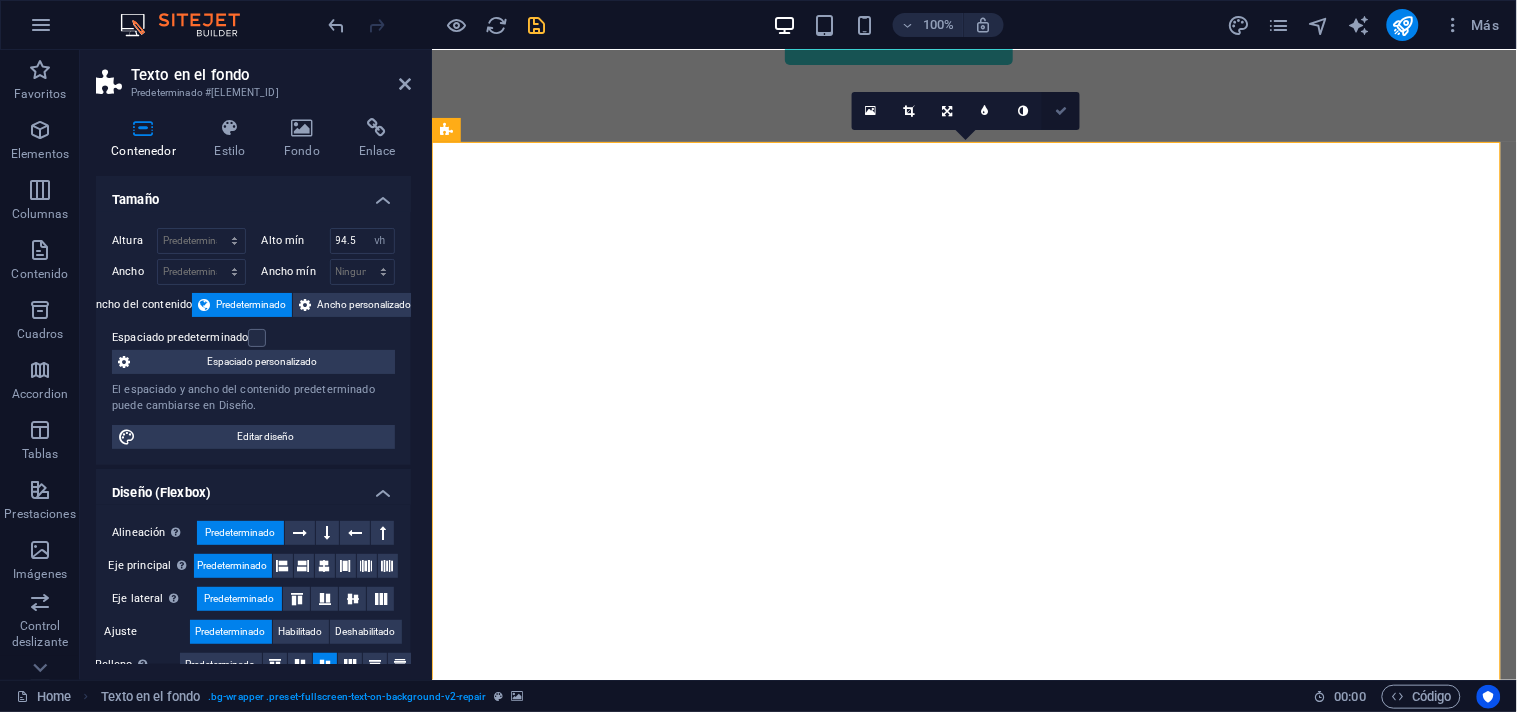 click at bounding box center [1061, 111] 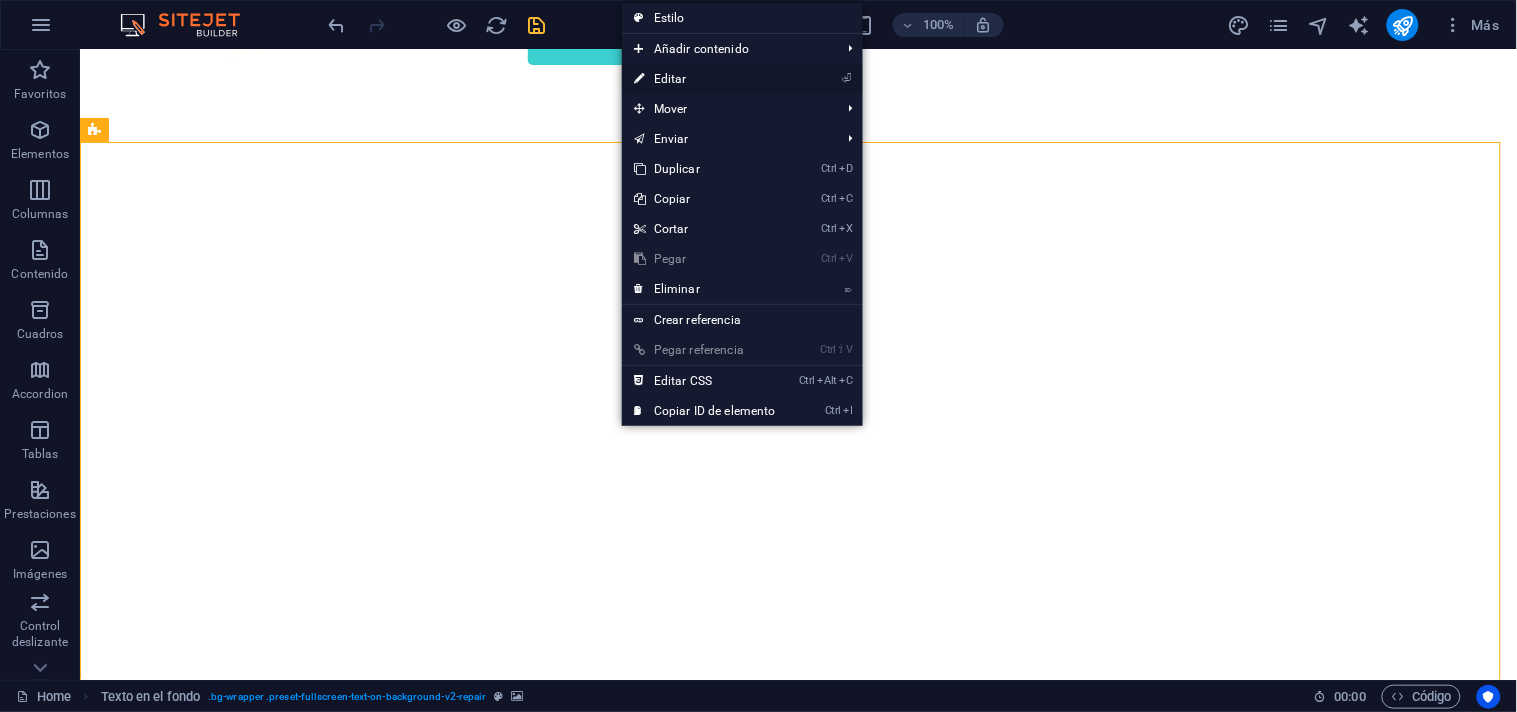 click on "⏎  Editar" at bounding box center [705, 79] 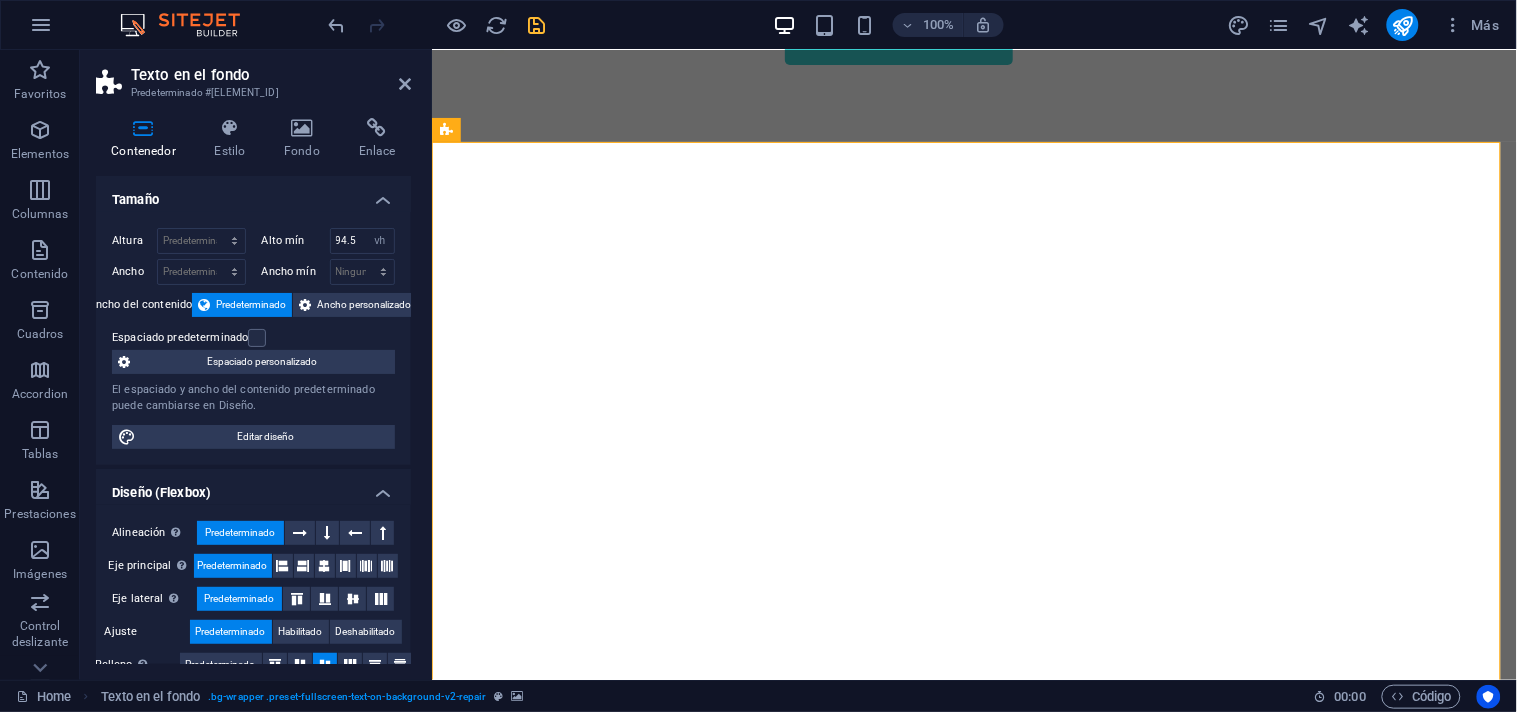 click on "Ancho del contenido" at bounding box center [141, 305] 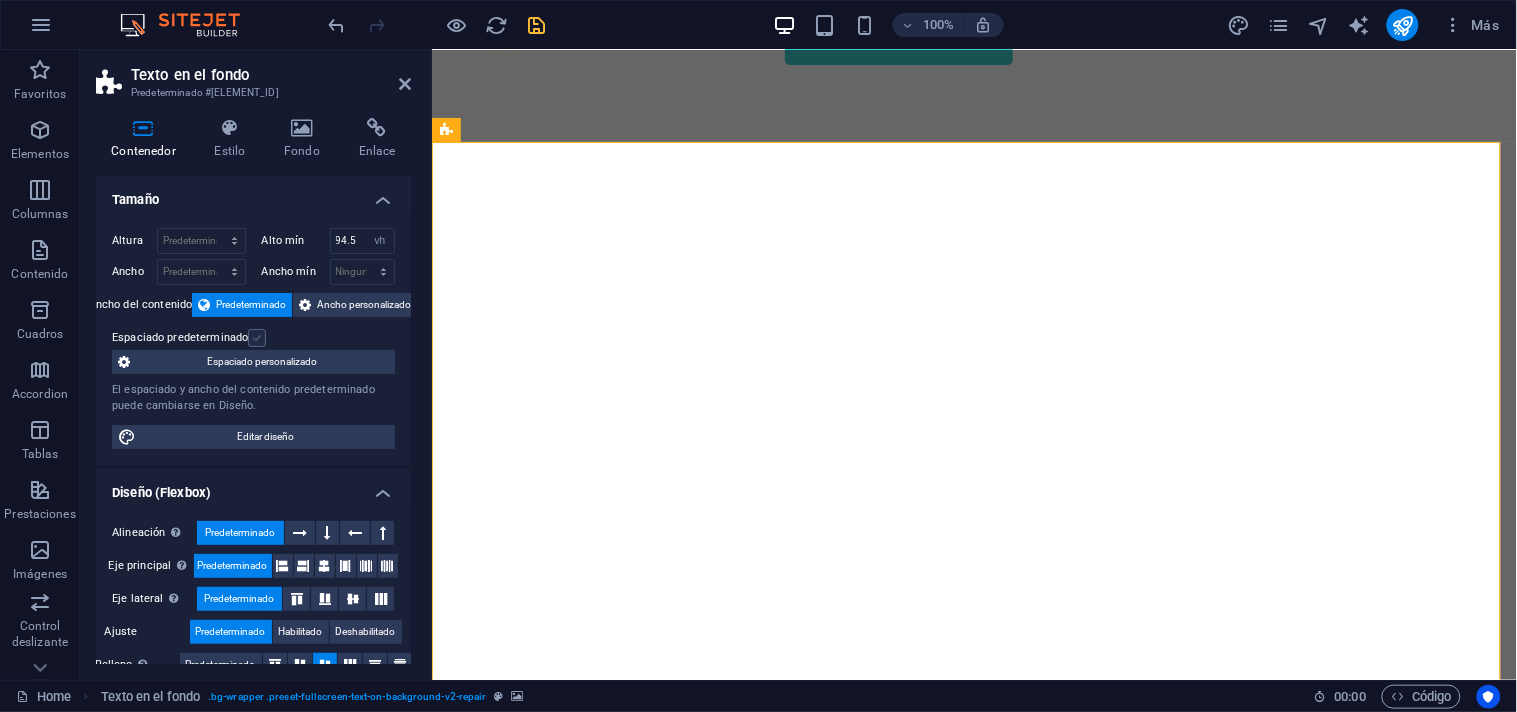 click at bounding box center (257, 338) 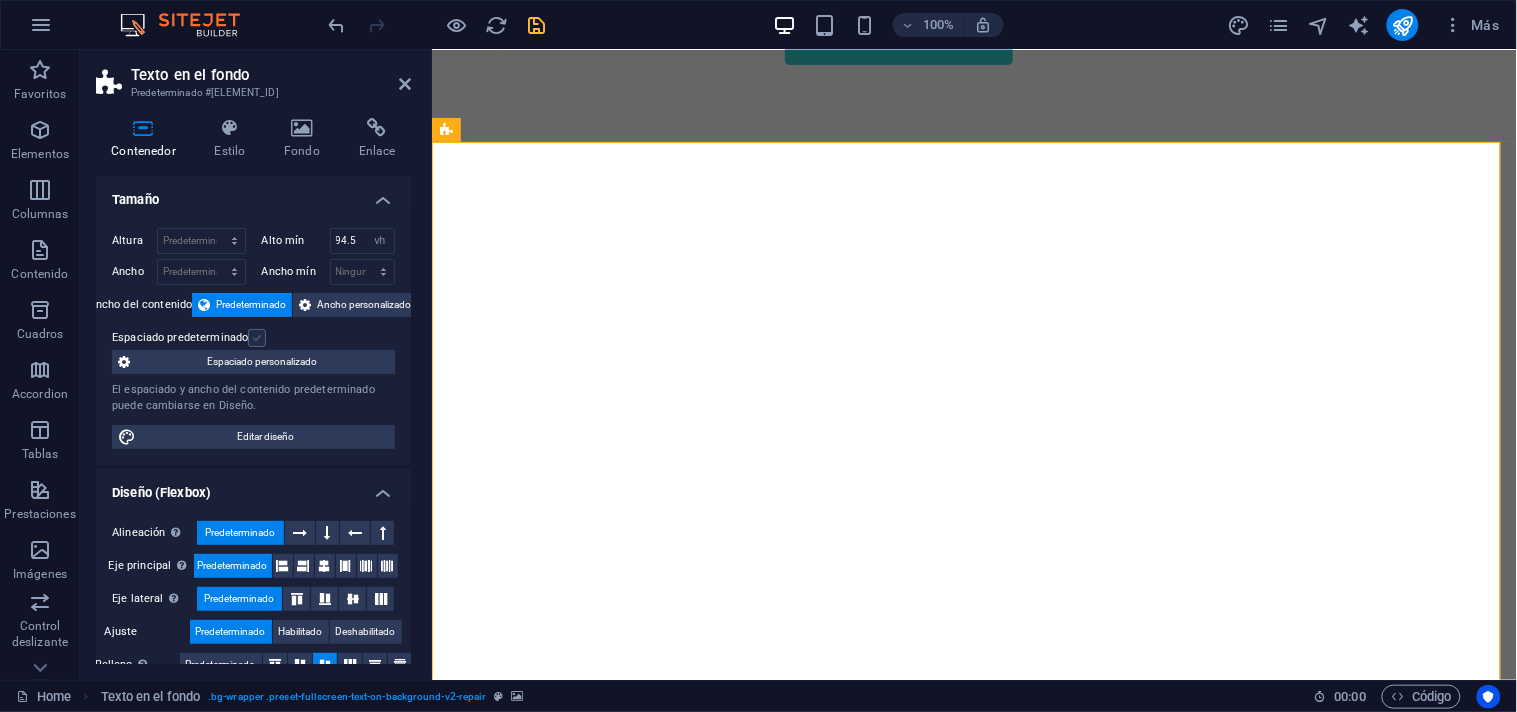 click on "Espaciado predeterminado" at bounding box center (0, 0) 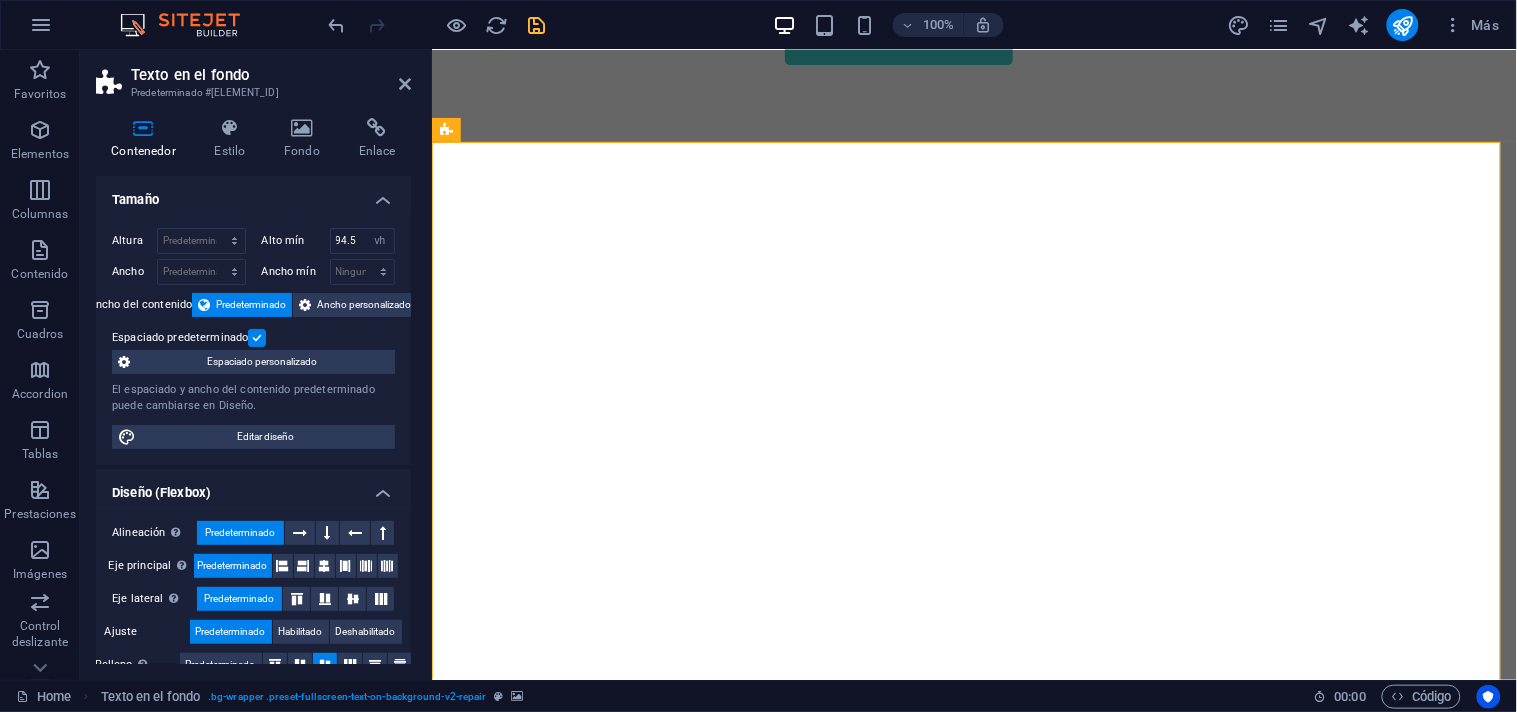 click on "Ancho del contenido" at bounding box center [141, 305] 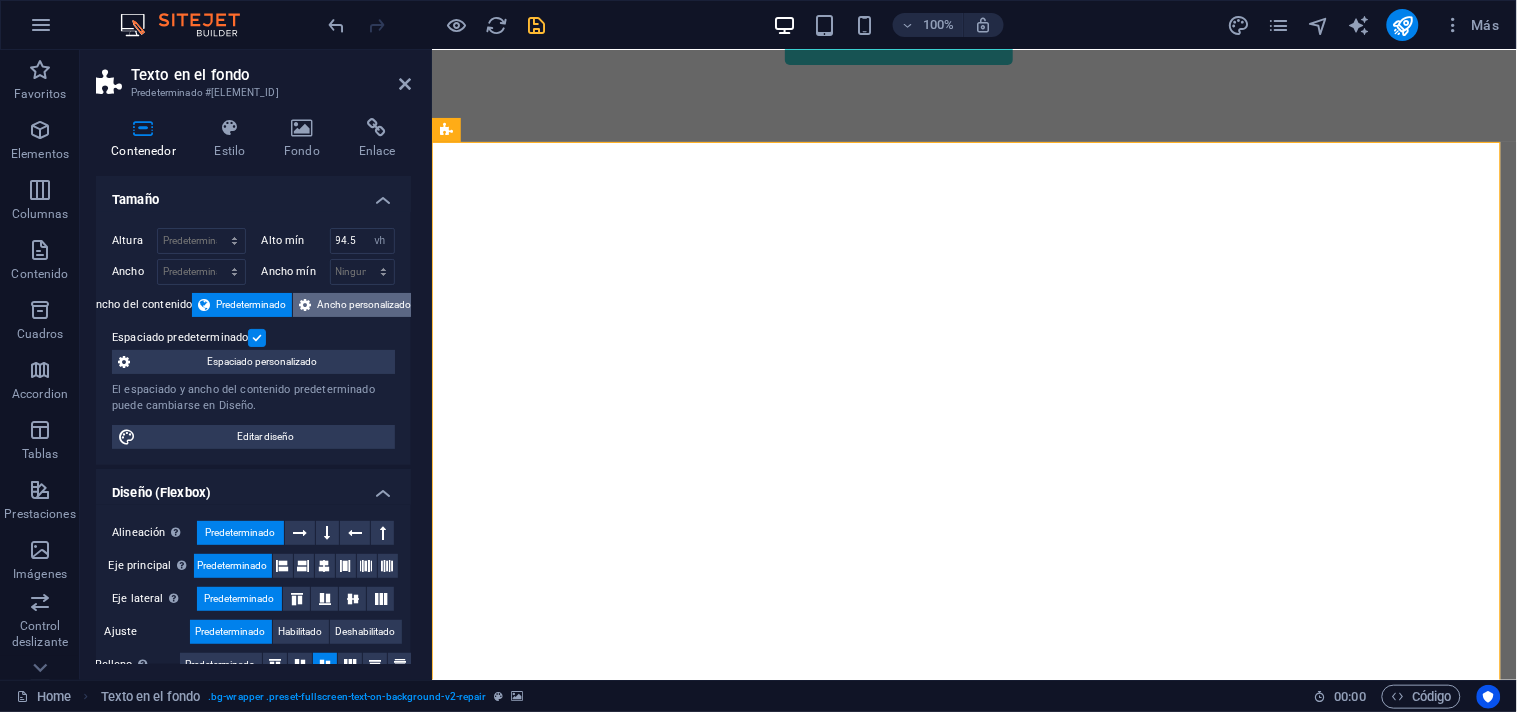 click at bounding box center (305, 305) 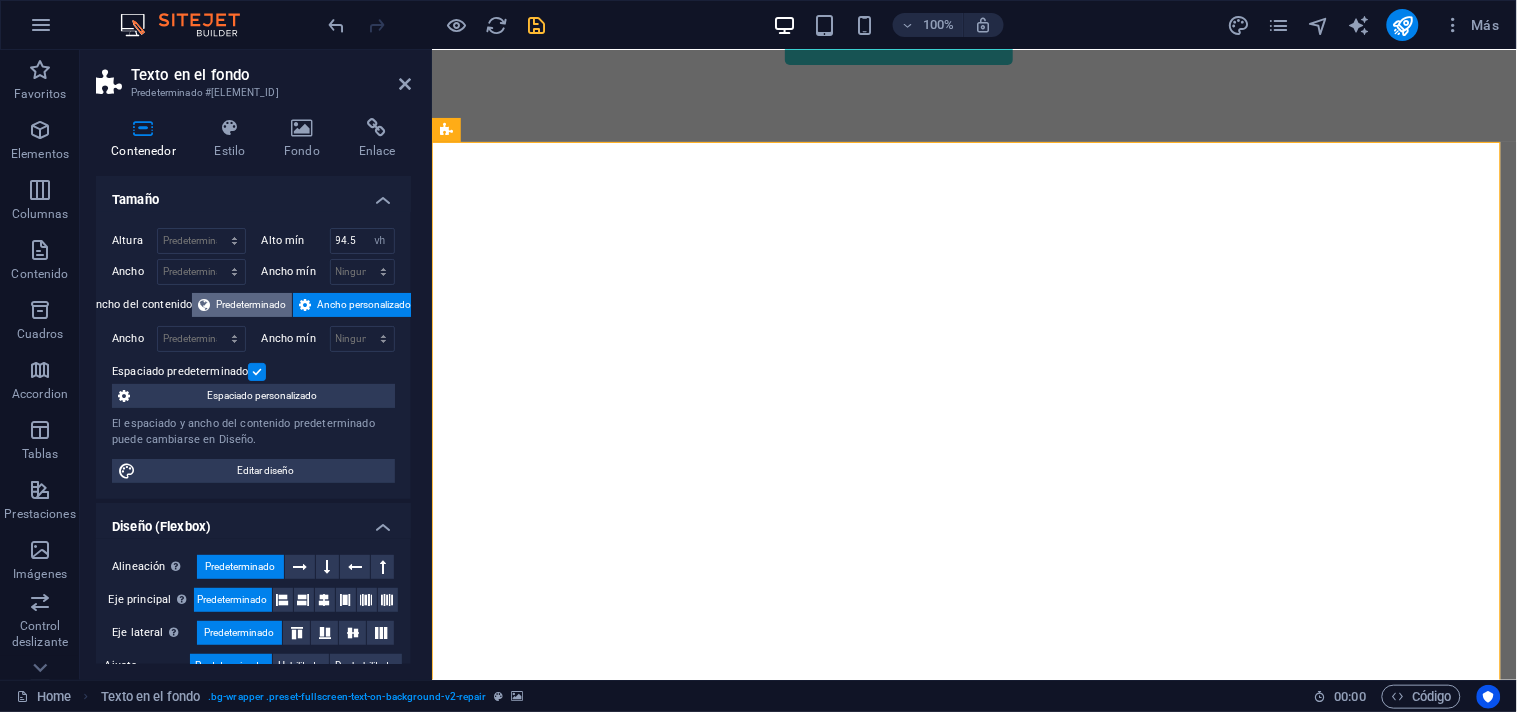 click on "Predeterminado" at bounding box center (251, 305) 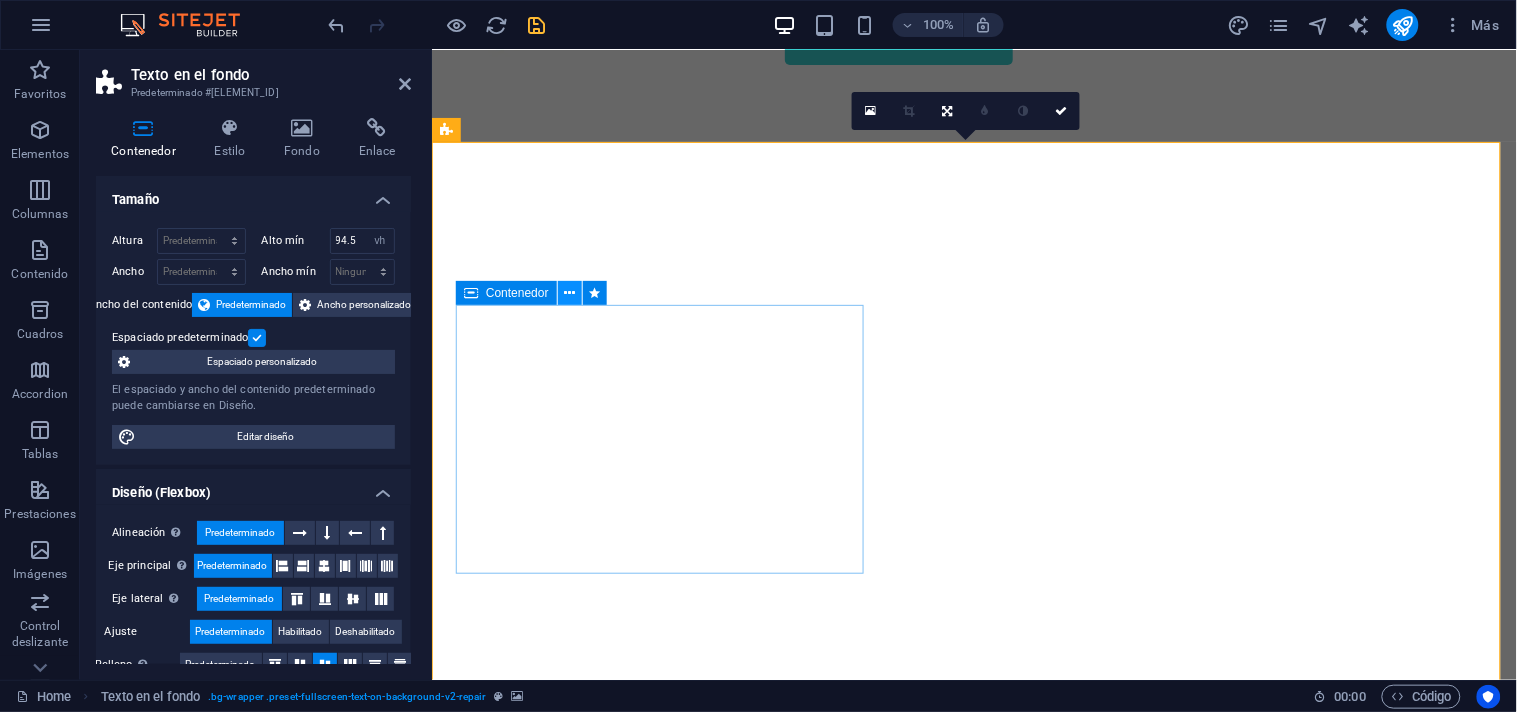 click at bounding box center (569, 293) 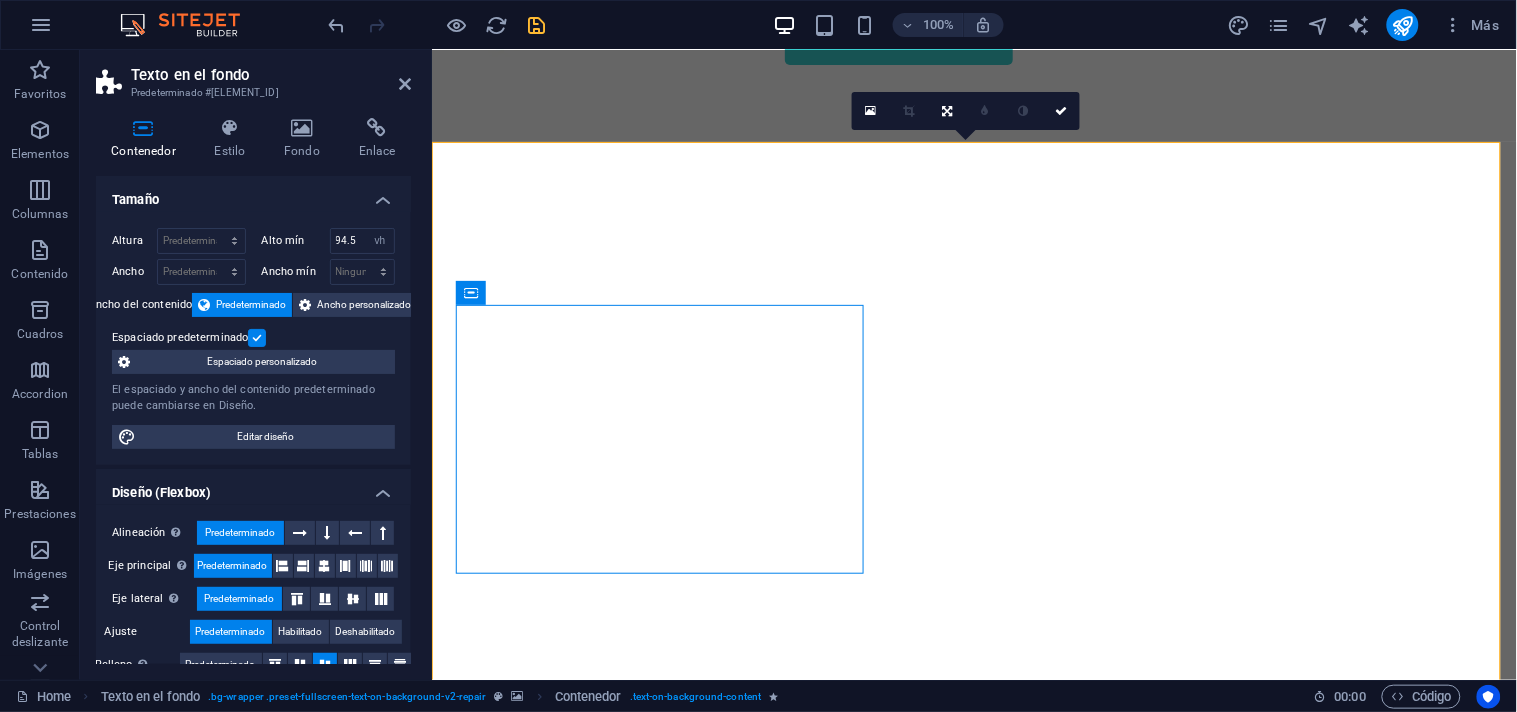 click at bounding box center [-104, 64] 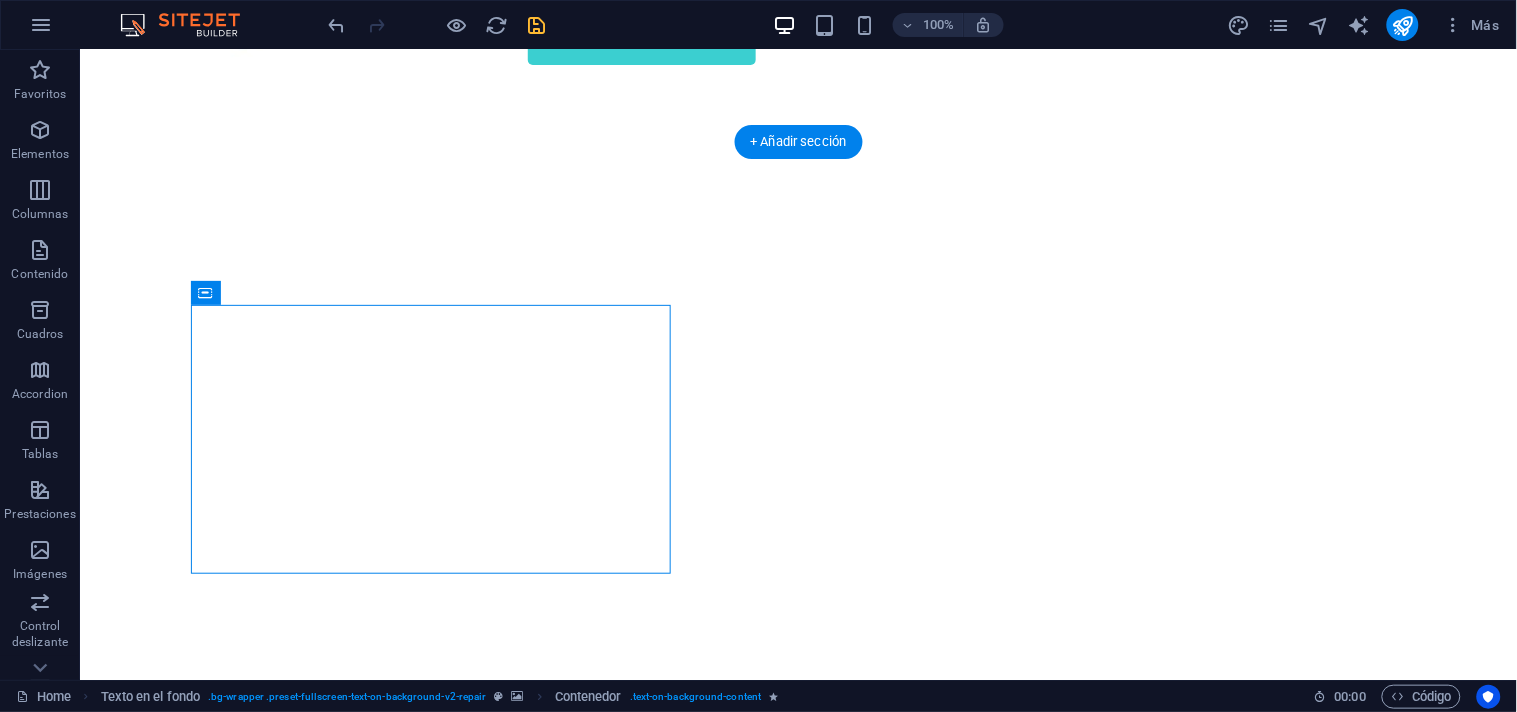 drag, startPoint x: 547, startPoint y: 343, endPoint x: 269, endPoint y: 216, distance: 305.6354 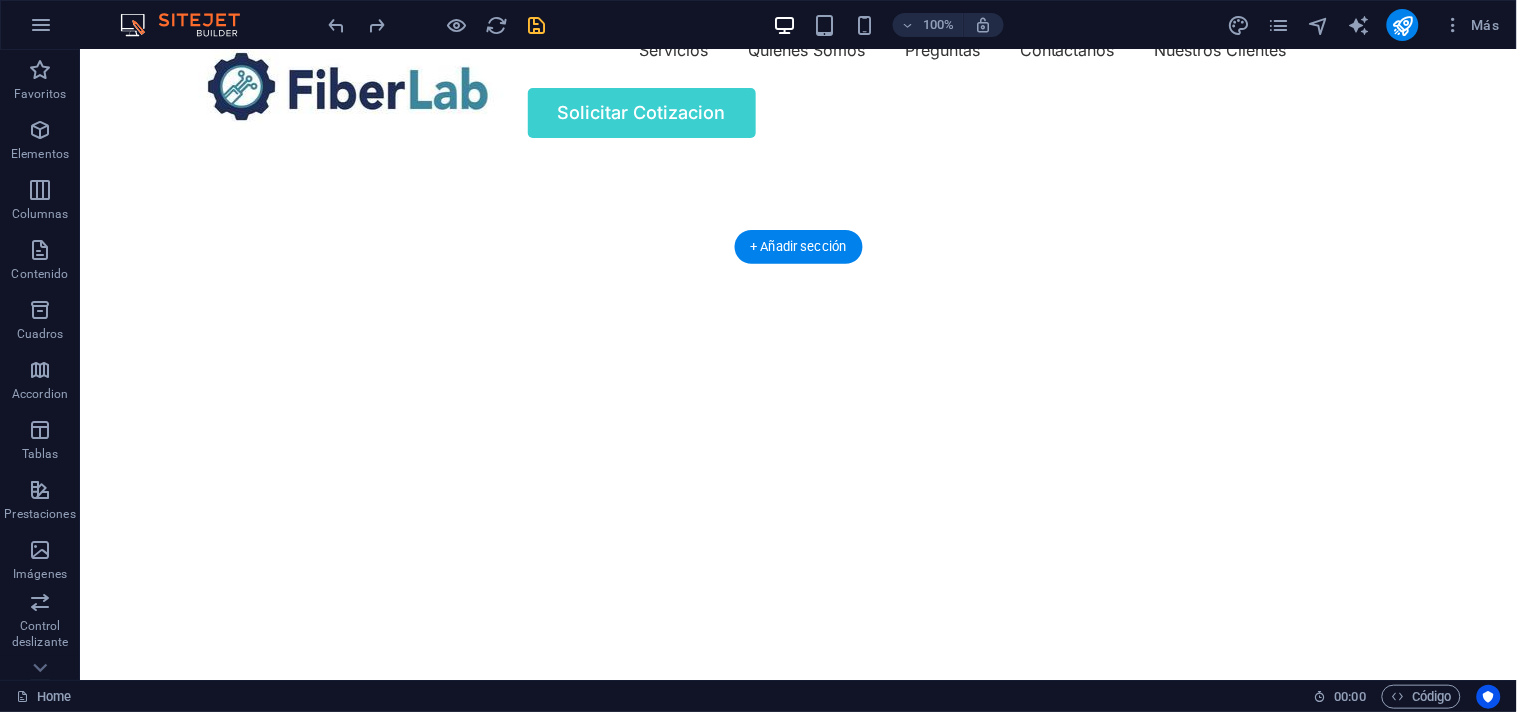 scroll, scrollTop: 0, scrollLeft: 0, axis: both 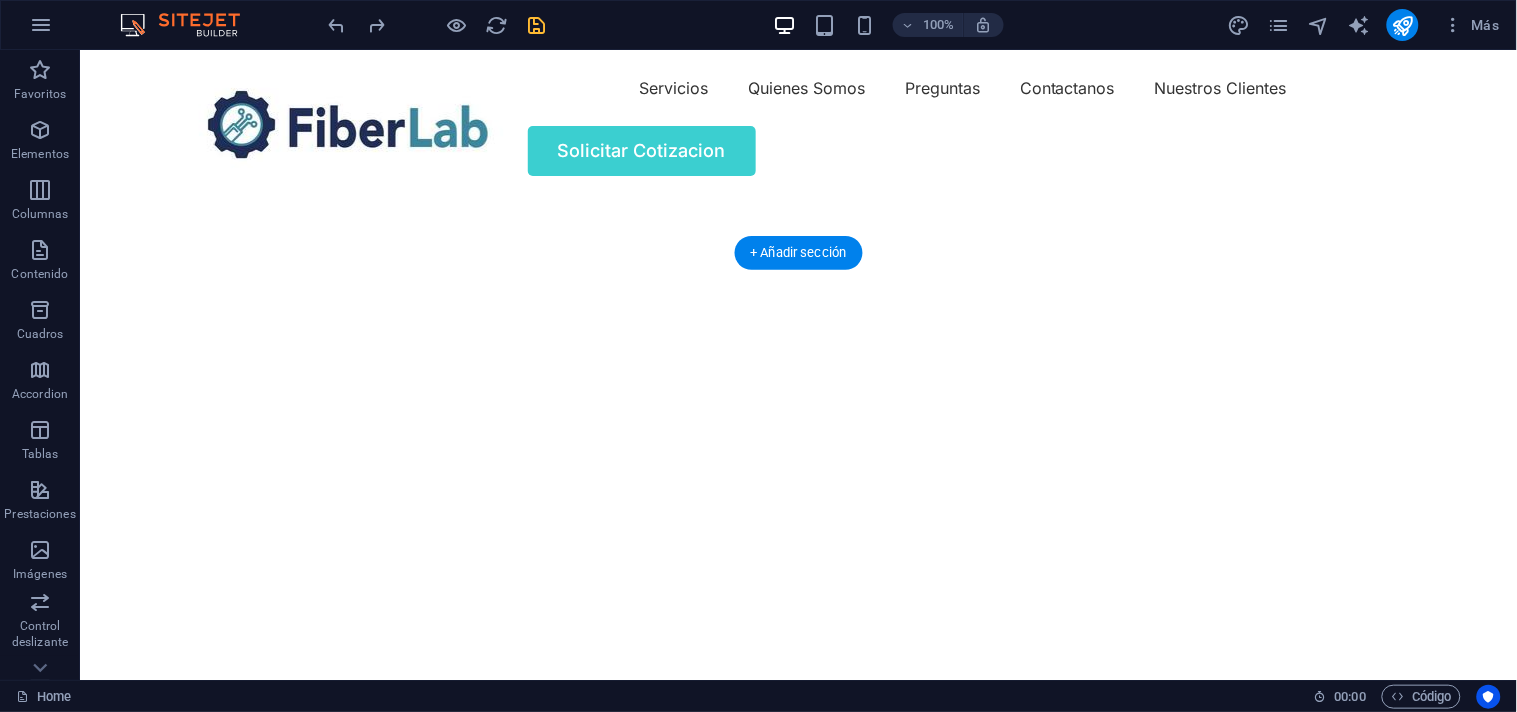 click at bounding box center [-632, 175] 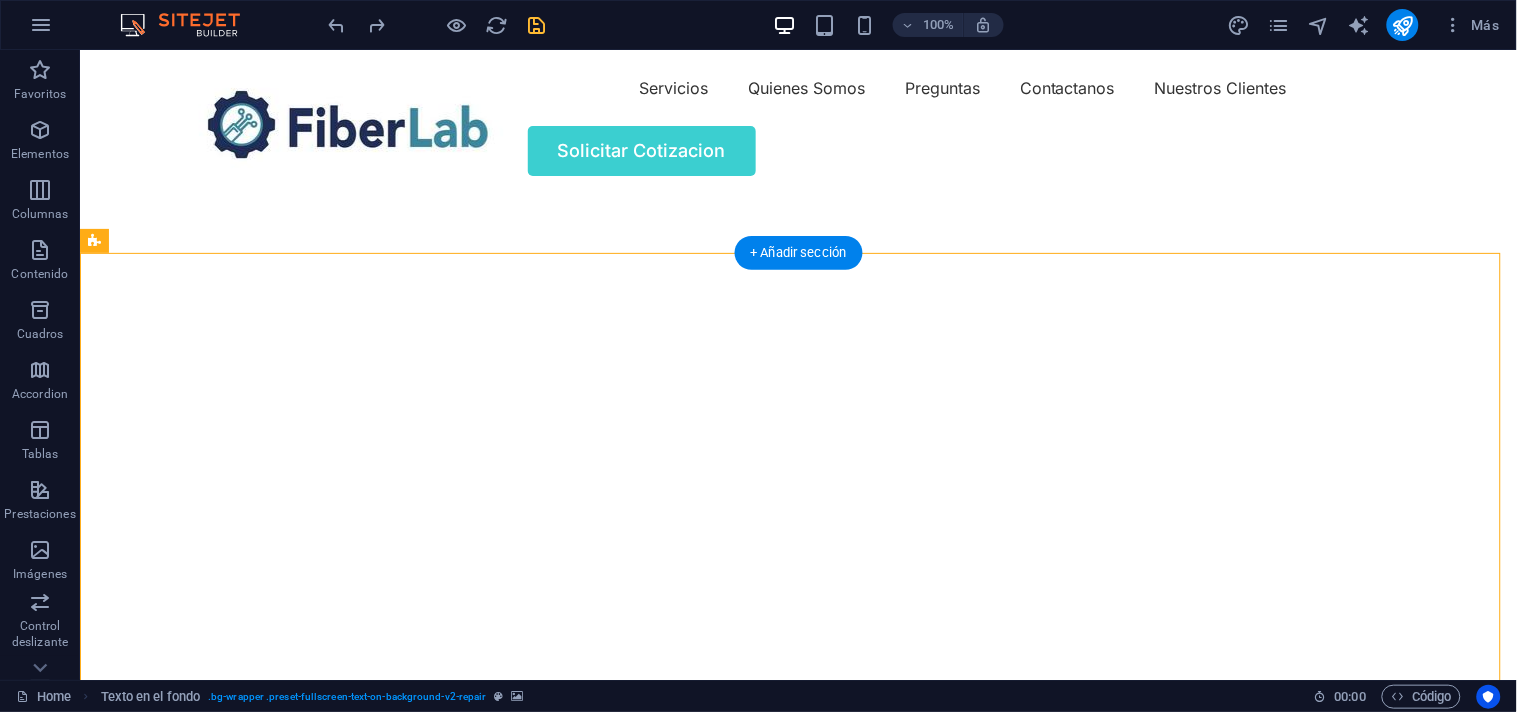 click at bounding box center (-632, 175) 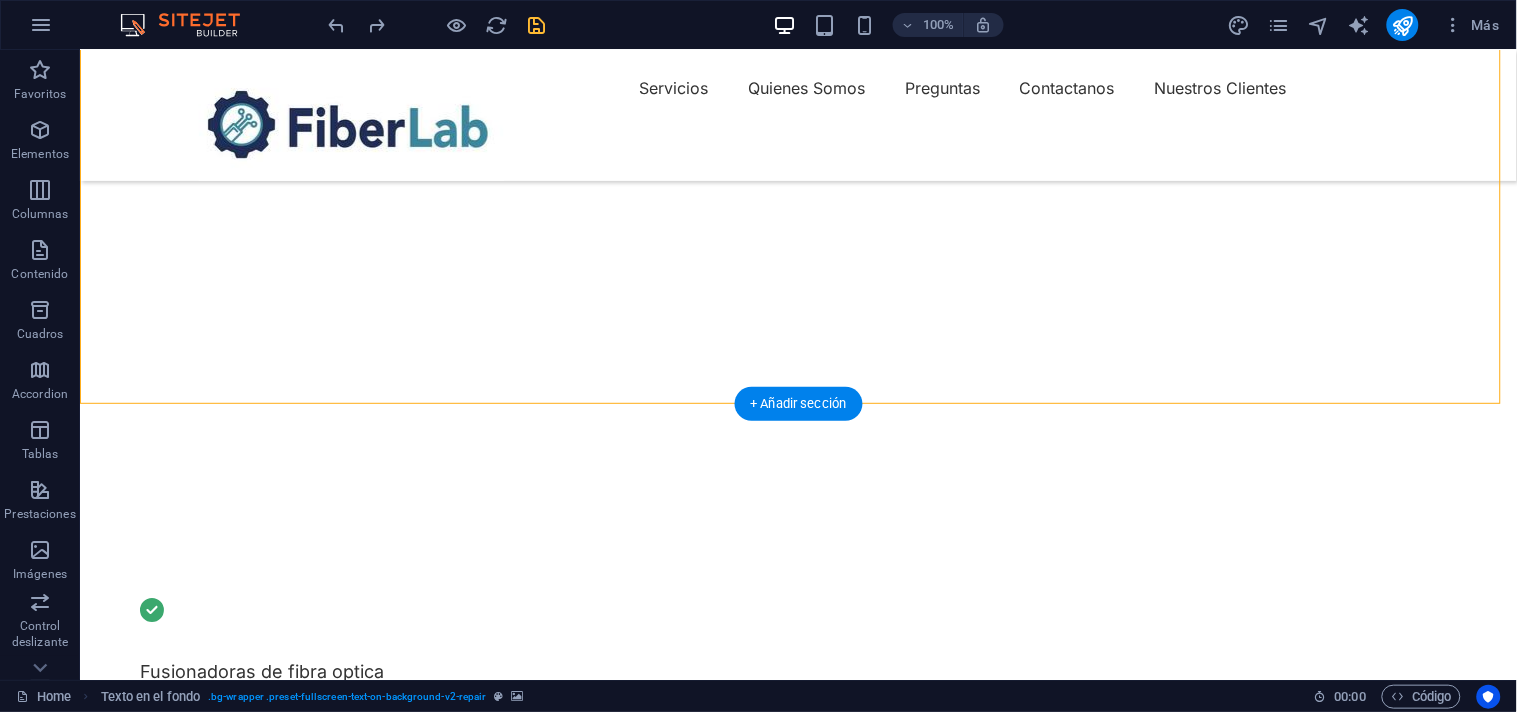 scroll, scrollTop: 222, scrollLeft: 0, axis: vertical 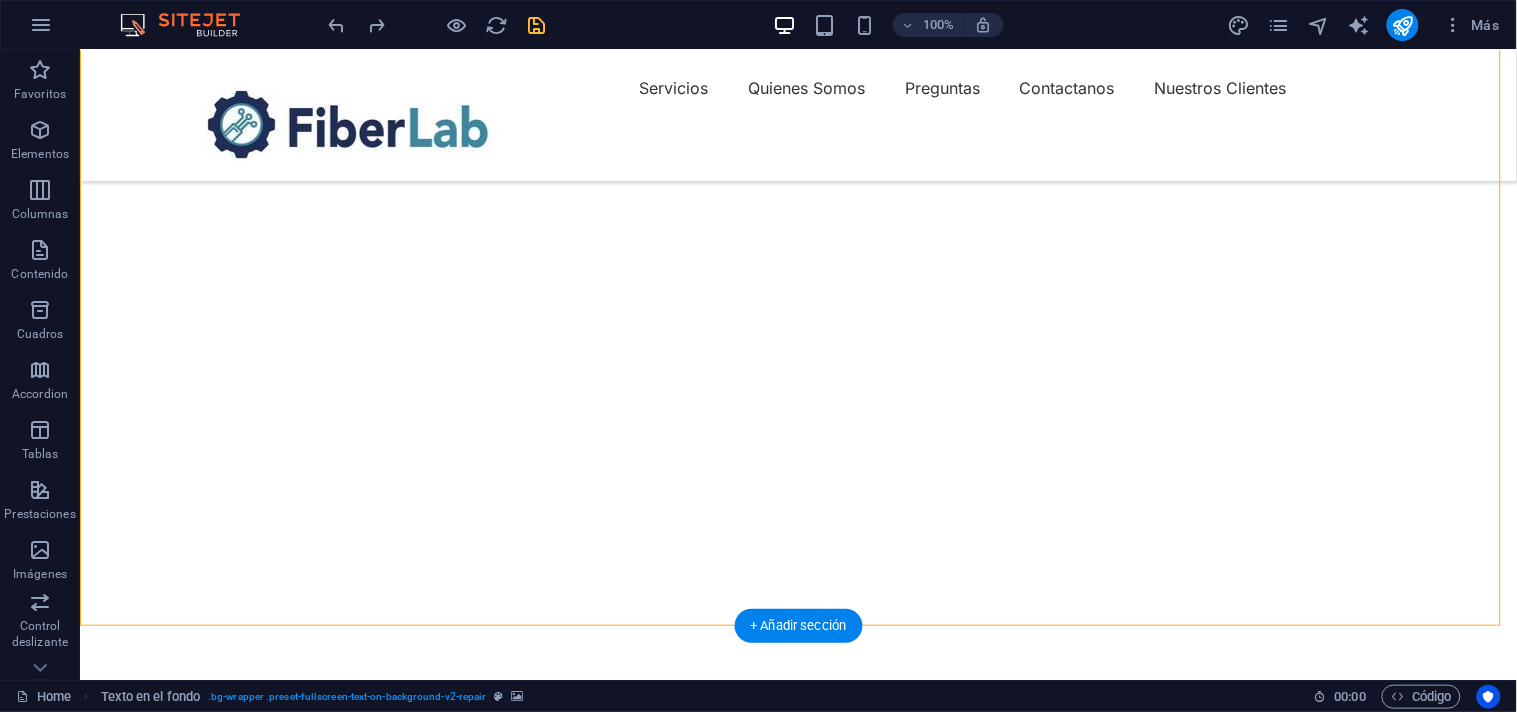 click at bounding box center [-632, 30] 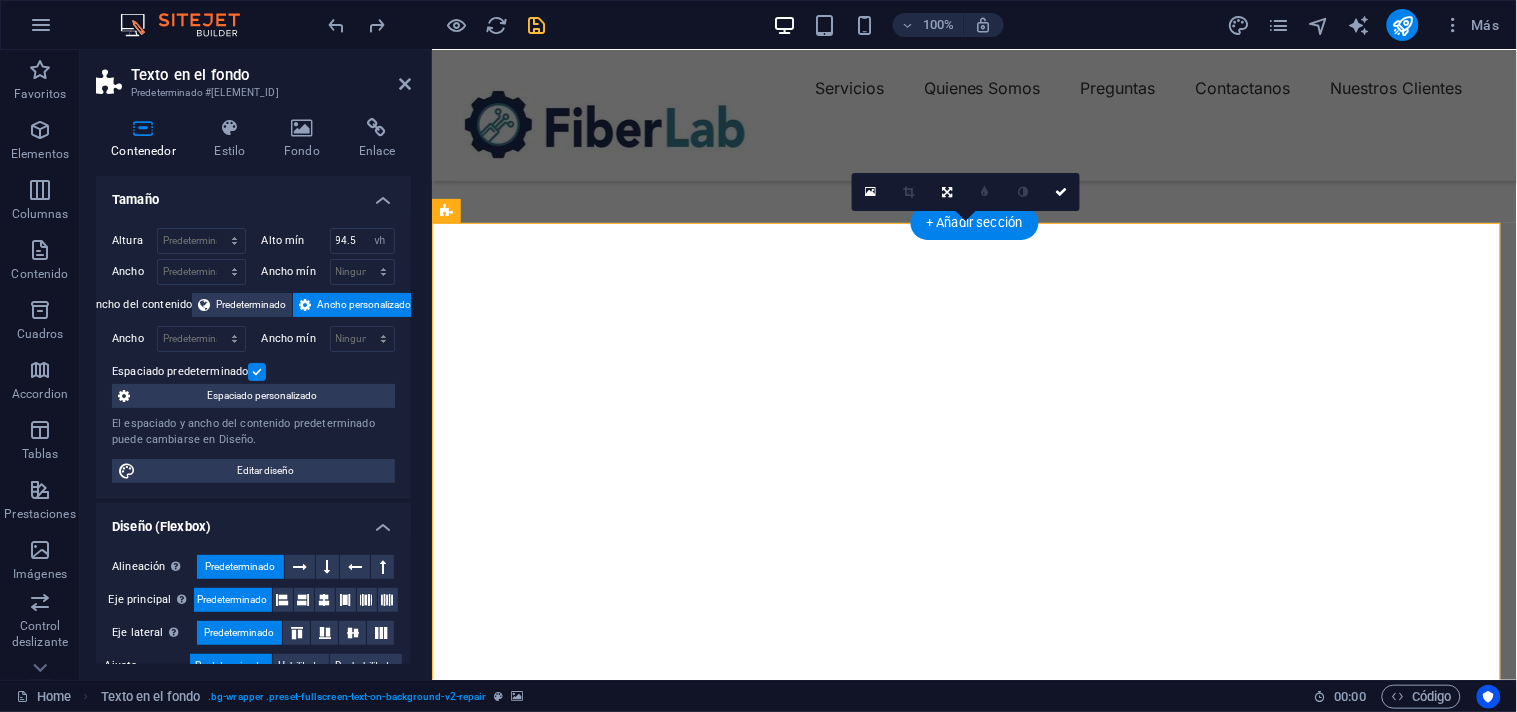 scroll, scrollTop: 0, scrollLeft: 0, axis: both 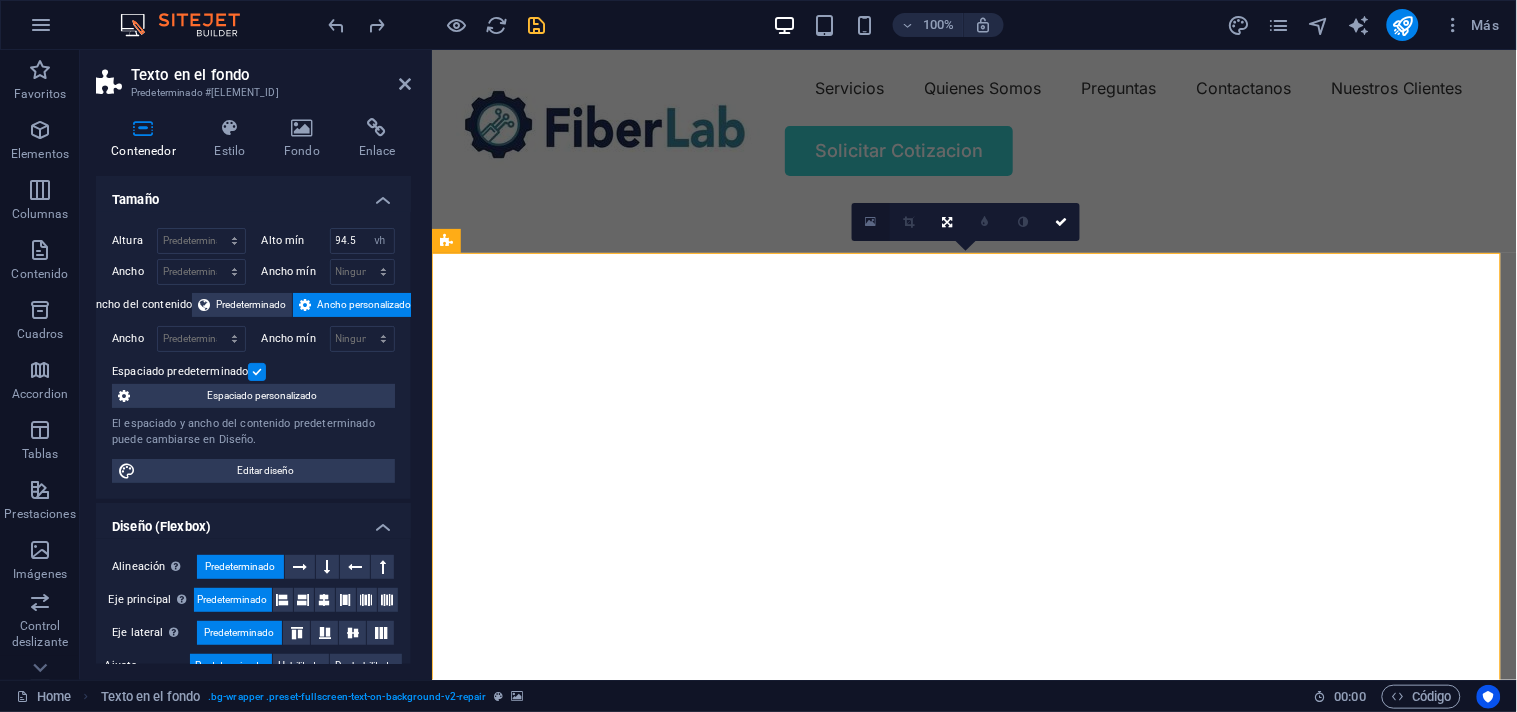 click at bounding box center (871, 222) 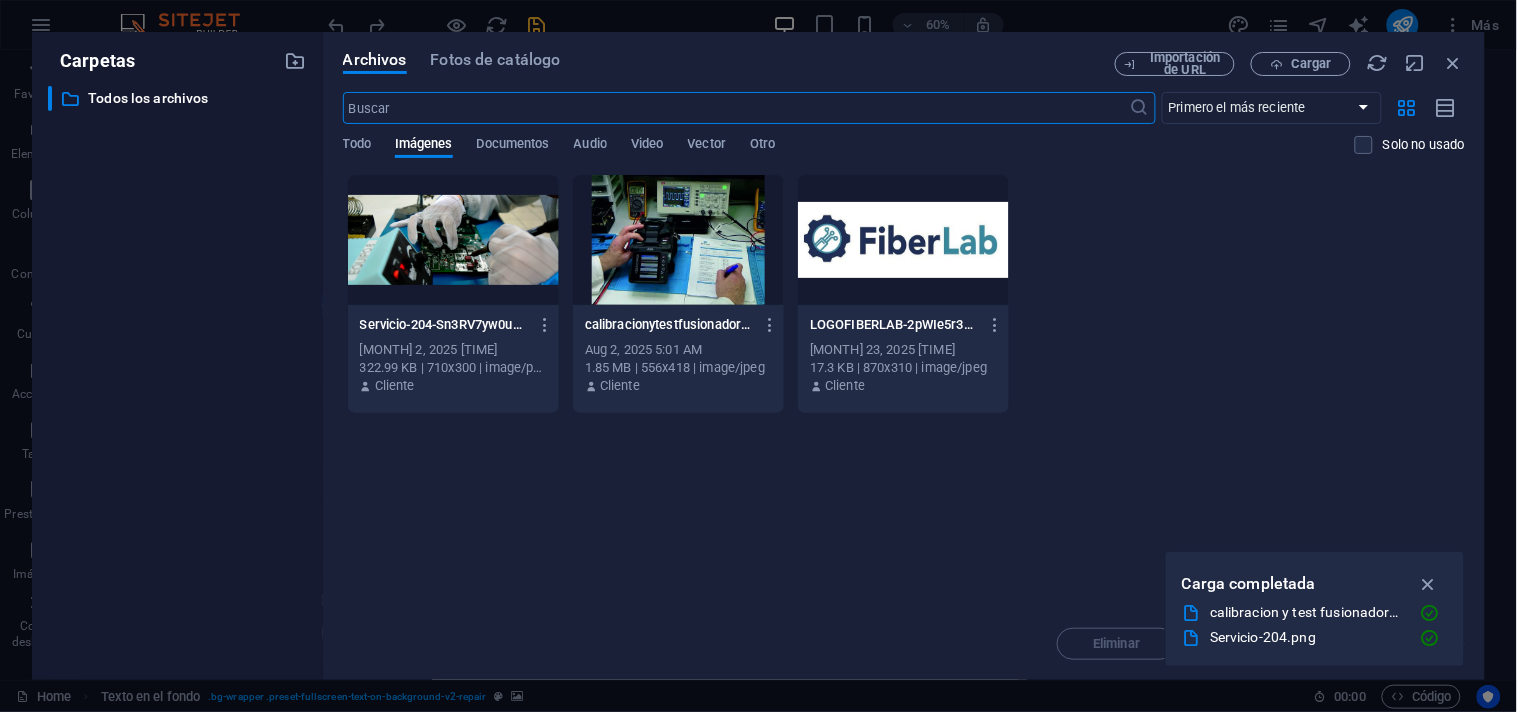 click at bounding box center (453, 240) 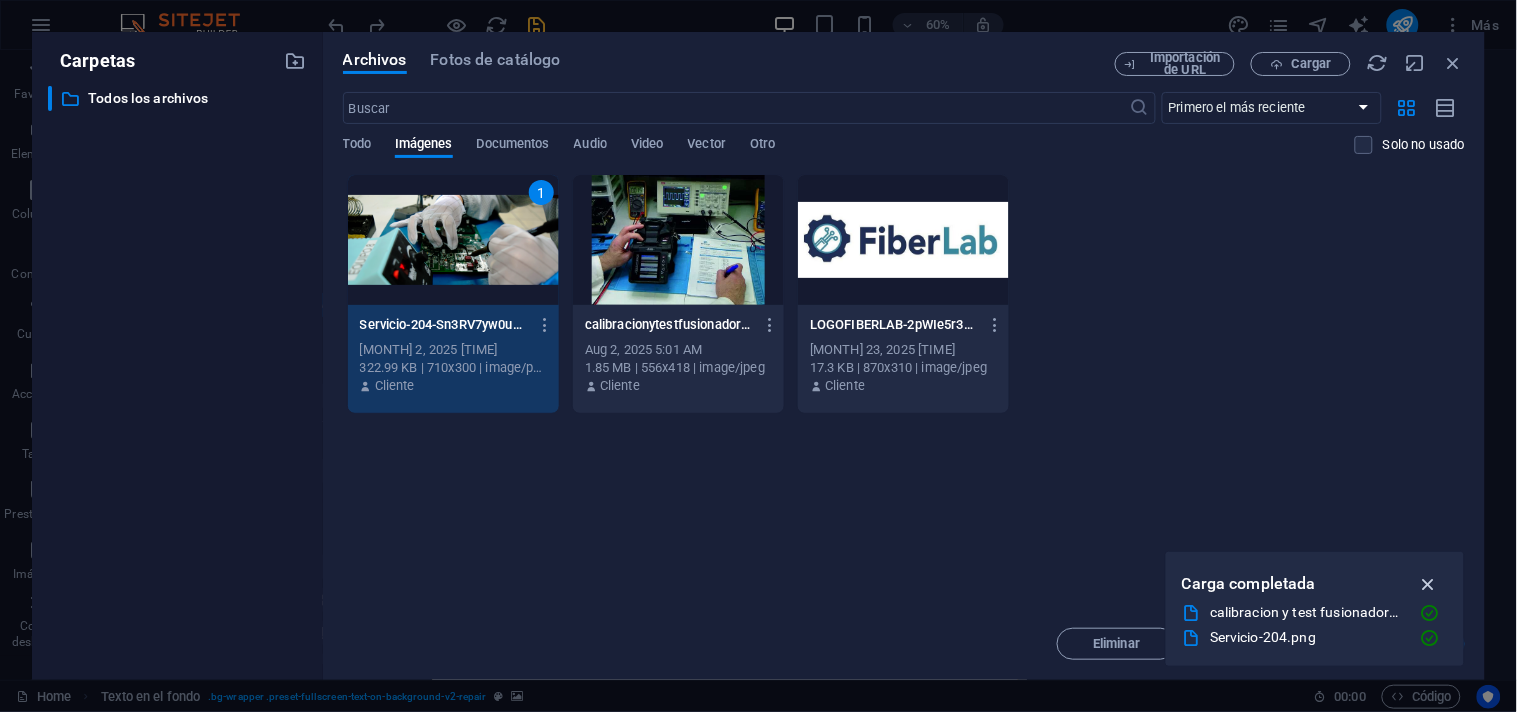 click at bounding box center [1428, 584] 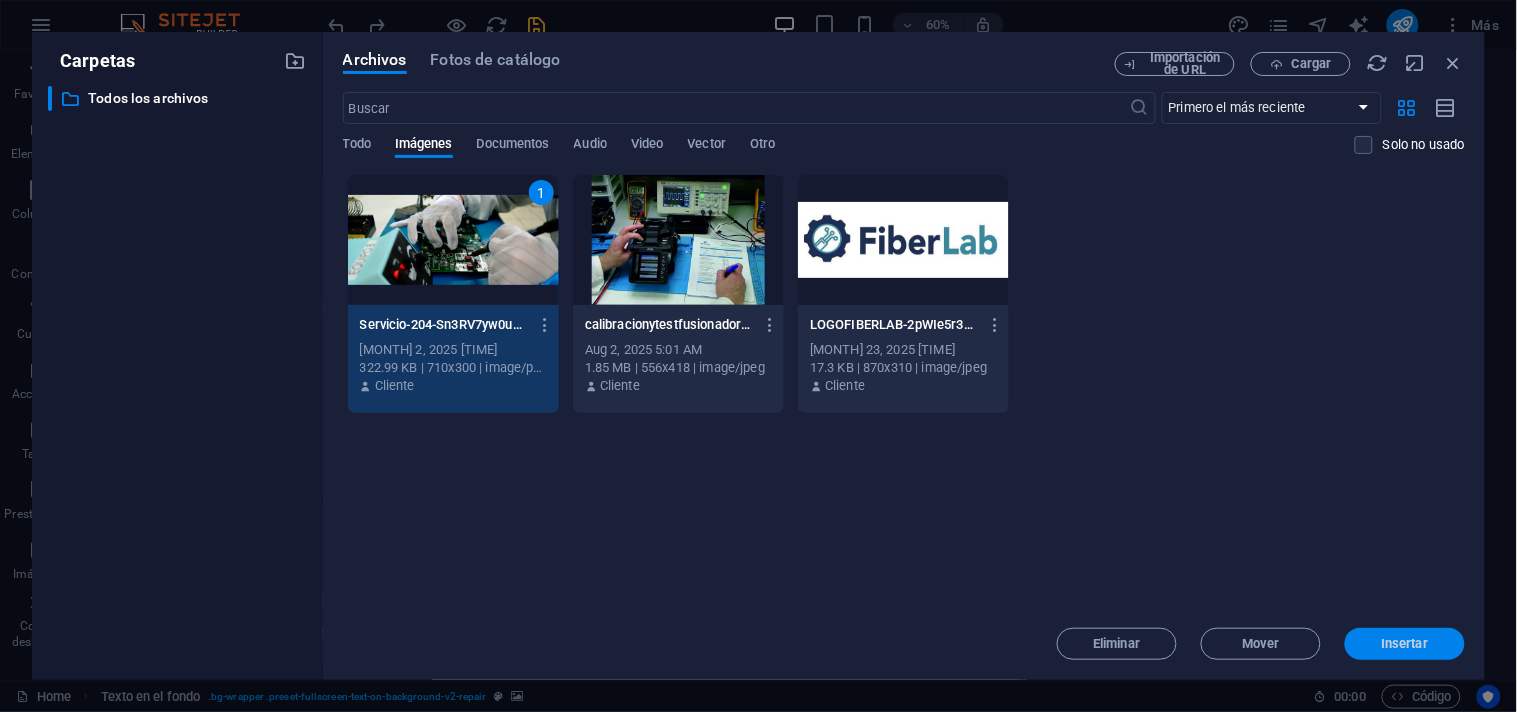 click on "Insertar" at bounding box center (1405, 644) 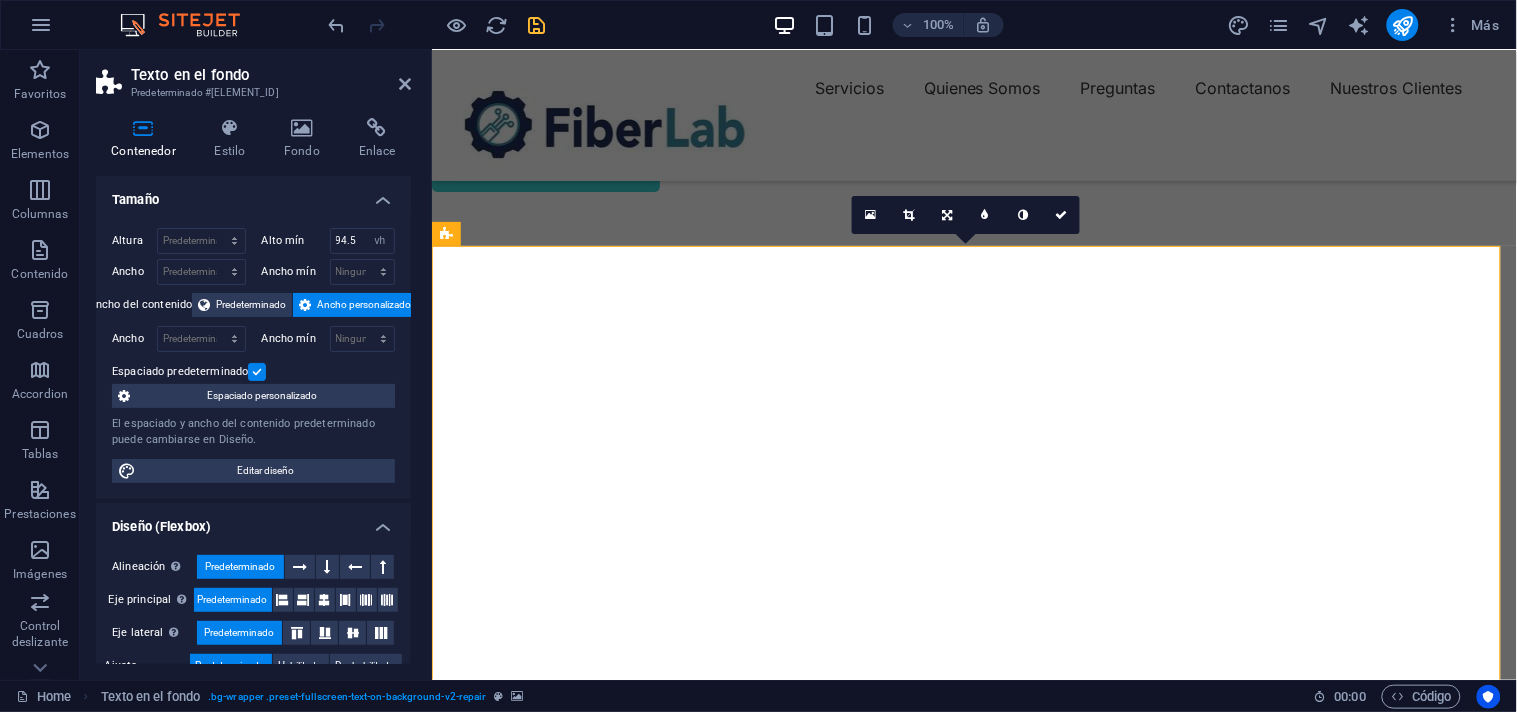 scroll, scrollTop: 0, scrollLeft: 0, axis: both 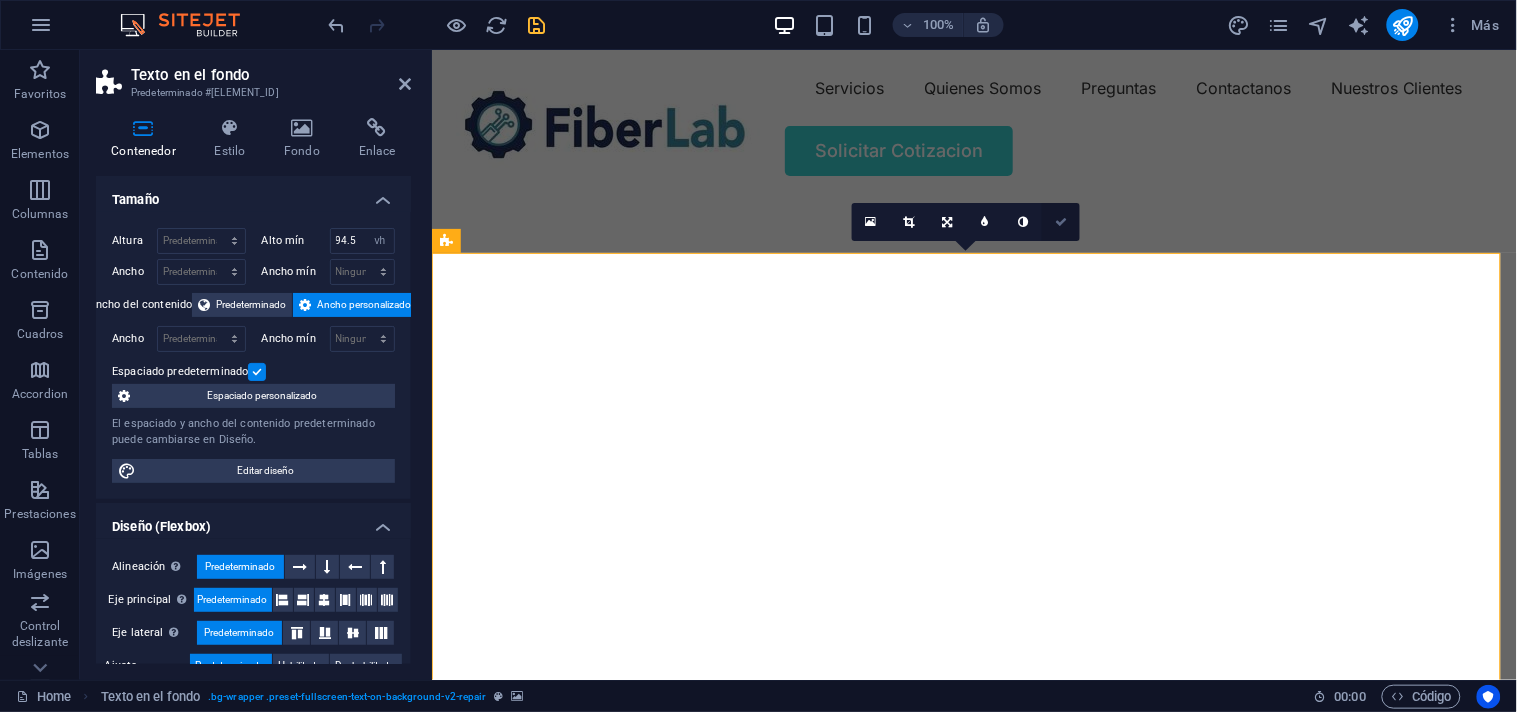click at bounding box center (1061, 222) 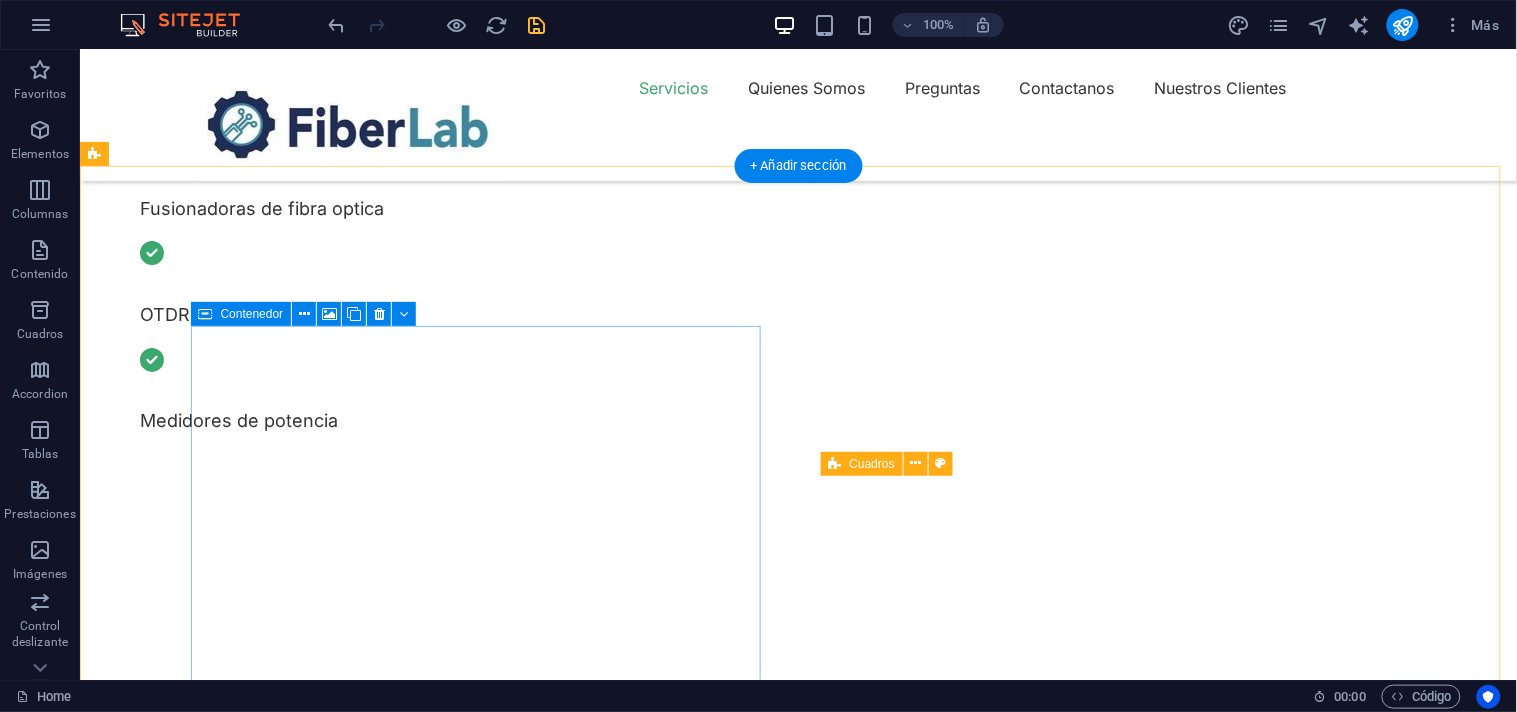scroll, scrollTop: 888, scrollLeft: 0, axis: vertical 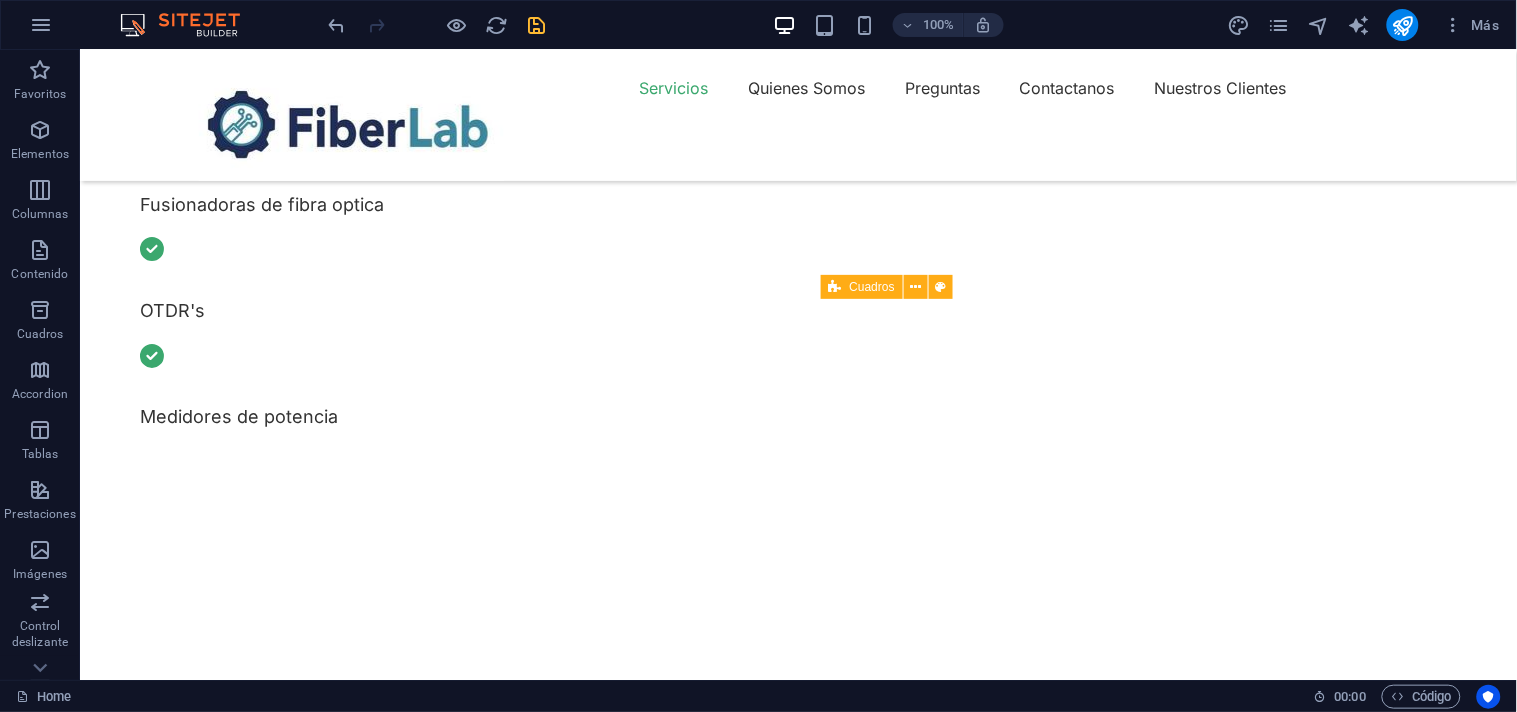 click at bounding box center (388, 1082) 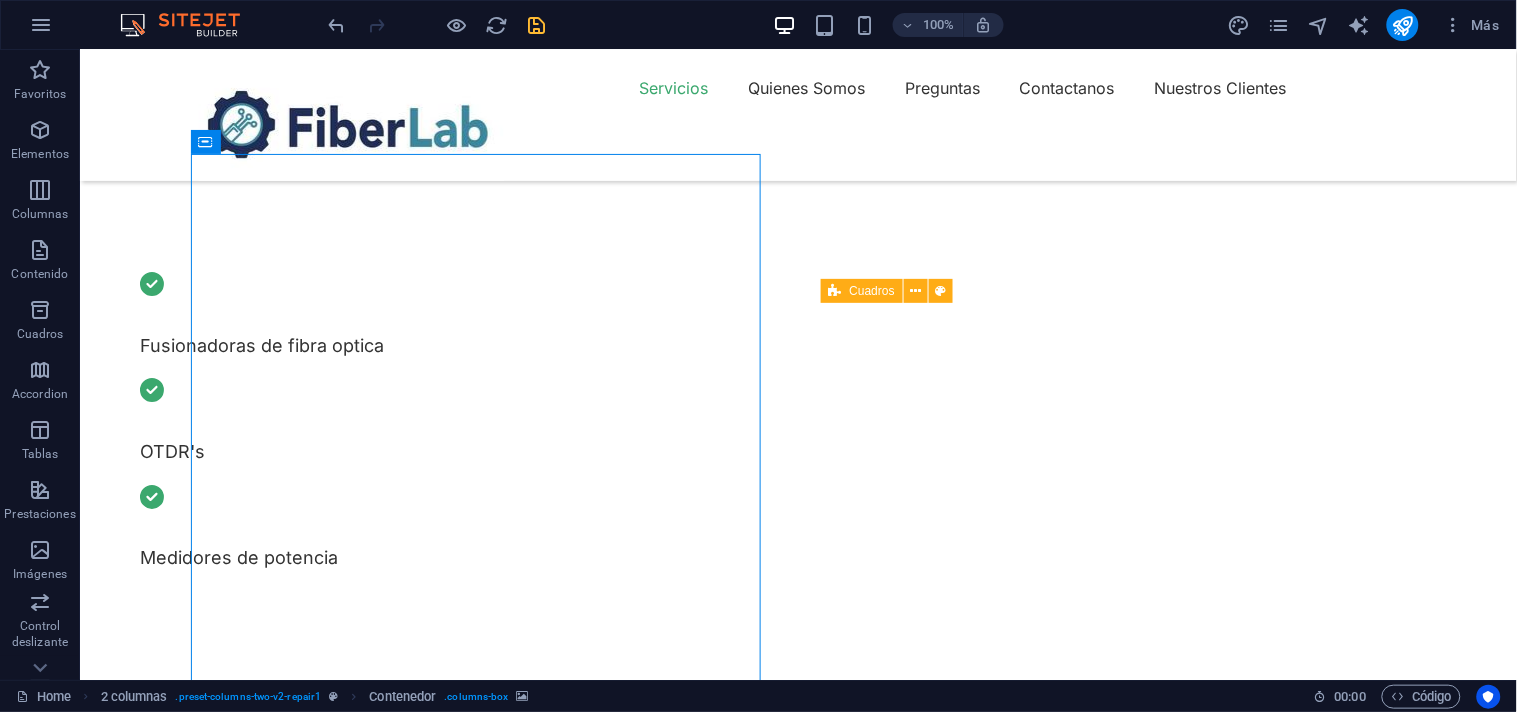 scroll, scrollTop: 666, scrollLeft: 0, axis: vertical 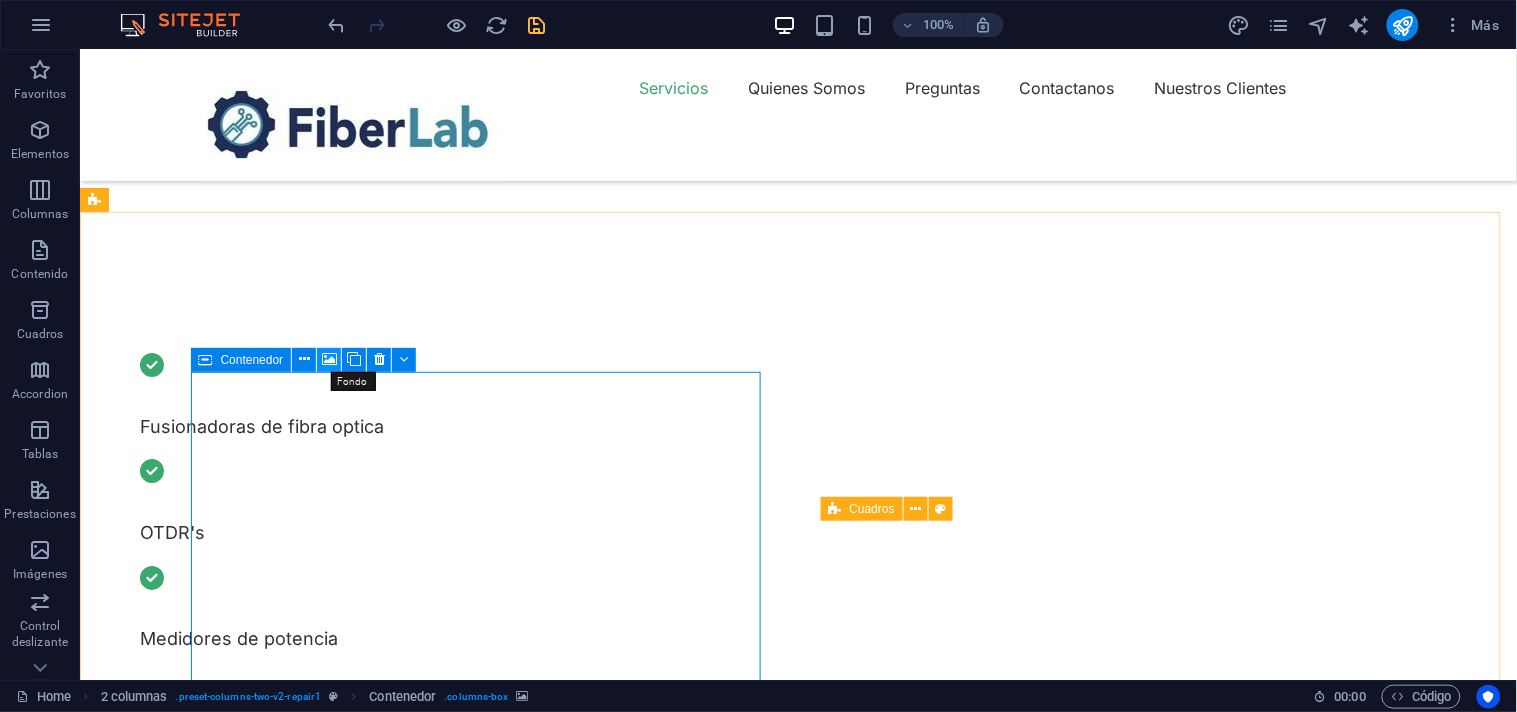click at bounding box center (329, 359) 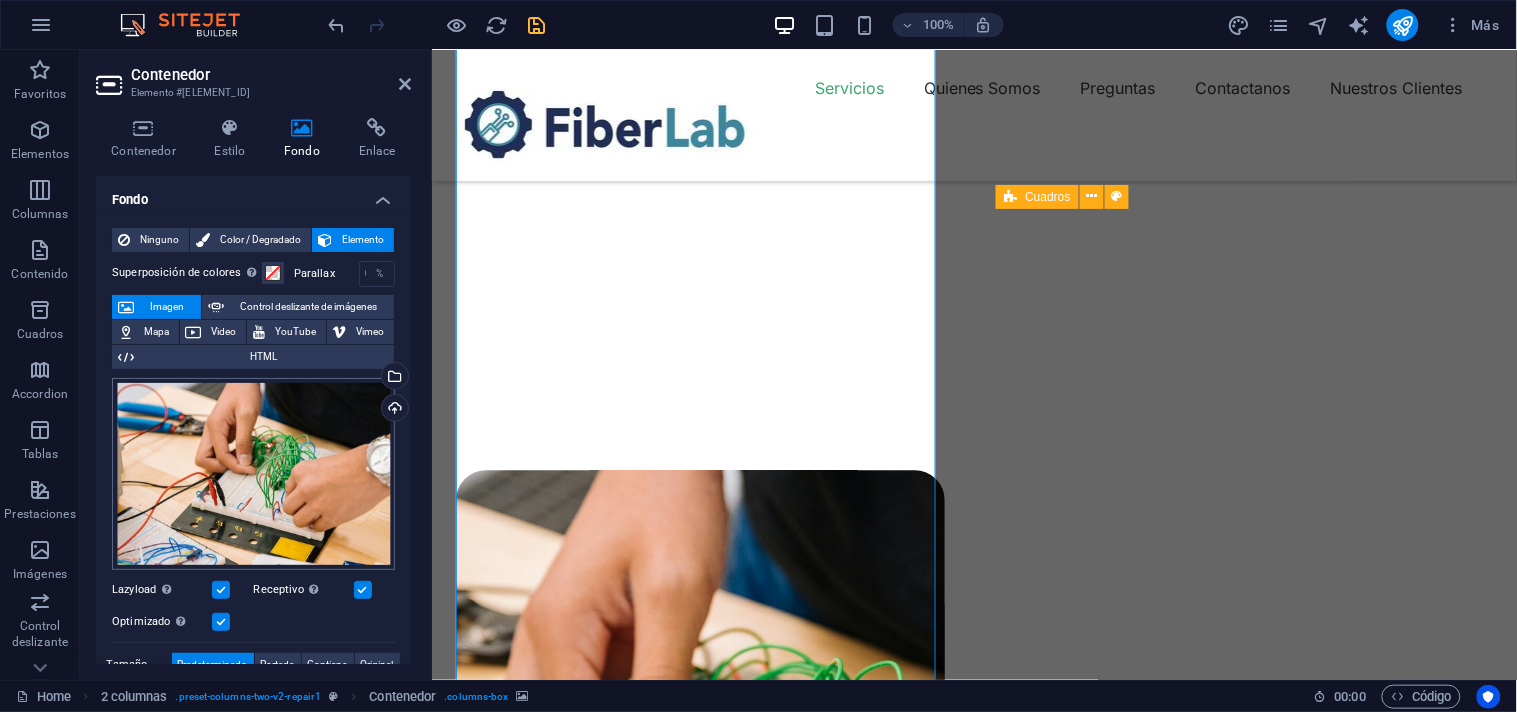 scroll, scrollTop: 1333, scrollLeft: 0, axis: vertical 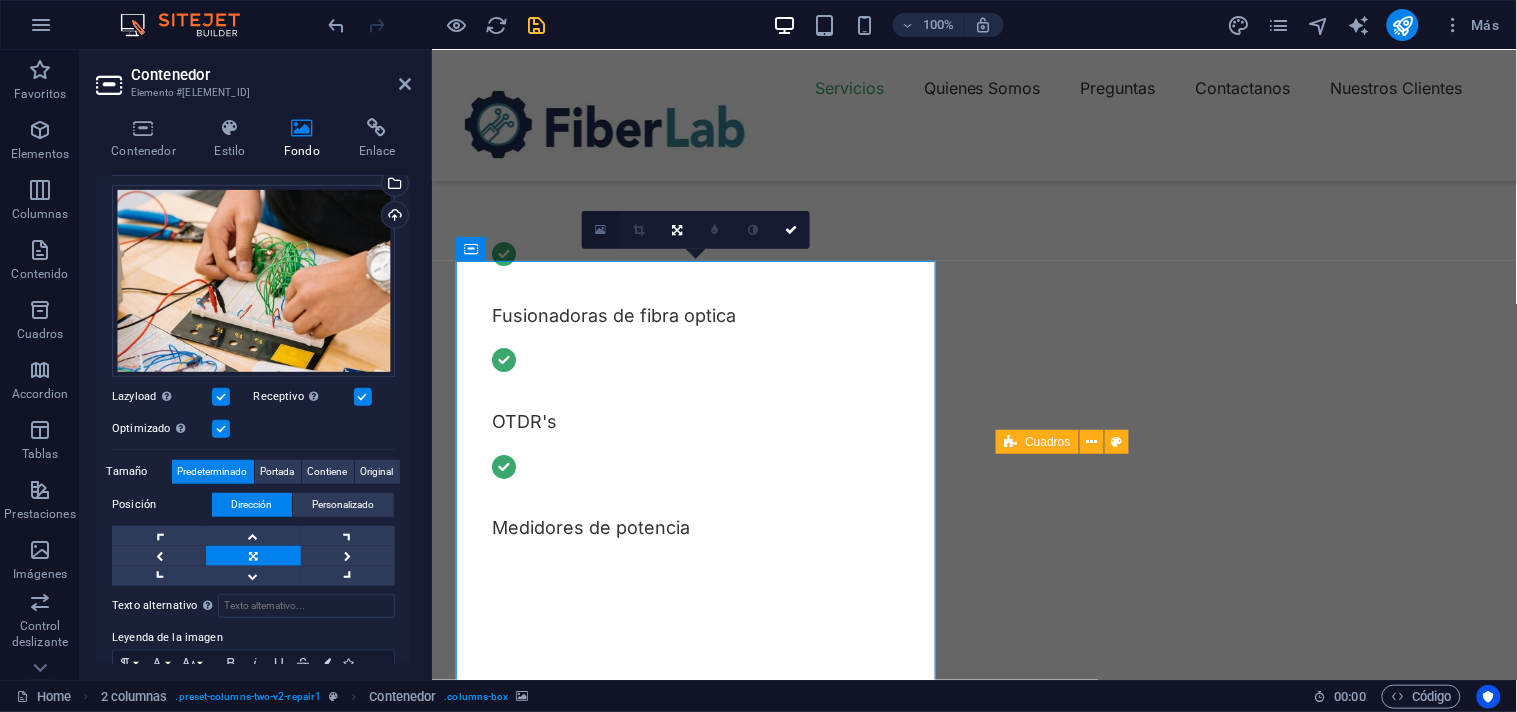 click at bounding box center (600, 230) 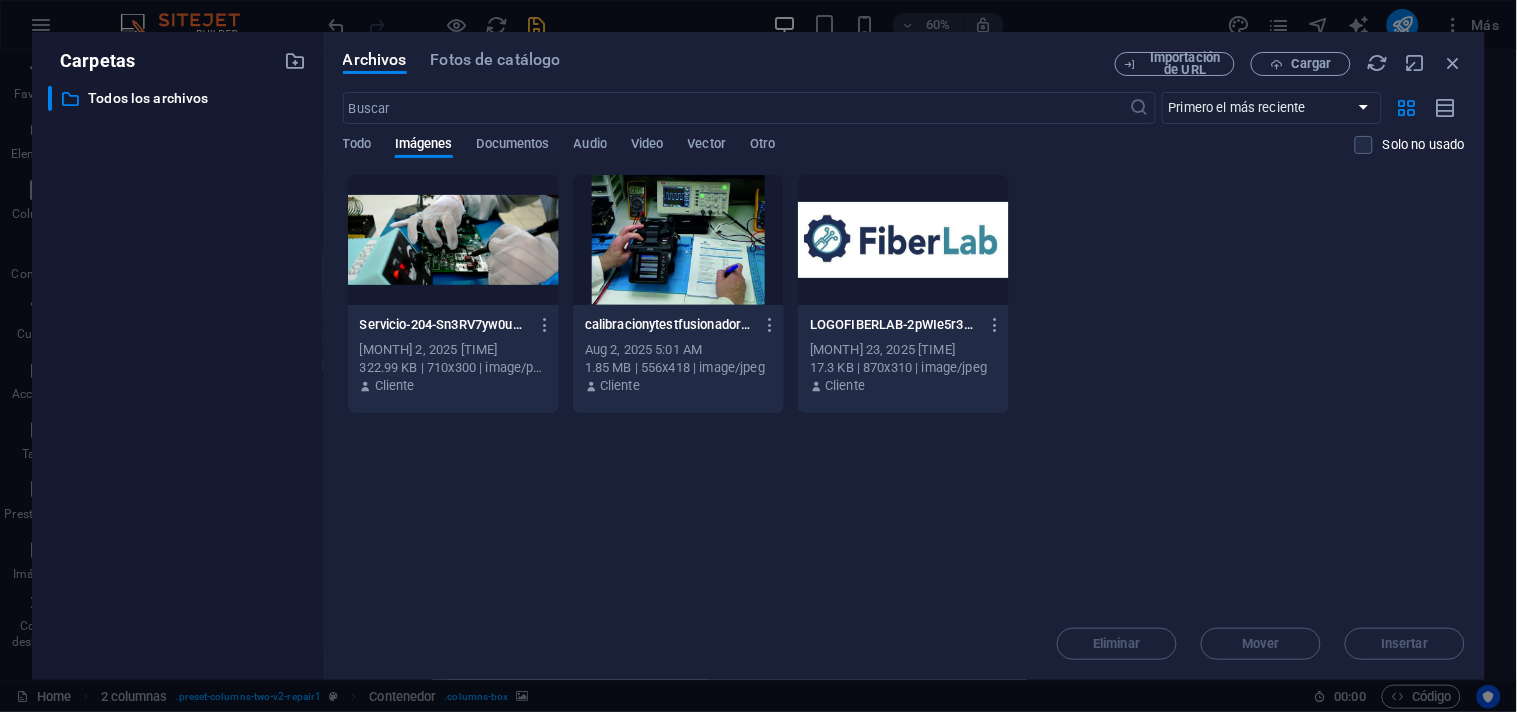click at bounding box center [678, 240] 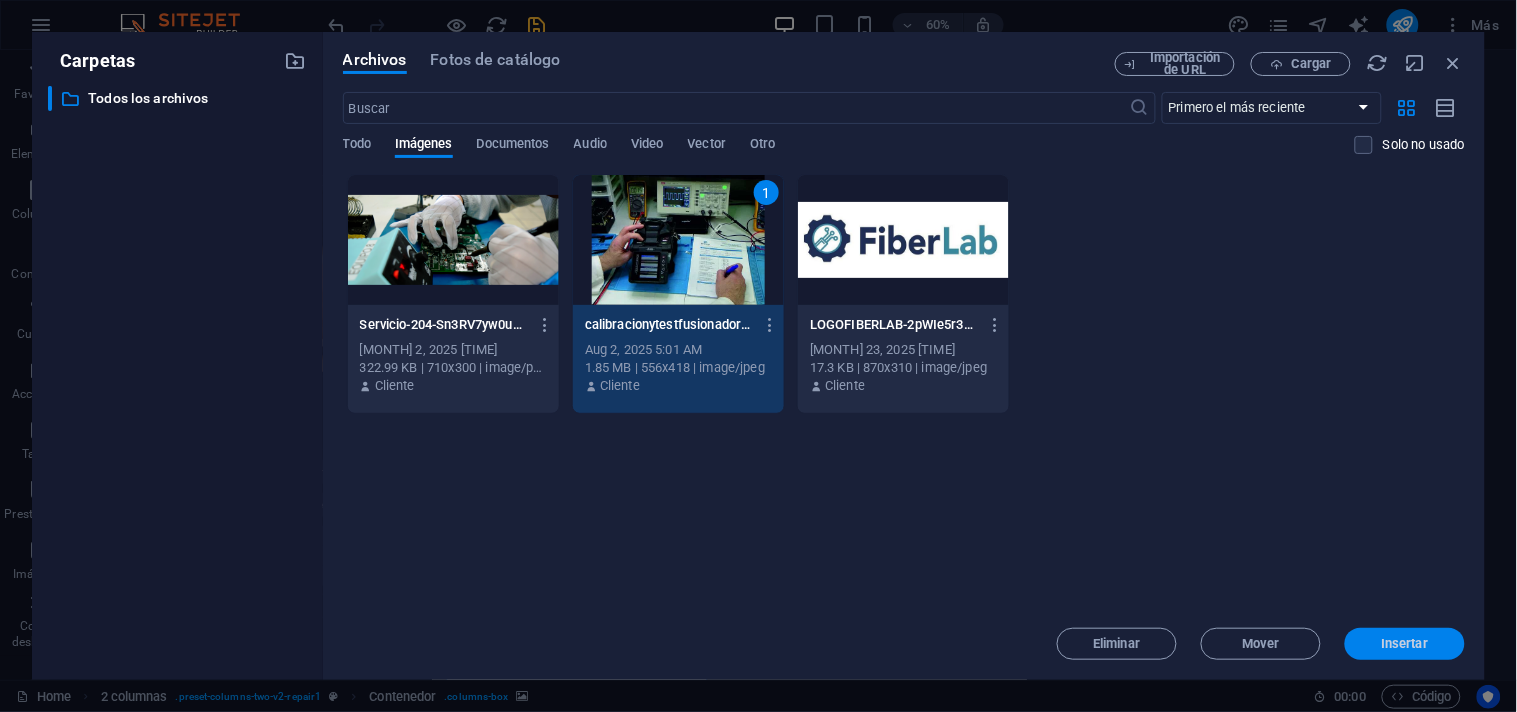 click on "Insertar" at bounding box center (1405, 644) 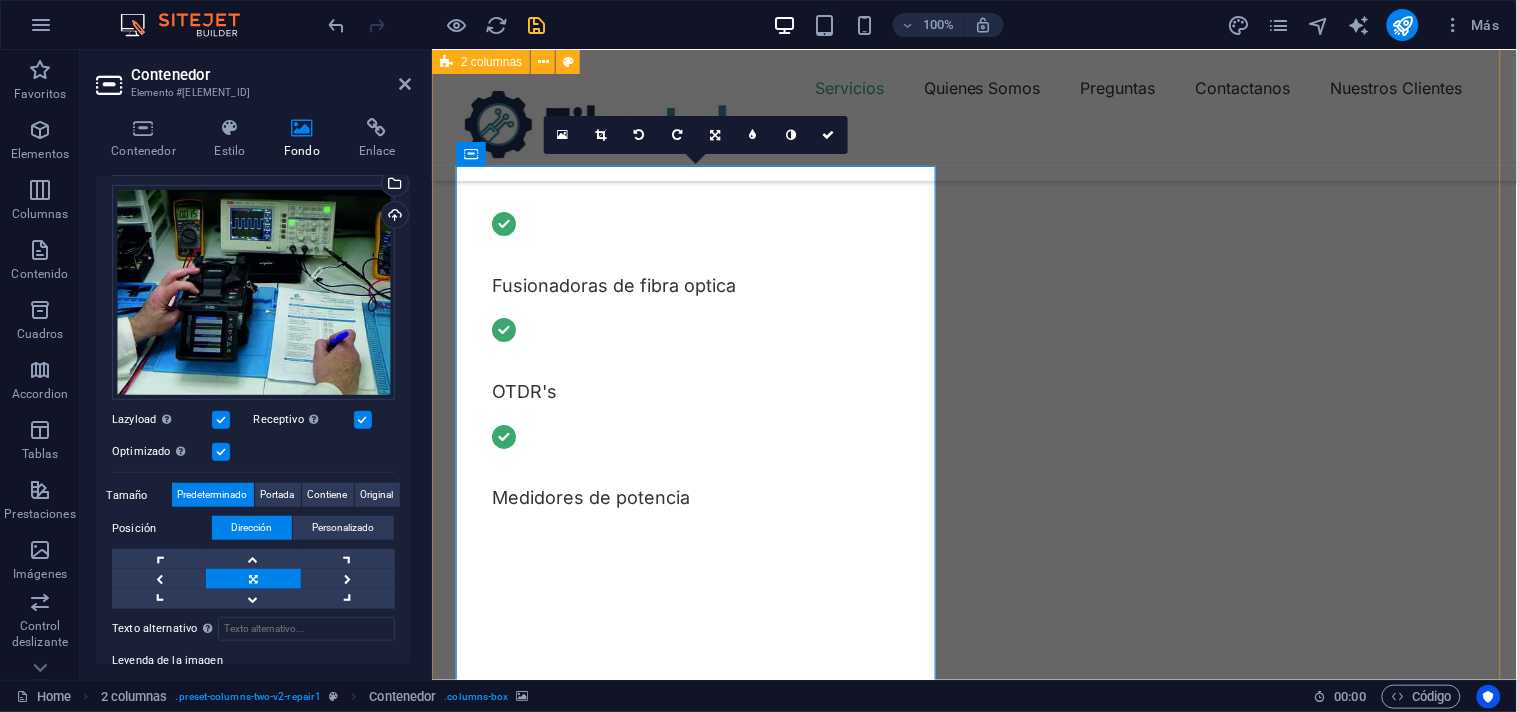 scroll, scrollTop: 777, scrollLeft: 0, axis: vertical 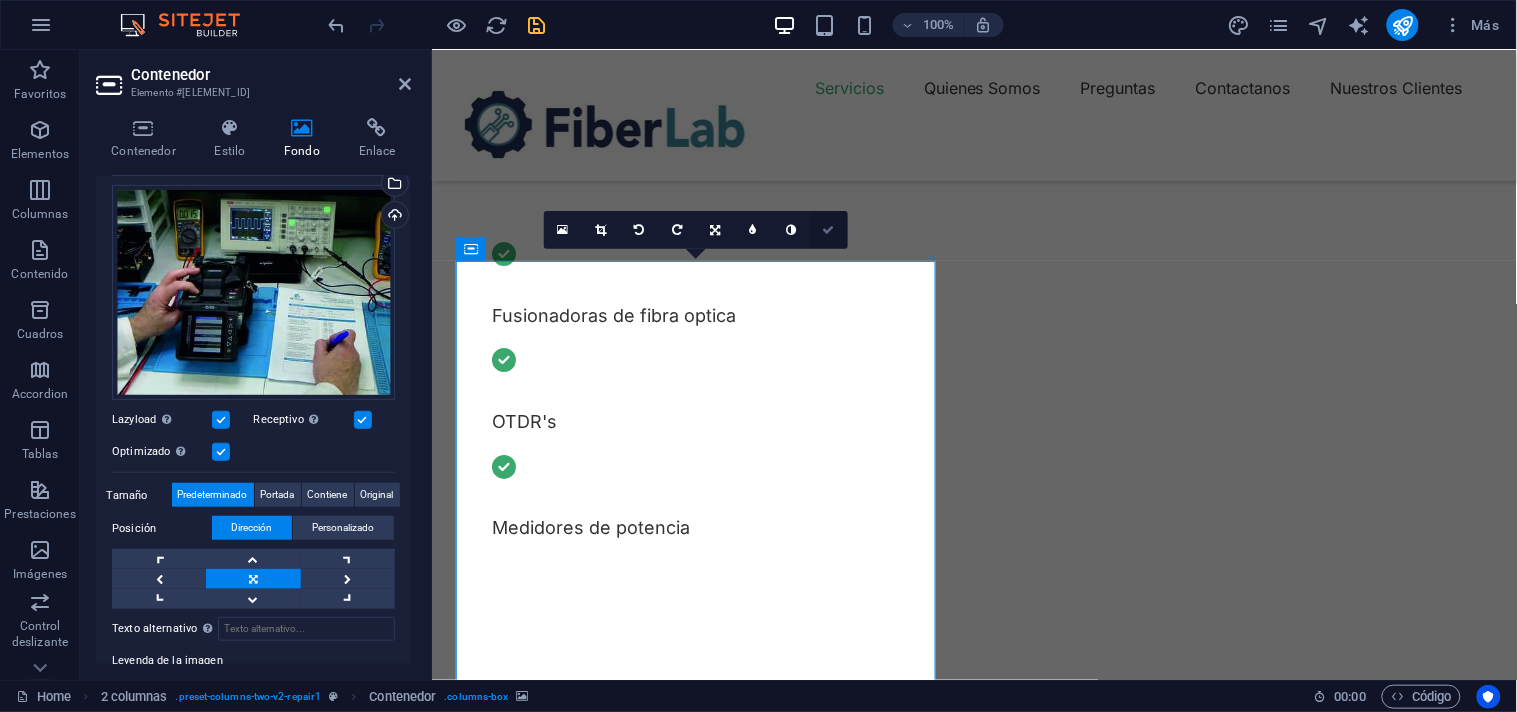 click at bounding box center [829, 230] 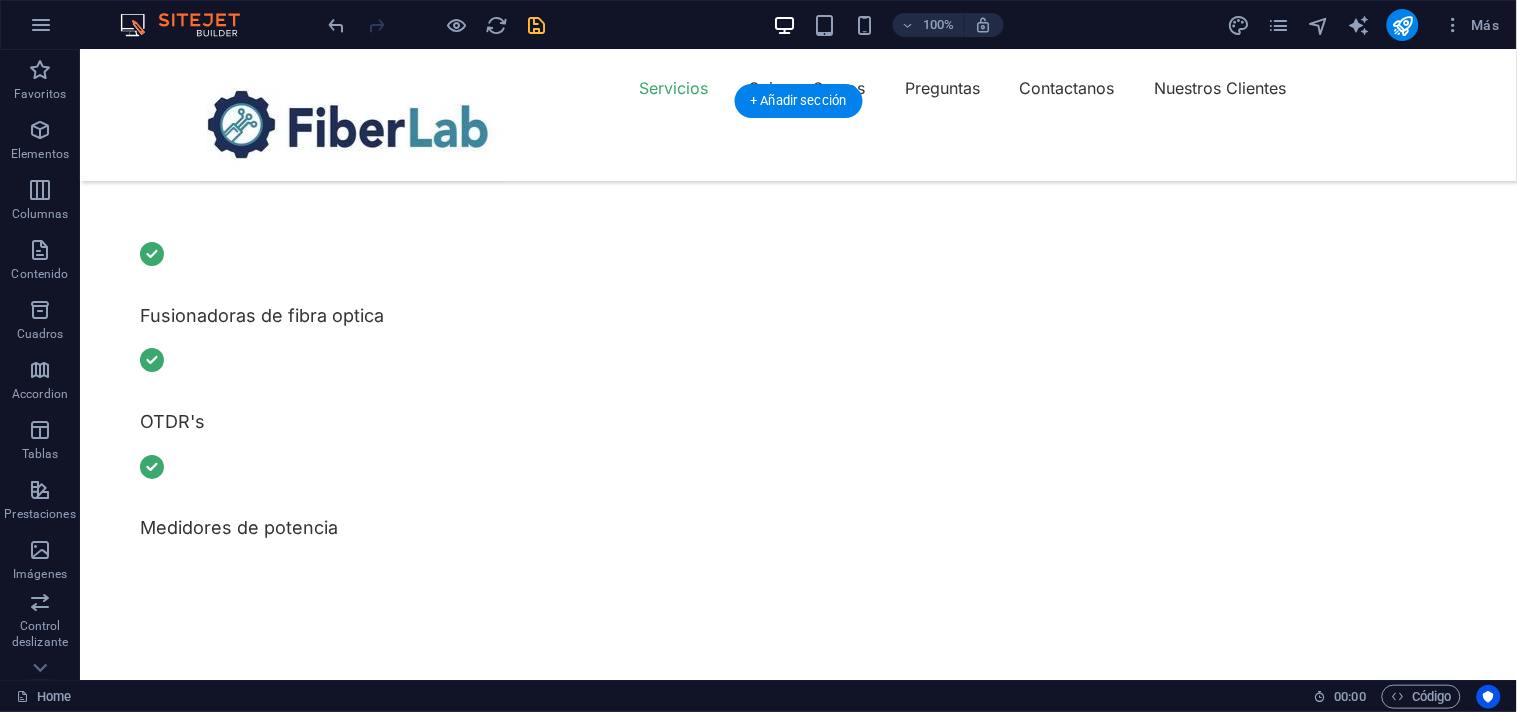 scroll, scrollTop: 666, scrollLeft: 0, axis: vertical 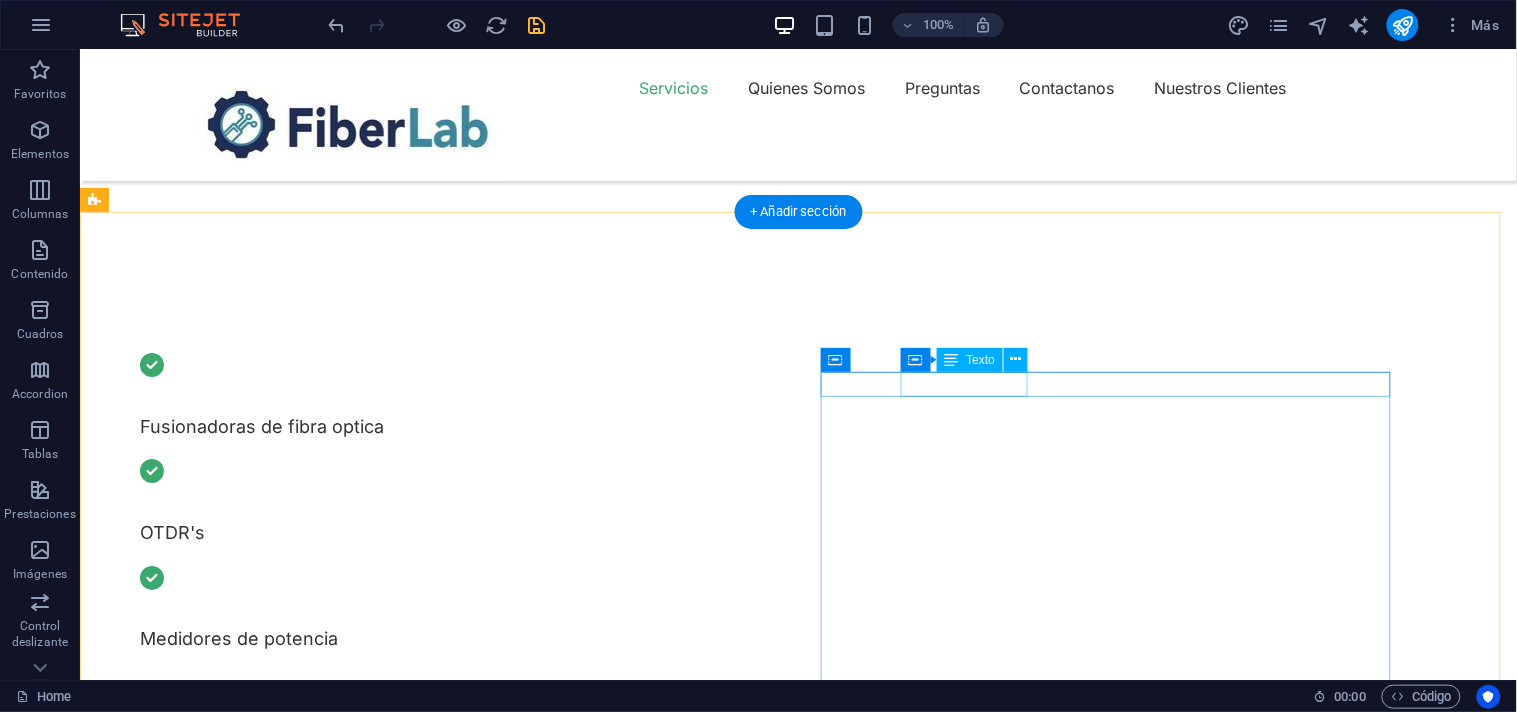 click on "OUR SERVICE" at bounding box center (388, 1842) 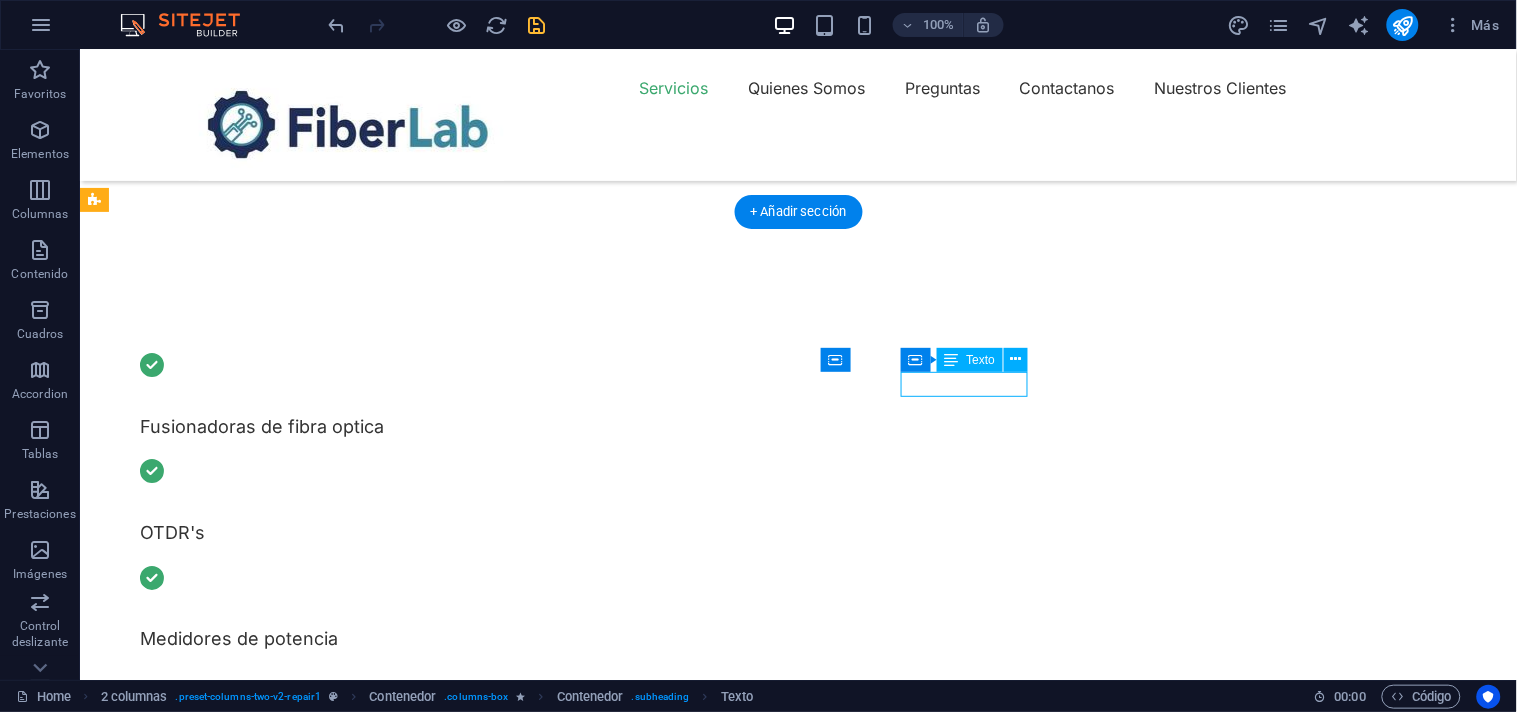 click on "OUR SERVICE" at bounding box center (388, 1842) 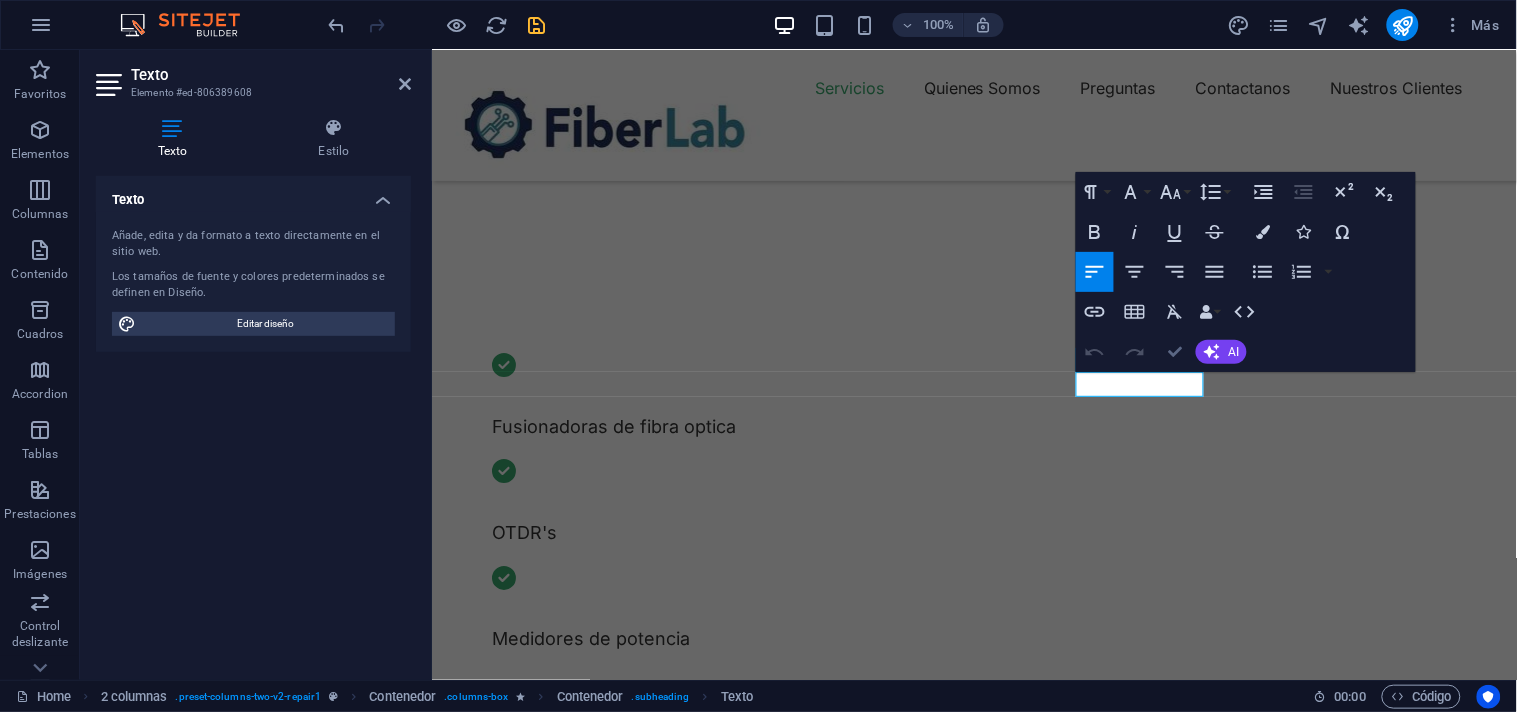 type 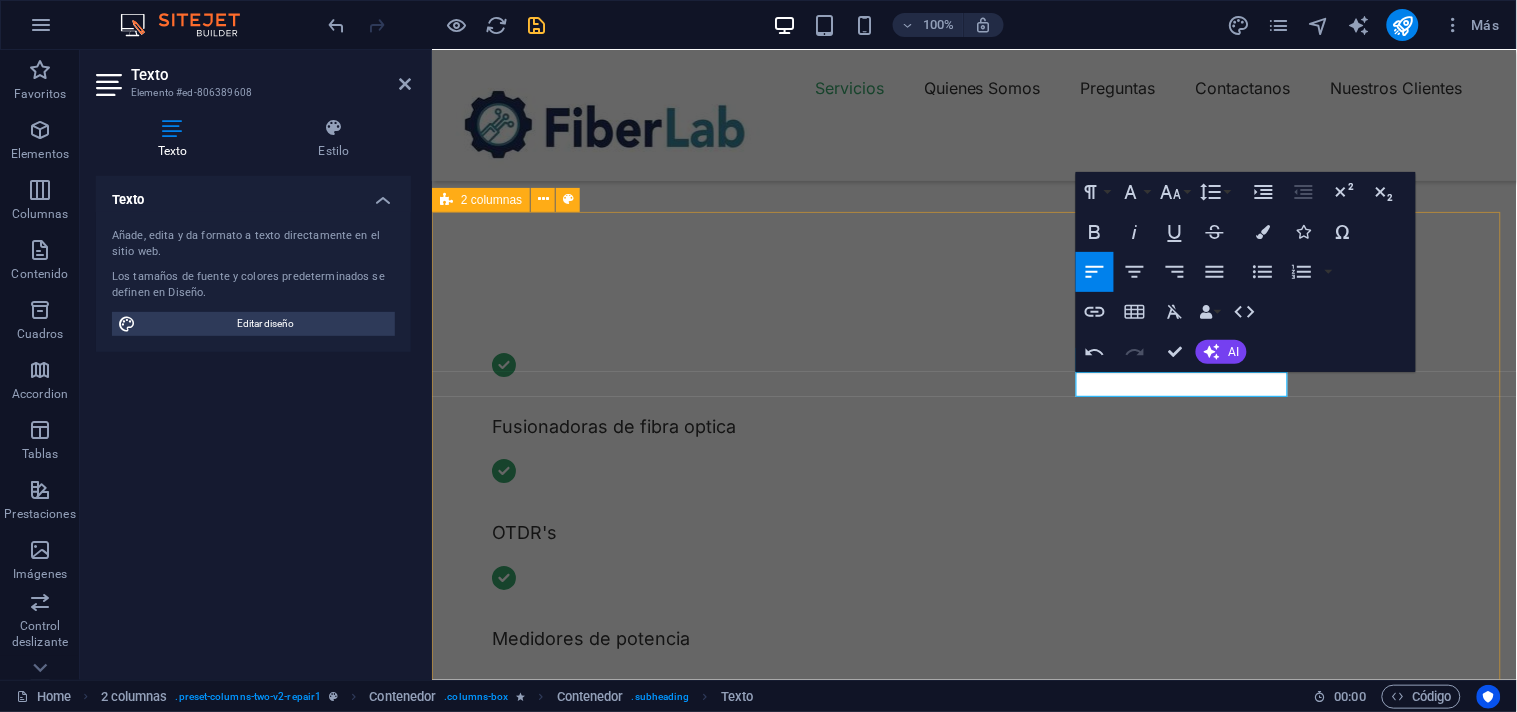 click on "Suelta el contenido aquí o  Añadir elementos  Pegar portapapeles NUESTROS SERVICIOS What we can fix for you Computer cleaning  repair Turpis nisl praesent tempor congue magna neque amet. Mobile cleaning  repair Turpis nisl praesent tempor congue magna neque amet. Data recovery Turpis nisl praesent tempor congue magna neque amet. OUR PROCESS How it works Tell us your issue Turpis nisl praesent tempor congue magna neque amet. Bring your device Turpis nisl praesent tempor congue magna neque amet. Get your fixed device Turpis nisl praesent tempor congue magna neque amet. Suelta el contenido aquí o  Añadir elementos  Pegar portapapeles" at bounding box center (973, 2661) 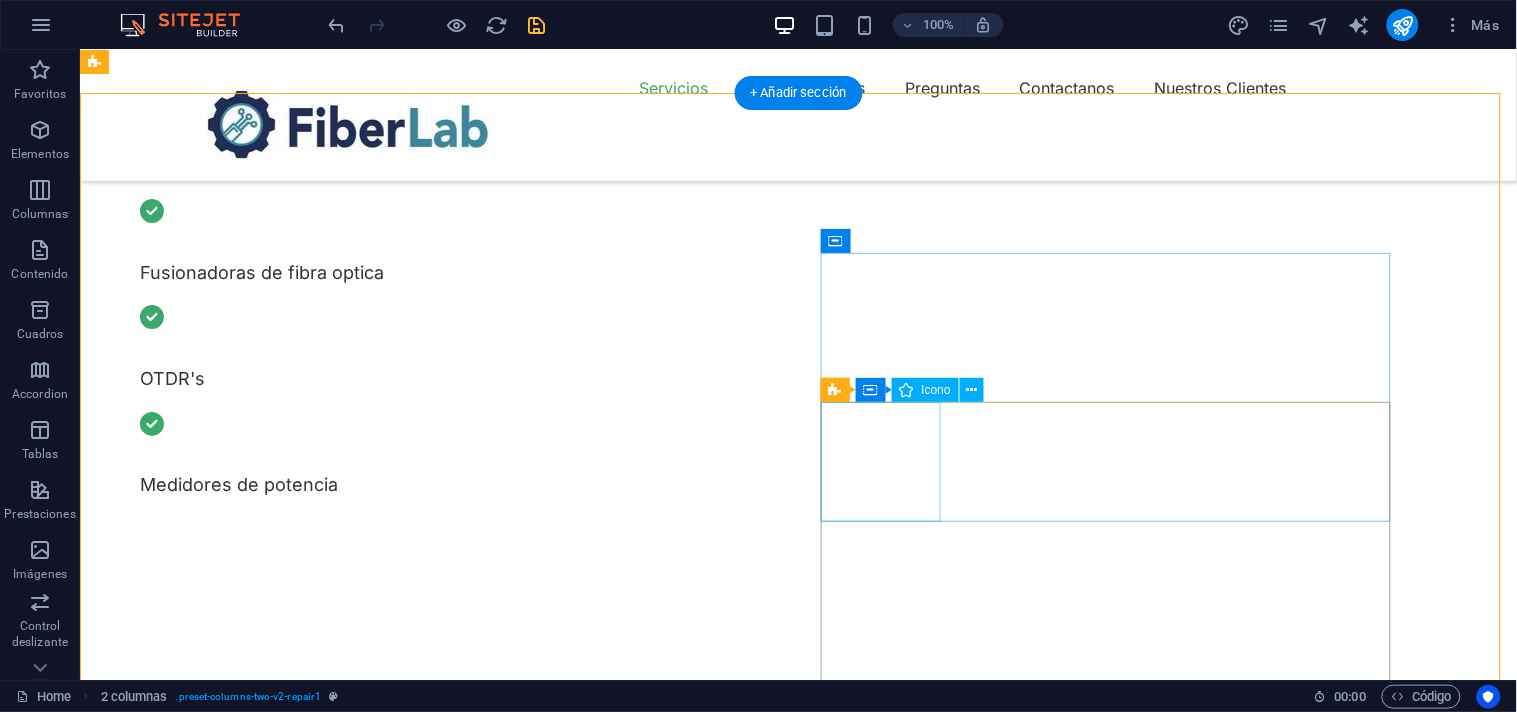 scroll, scrollTop: 777, scrollLeft: 0, axis: vertical 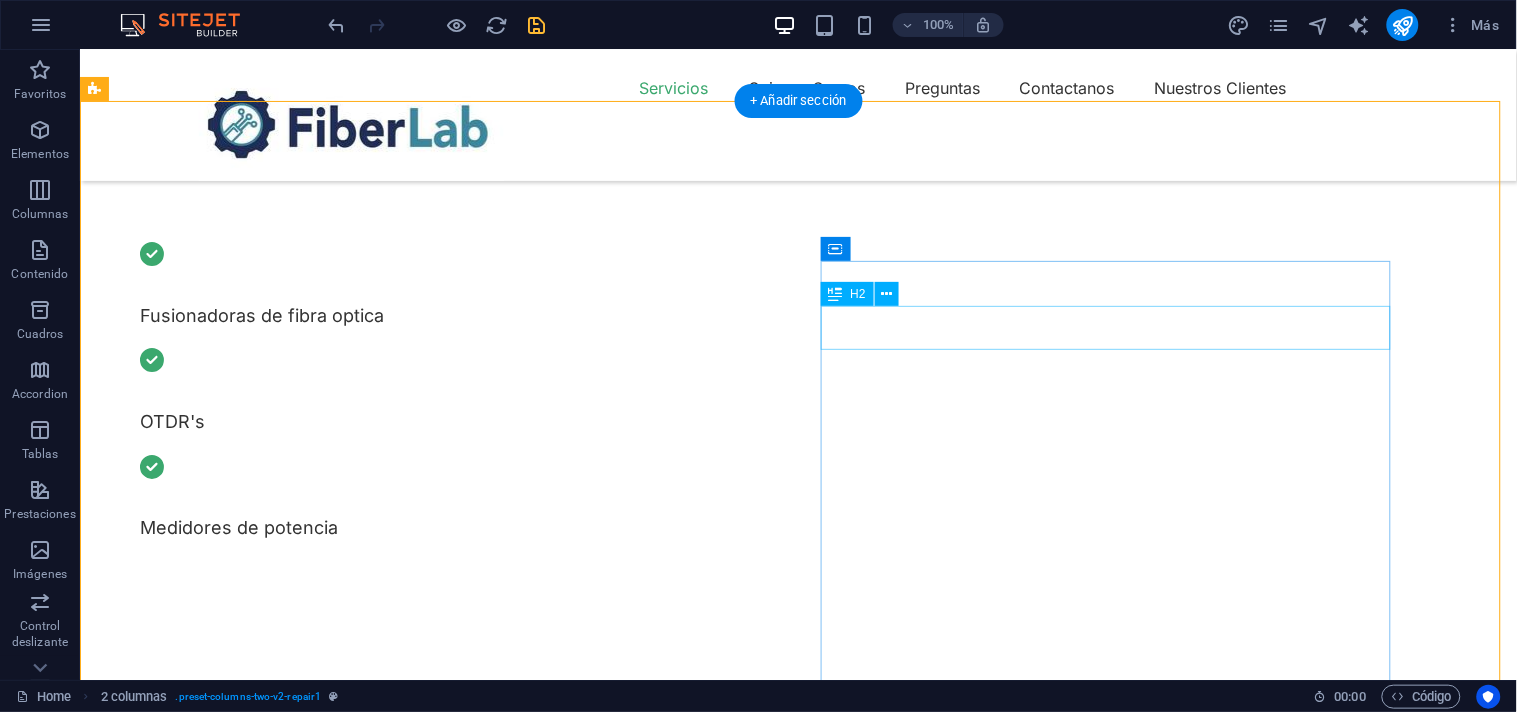 click on "What we can fix for you" at bounding box center [388, 1786] 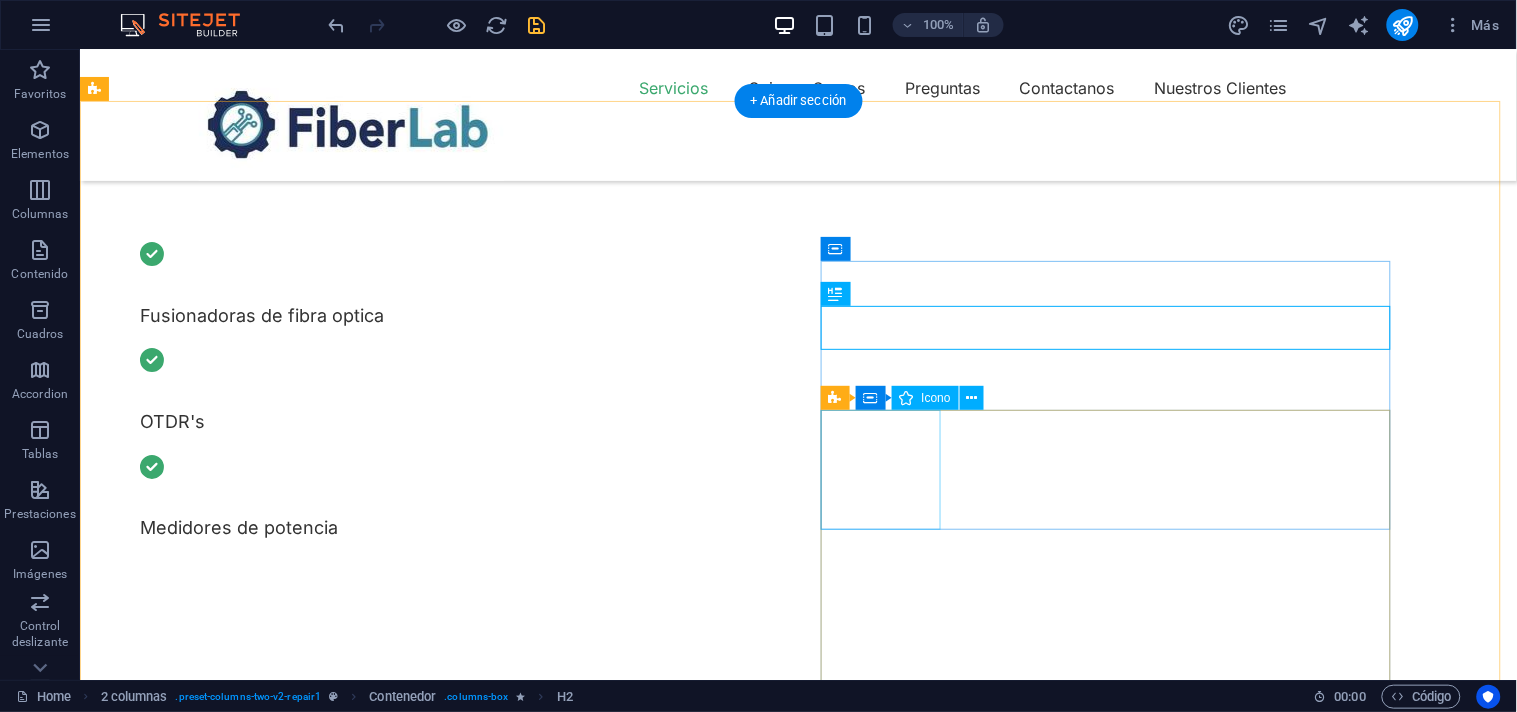click at bounding box center [388, 1928] 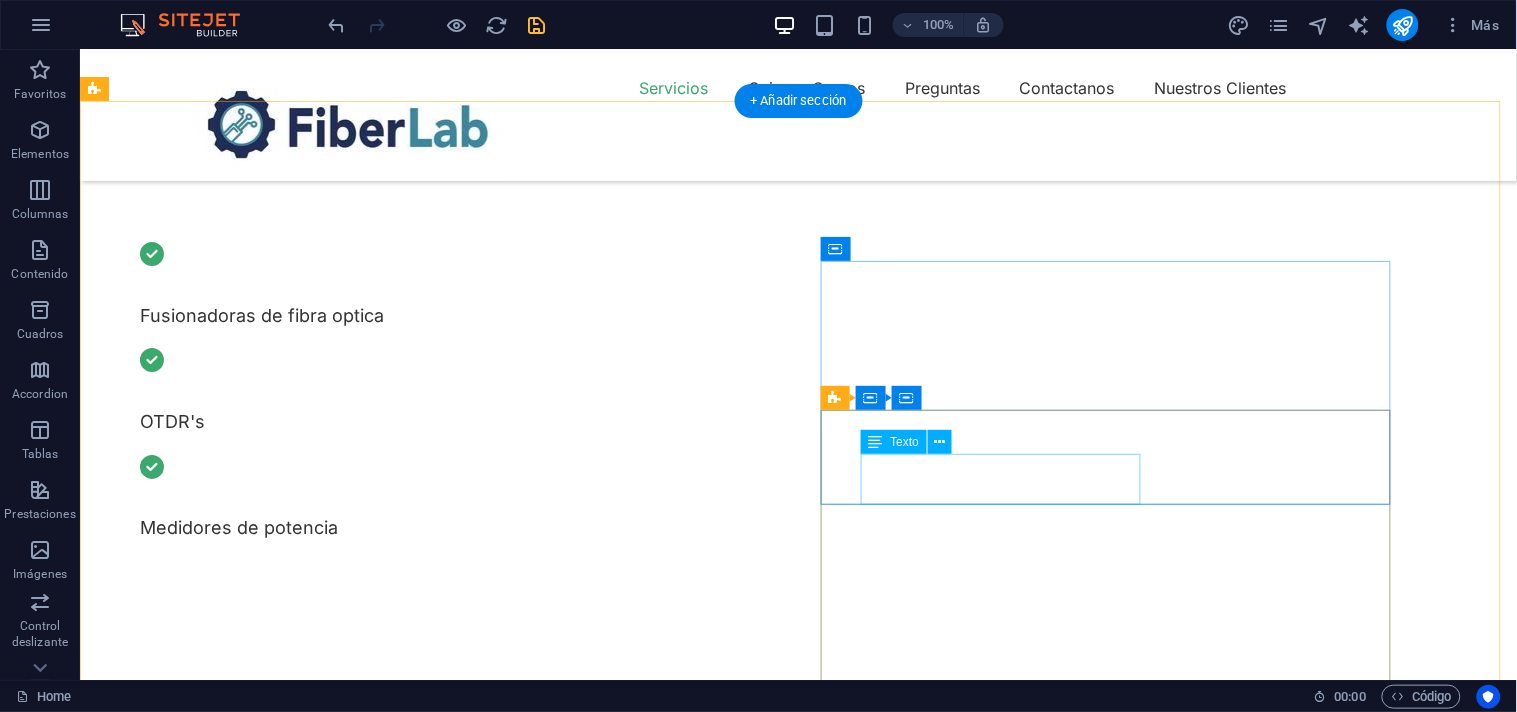 click on "Turpis nisl praesent tempor congue magna neque amet." at bounding box center (408, 1925) 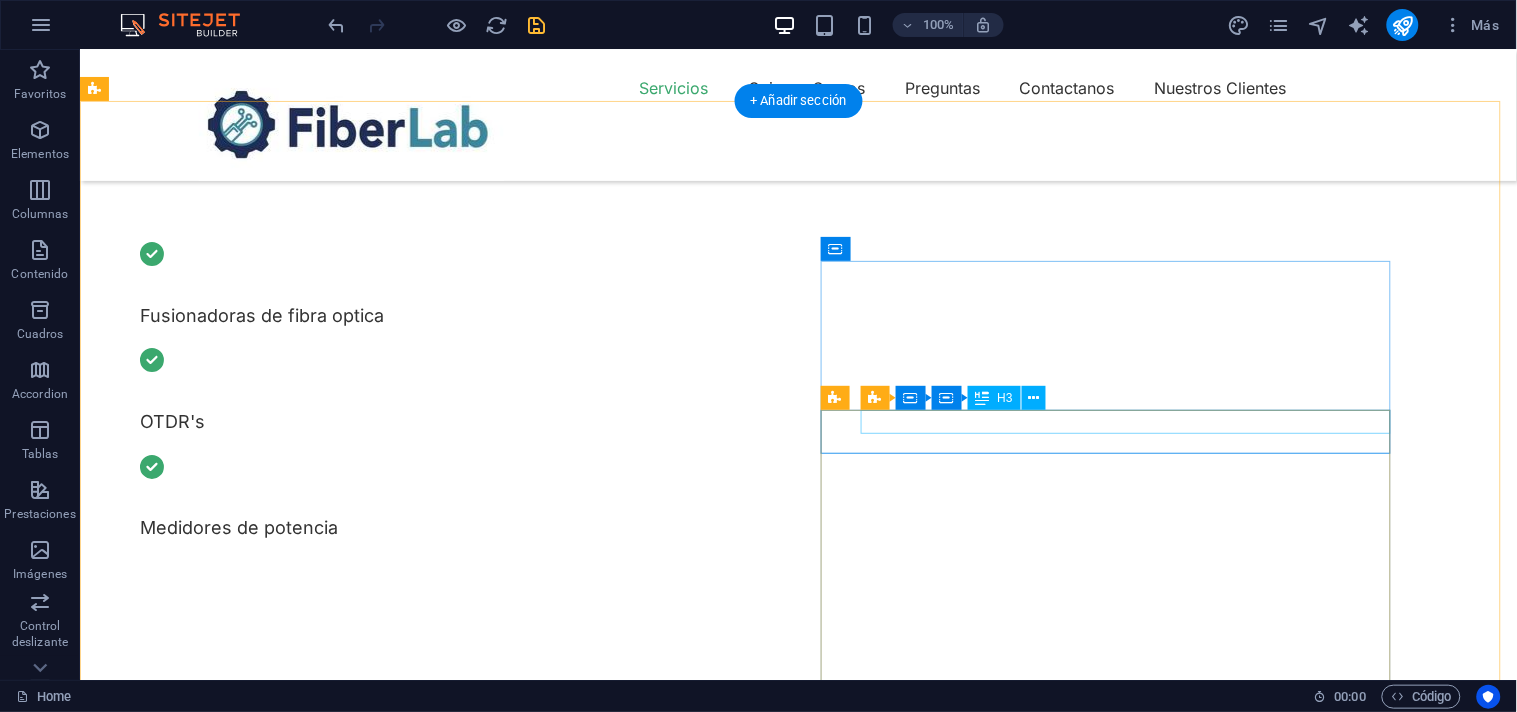 click on "Computer cleaning & repair" at bounding box center (408, 1880) 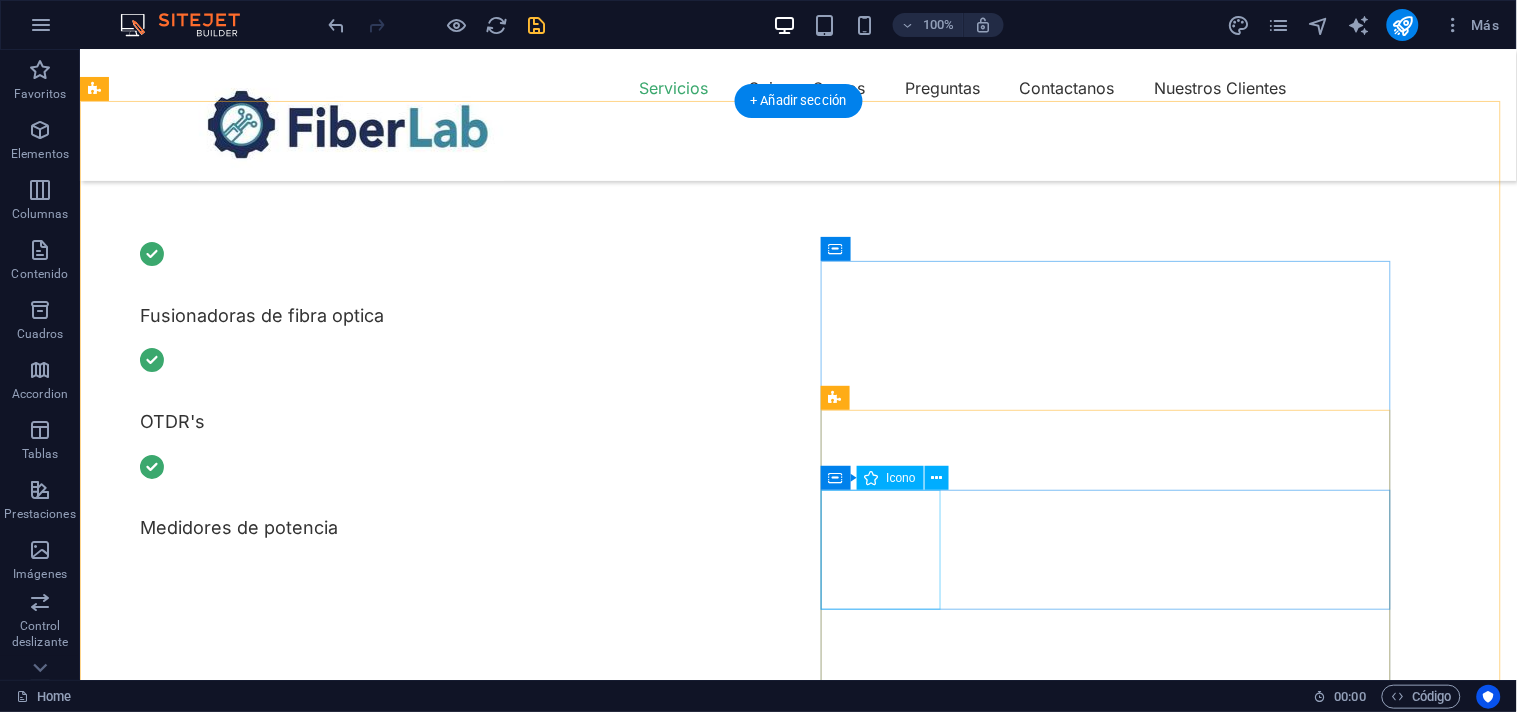 click at bounding box center [388, 1978] 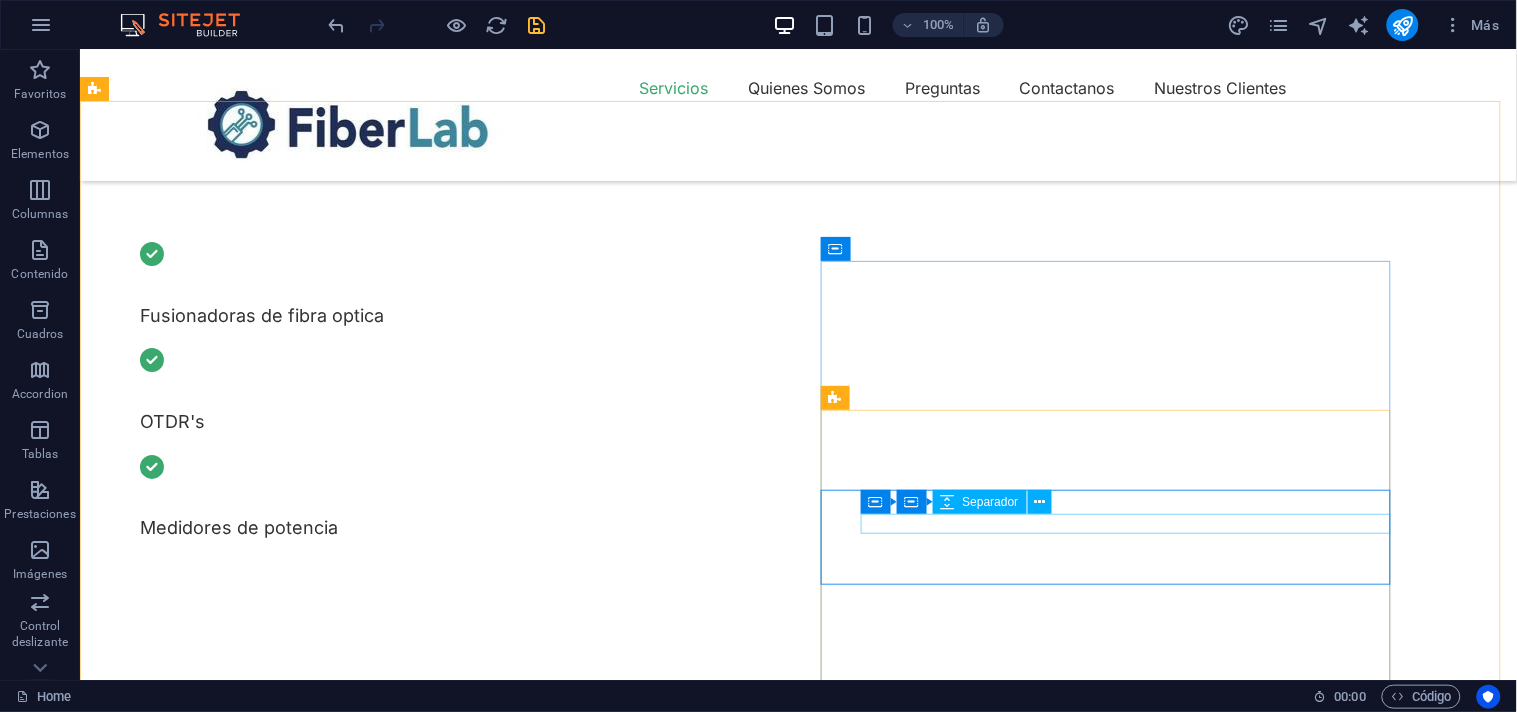 click on "Separador" at bounding box center (980, 502) 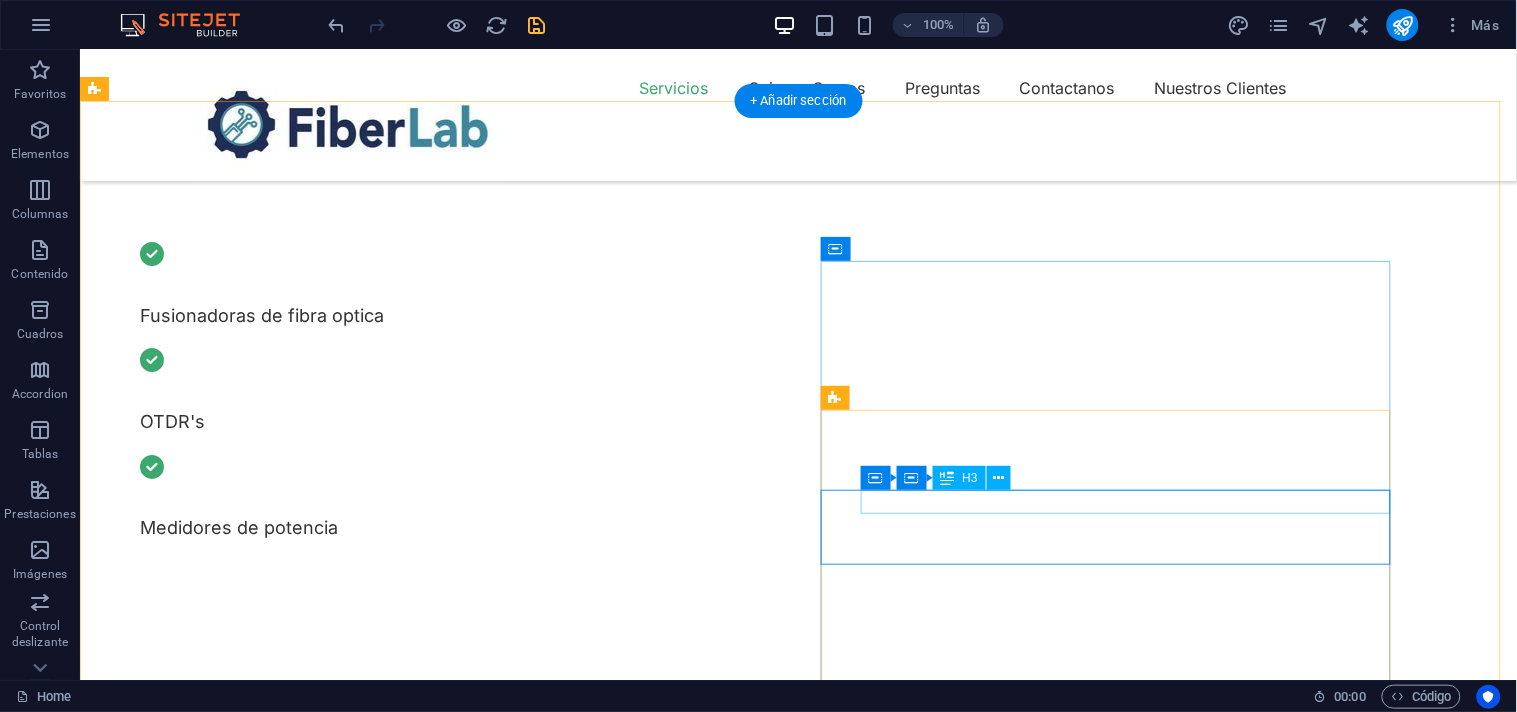 click on "Mobile cleaning & repair" at bounding box center (408, 1930) 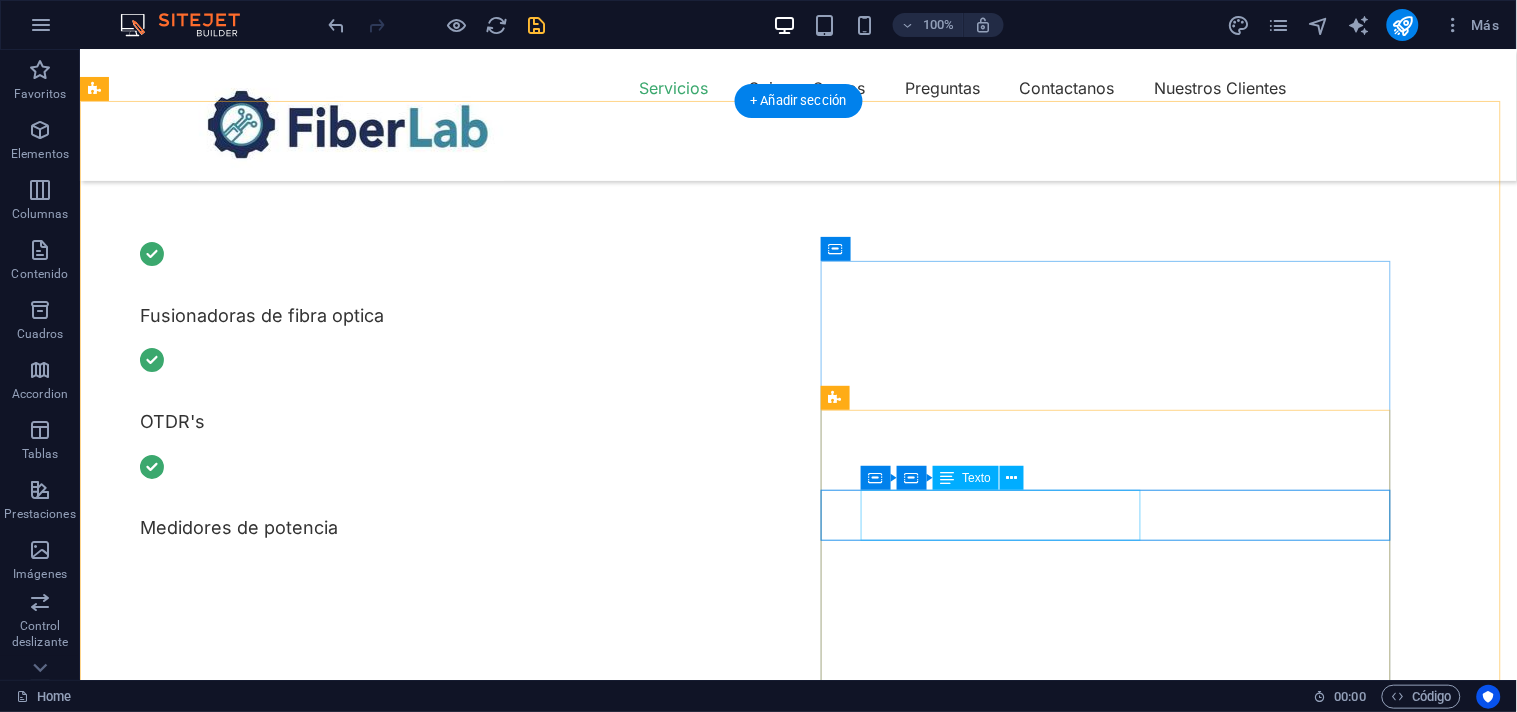 click on "Turpis nisl praesent tempor congue magna neque amet." at bounding box center (408, 1931) 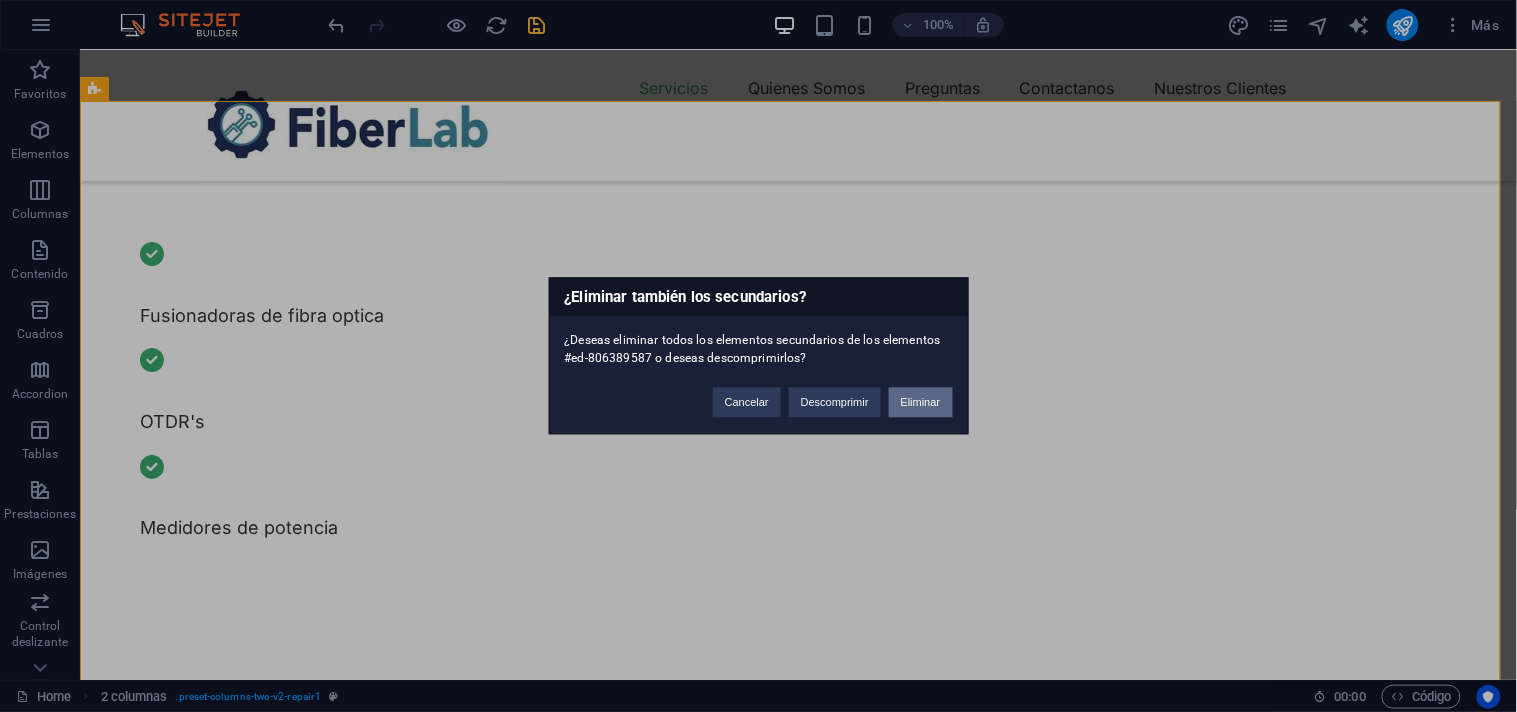 click on "Eliminar" at bounding box center [921, 403] 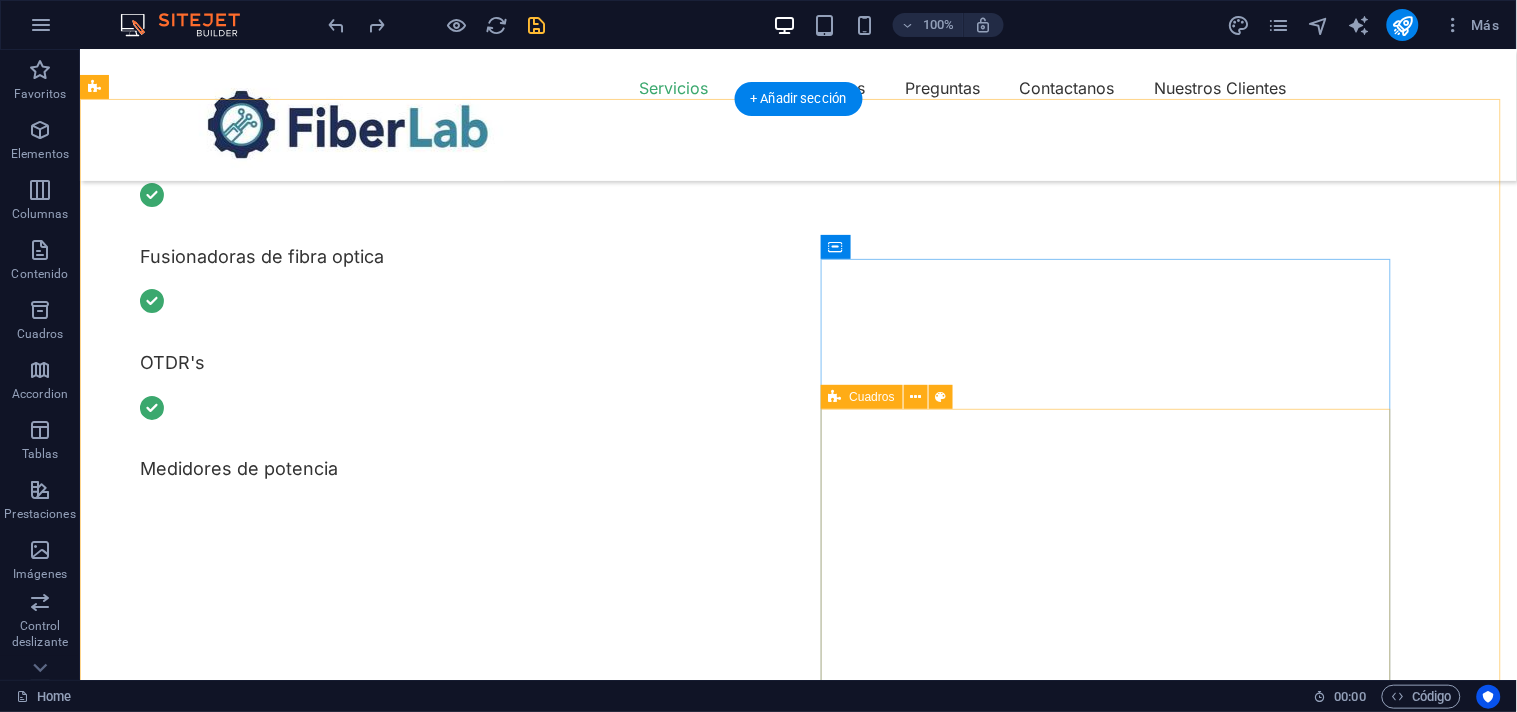 scroll, scrollTop: 888, scrollLeft: 0, axis: vertical 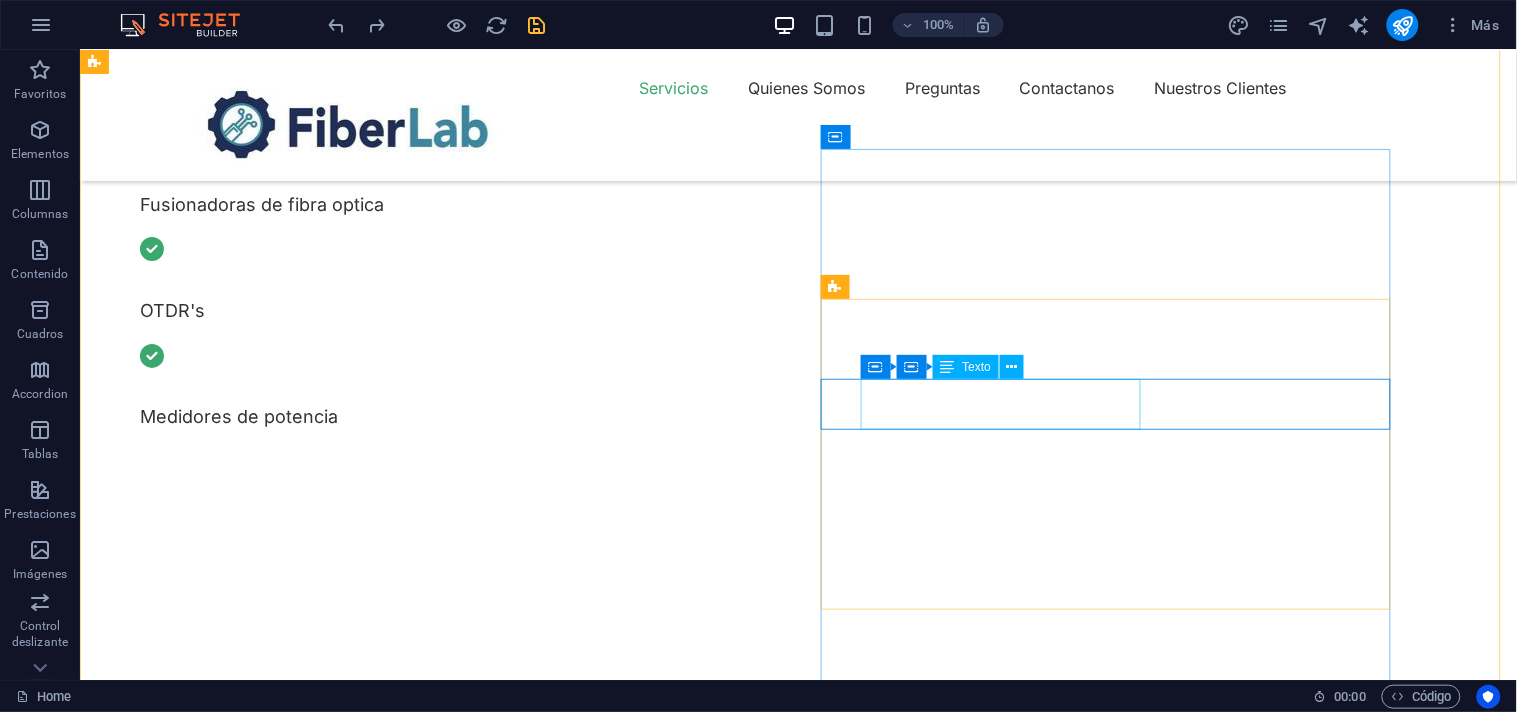 click on "Turpis nisl praesent tempor congue magna neque amet." at bounding box center [408, 1820] 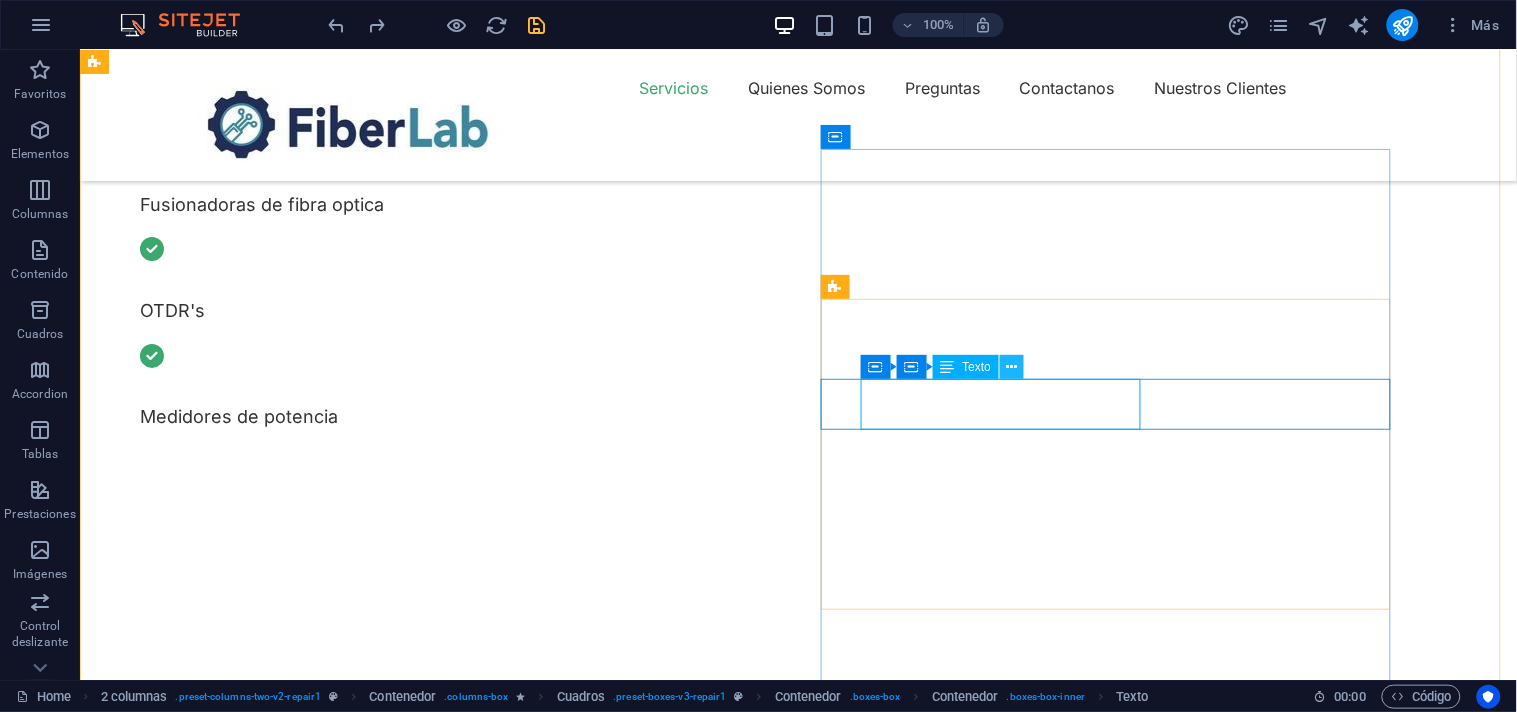 click at bounding box center (1012, 367) 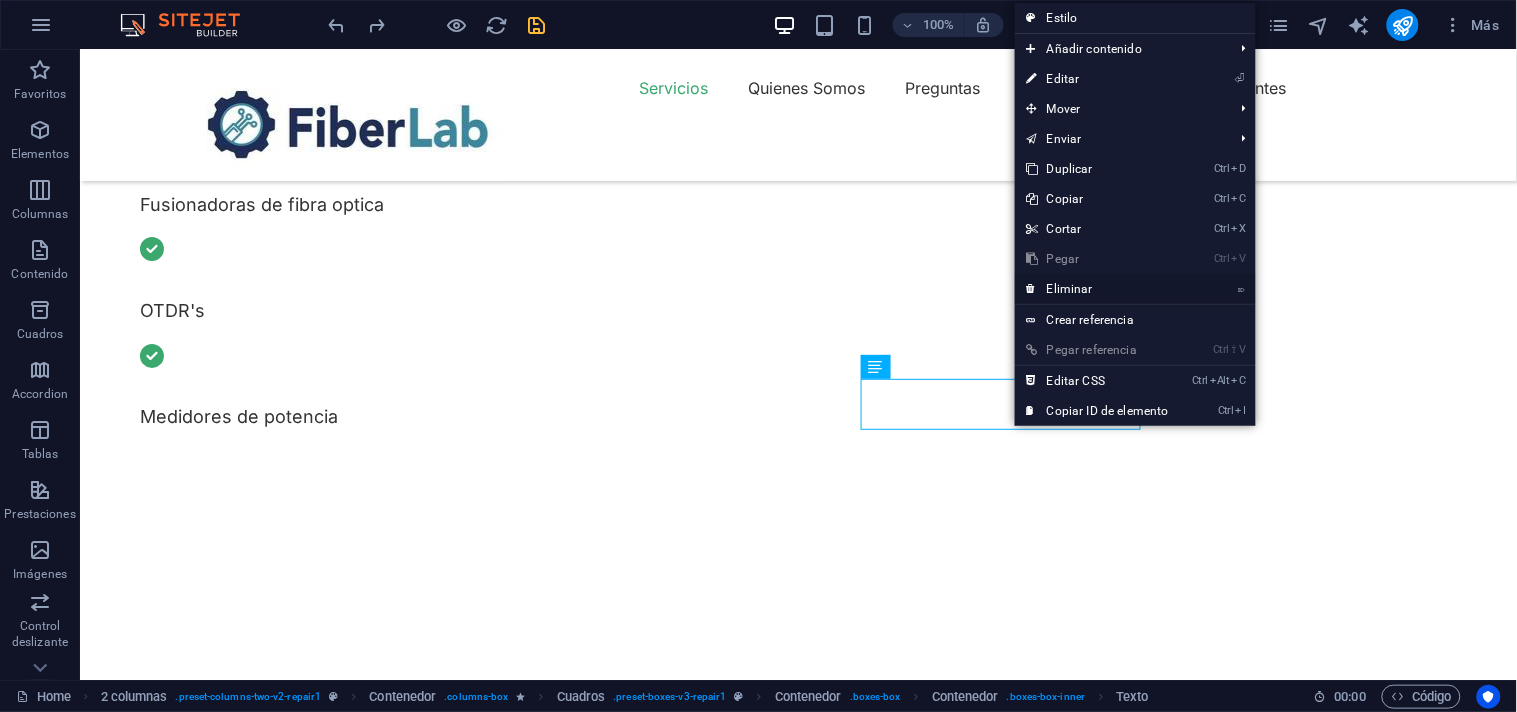 click on "⌦  Eliminar" at bounding box center [1098, 289] 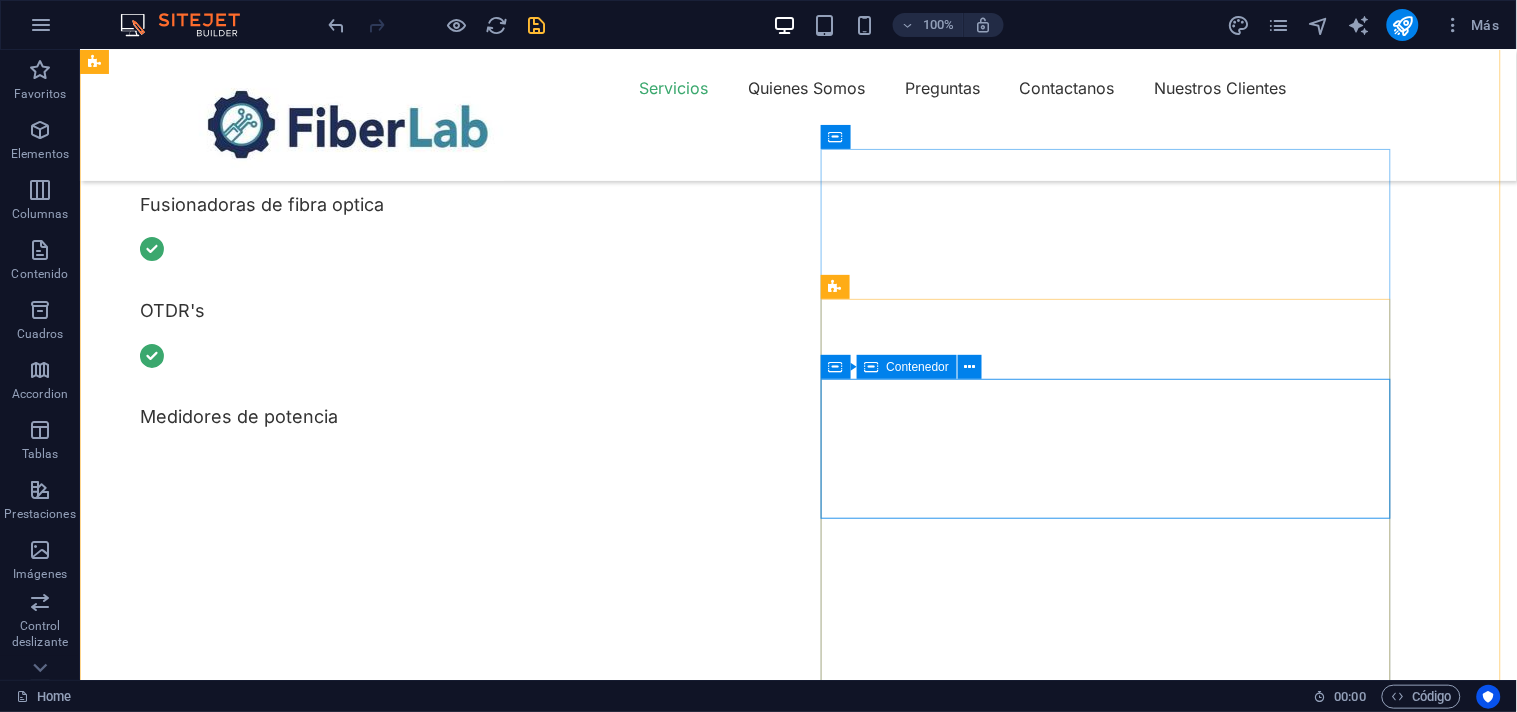 scroll, scrollTop: 1000, scrollLeft: 0, axis: vertical 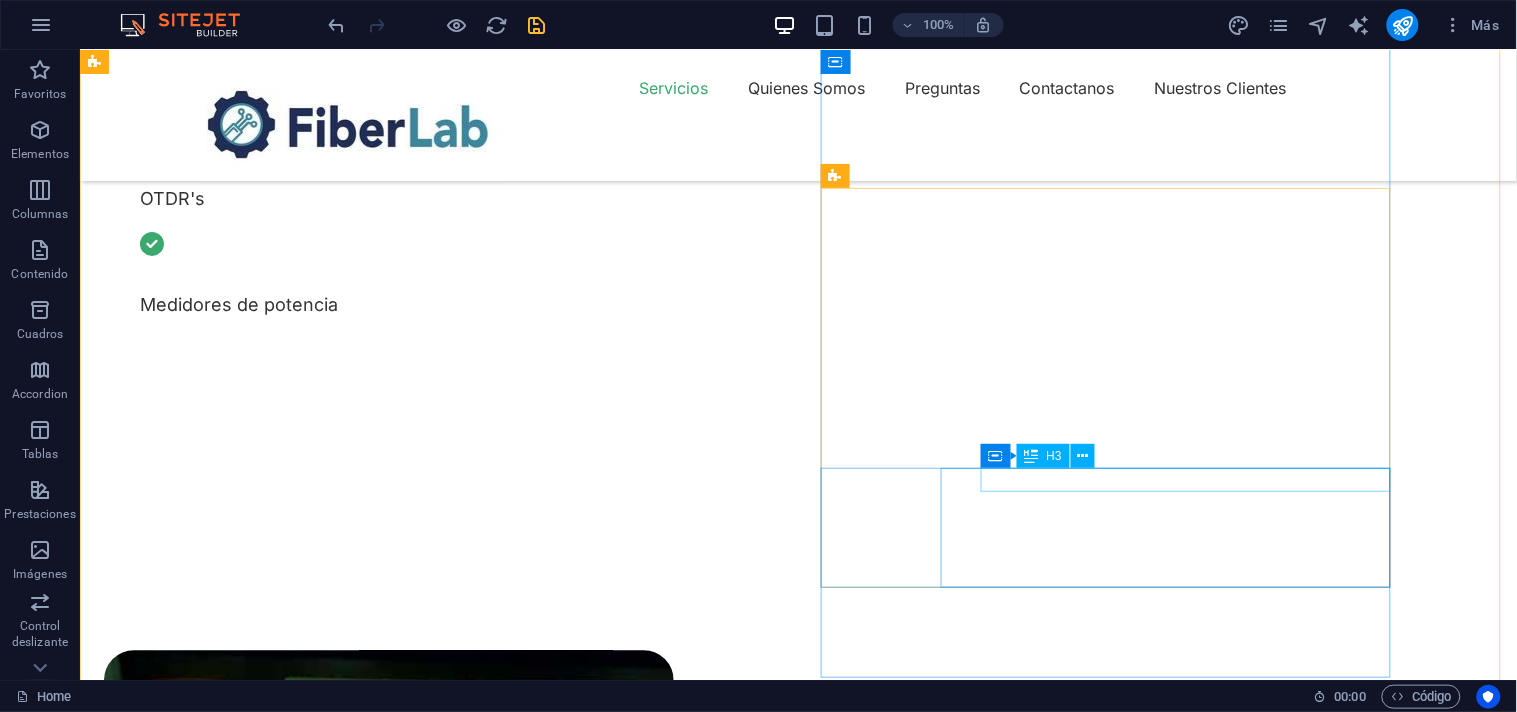 click on "Data recovery" at bounding box center [408, 1999] 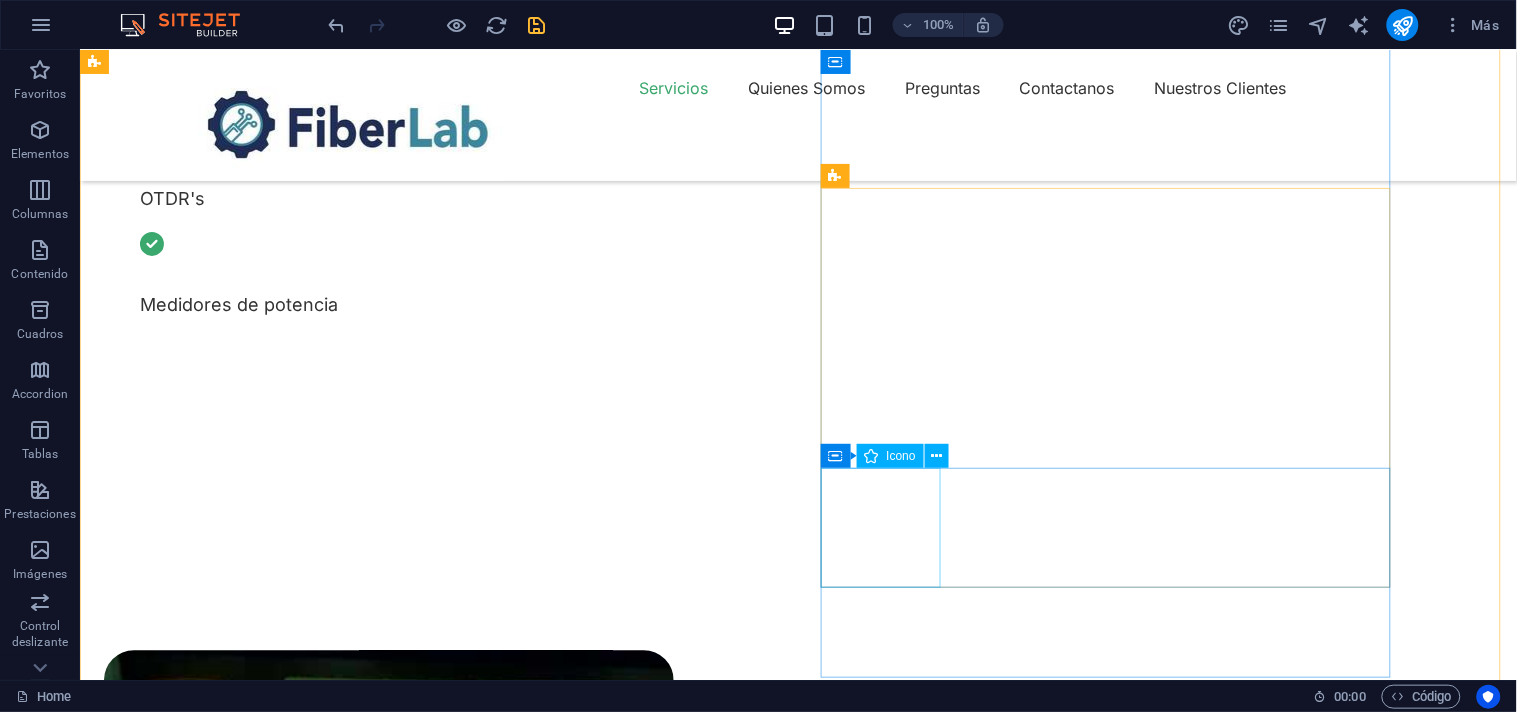 click at bounding box center (388, 1927) 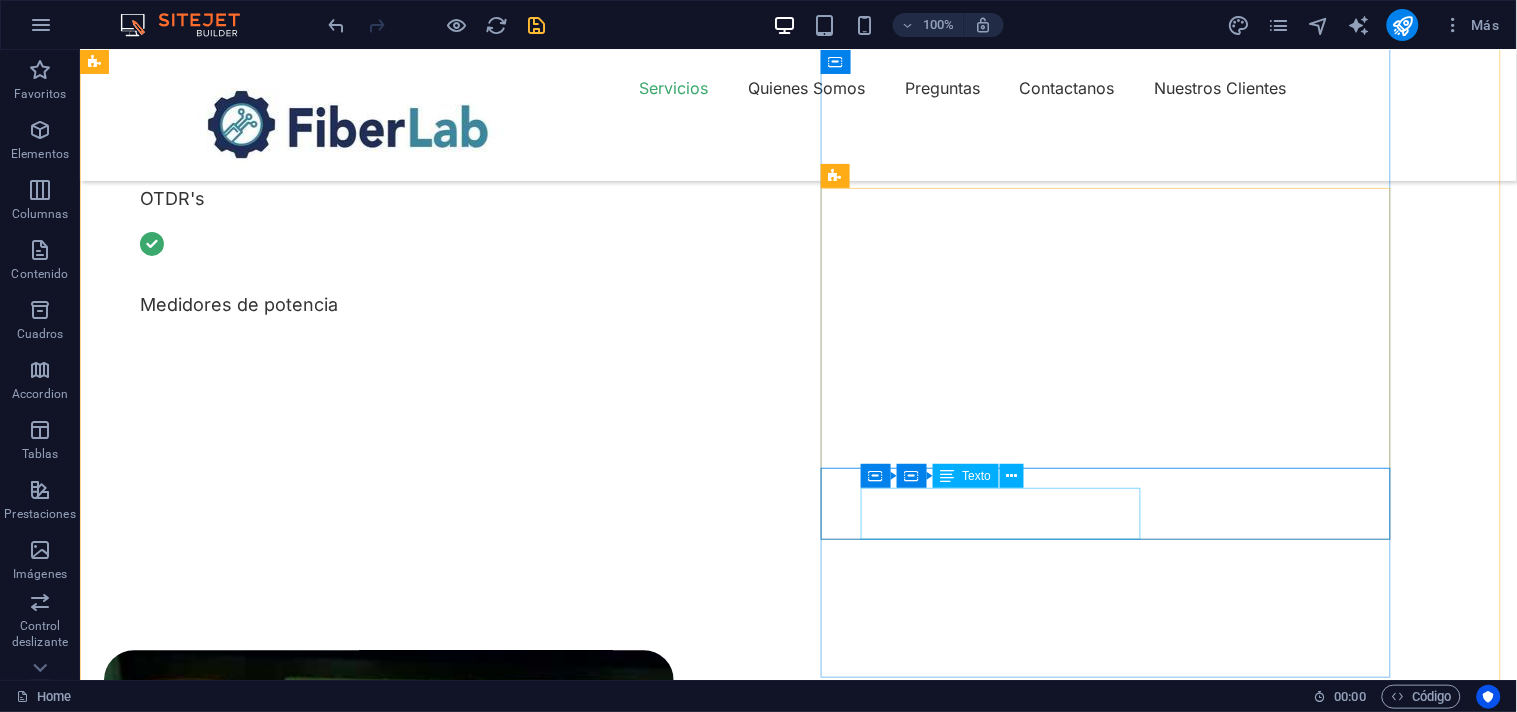 click on "Turpis nisl praesent tempor congue magna neque amet." at bounding box center (408, 1900) 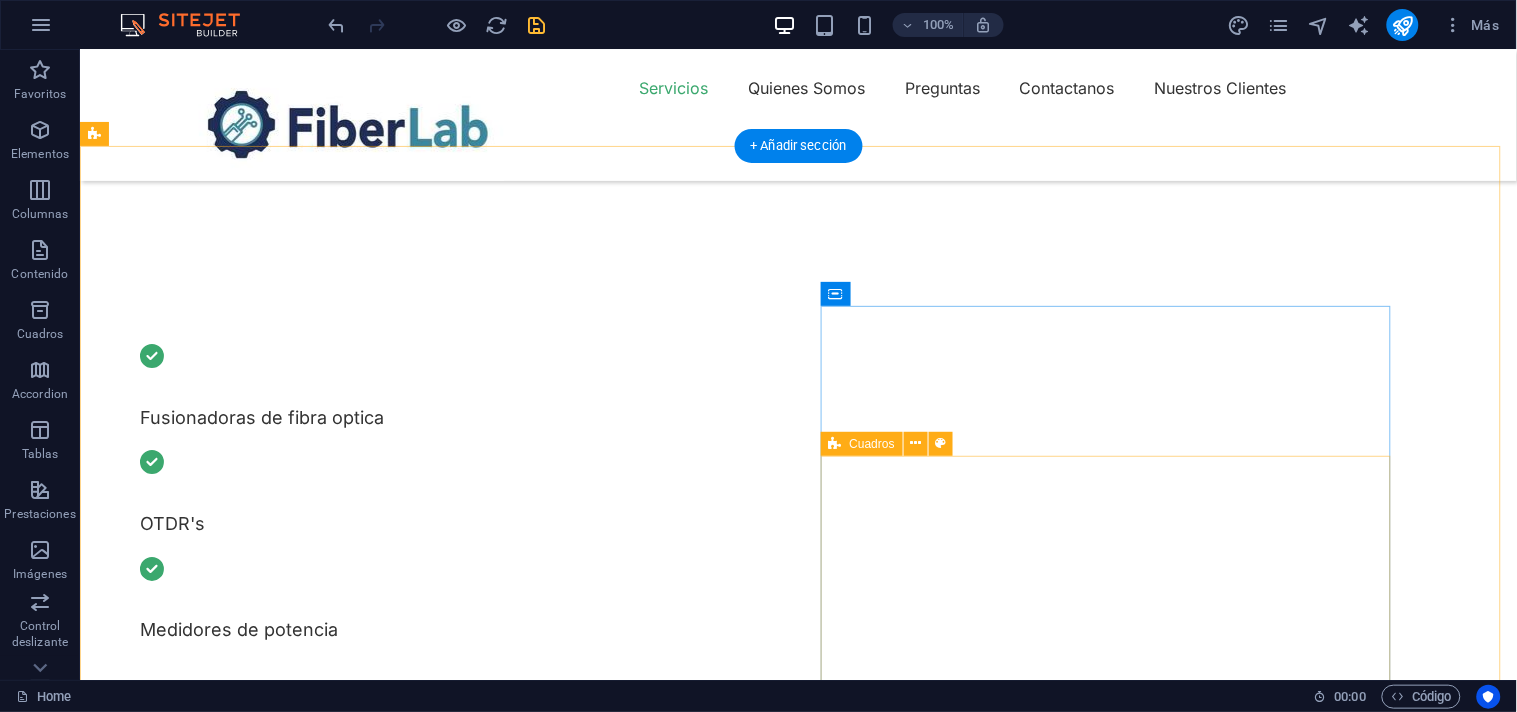 scroll, scrollTop: 666, scrollLeft: 0, axis: vertical 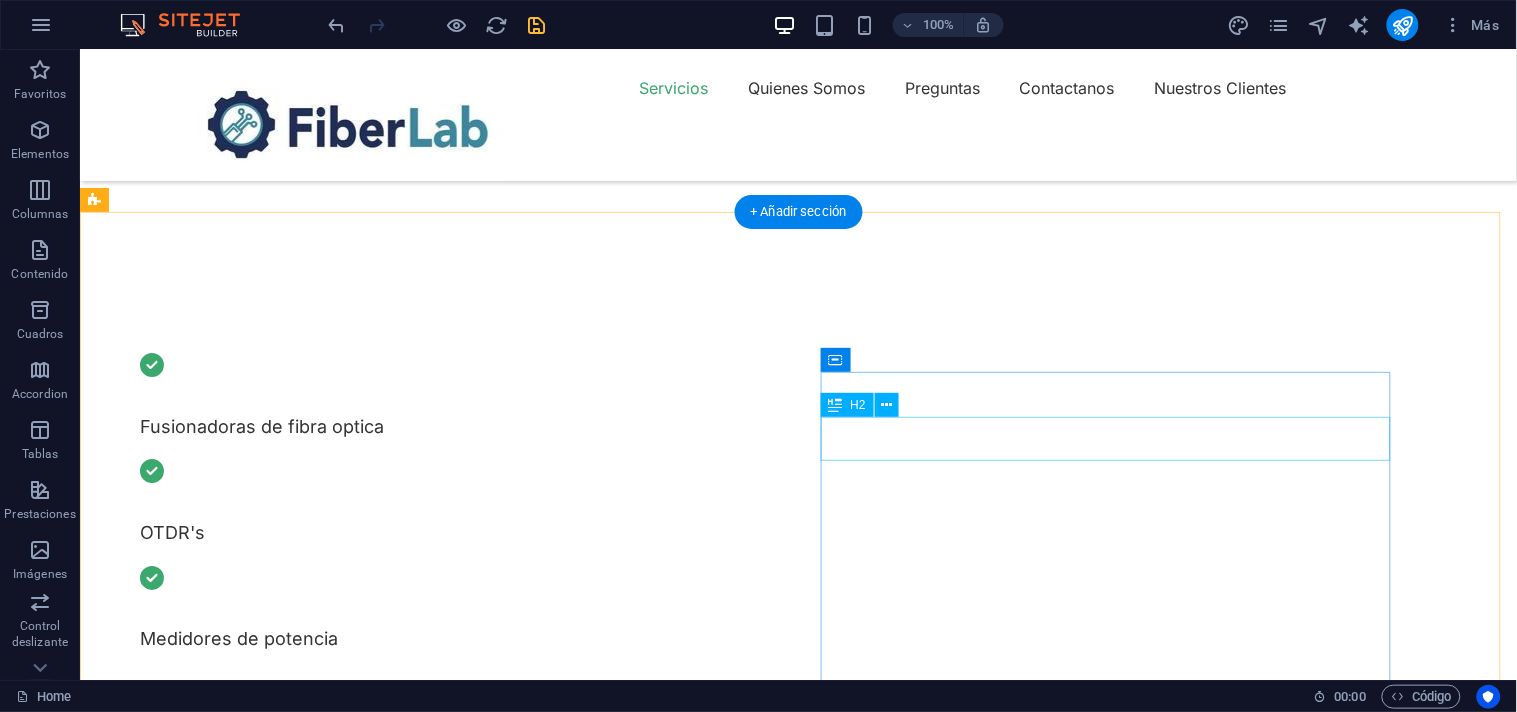 click on "What we can fix for you" at bounding box center (388, 1897) 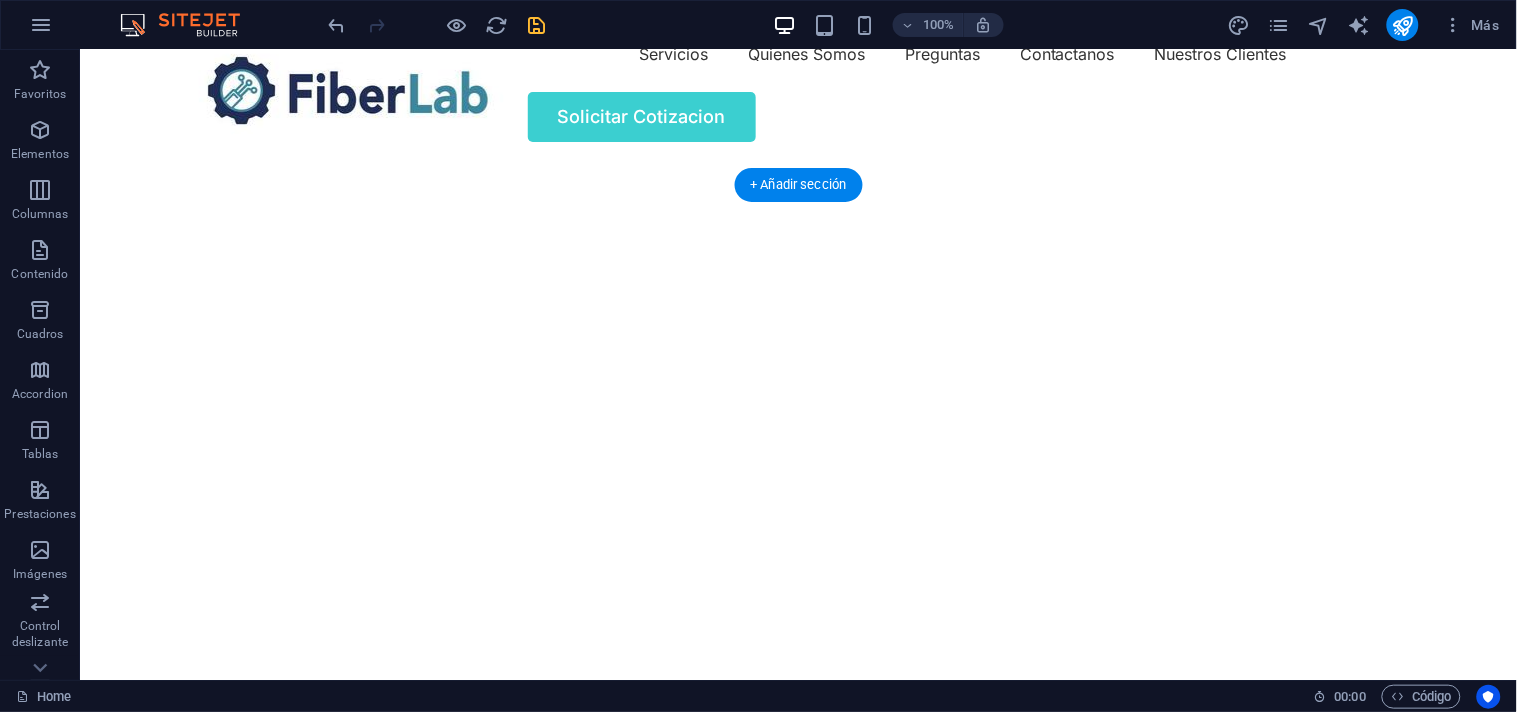 scroll, scrollTop: 0, scrollLeft: 0, axis: both 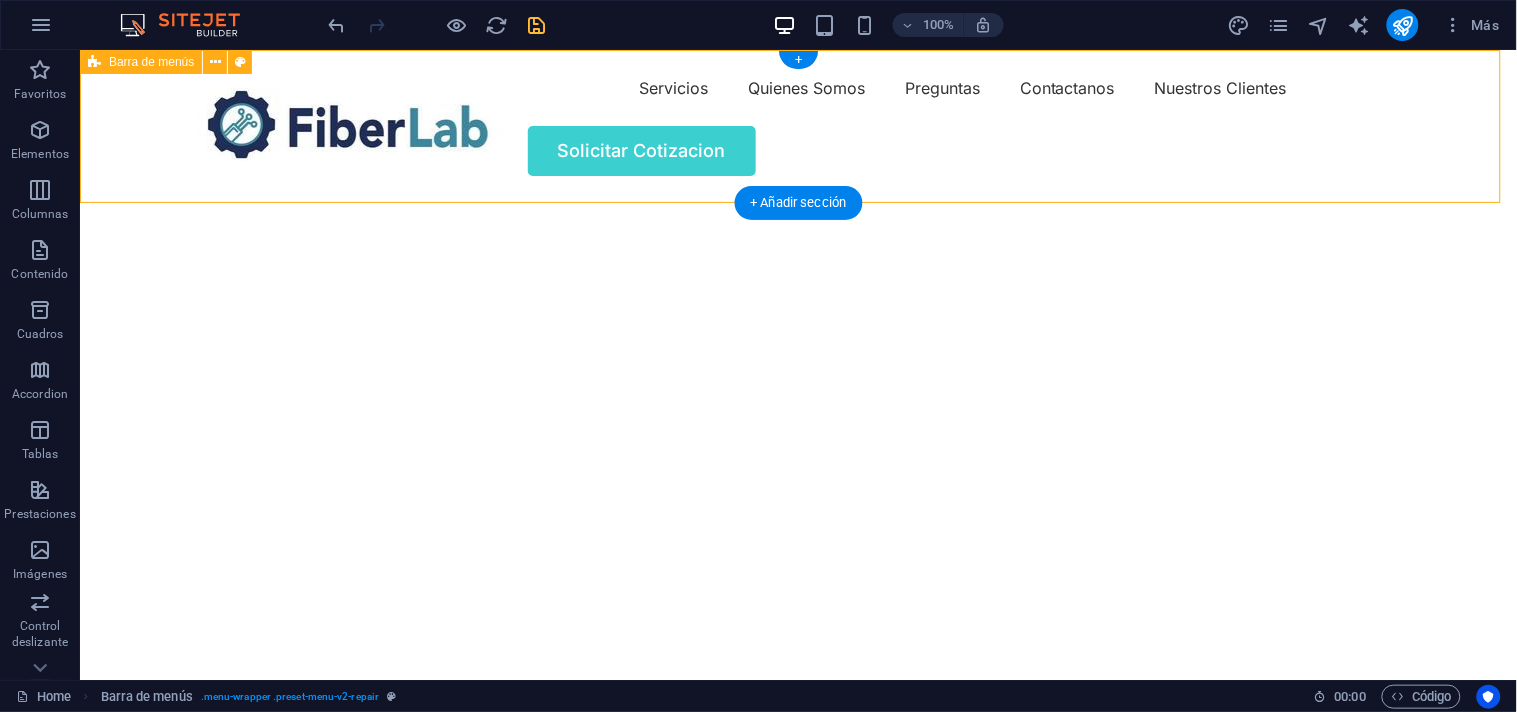 drag, startPoint x: 595, startPoint y: 197, endPoint x: 597, endPoint y: 146, distance: 51.0392 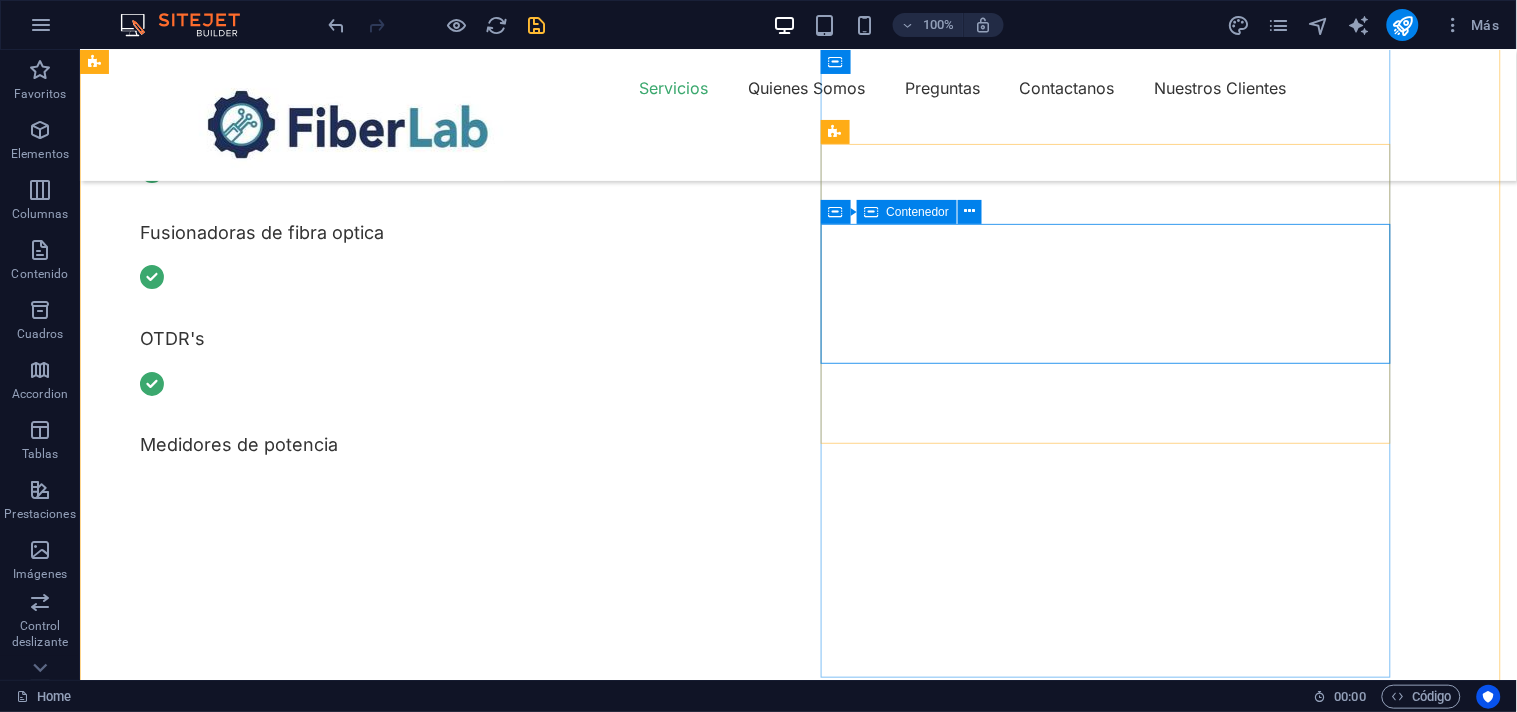 scroll, scrollTop: 777, scrollLeft: 0, axis: vertical 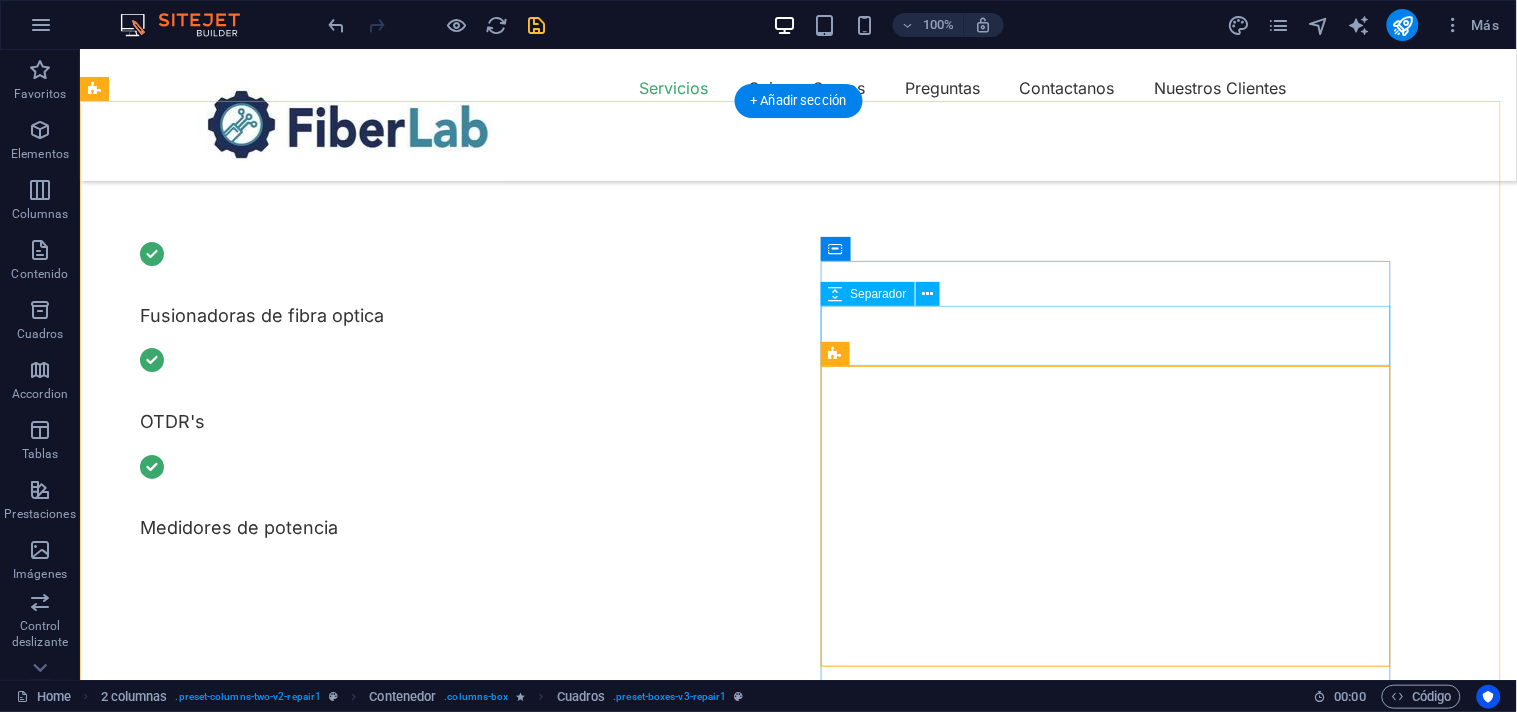 click at bounding box center [388, 1794] 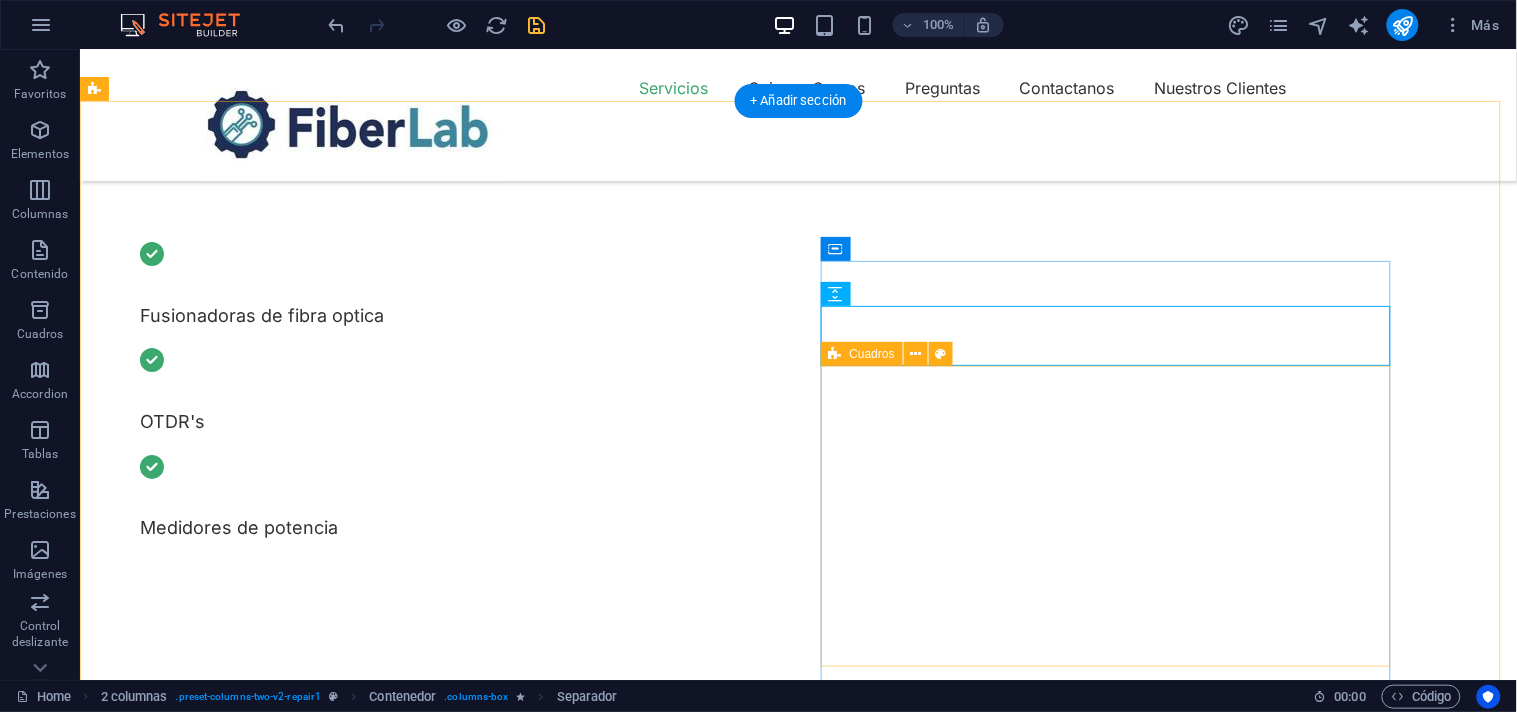 click on "Suelta el contenido aquí o  Añadir elementos  Pegar portapapeles" at bounding box center [388, 1945] 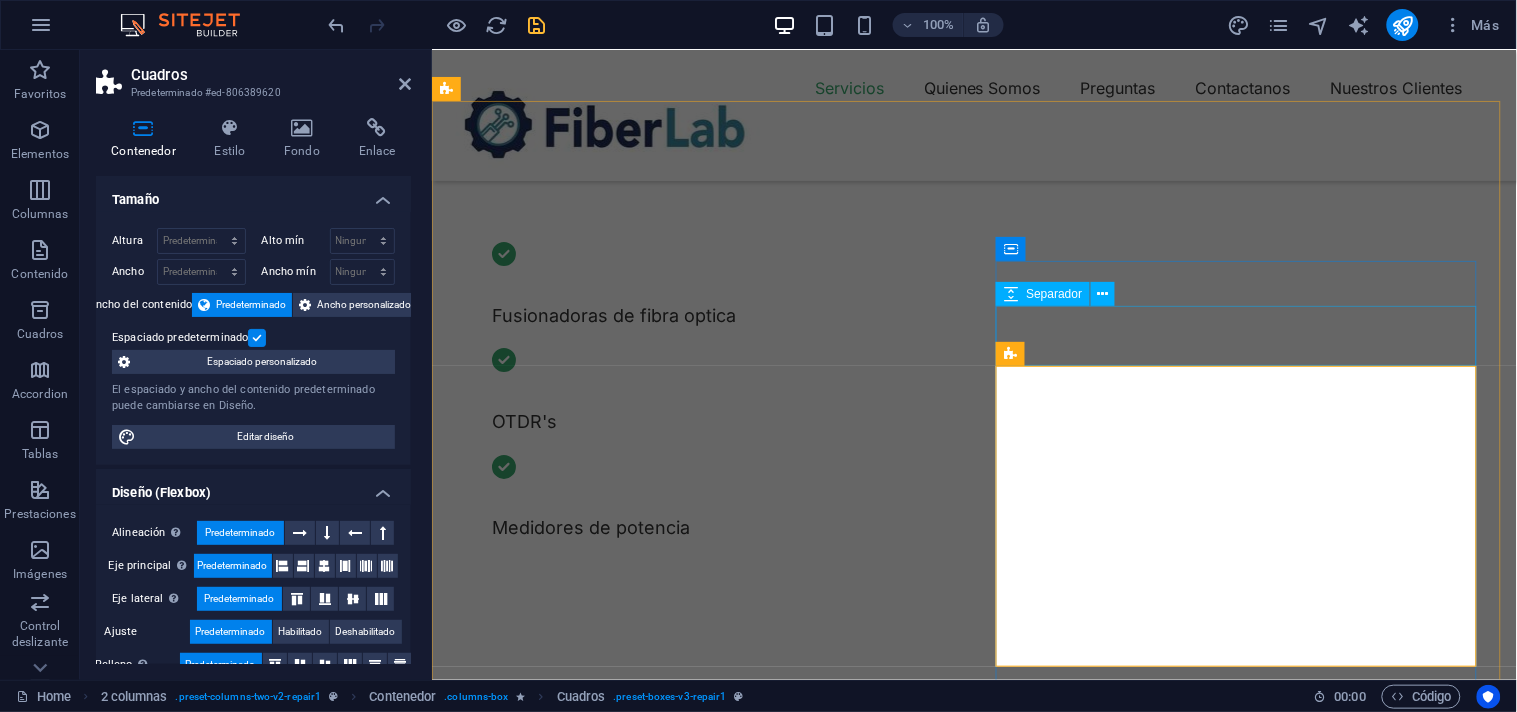 click at bounding box center (699, 1794) 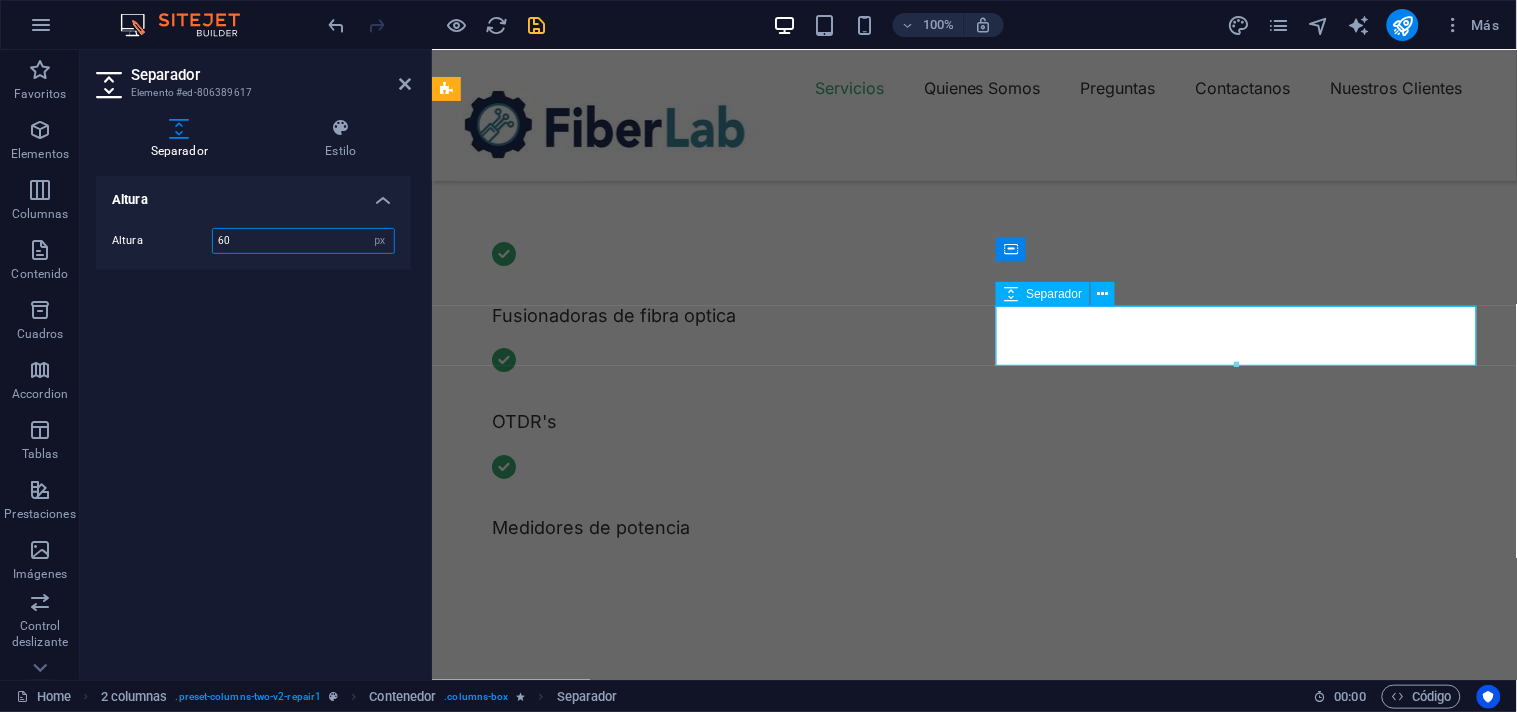 paste 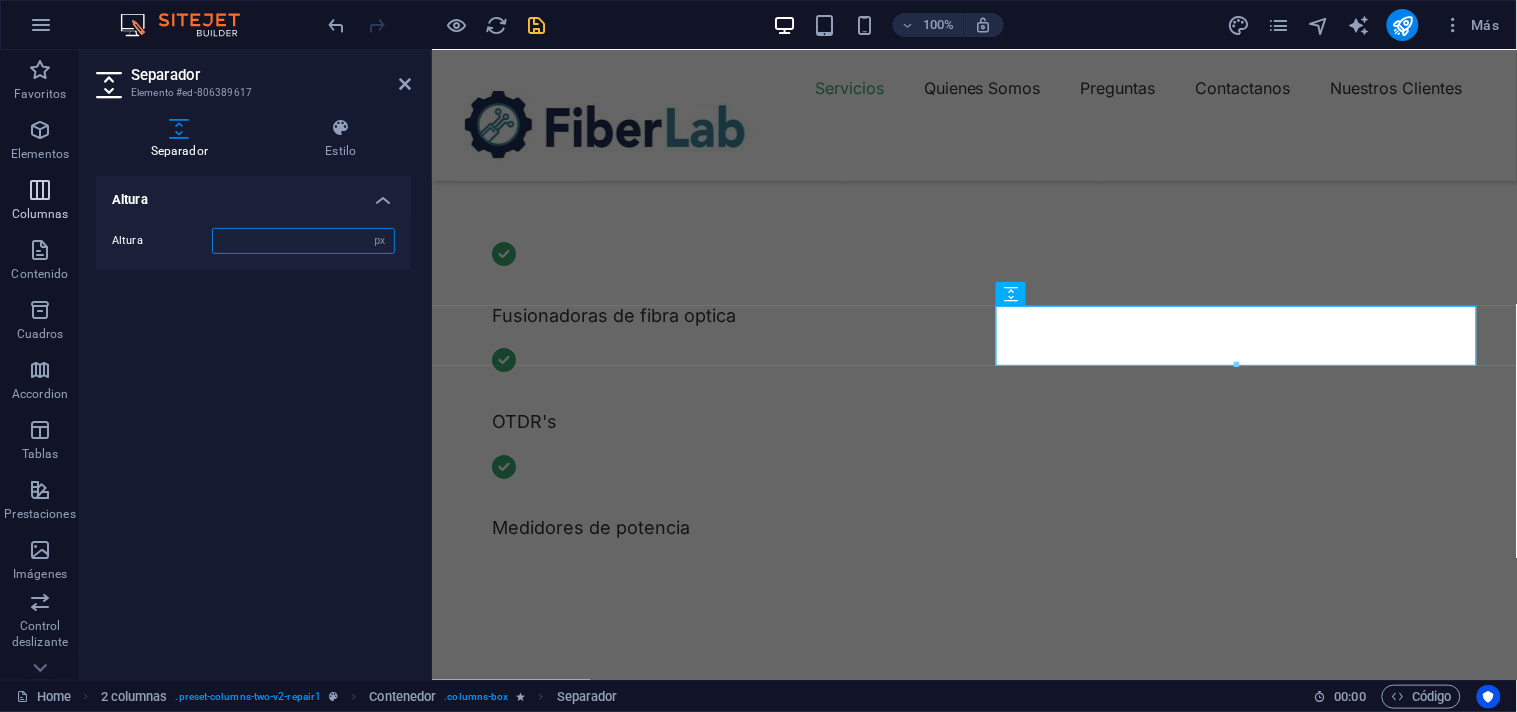 drag, startPoint x: 290, startPoint y: 248, endPoint x: 8, endPoint y: 221, distance: 283.2896 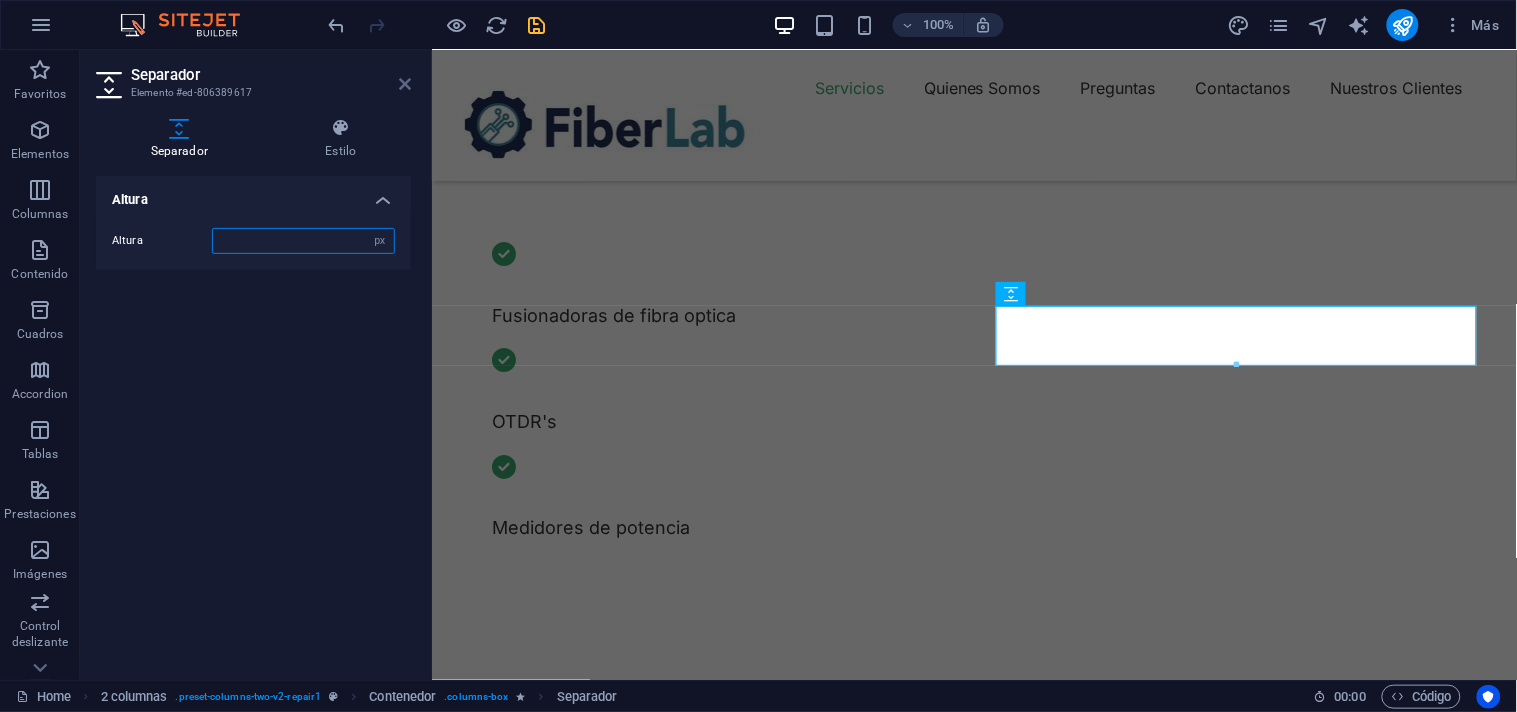 type 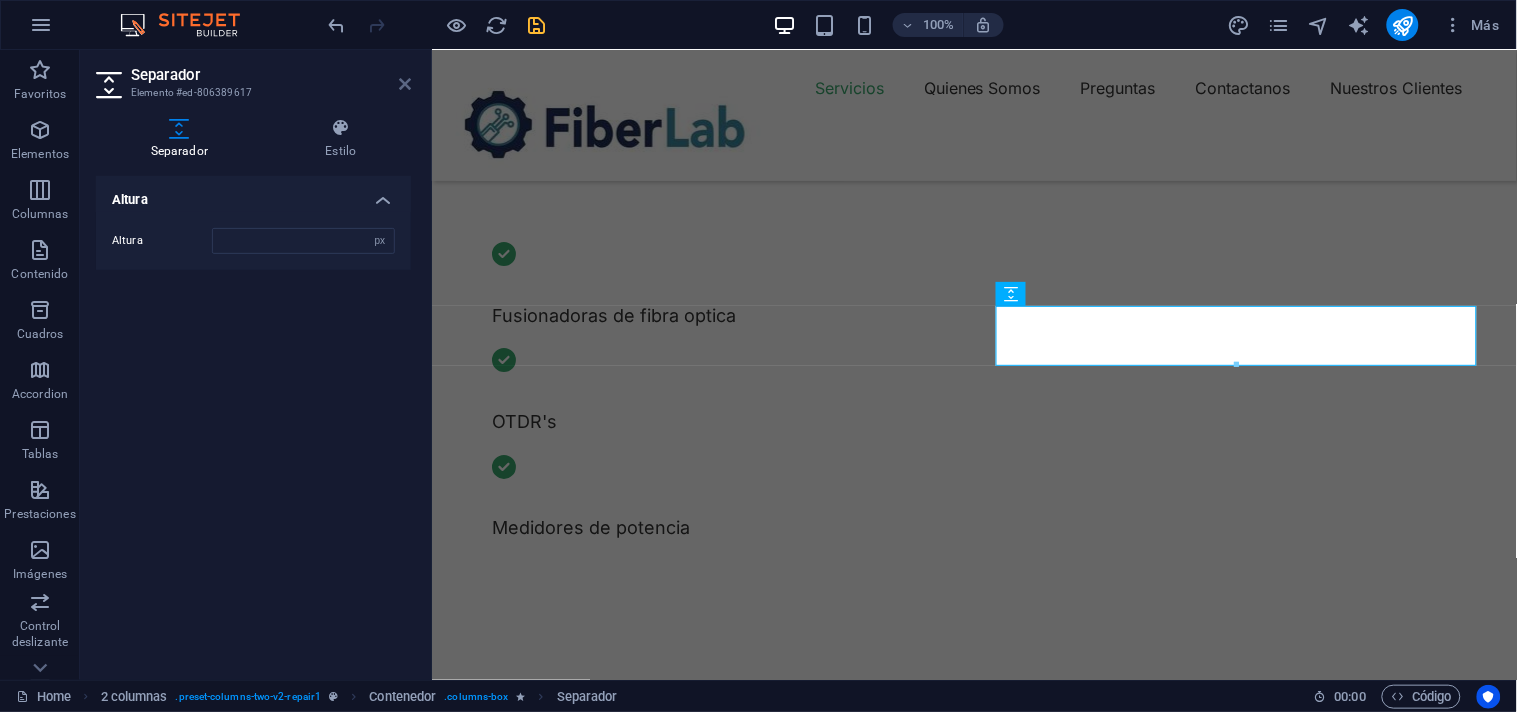 click at bounding box center (405, 84) 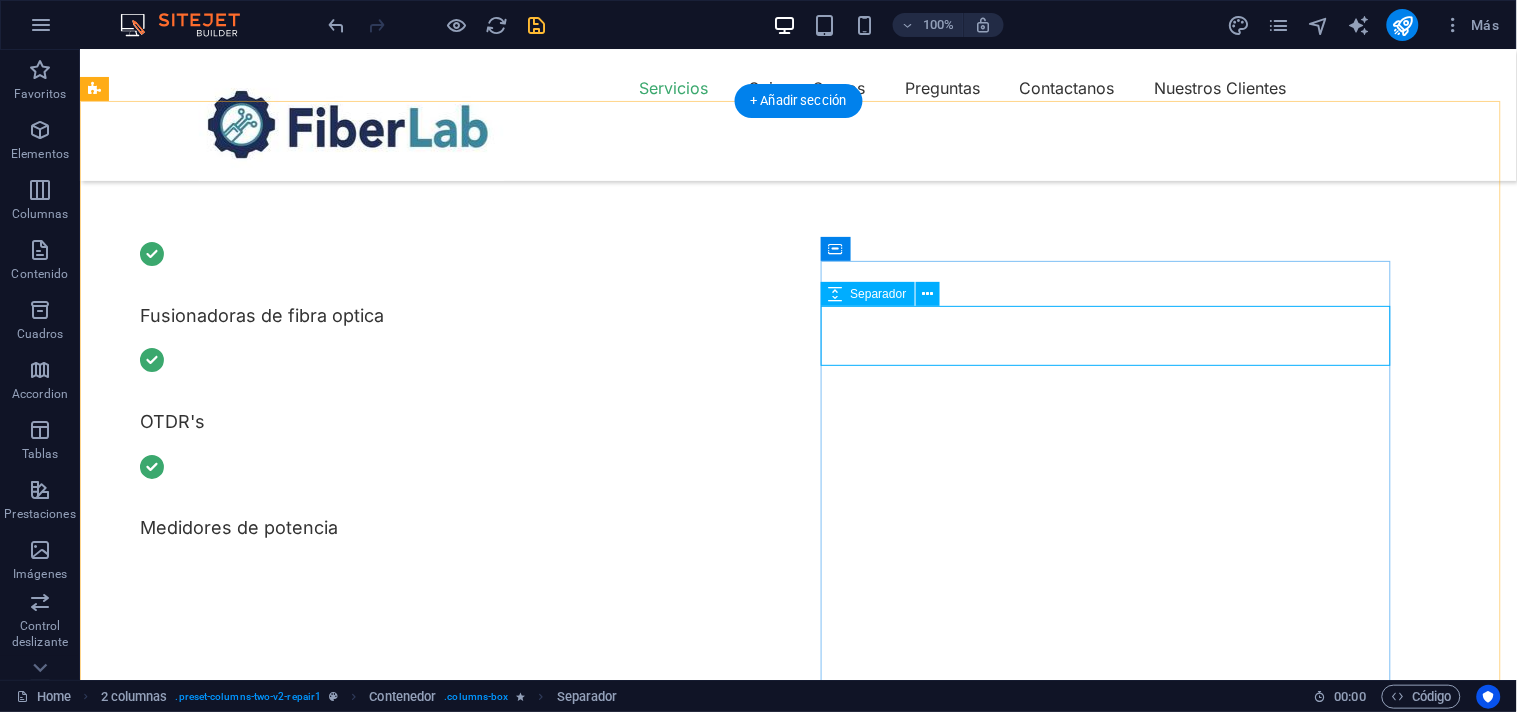 click at bounding box center [388, 1794] 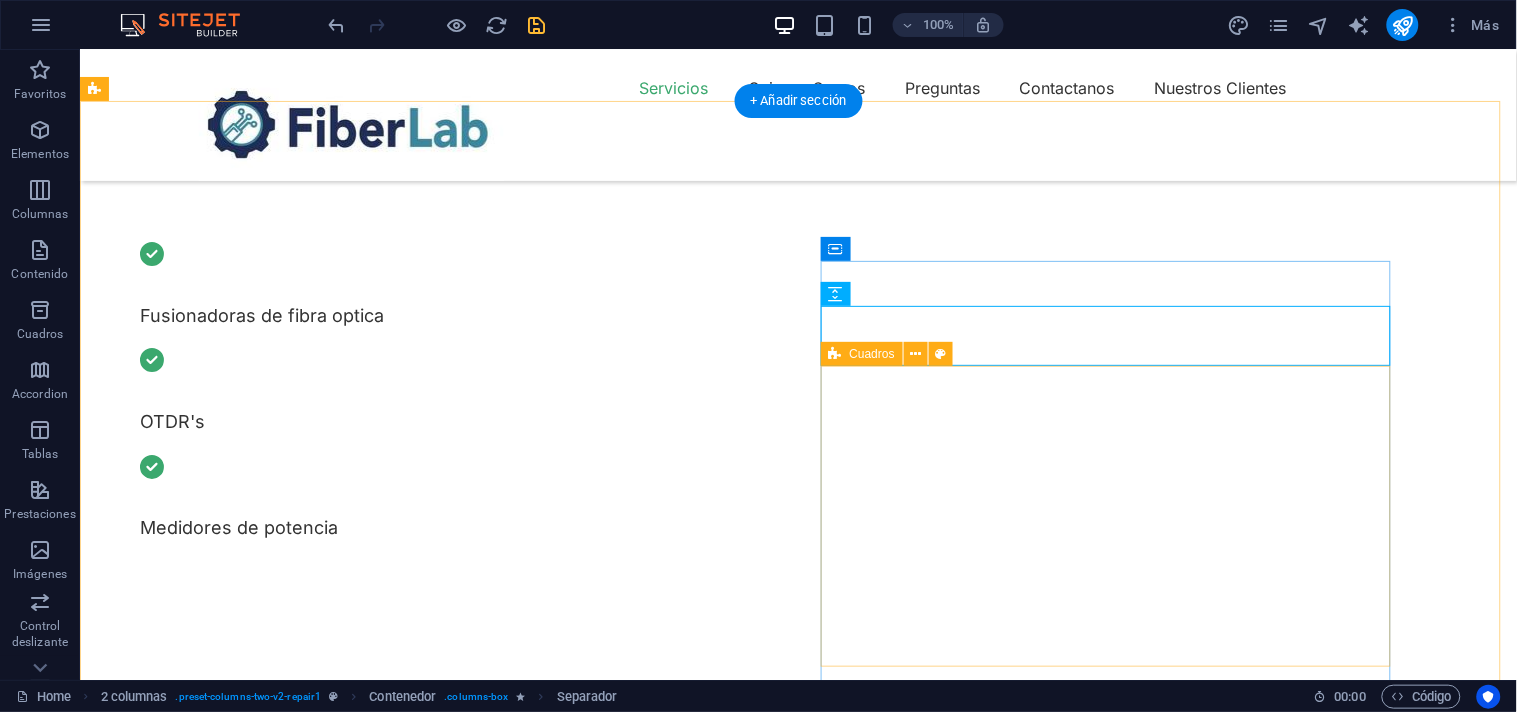 click on "Suelta el contenido aquí o  Añadir elementos  Pegar portapapeles" at bounding box center [388, 1945] 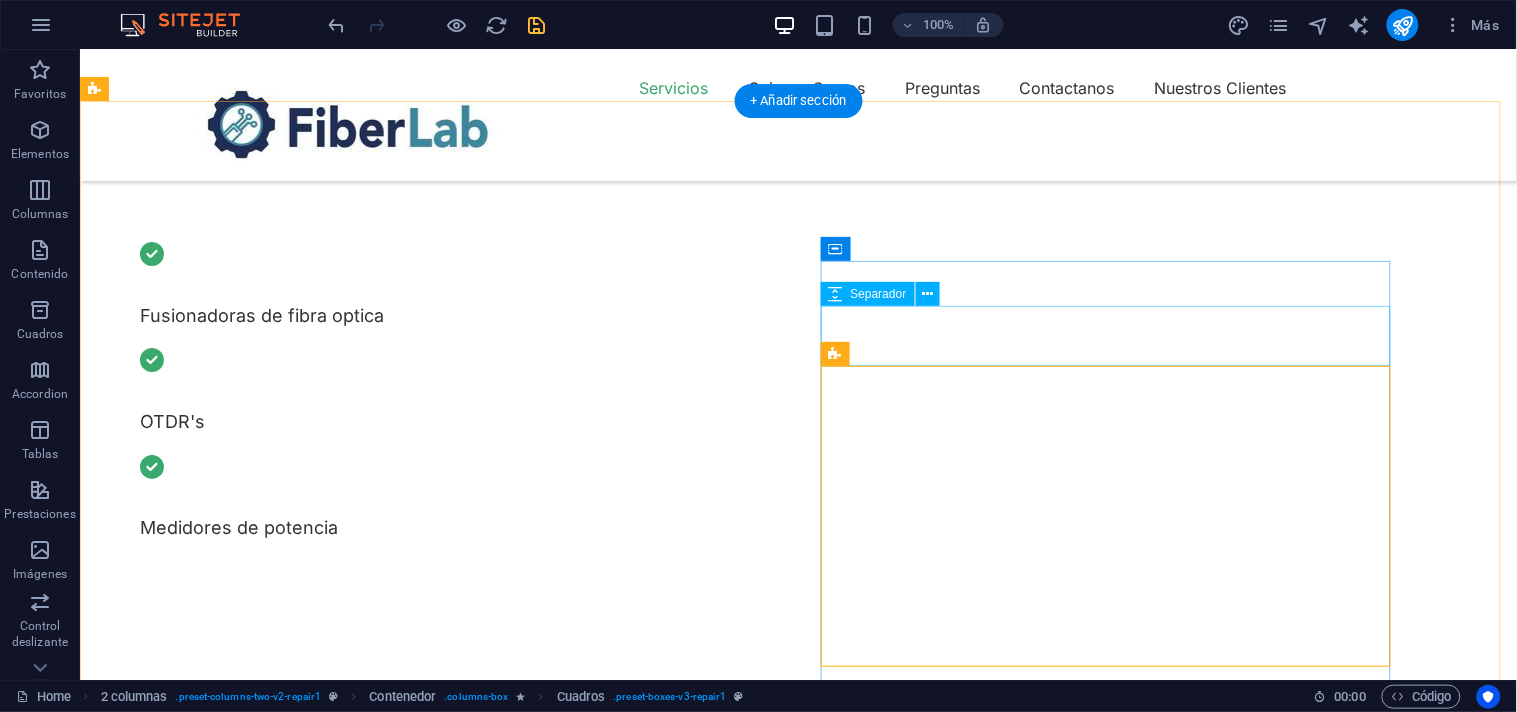 click at bounding box center [388, 1794] 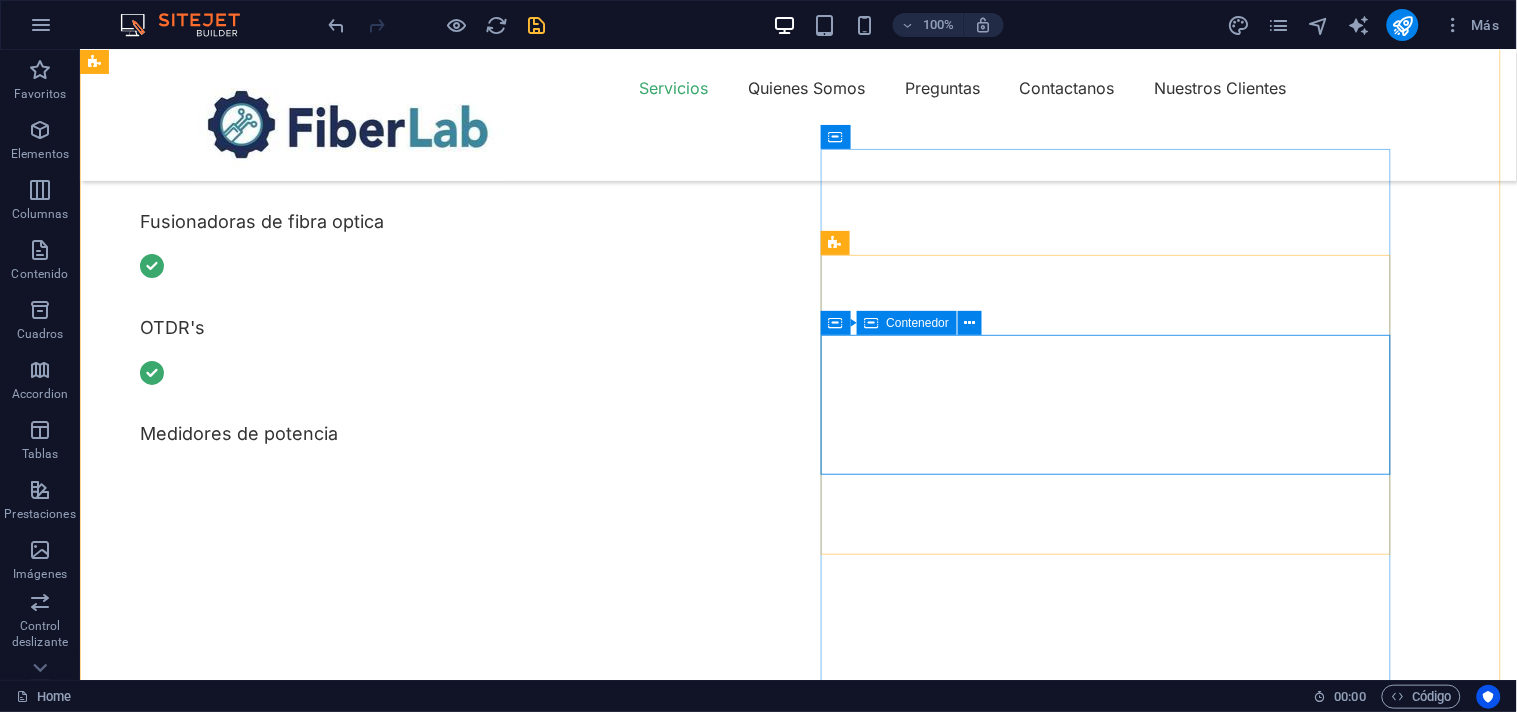 scroll, scrollTop: 666, scrollLeft: 0, axis: vertical 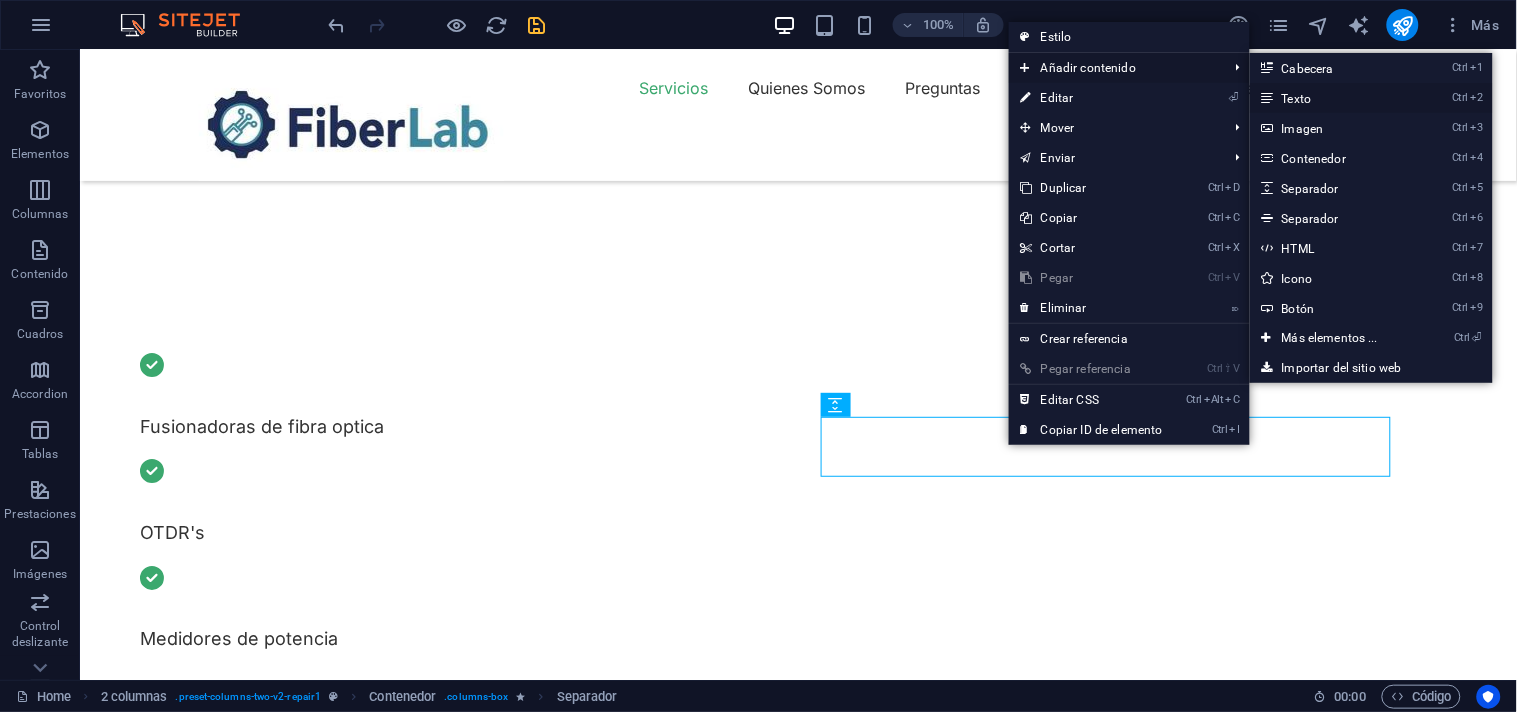 click on "Ctrl 2  Texto" at bounding box center (1334, 98) 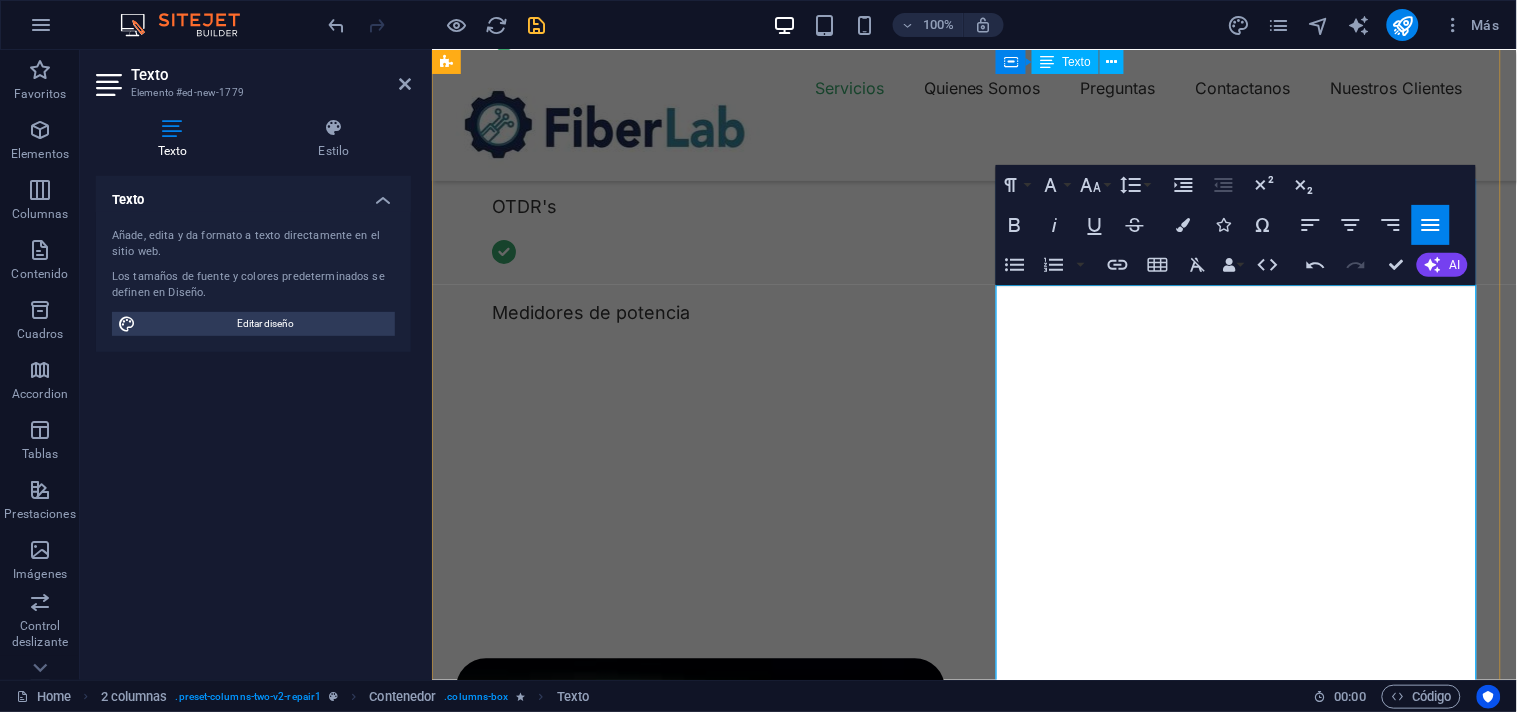 scroll, scrollTop: 666, scrollLeft: 0, axis: vertical 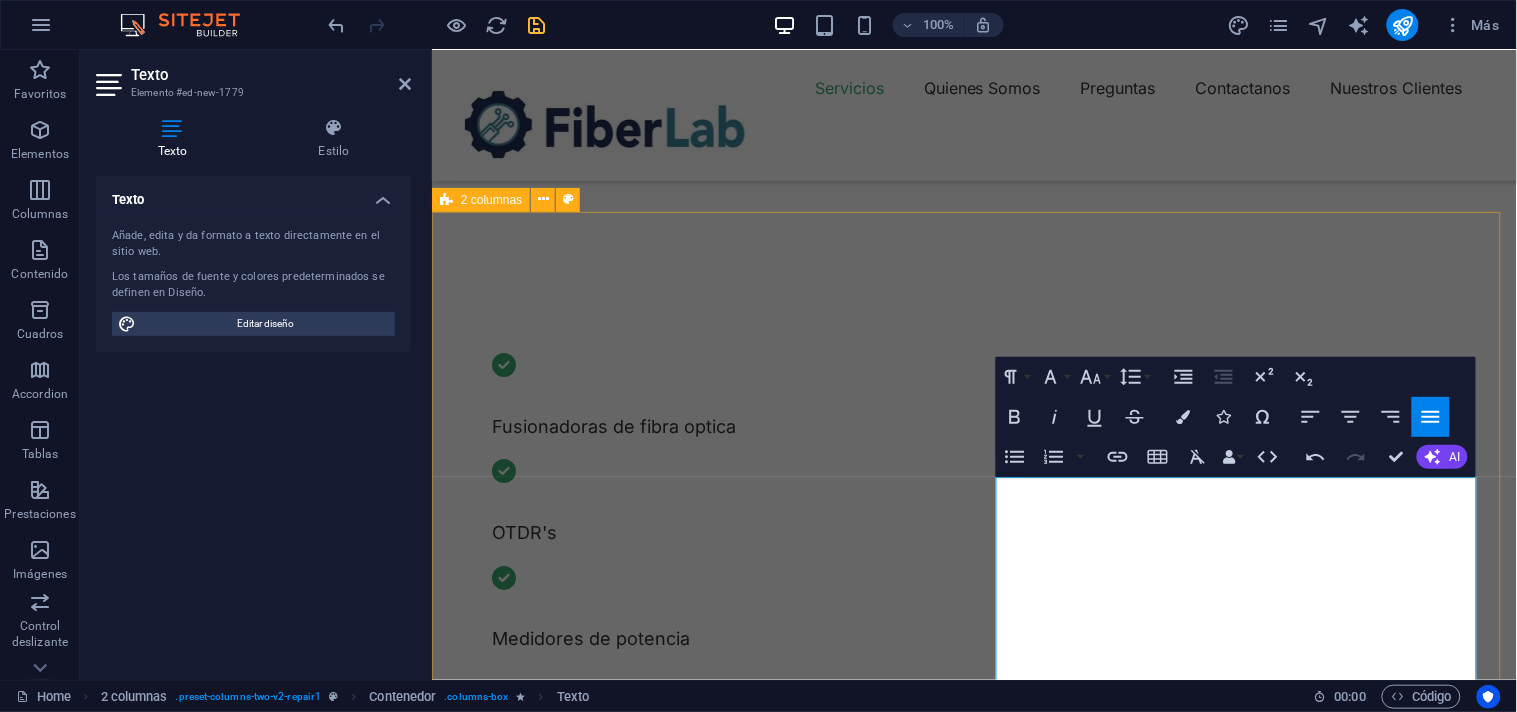 click on "Suelta el contenido aquí o  Añadir elementos  Pegar portapapeles NUESTROS SERVICIOS 1. Mantenimiento Preventivo: Ofrecer planes de mantenimiento regulares para prevenir fallos, alargando la vida útil del equipo y asegurando su correcto funcionamiento. 2. Reparación y Solución de Problemas: Brindar un servicio rápido y eficiente para diagnosticar y reparar cualquier falla en las fusionadoras. Esto podría incluir la sustitución de piezas, reparación de componentes electrónicos o ajuste de los sistemas ópticos. 3. Calibración y Actualización de Software: Garantizar que las fusionadoras estén correctamente calibradas y al día con las últimas actualizaciones de software para mantener la precisión en las fusiones de fibra óptica. 4. Capacitación y Asesoría: Ofrecer formación a los técnicos de los clientes en el uso correcto de las fusionadoras y en el diagnóstico de problemas básicos. También podrían asesorar sobre la elección del equipo adecuado según las necesidades del cliente. o o" at bounding box center [973, 3010] 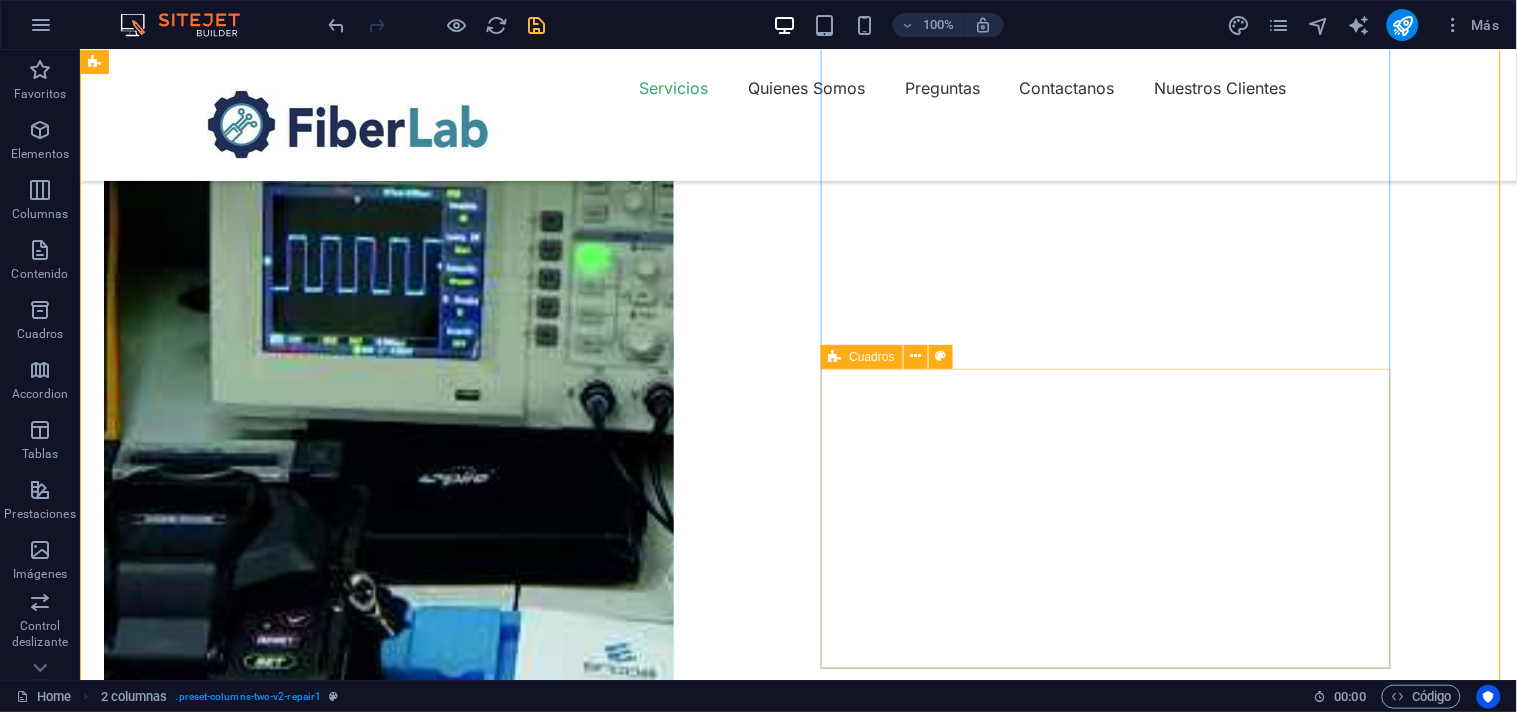 scroll, scrollTop: 1666, scrollLeft: 0, axis: vertical 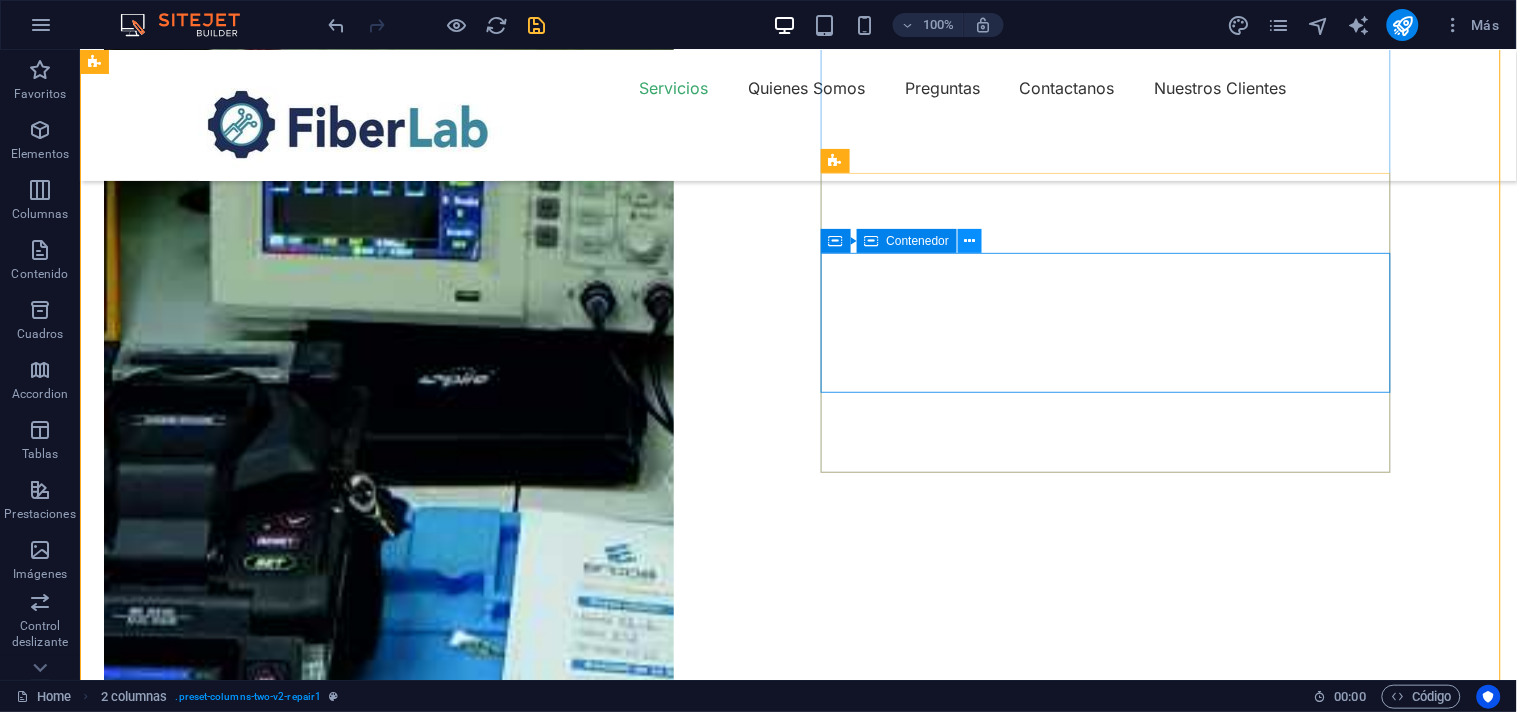 click at bounding box center [970, 241] 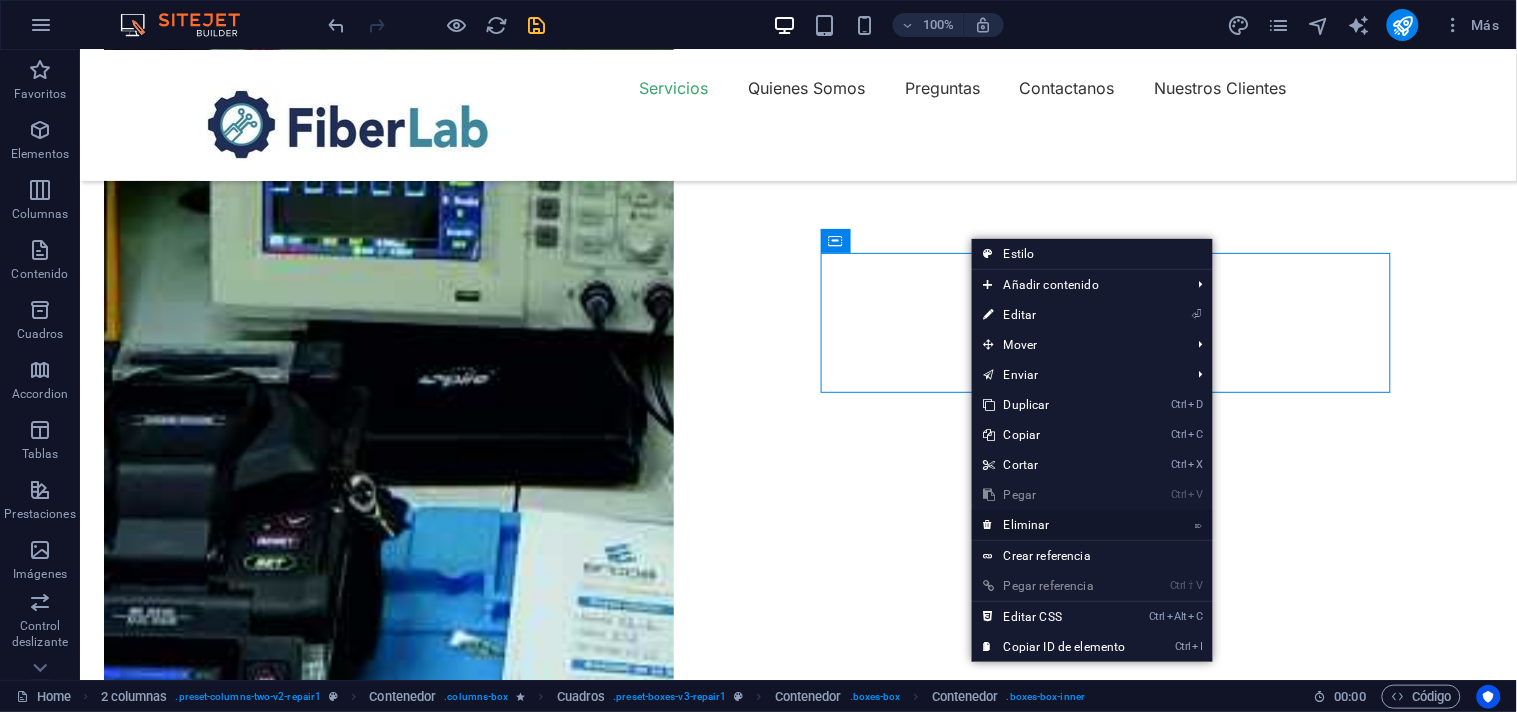 click on "⌦  Eliminar" at bounding box center [1055, 525] 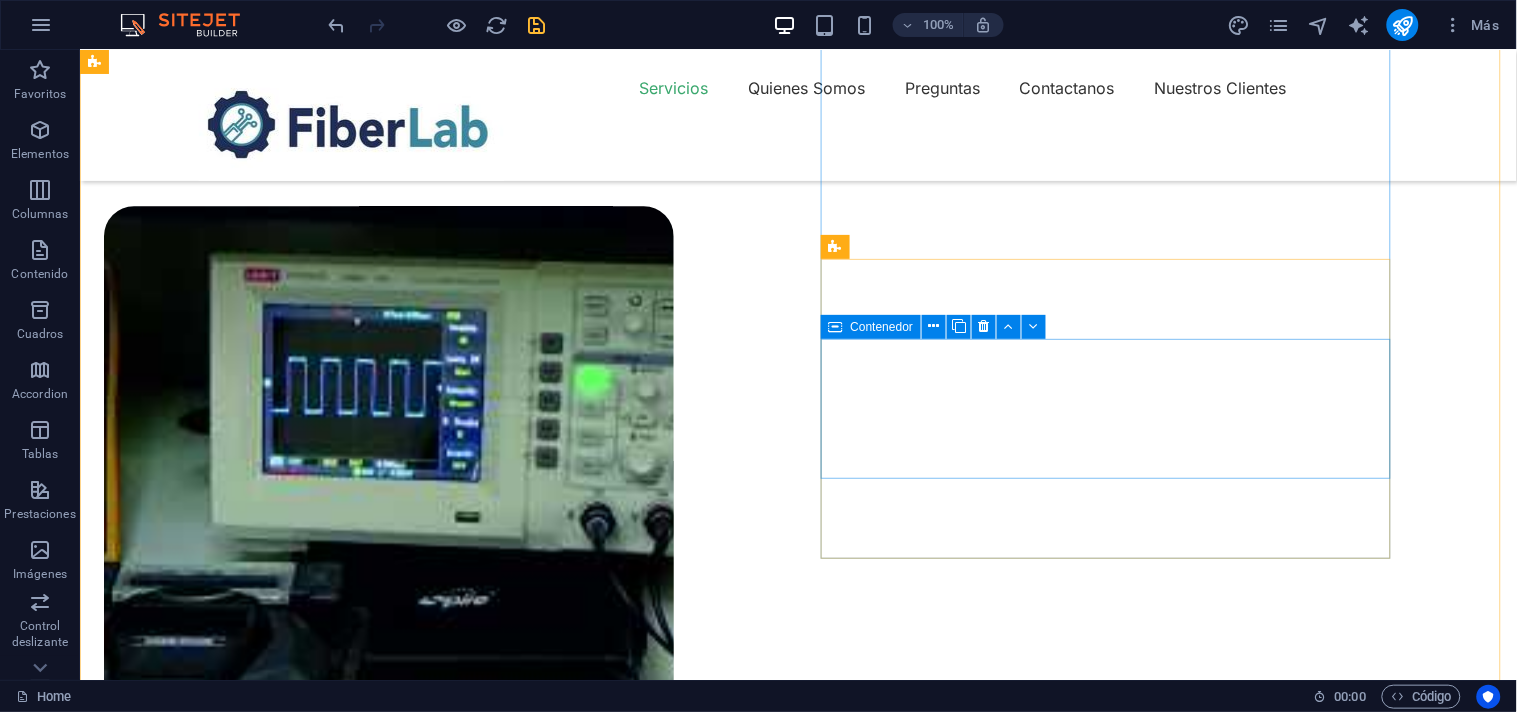 scroll, scrollTop: 1444, scrollLeft: 0, axis: vertical 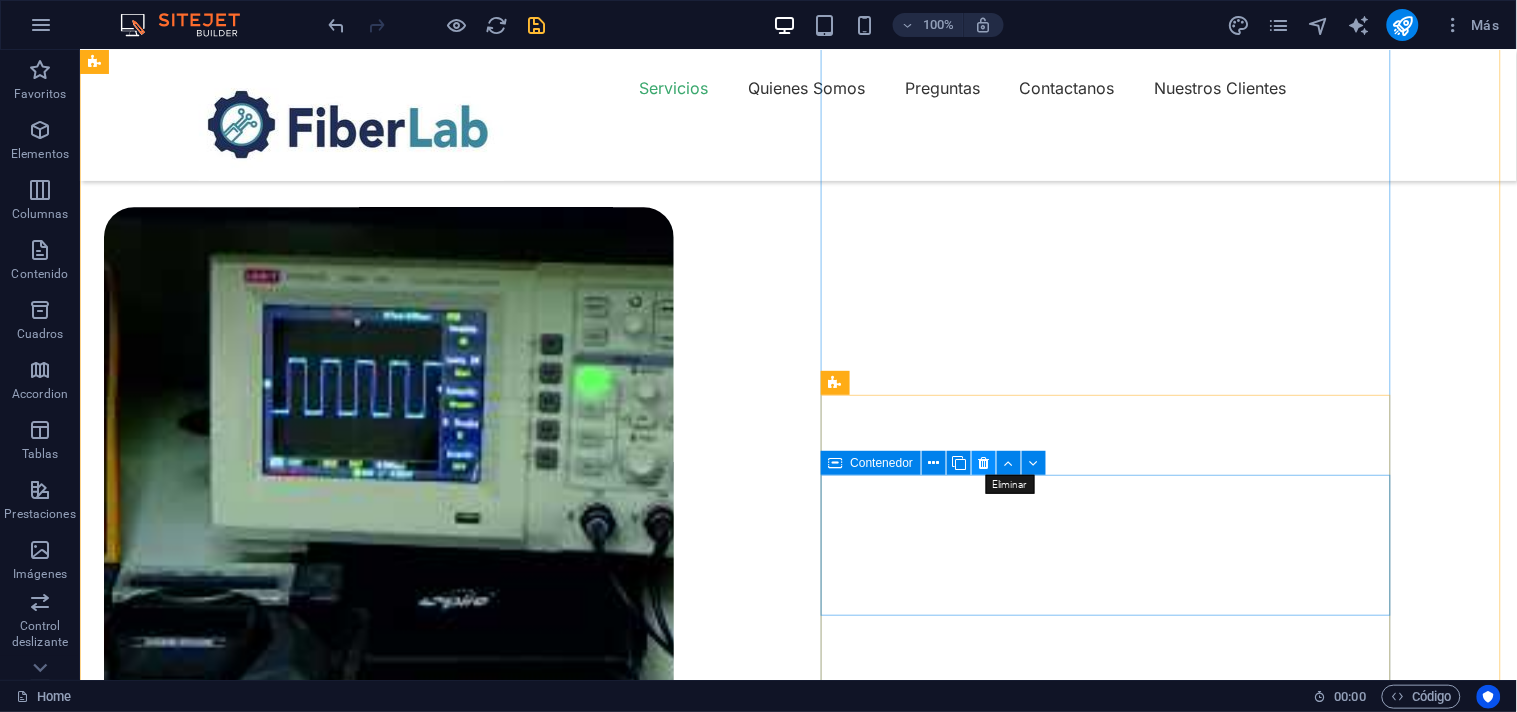click at bounding box center [984, 463] 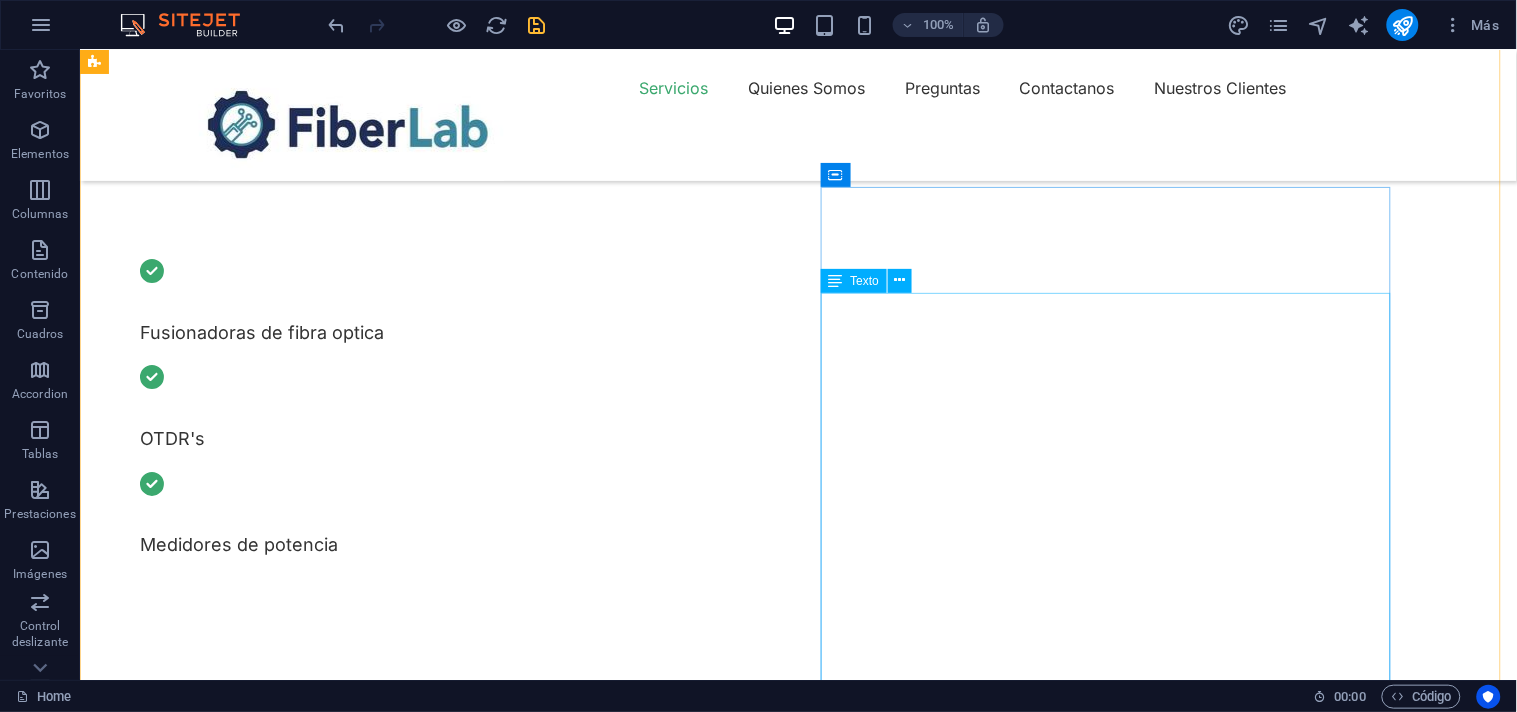 scroll, scrollTop: 666, scrollLeft: 0, axis: vertical 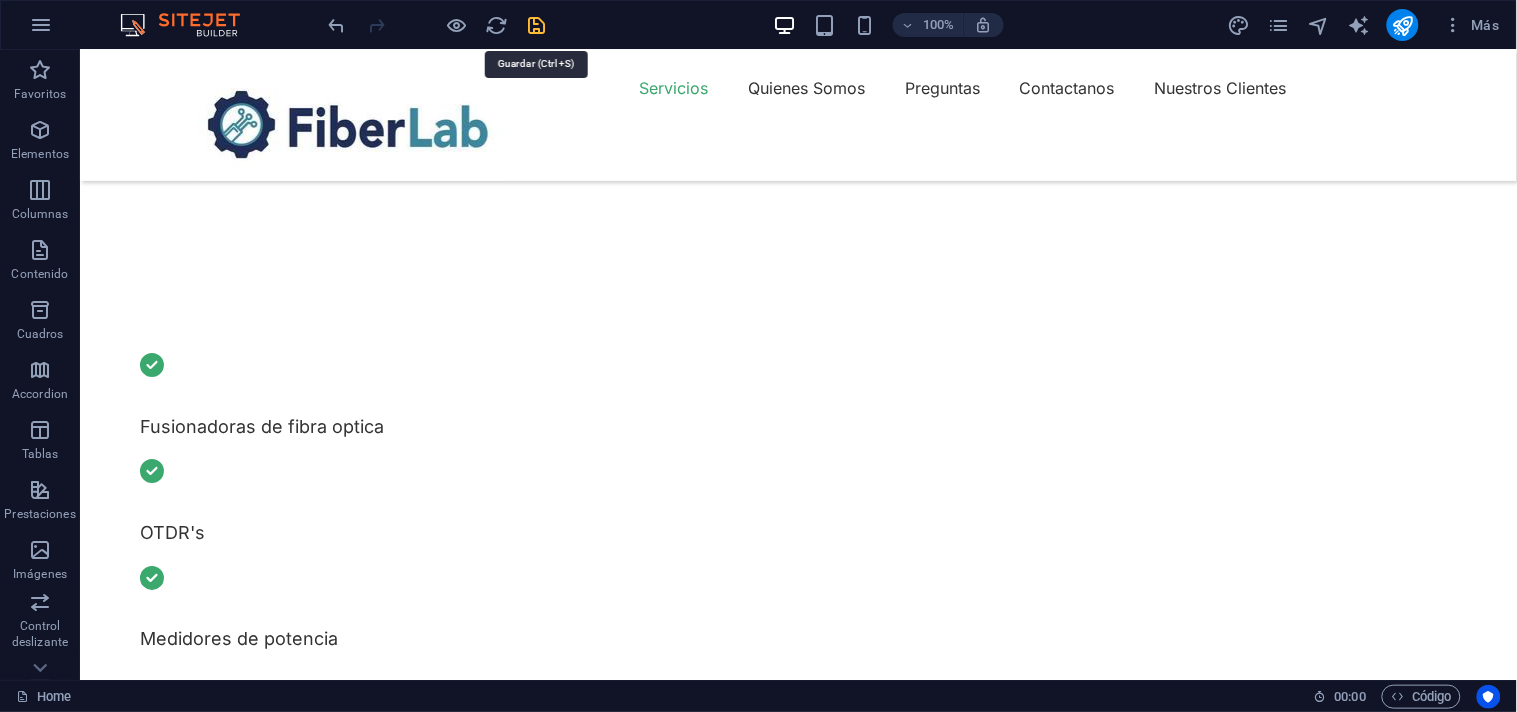 click at bounding box center [537, 25] 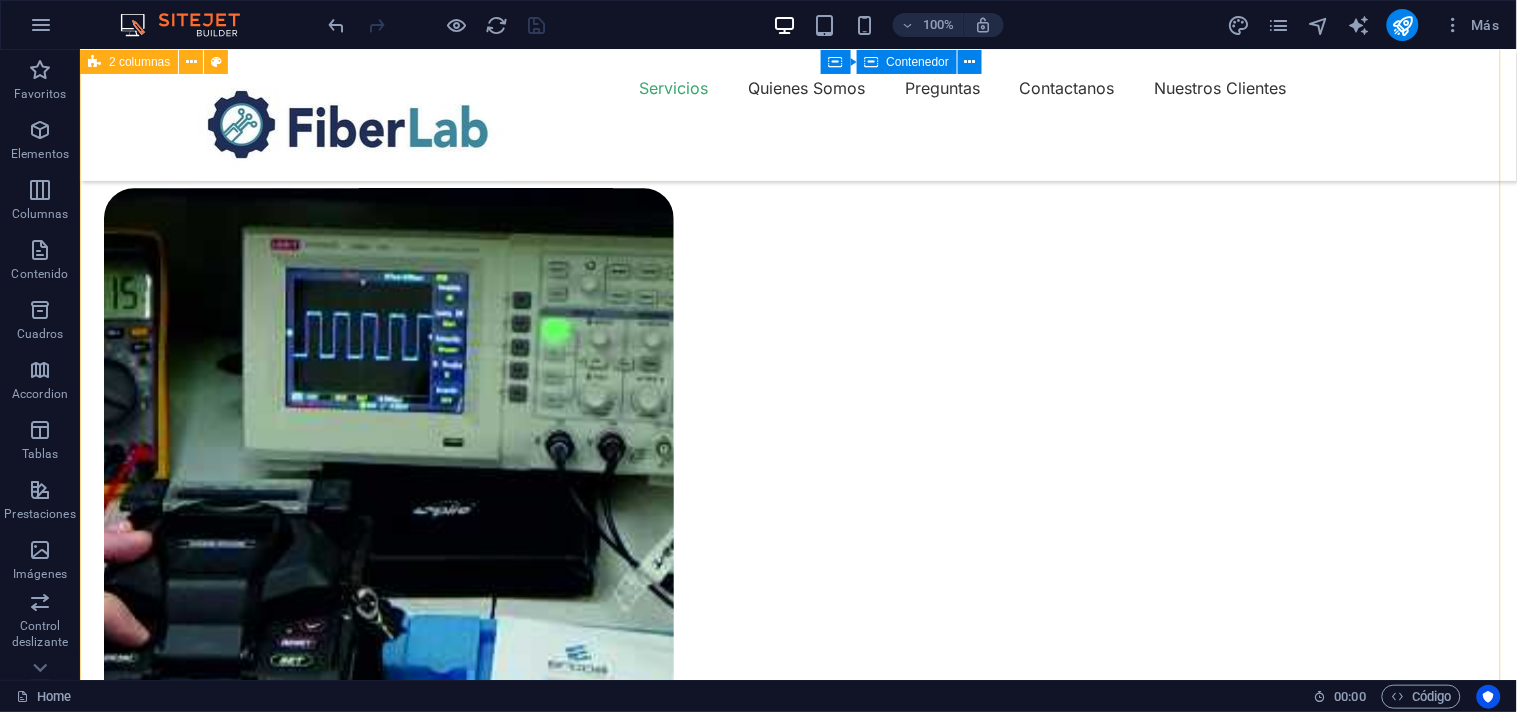 scroll, scrollTop: 1666, scrollLeft: 0, axis: vertical 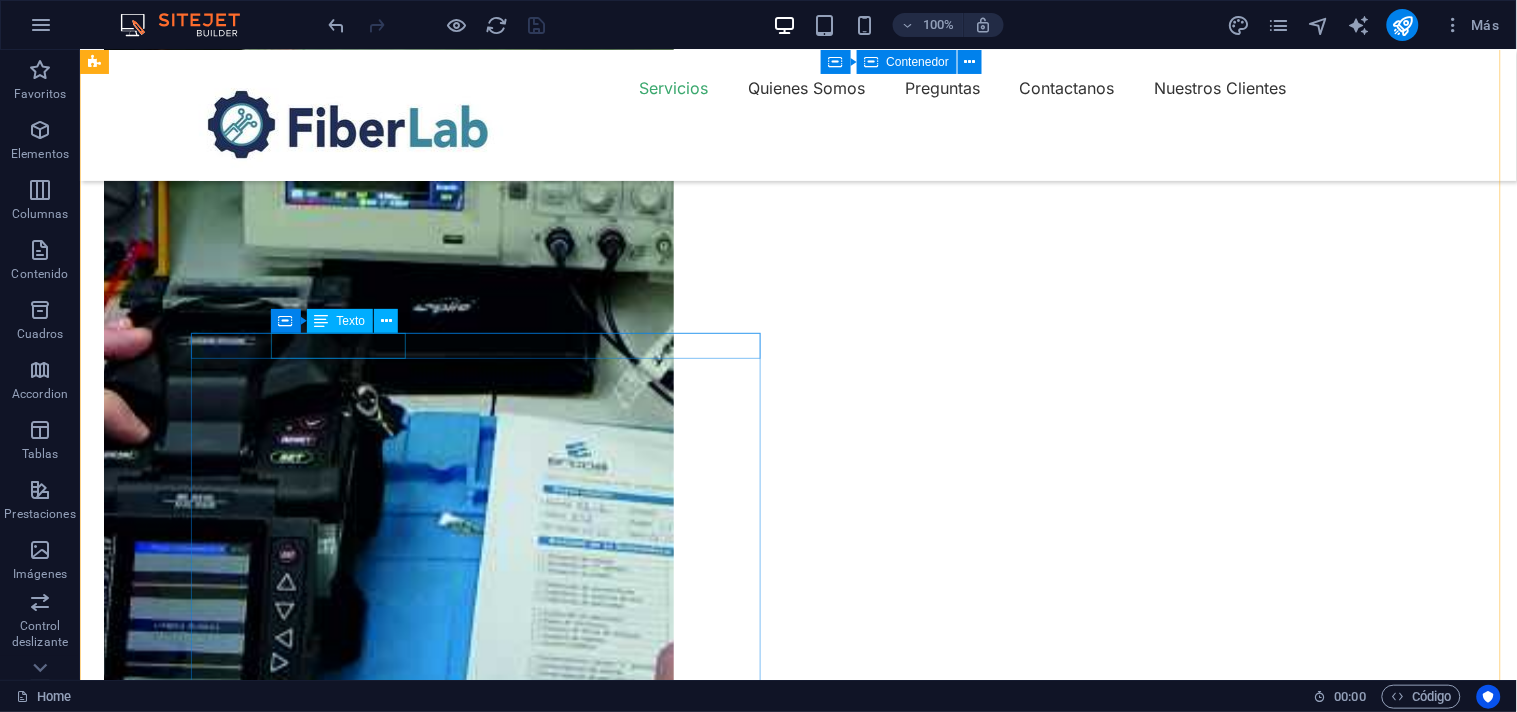 click on "OUR PROCESS" at bounding box center [388, 1942] 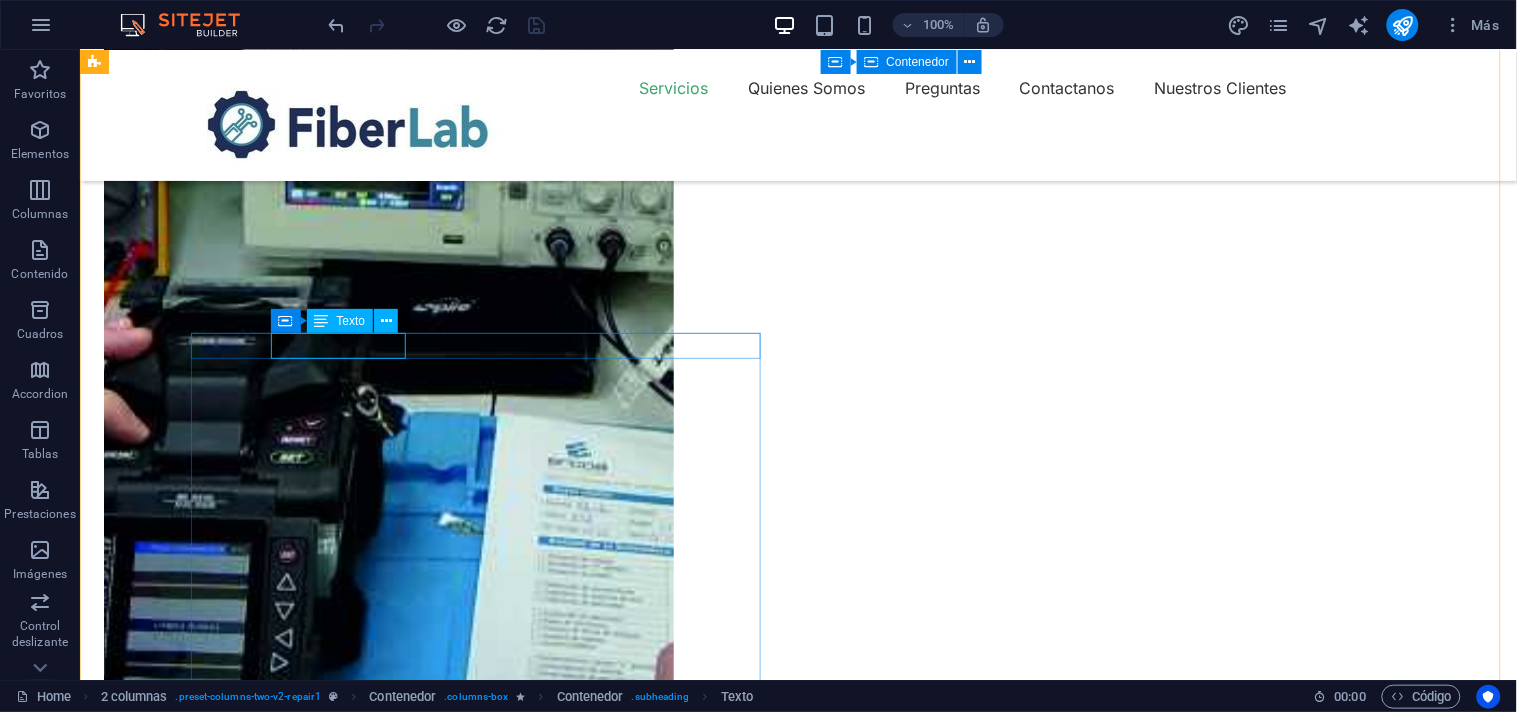 click on "OUR PROCESS" at bounding box center [388, 1942] 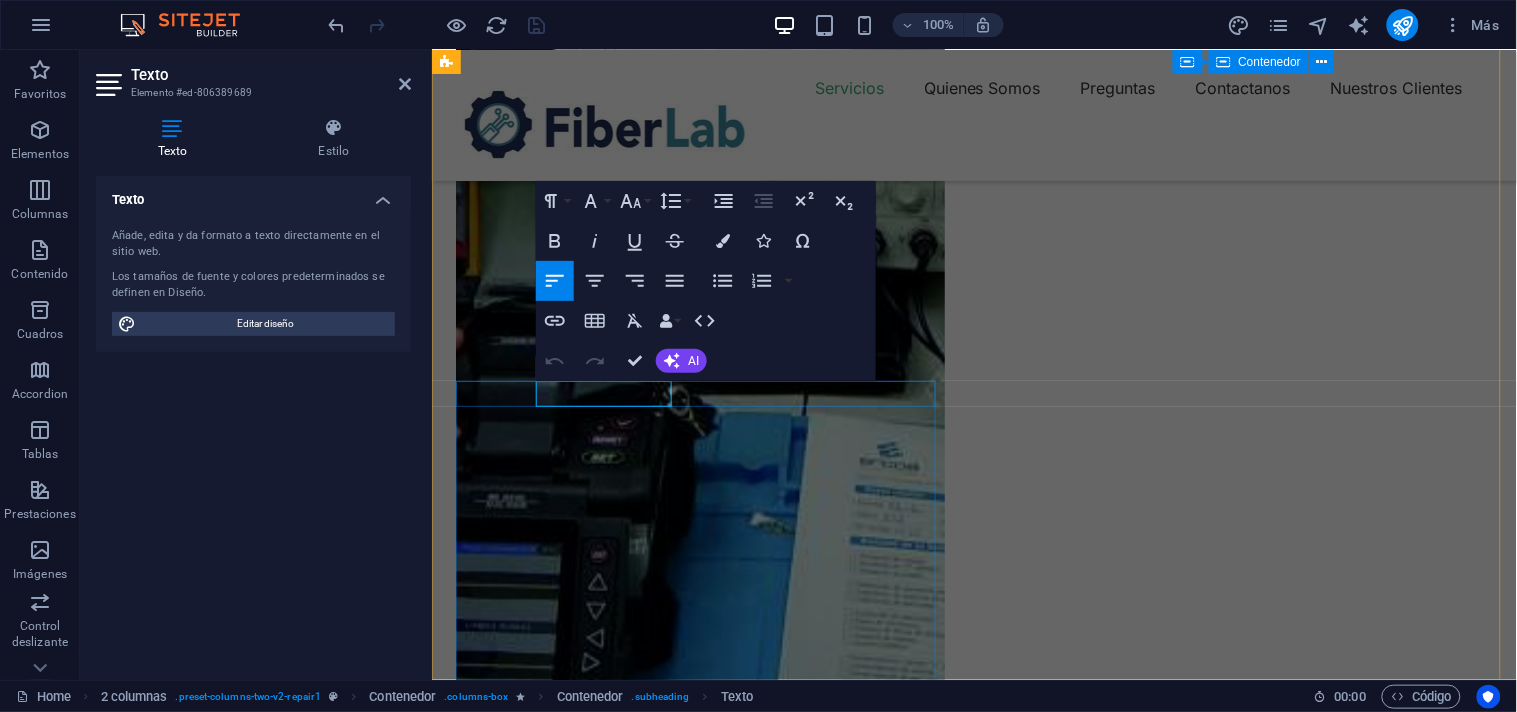 type 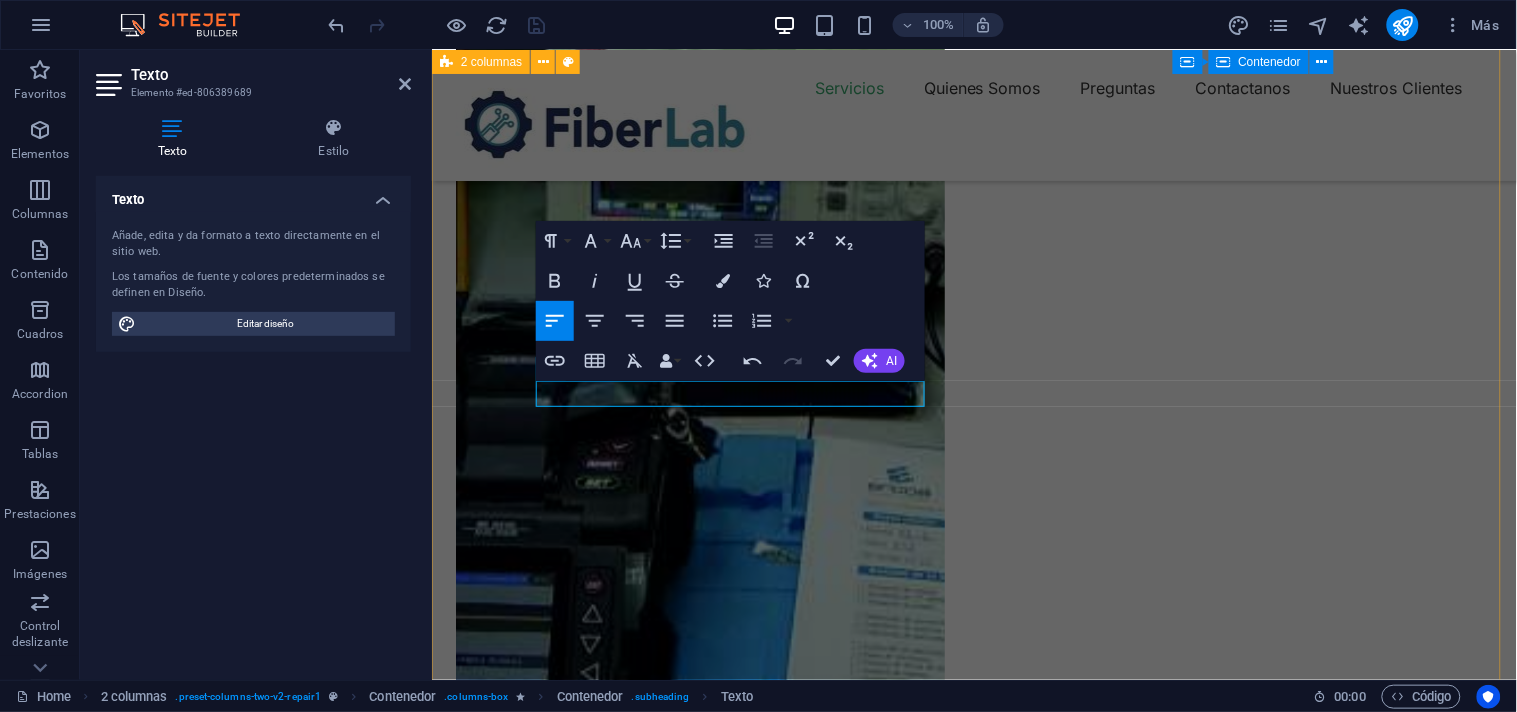 click on "Suelta el contenido aquí o  Añadir elementos  Pegar portapapeles NUESTROS SERVICIOS 1. Mantenimiento Preventivo: Ofrecer planes de mantenimiento regulares para prevenir fallos, alargando la vida útil del equipo y asegurando su correcto funcionamiento. 2. Reparación y Solución de Problemas: Brindar un servicio rápido y eficiente para diagnosticar y reparar cualquier falla en las fusionadoras. Esto podría incluir la sustitución de piezas, reparación de componentes electrónicos o ajuste de los sistemas ópticos. 3. Calibración y Actualización de Software: Garantizar que las fusionadoras estén correctamente calibradas y al día con las últimas actualizaciones de software para mantener la precisión en las fusiones de fibra óptica. 4. Capacitación y Asesoría: Ofrecer formación a los técnicos de los clientes en el uso correcto de las fusionadoras y en el diagnóstico de problemas básicos. También podrían asesorar sobre la elección del equipo adecuado según las necesidades del cliente. o" at bounding box center [973, 1823] 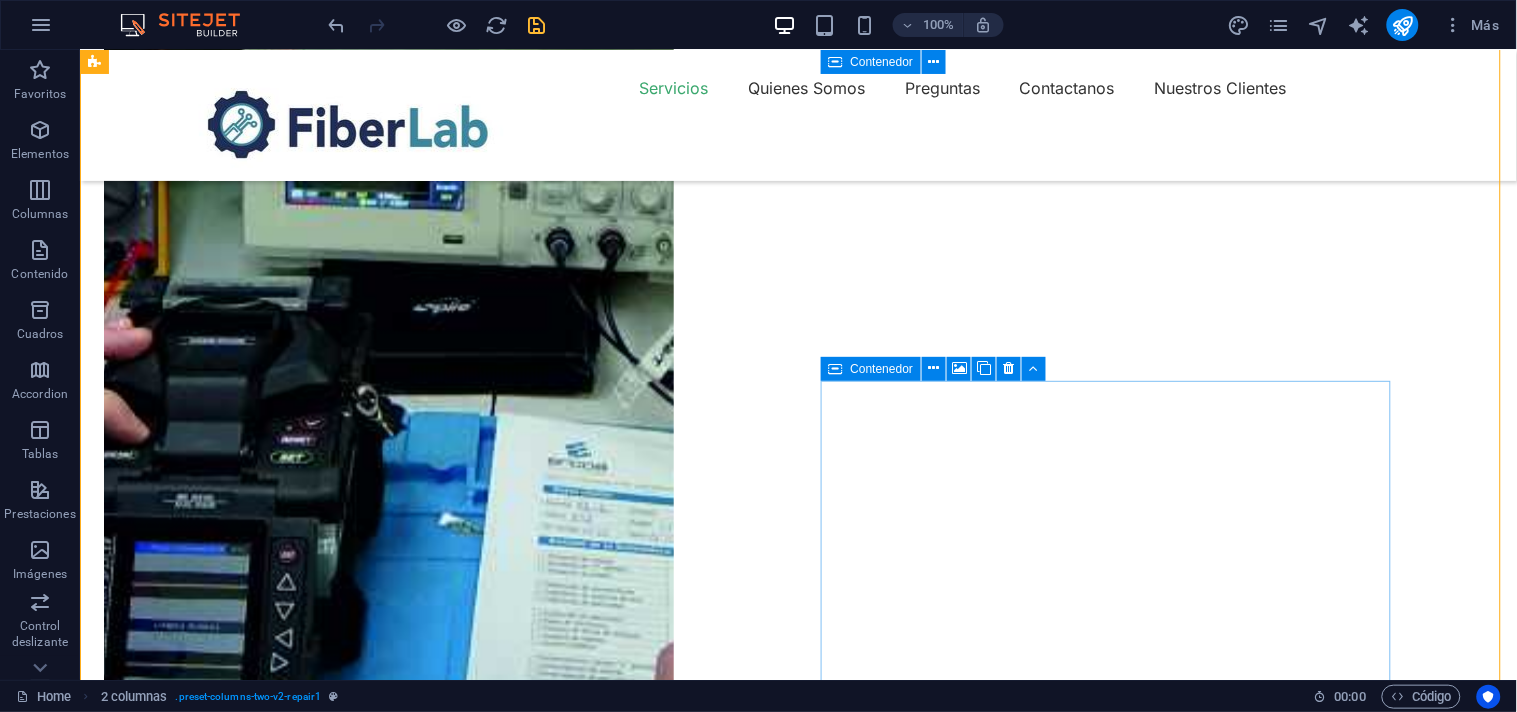 scroll, scrollTop: 1618, scrollLeft: 0, axis: vertical 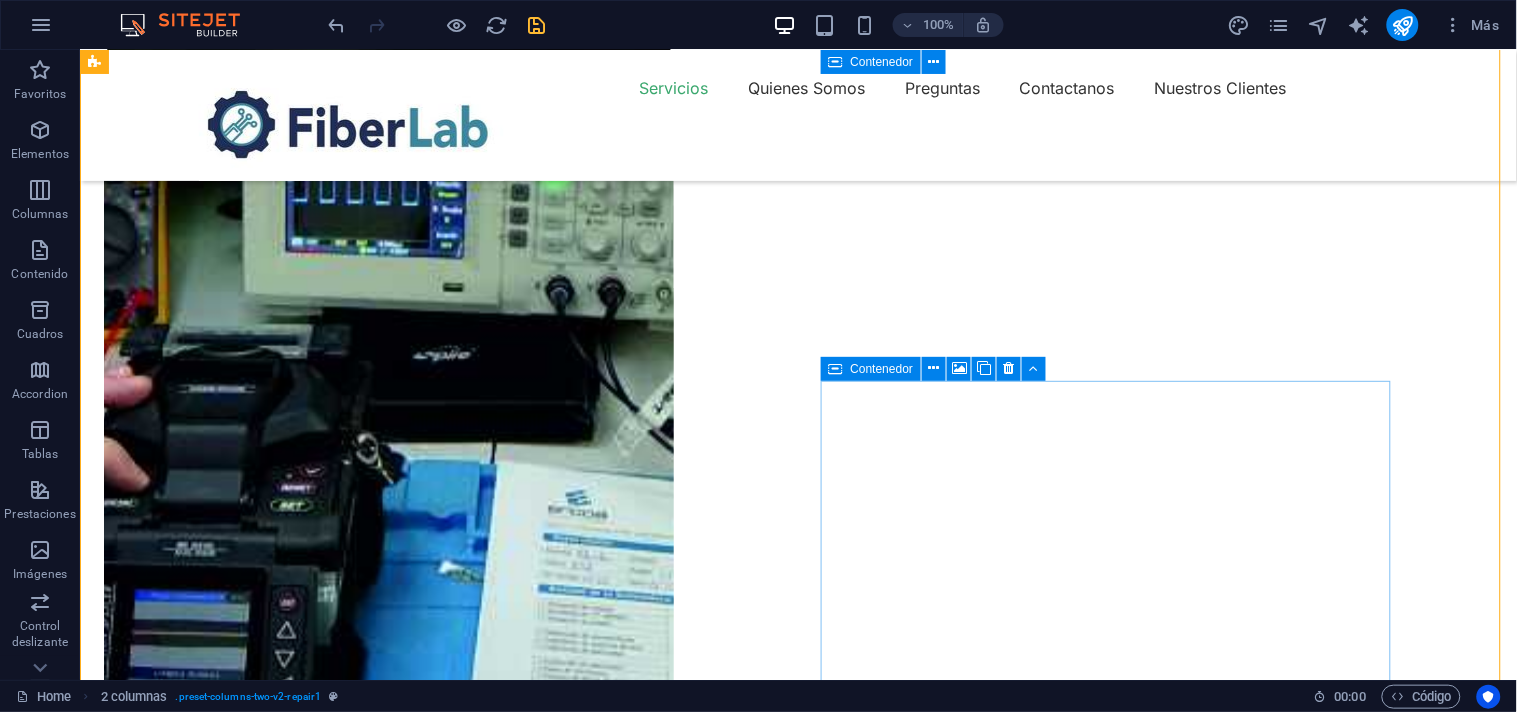 click on "Suelta el contenido aquí o  Añadir elementos  Pegar portapapeles" at bounding box center (388, 3496) 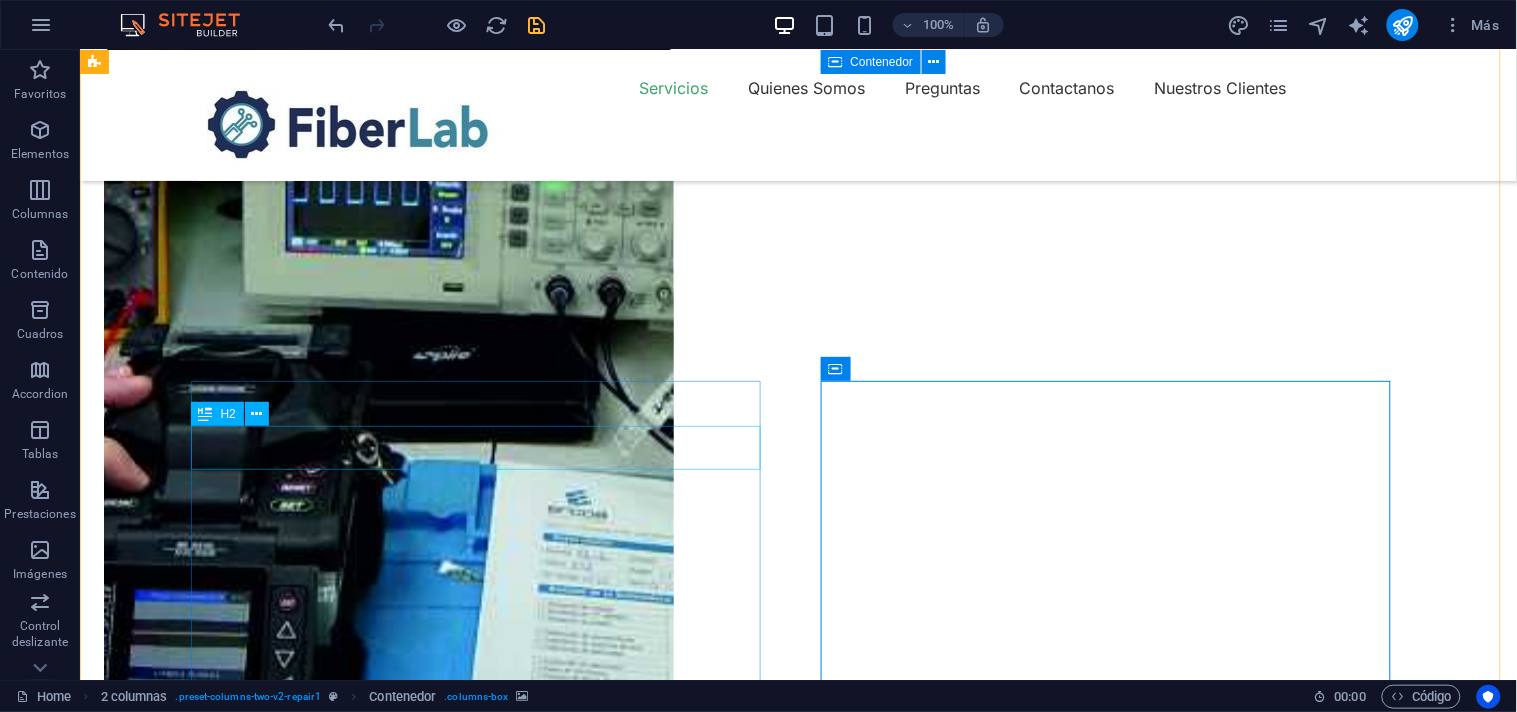 click on "How it works" at bounding box center [388, 2044] 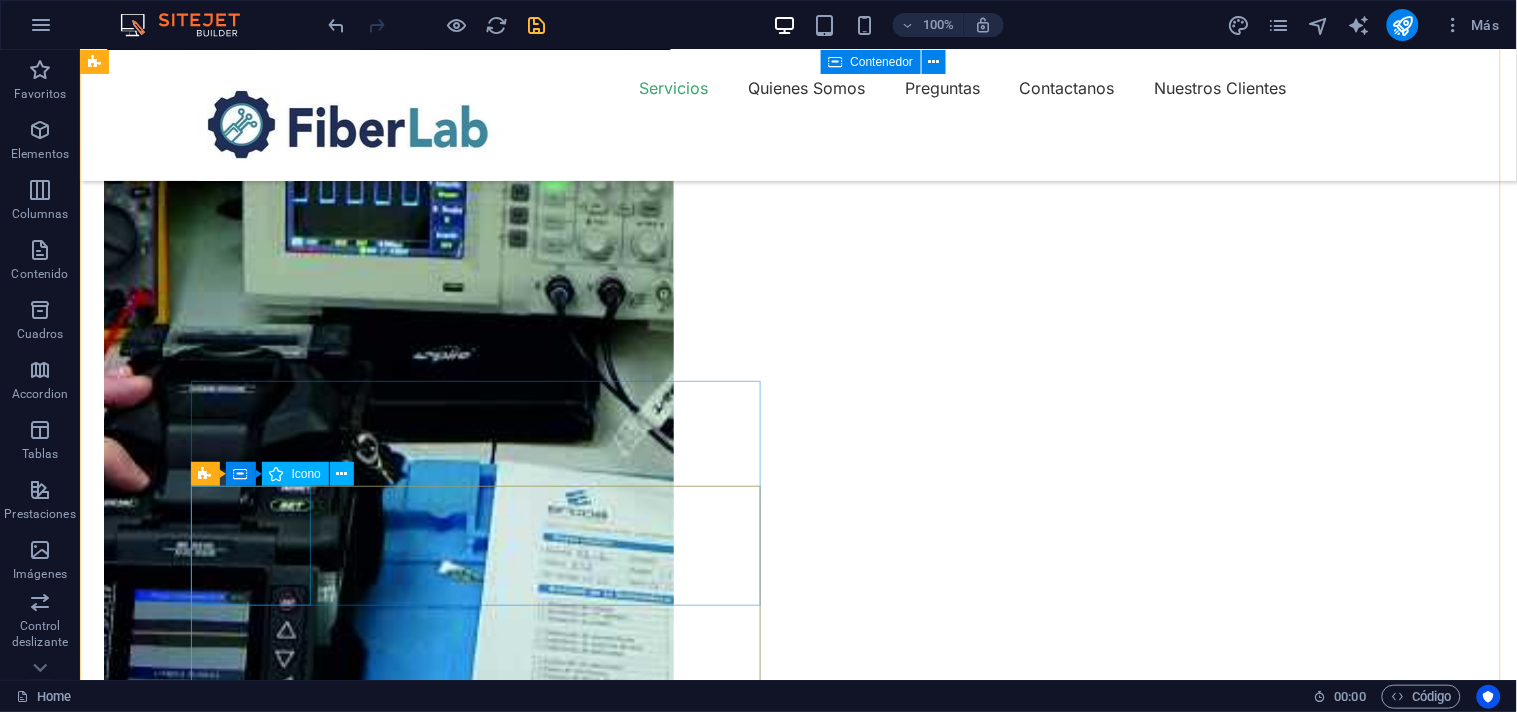 click at bounding box center (388, 2142) 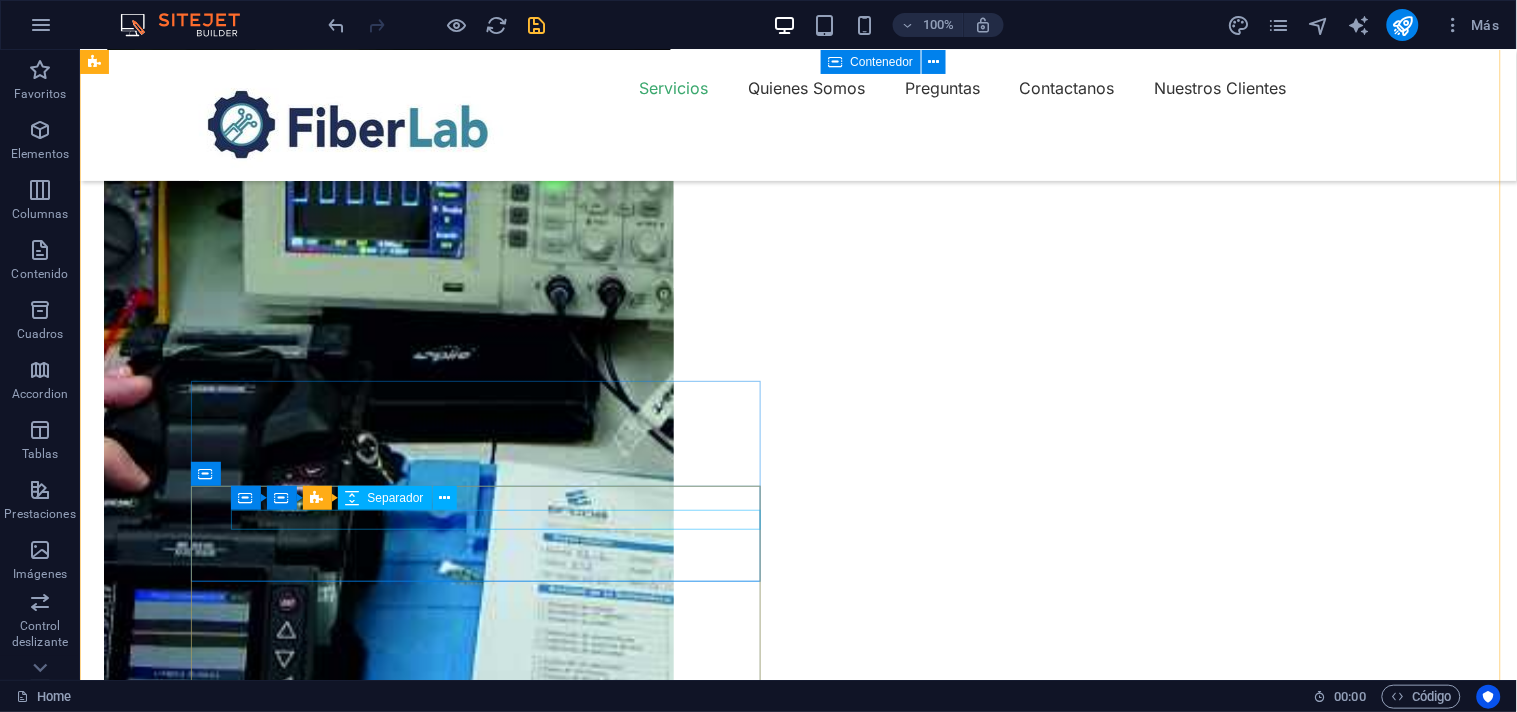 click at bounding box center (408, 2116) 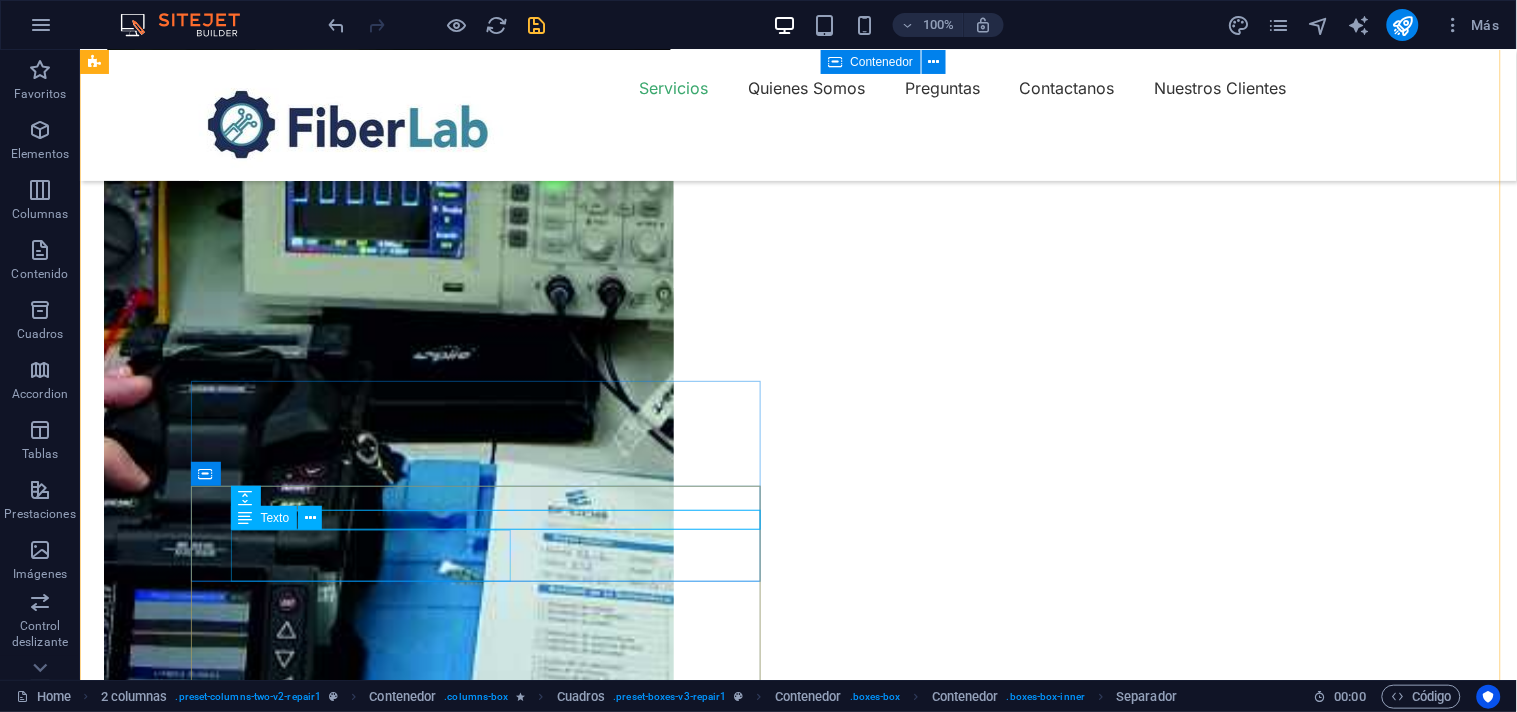 click on "Turpis nisl praesent tempor congue magna neque amet." at bounding box center [408, 2139] 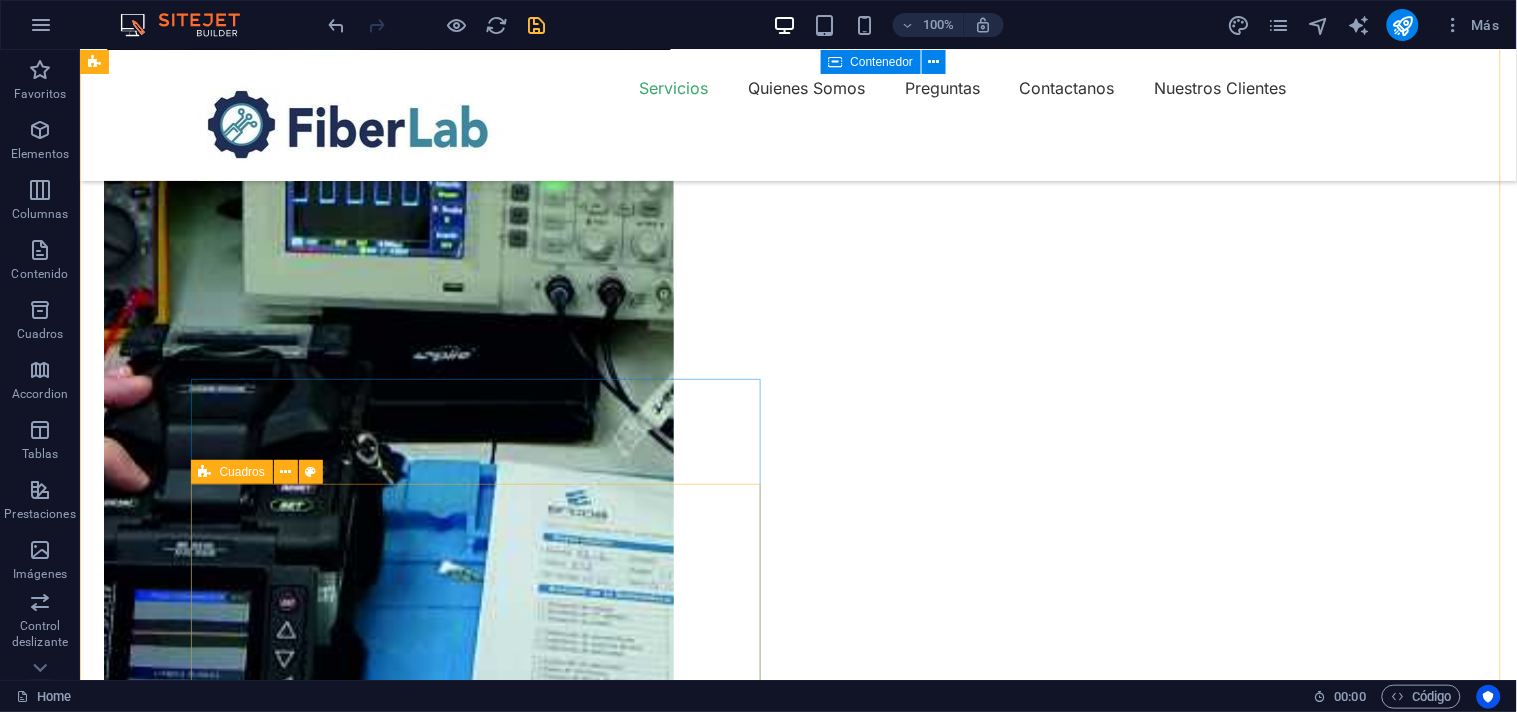 scroll, scrollTop: 1952, scrollLeft: 0, axis: vertical 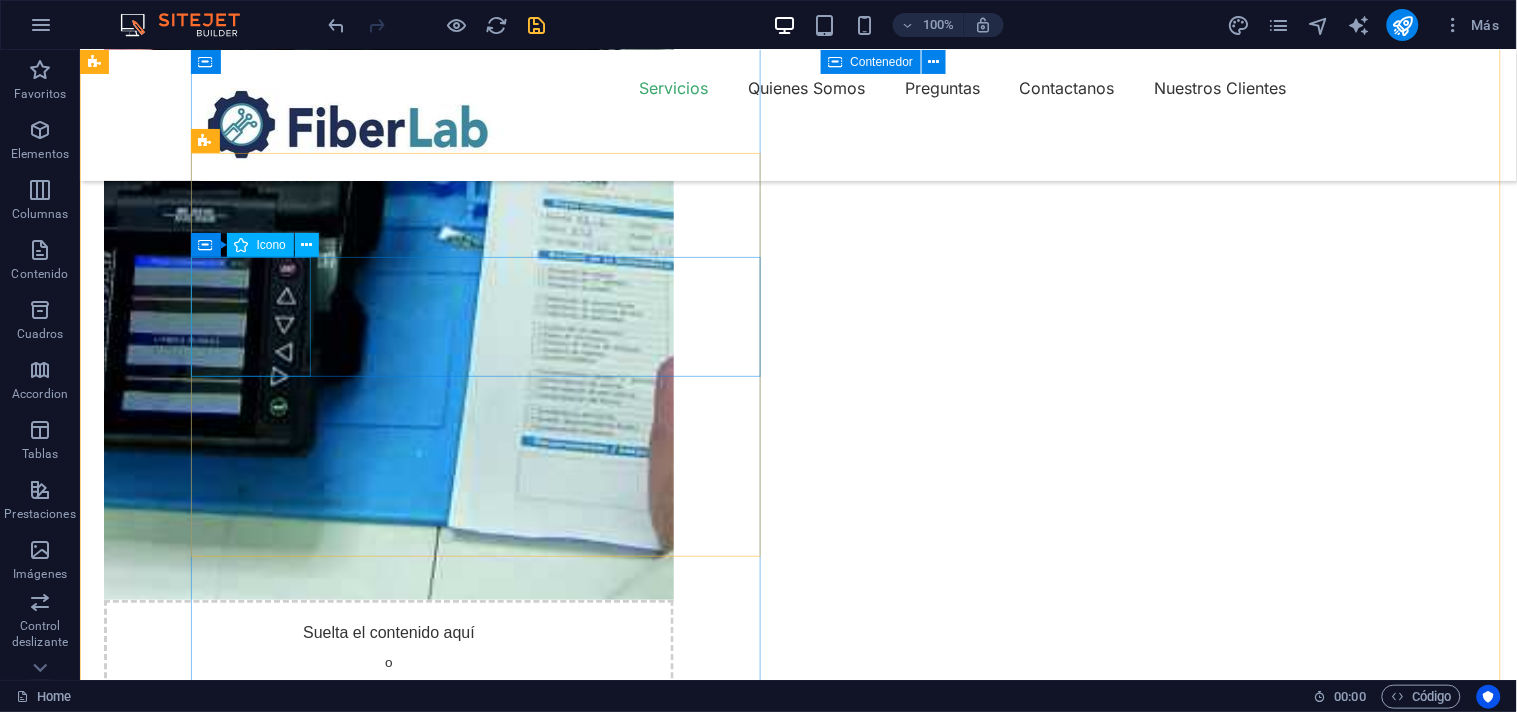 click at bounding box center (388, 1882) 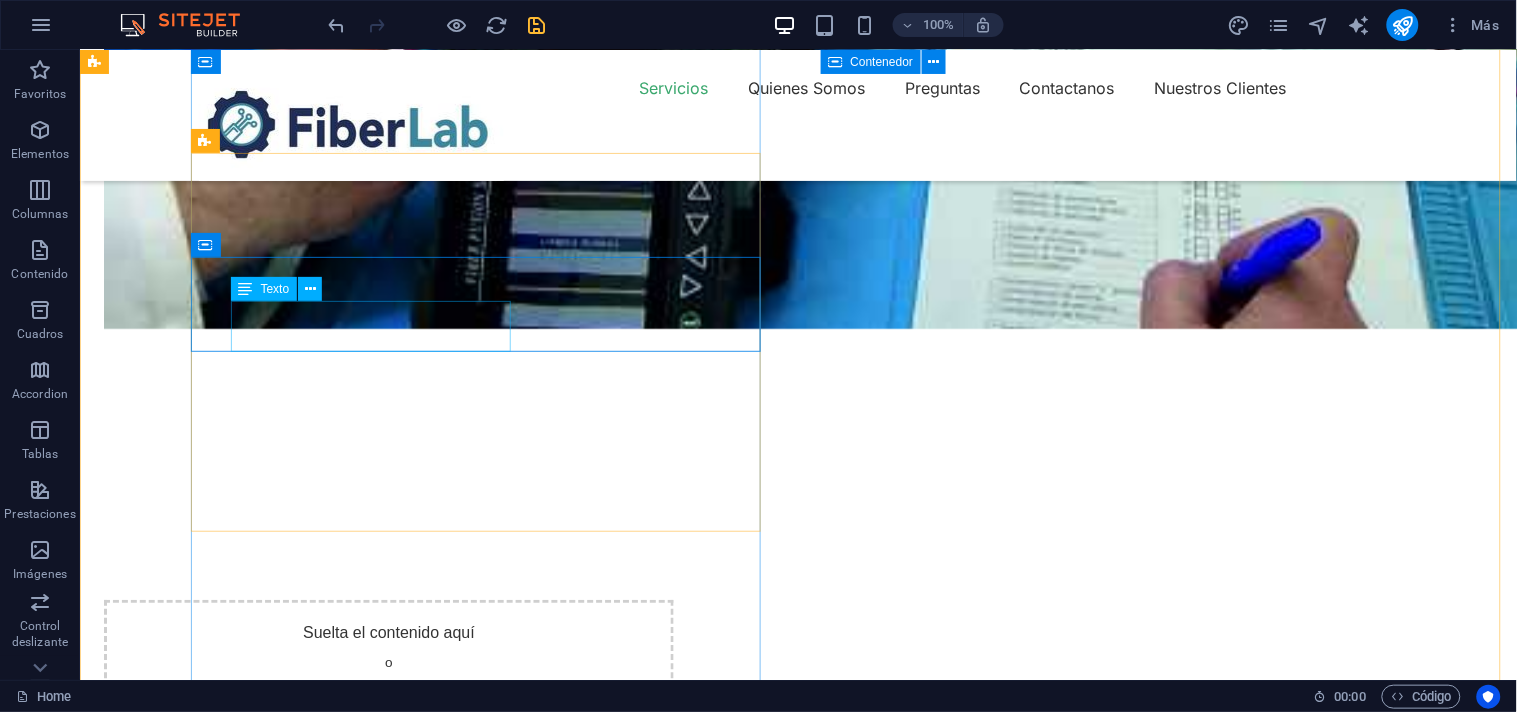 click on "Turpis nisl praesent tempor congue magna neque amet." at bounding box center (408, 1879) 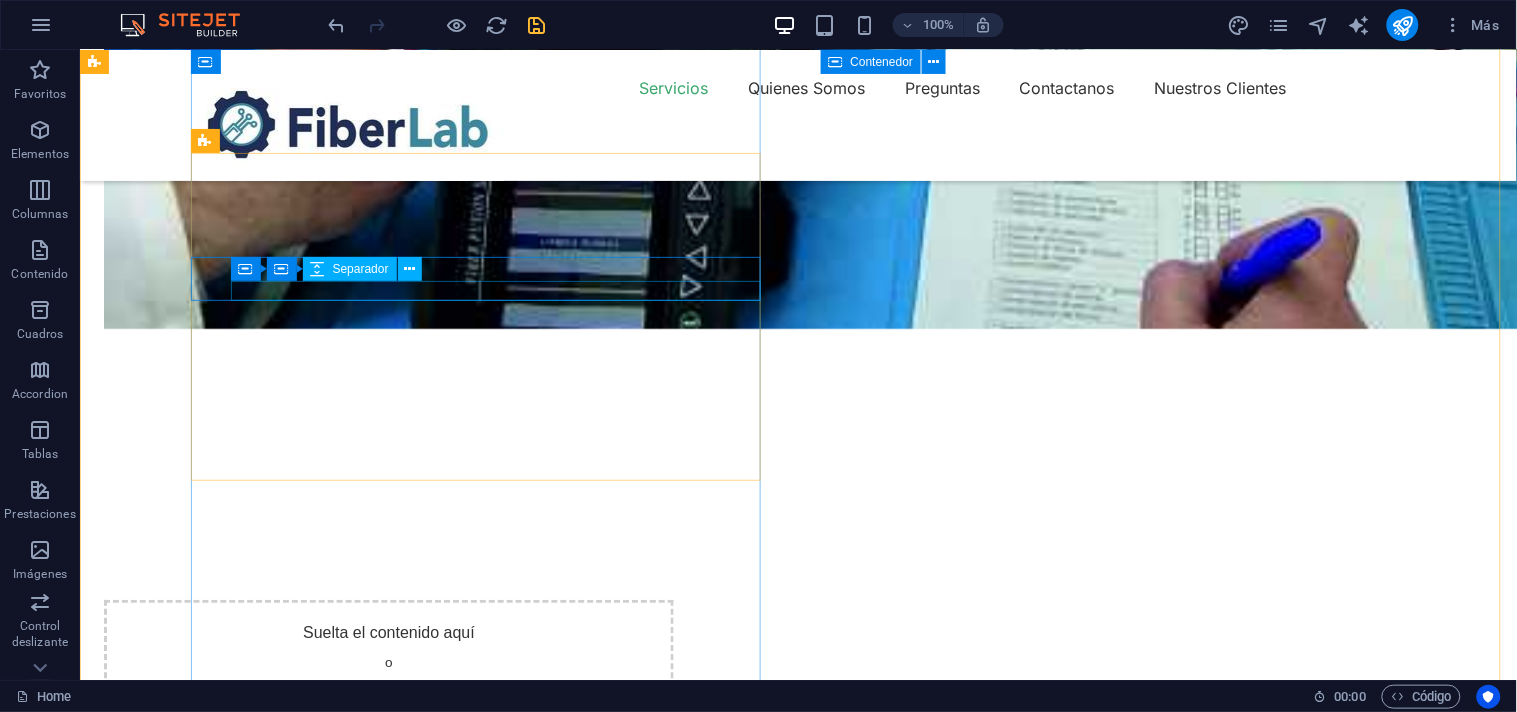 click at bounding box center (408, 1856) 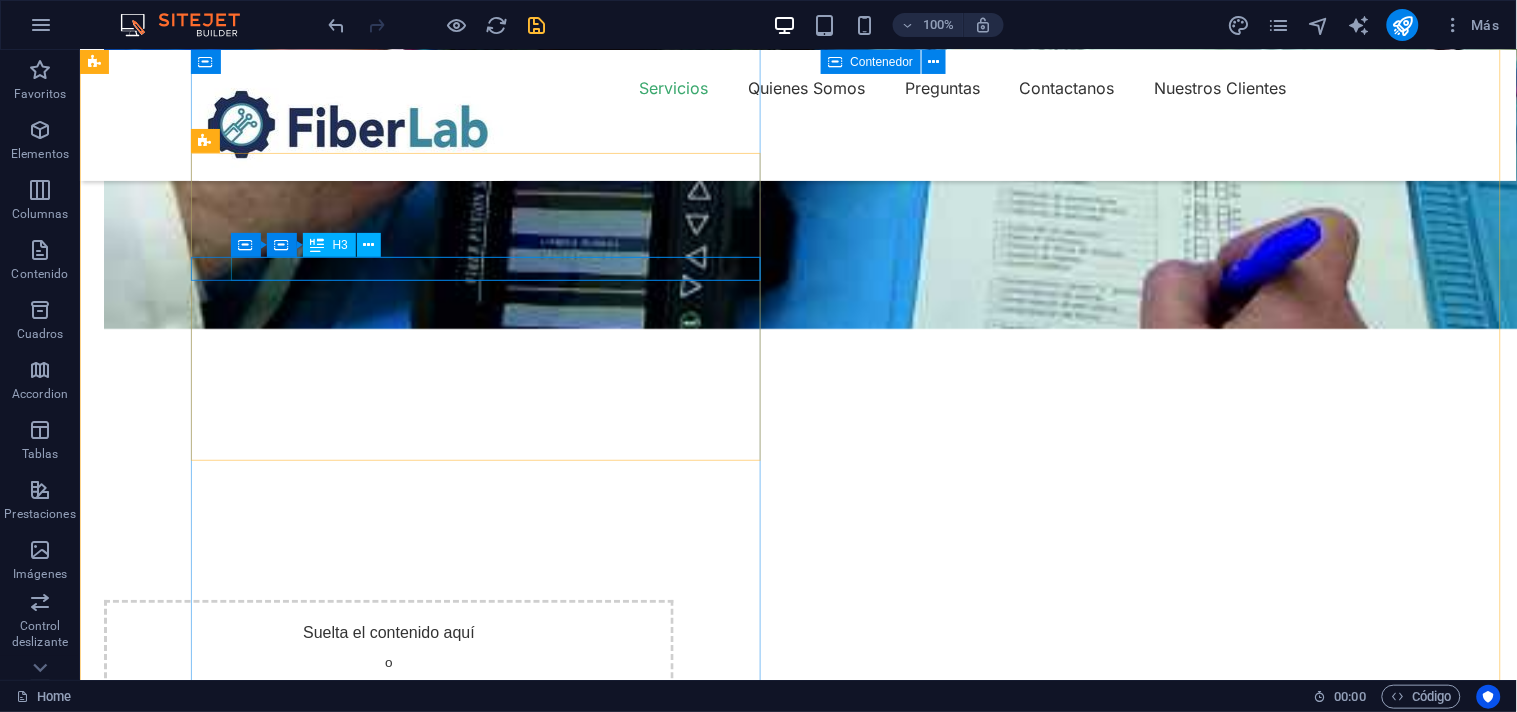 click on "Bring your device" at bounding box center (408, 1834) 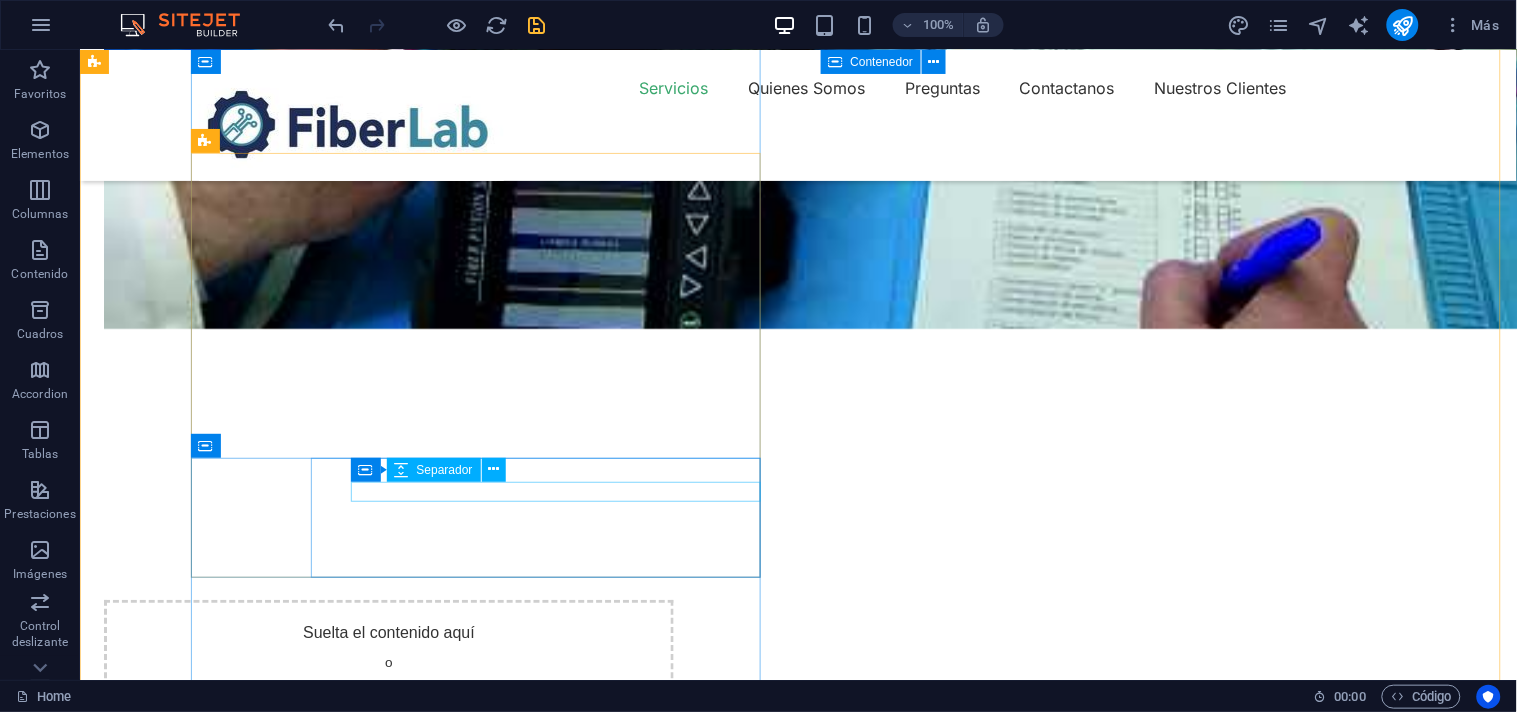 click at bounding box center (408, 2148) 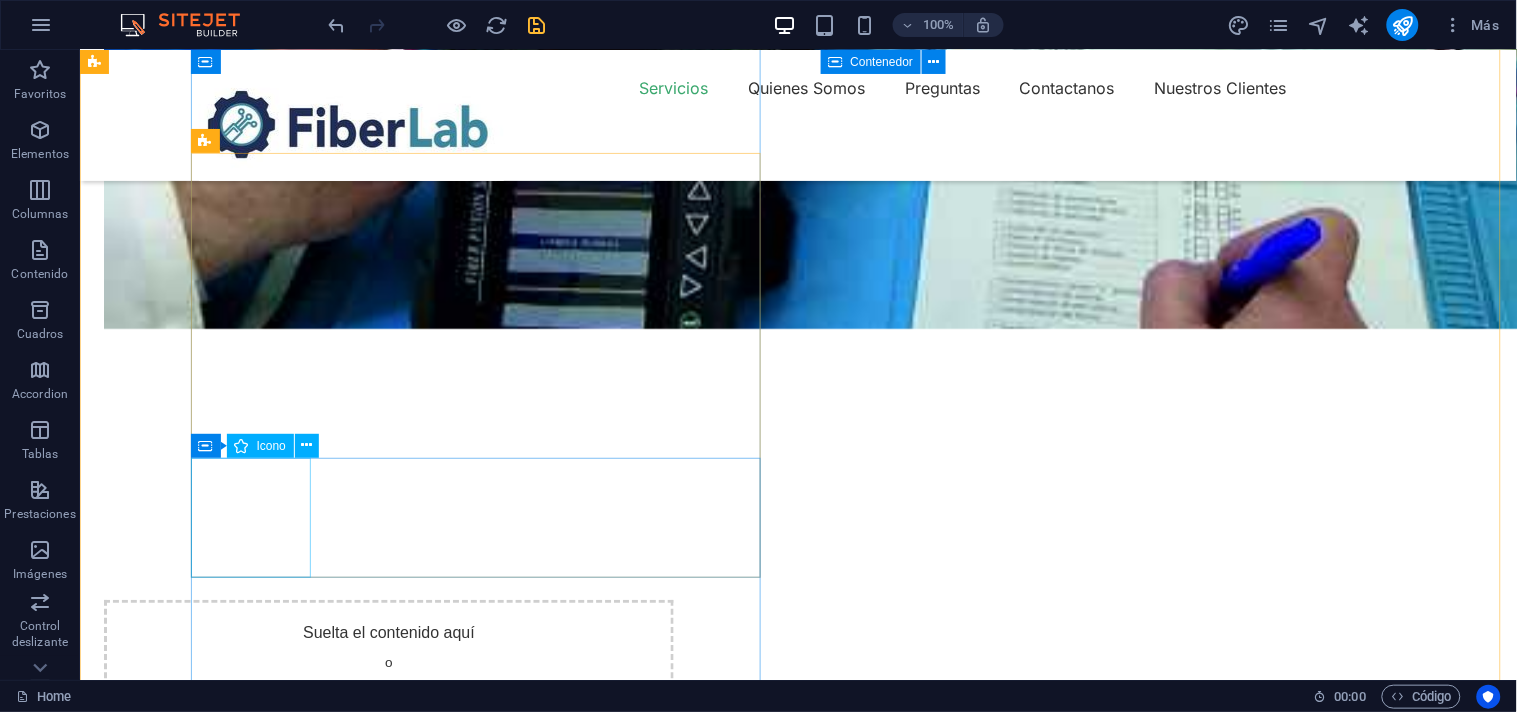 click at bounding box center (388, 2054) 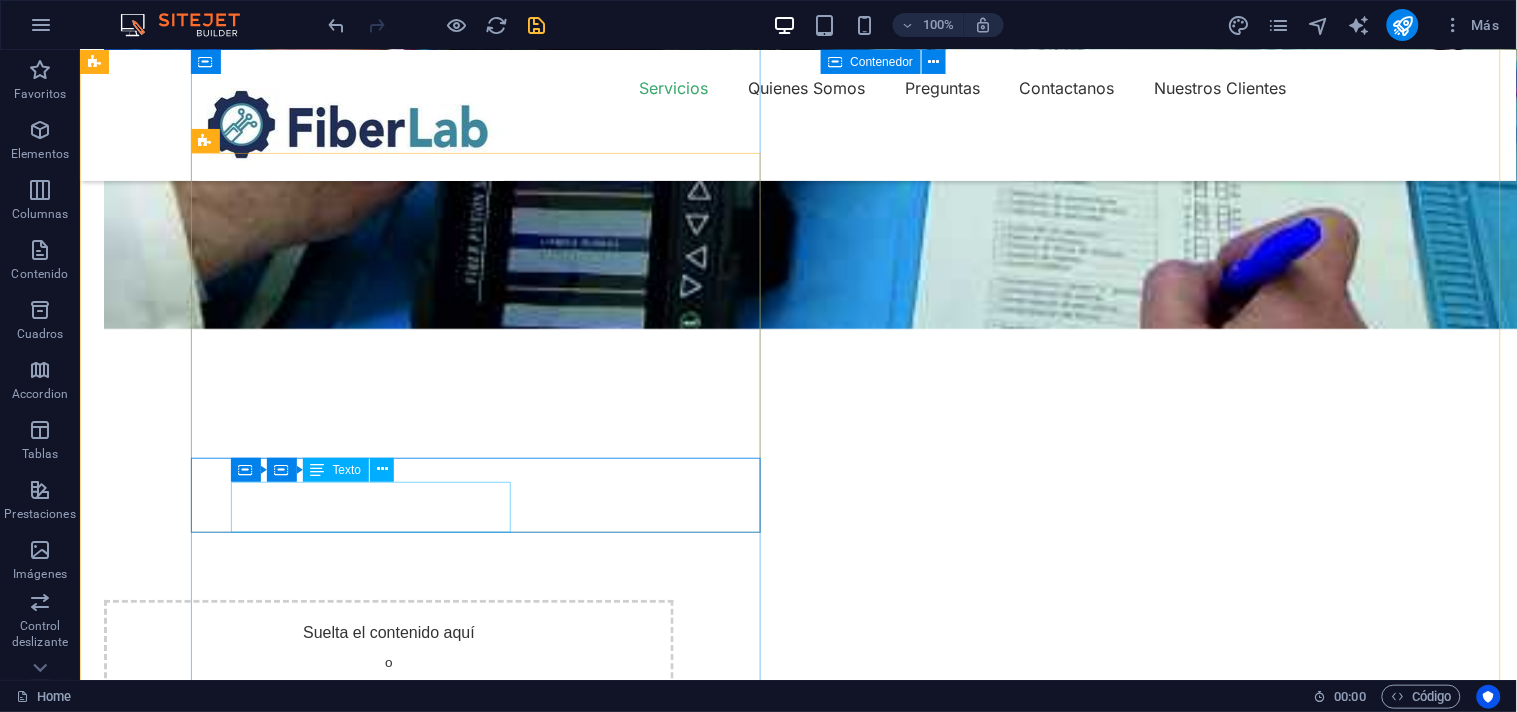 click on "Turpis nisl praesent tempor congue magna neque amet." at bounding box center [408, 2031] 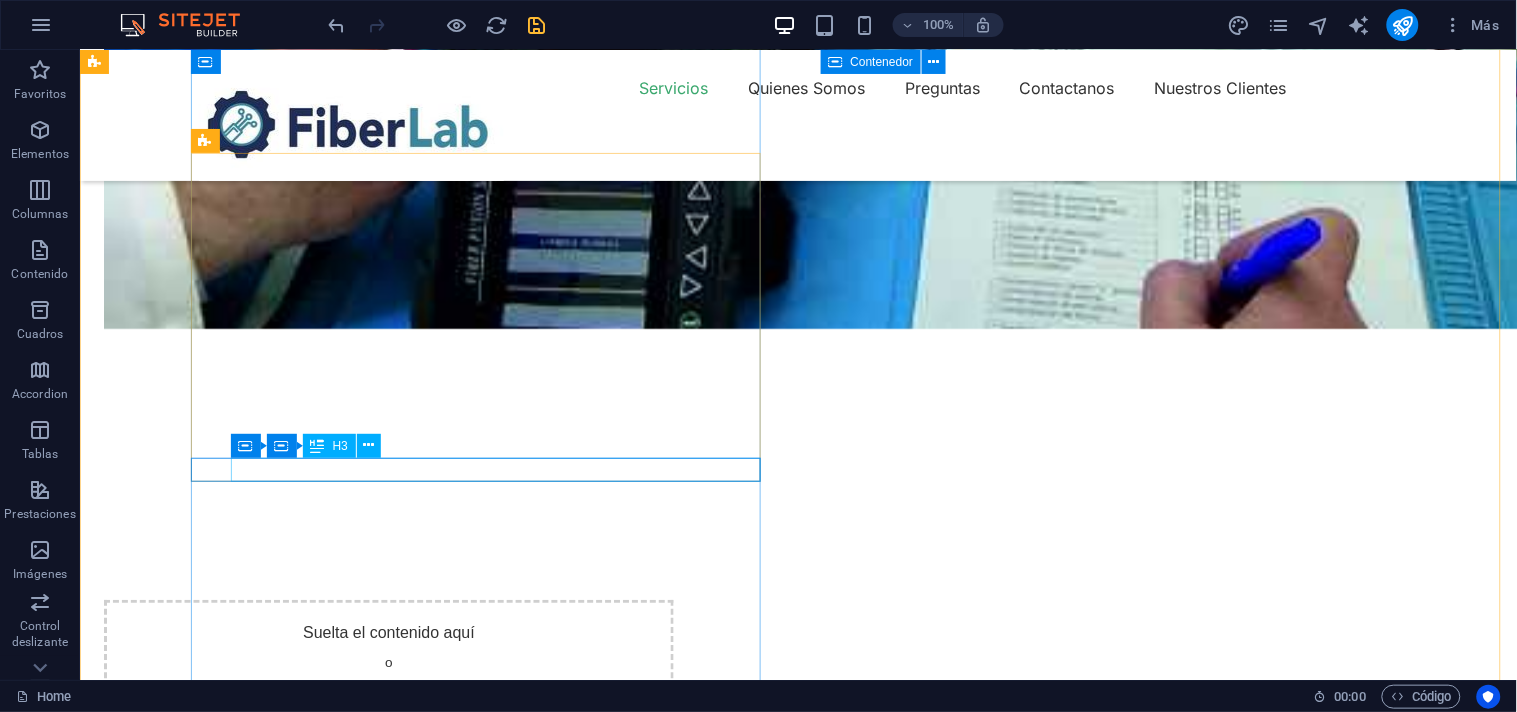 click on "Get your fixed device" at bounding box center (408, 2006) 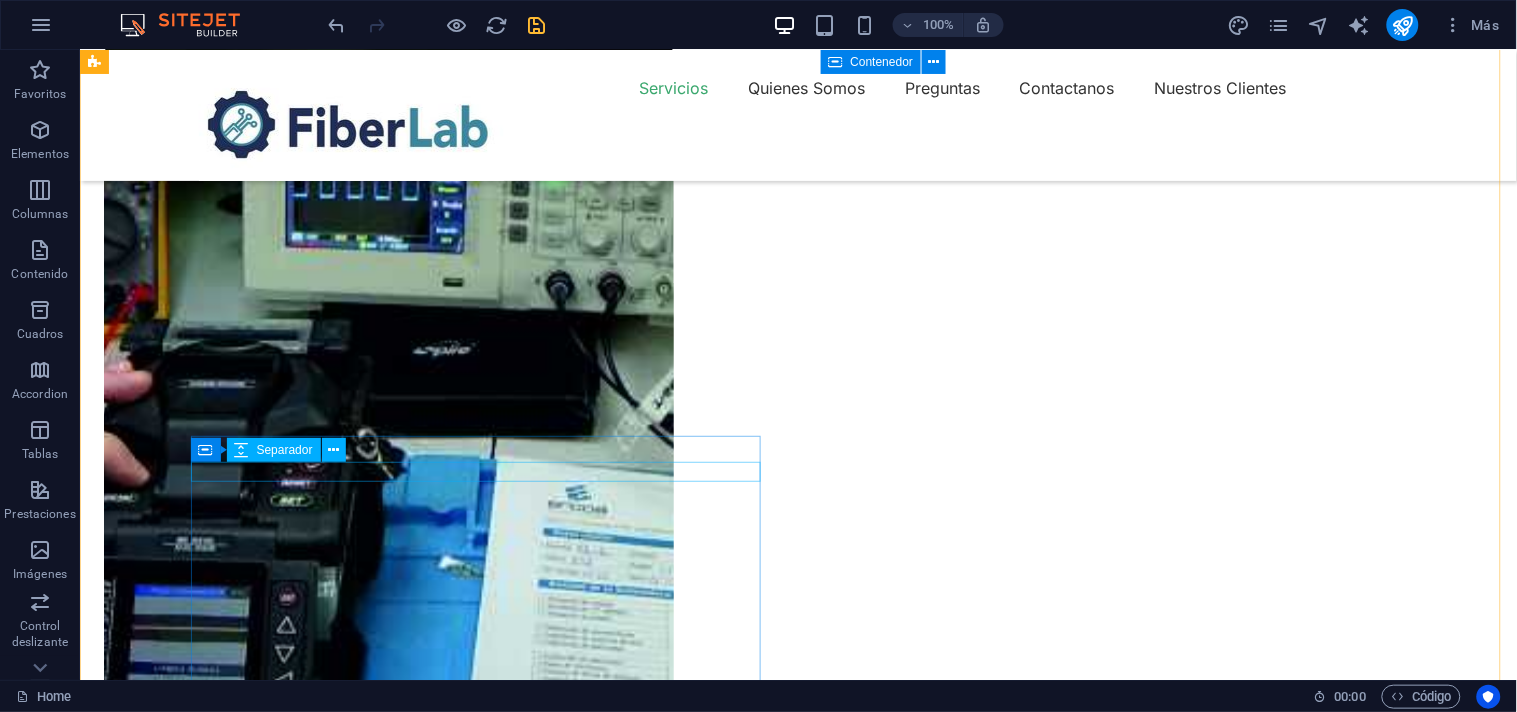 scroll, scrollTop: 1730, scrollLeft: 0, axis: vertical 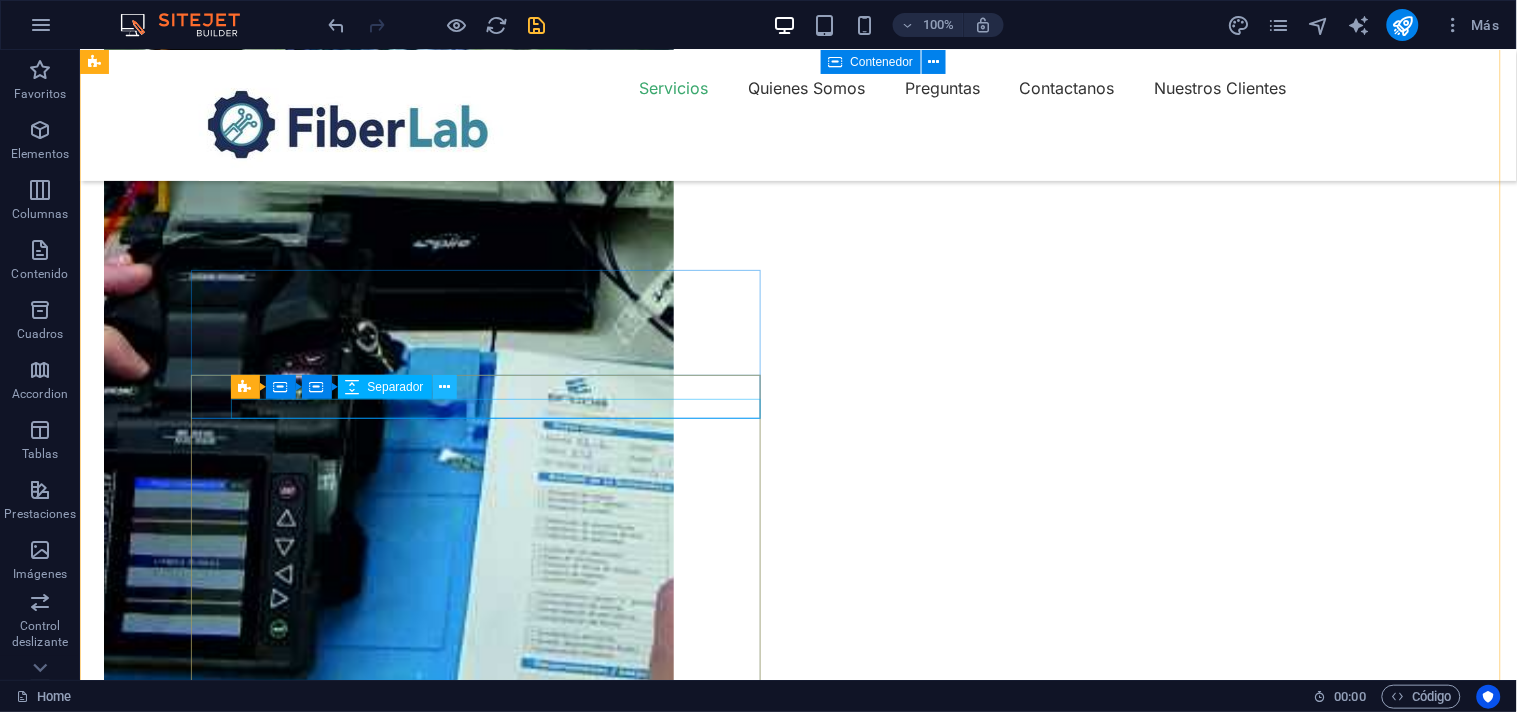 click at bounding box center (445, 387) 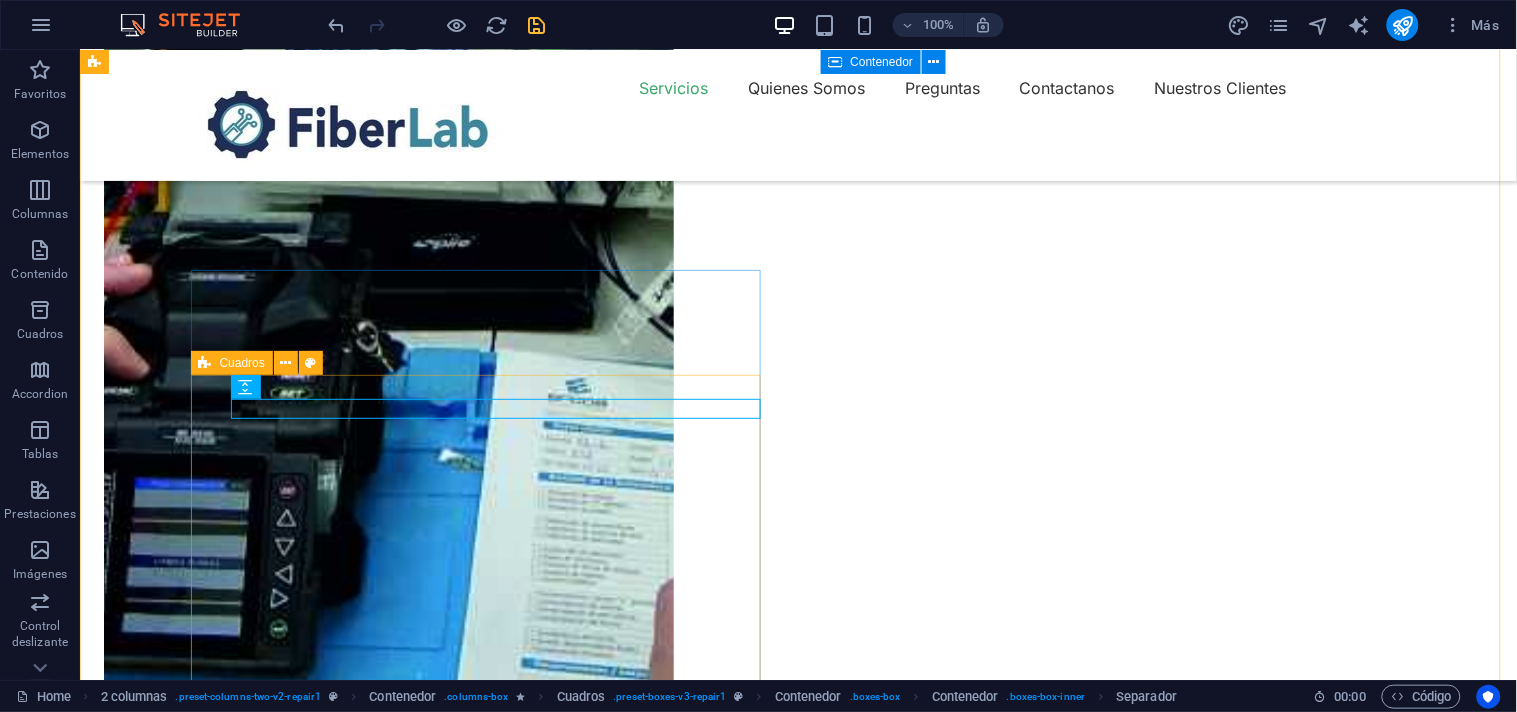 click on "Tell us your issue Suelta el contenido aquí o  Añadir elementos  Pegar portapapeles Suelta el contenido aquí o  Añadir elementos  Pegar portapapeles" at bounding box center (388, 2164) 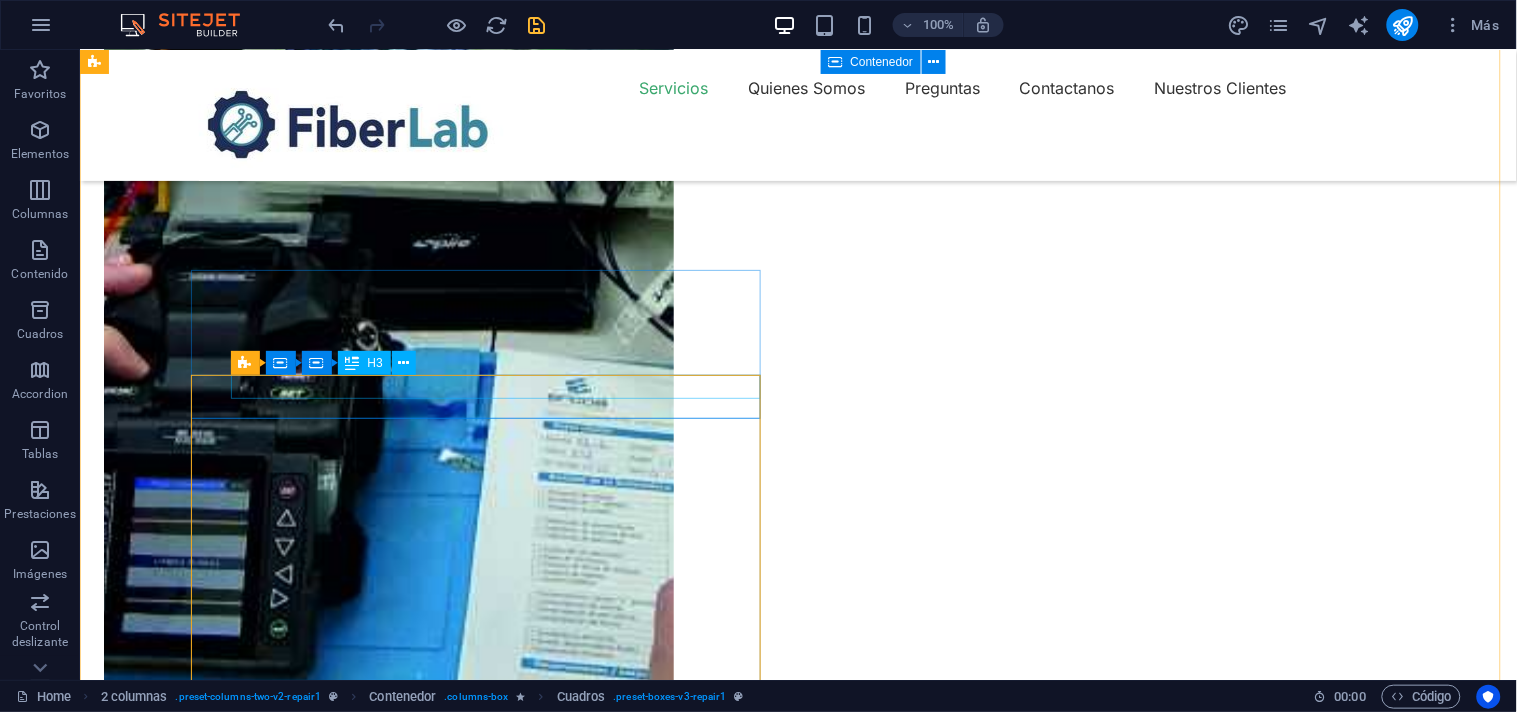 click on "Tell us your issue" at bounding box center [408, 1982] 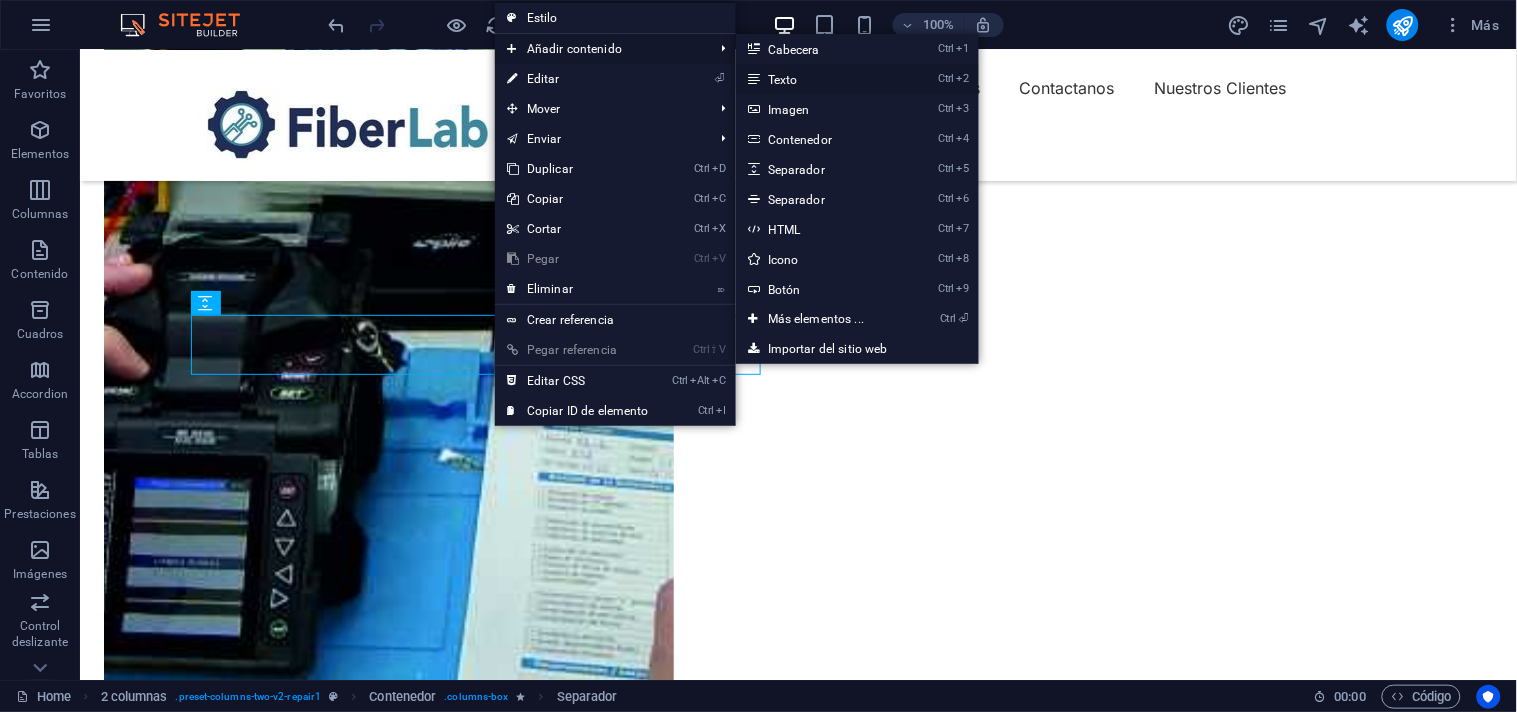 click on "Ctrl 2  Texto" at bounding box center (820, 79) 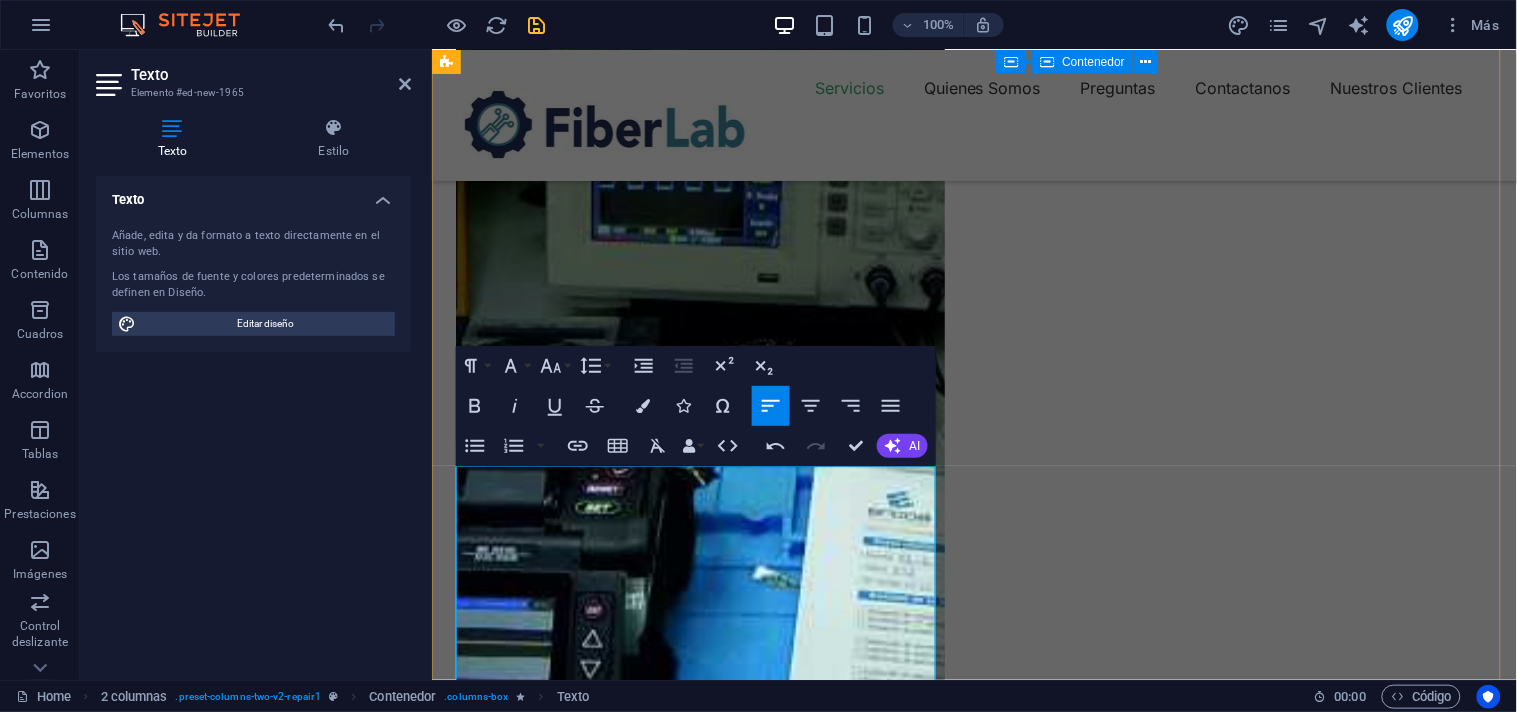 scroll, scrollTop: 1618, scrollLeft: 0, axis: vertical 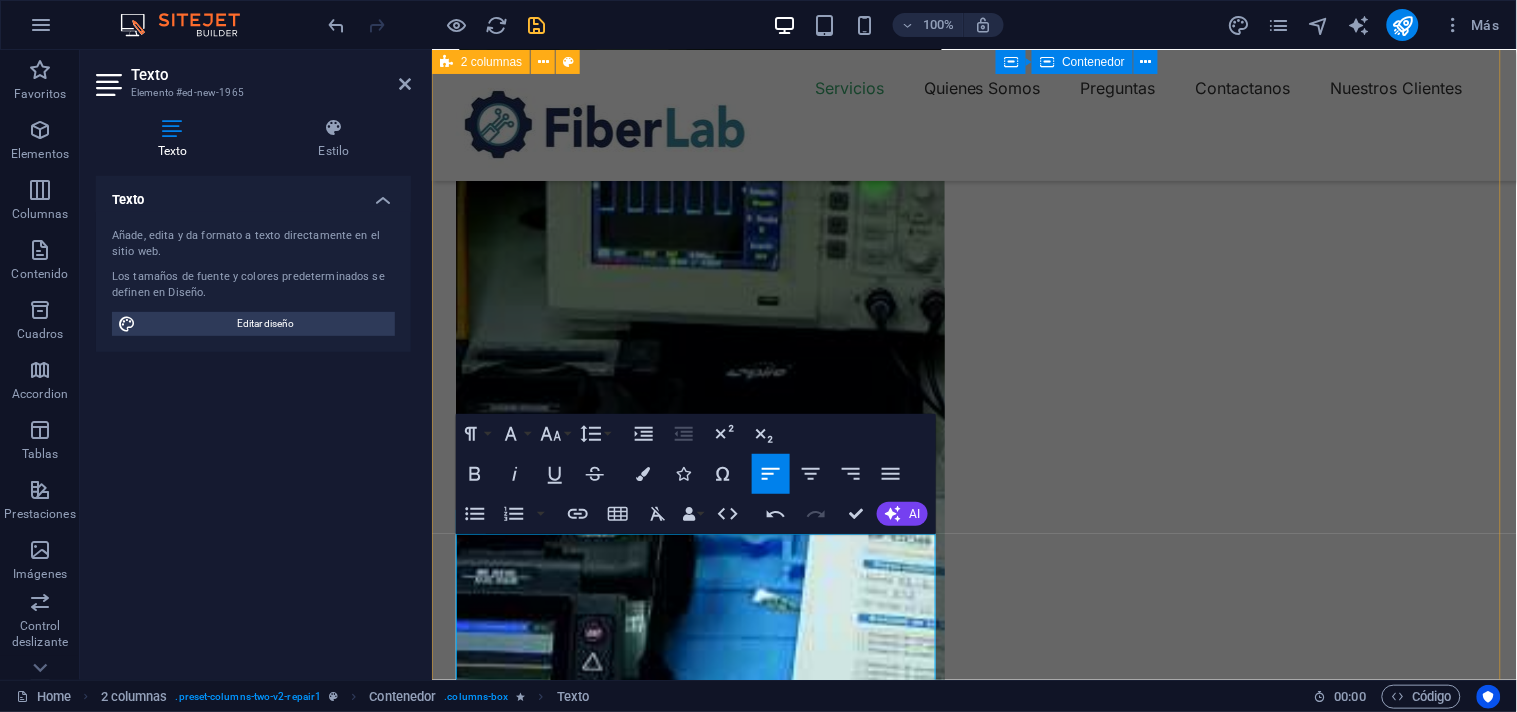 click on "Suelta el contenido aquí o  Añadir elementos  Pegar portapapeles NUESTROS SERVICIOS 1. Mantenimiento Preventivo: Ofrecer planes de mantenimiento regulares para prevenir fallos, alargando la vida útil del equipo y asegurando su correcto funcionamiento. 2. Reparación y Solución de Problemas: Brindar un servicio rápido y eficiente para diagnosticar y reparar cualquier falla en las fusionadoras. Esto podría incluir la sustitución de piezas, reparación de componentes electrónicos o ajuste de los sistemas ópticos. 3. Calibración y Actualización de Software: Garantizar que las fusionadoras estén correctamente calibradas y al día con las últimas actualizaciones de software para mantener la precisión en las fusiones de fibra óptica. 4. Capacitación y Asesoría: Ofrecer formación a los técnicos de los clientes en el uso correcto de las fusionadoras y en el diagnóstico de problemas básicos. También podrían asesorar sobre la elección del equipo adecuado según las necesidades del cliente. o o" at bounding box center (973, 2466) 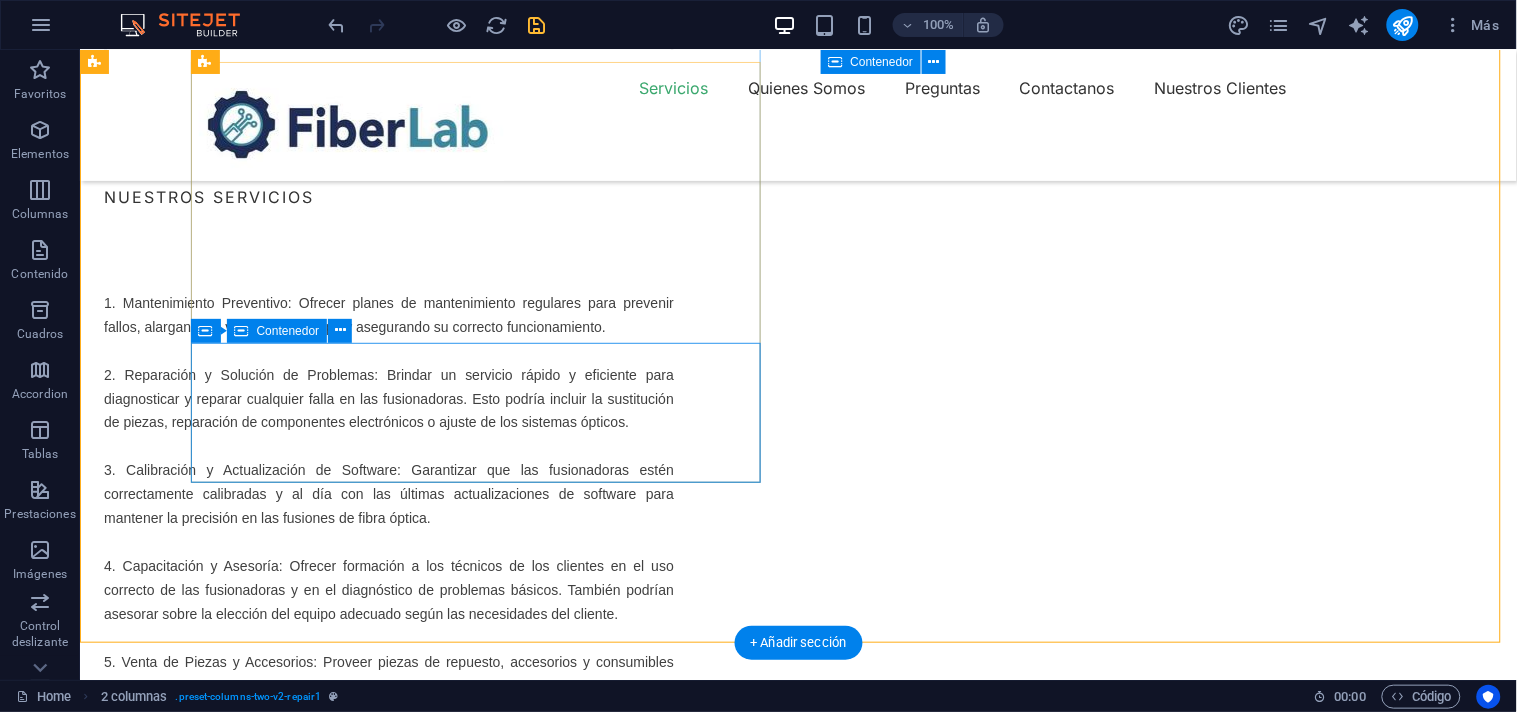scroll, scrollTop: 2571, scrollLeft: 0, axis: vertical 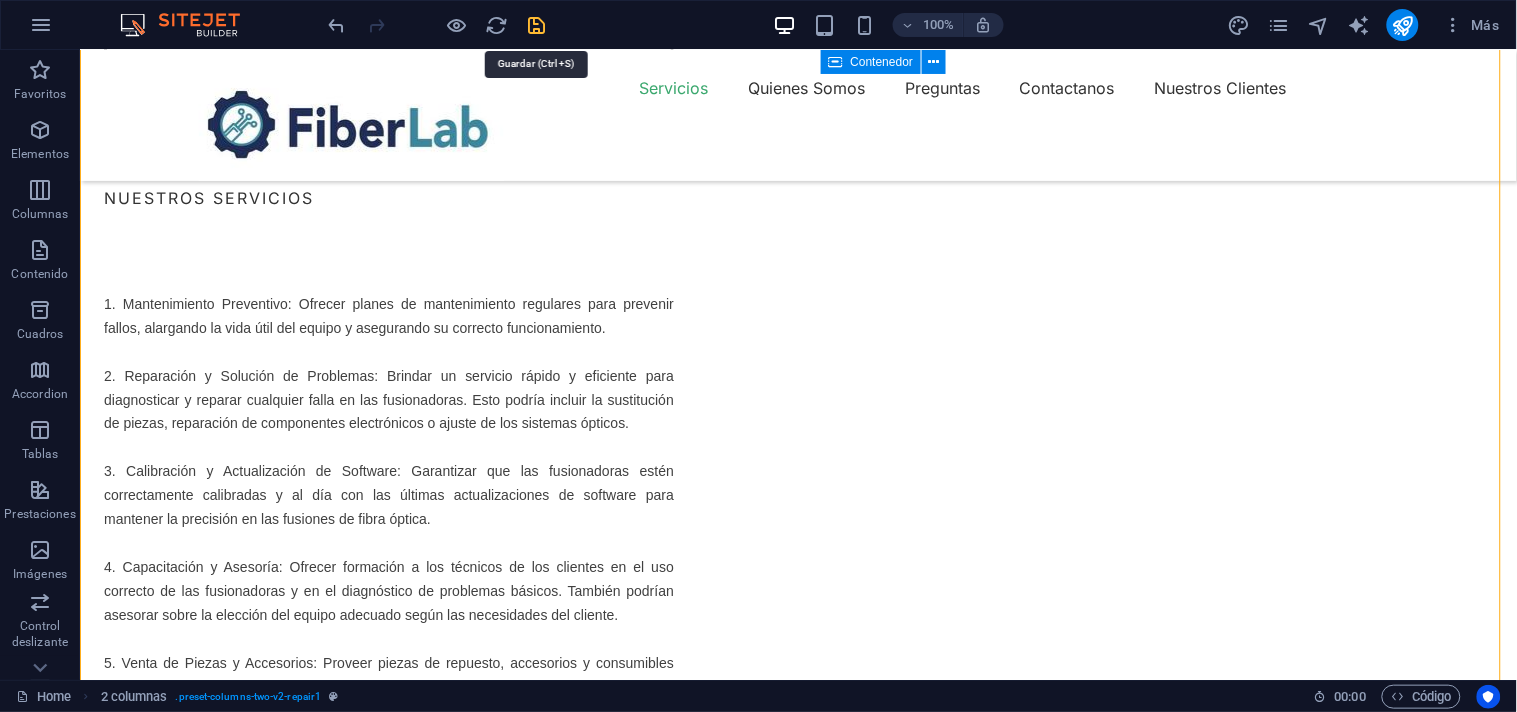 click at bounding box center (537, 25) 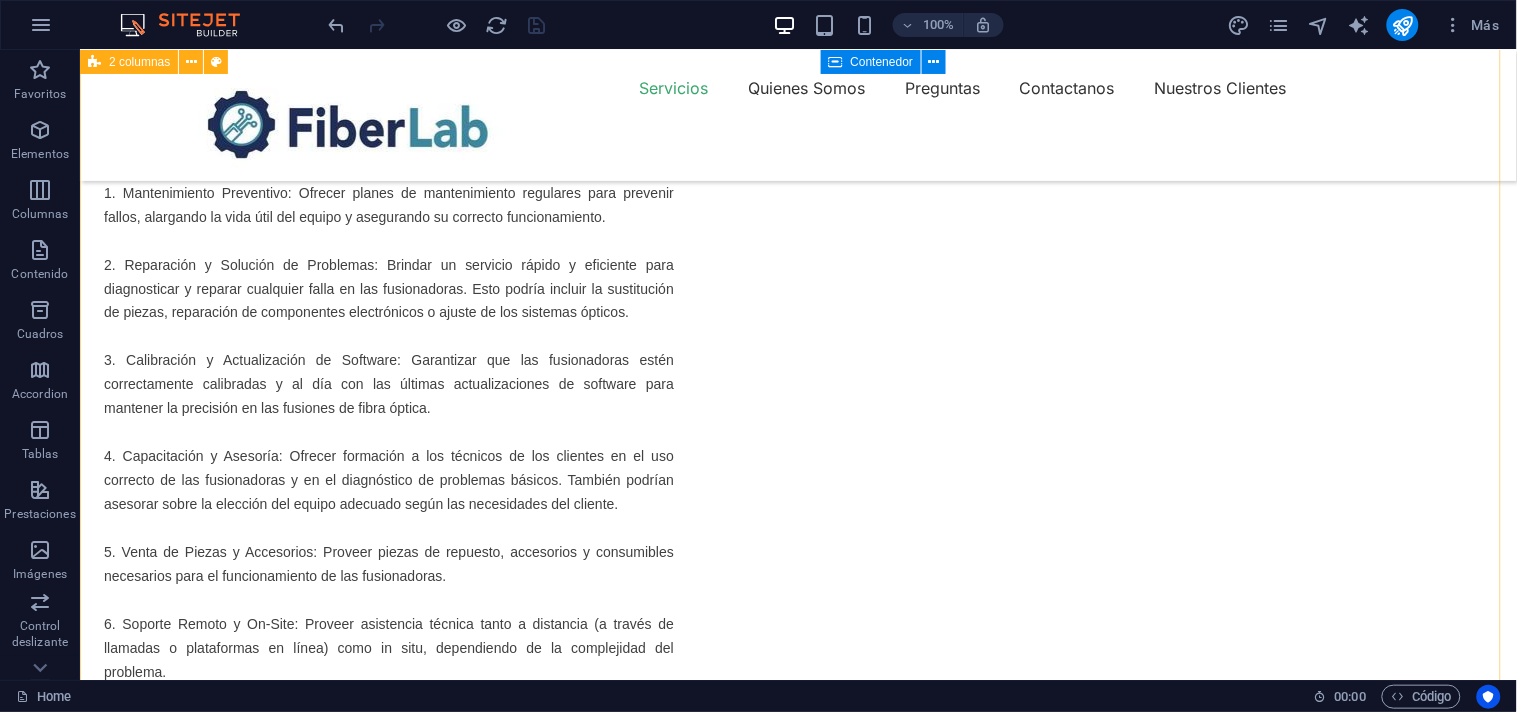 scroll, scrollTop: 2571, scrollLeft: 0, axis: vertical 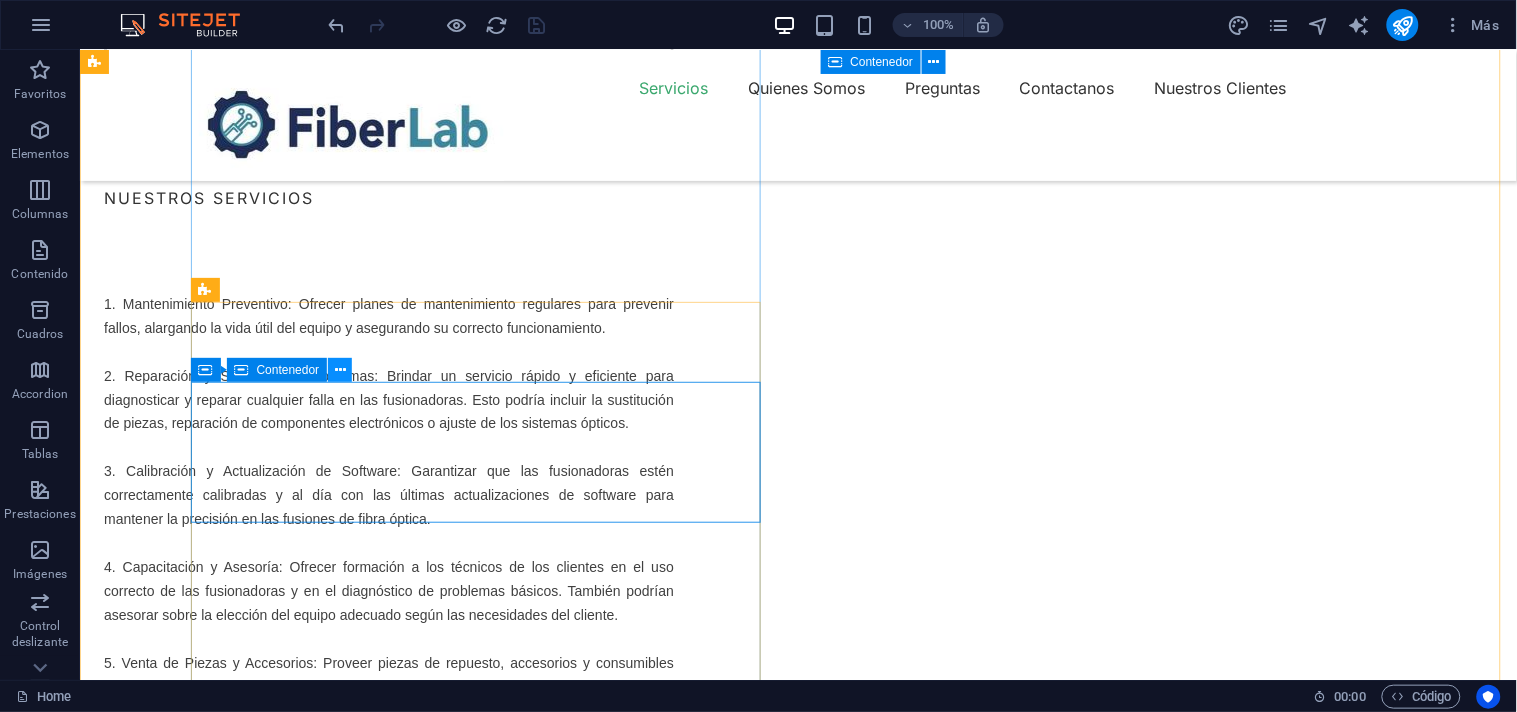 click at bounding box center (340, 370) 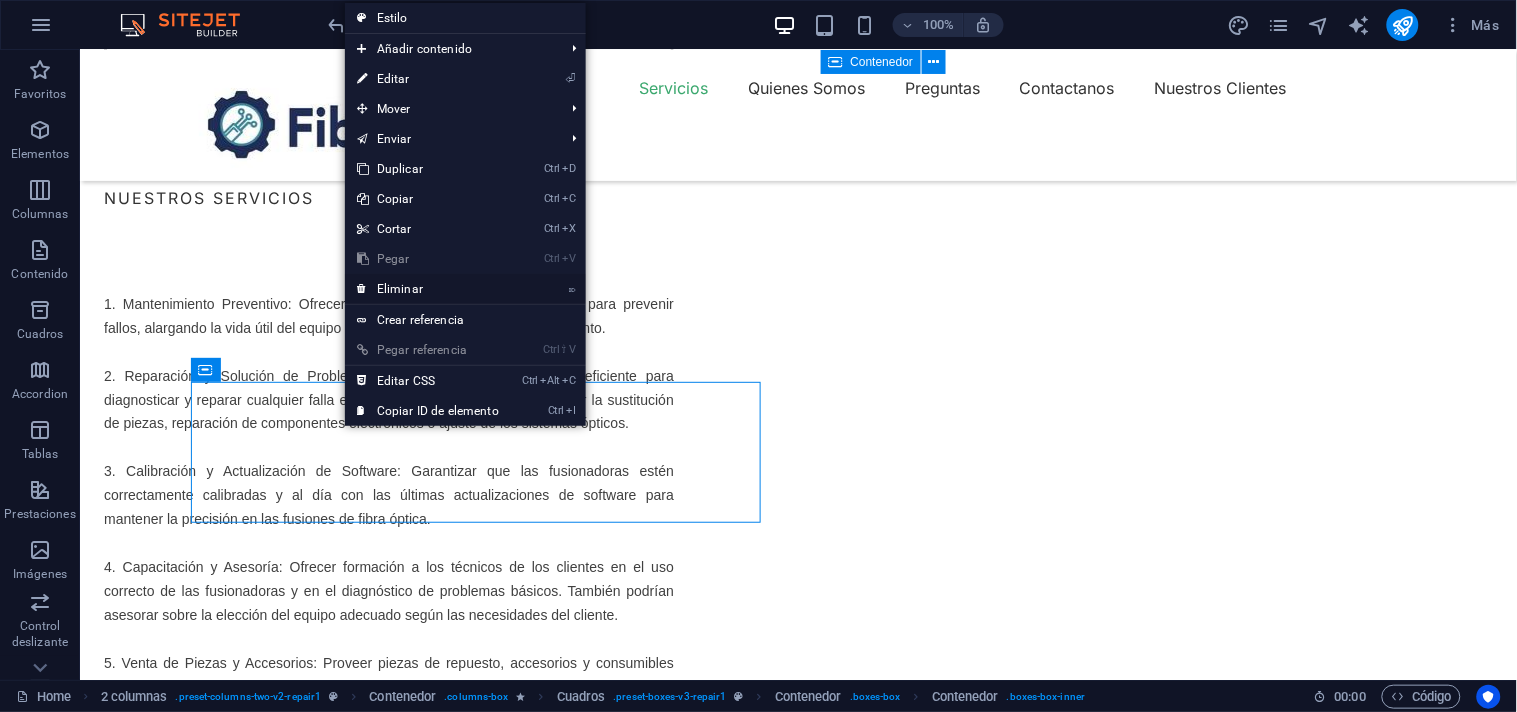 click on "⌦  Eliminar" at bounding box center (428, 289) 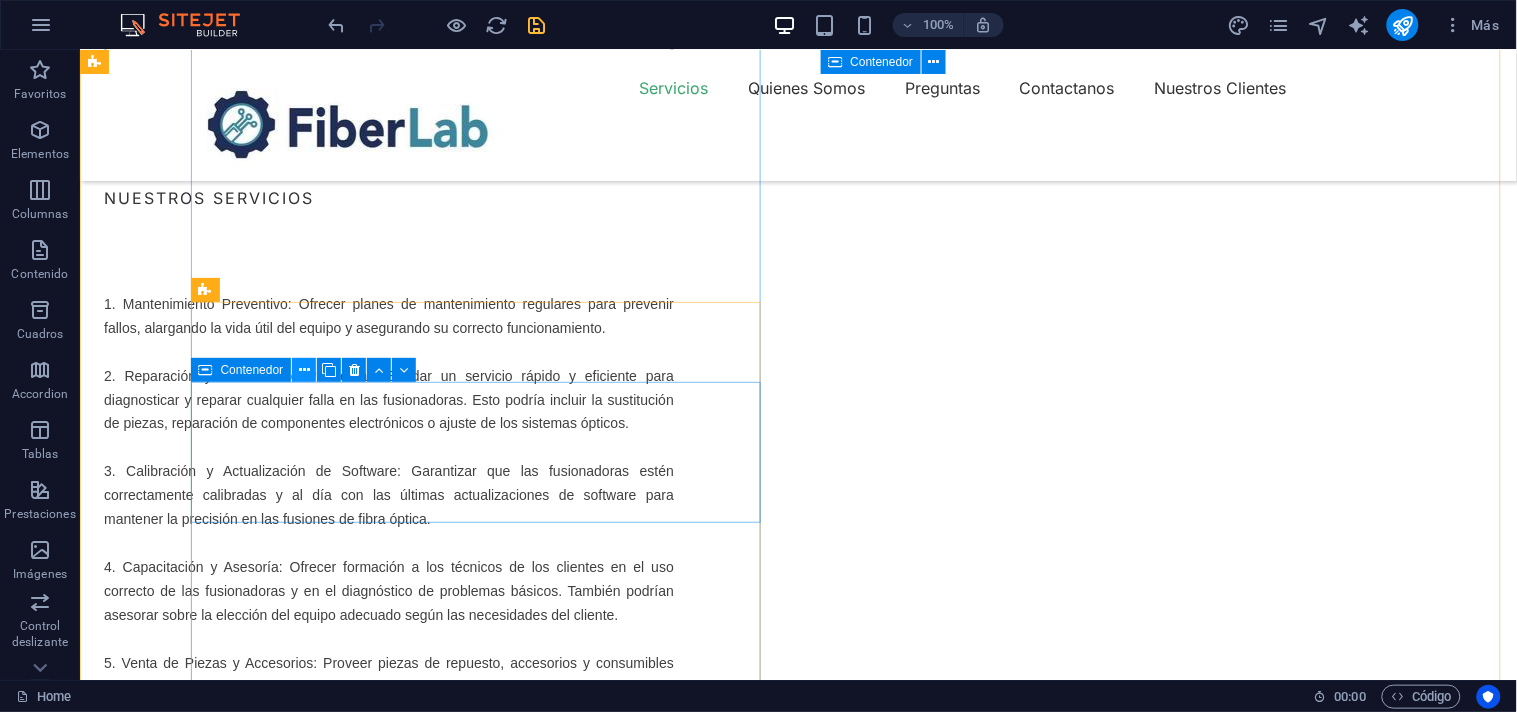 click at bounding box center [304, 370] 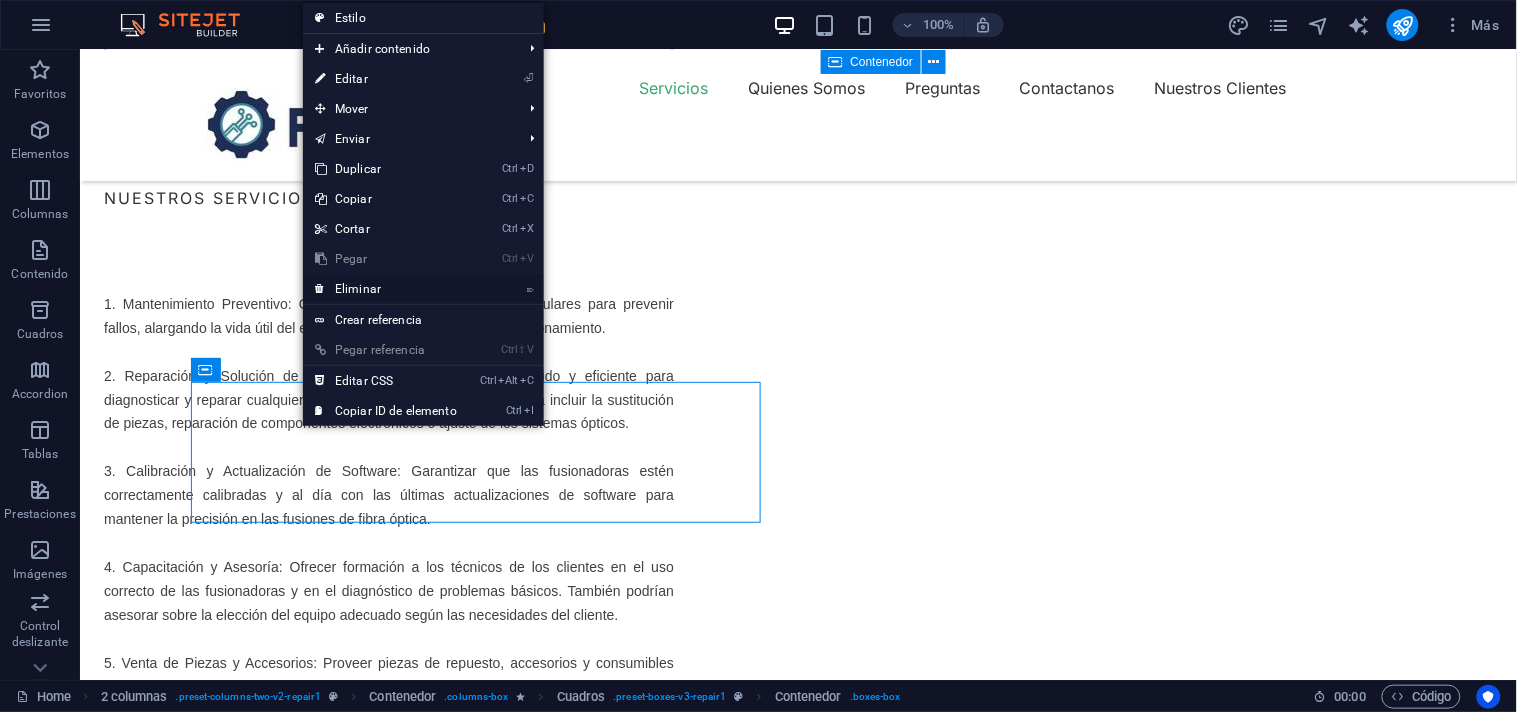 click on "⌦  Eliminar" at bounding box center (386, 289) 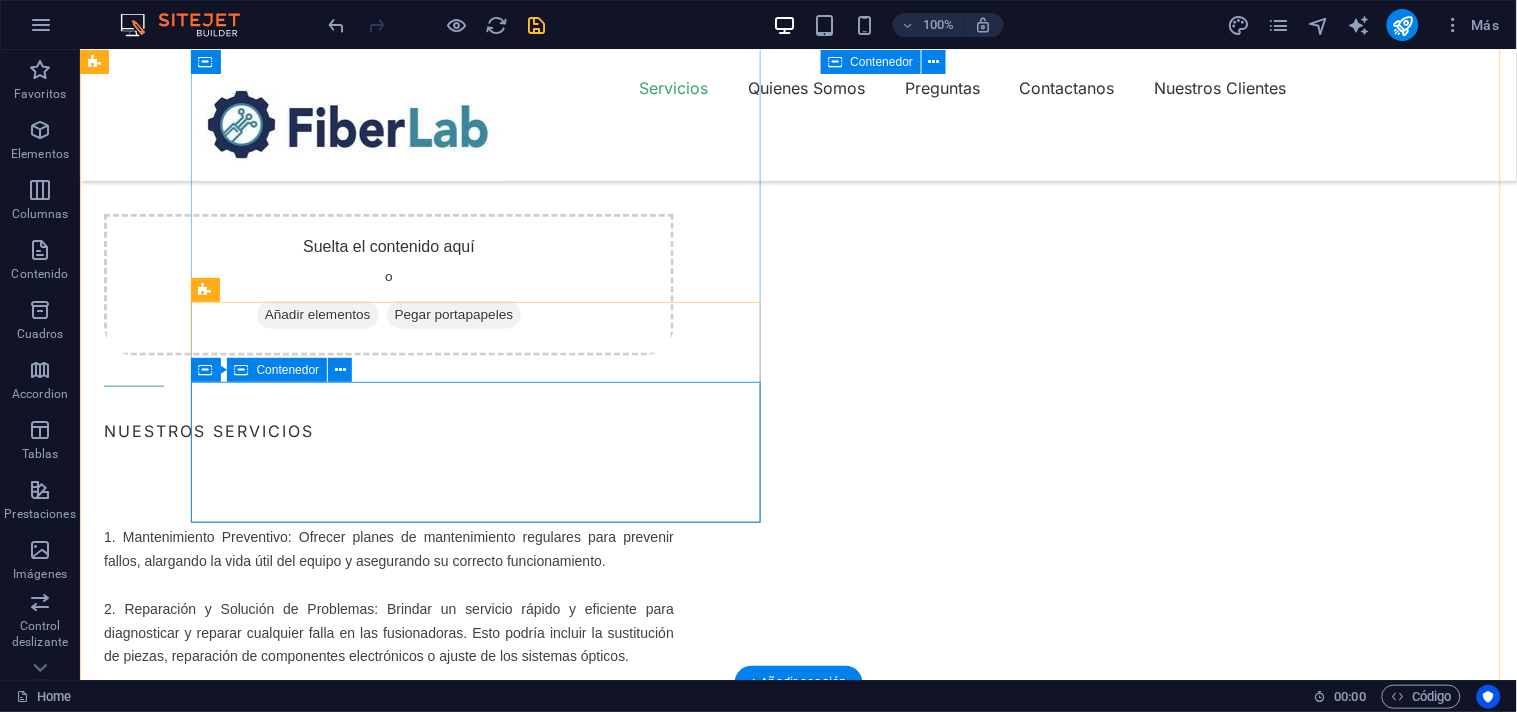 scroll, scrollTop: 2571, scrollLeft: 0, axis: vertical 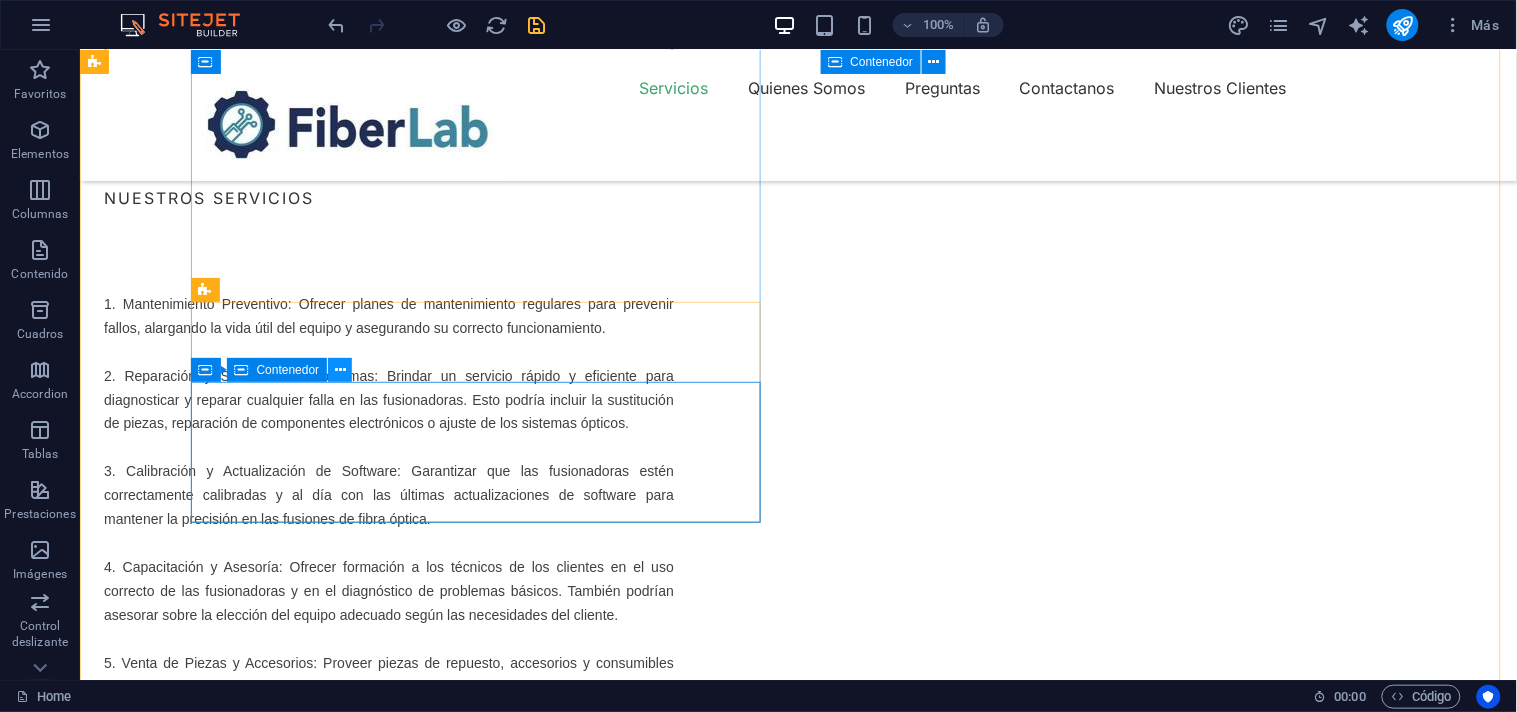 click at bounding box center (340, 370) 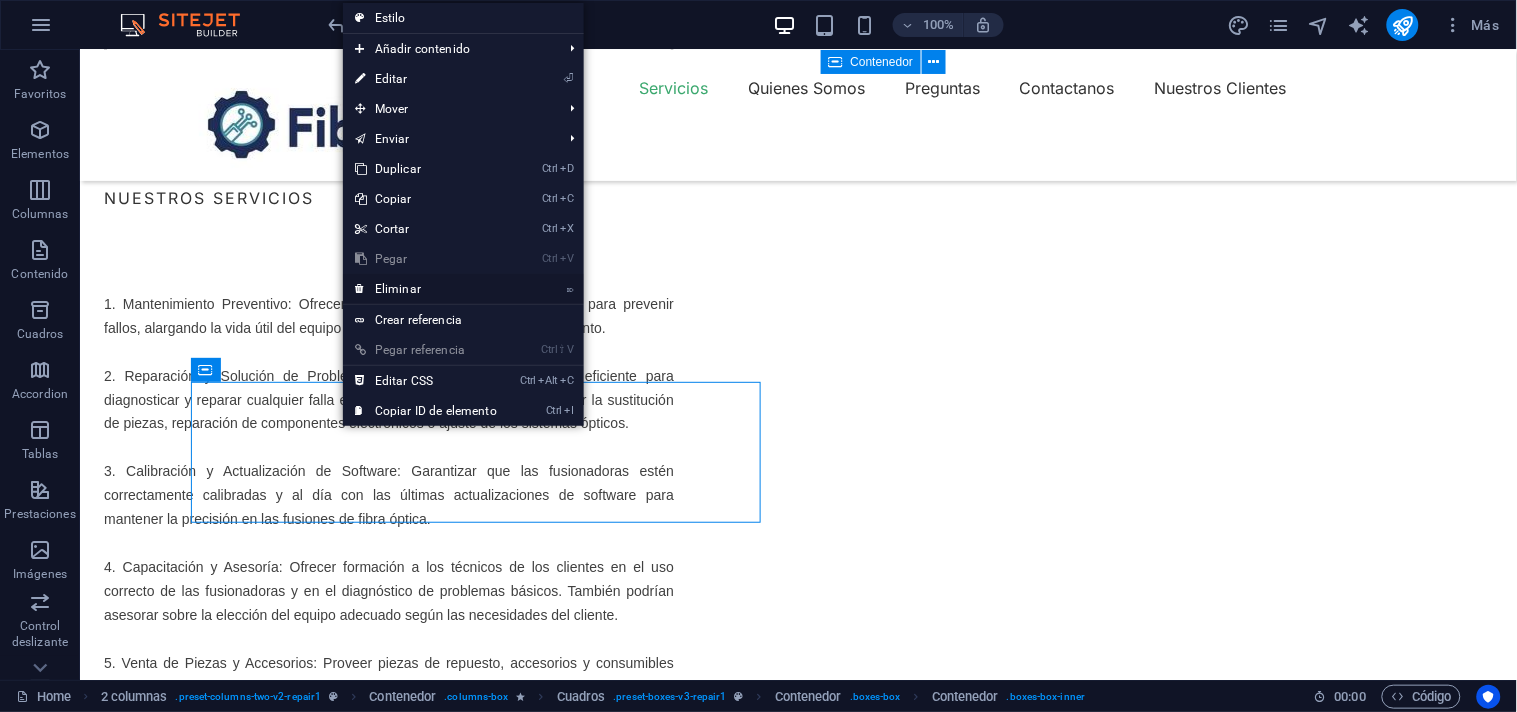 click on "⌦  Eliminar" at bounding box center [426, 289] 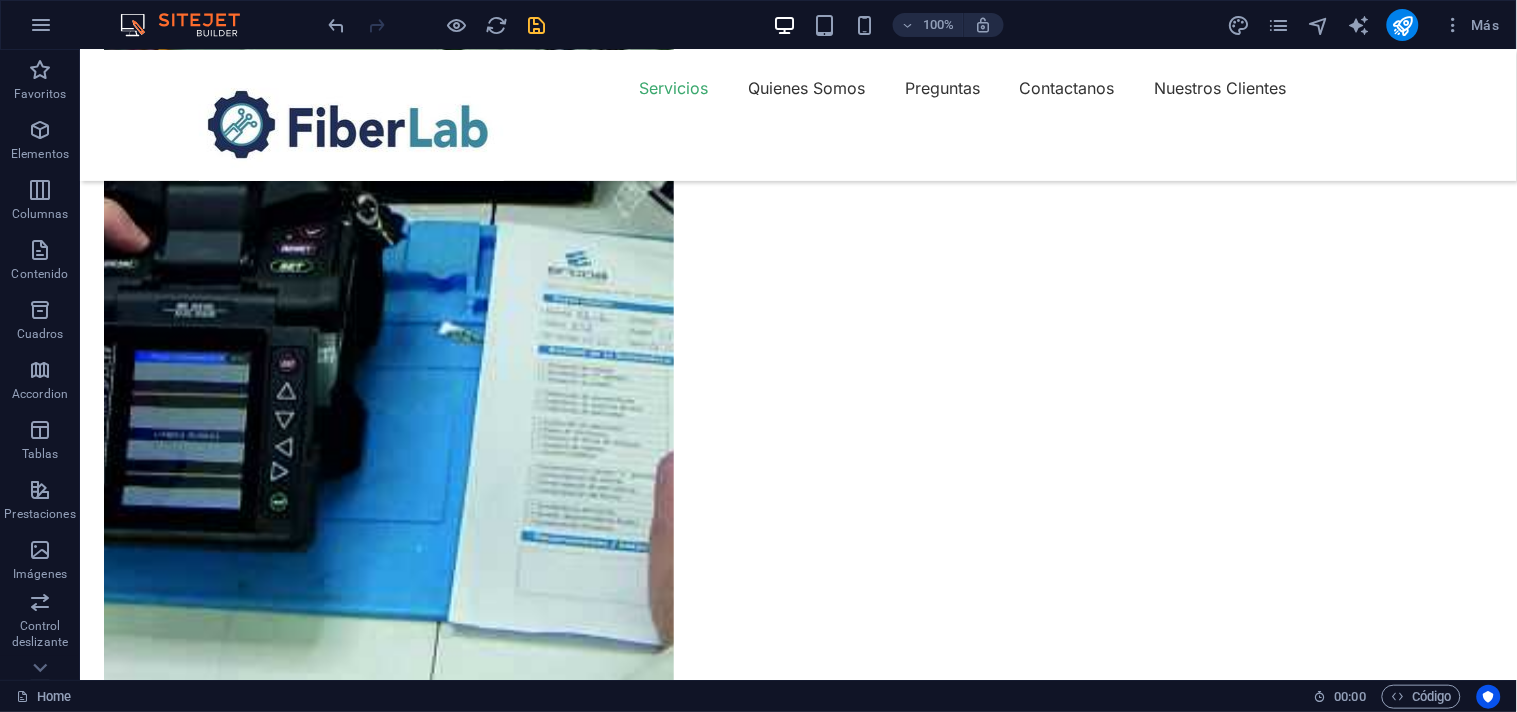 scroll, scrollTop: 1777, scrollLeft: 0, axis: vertical 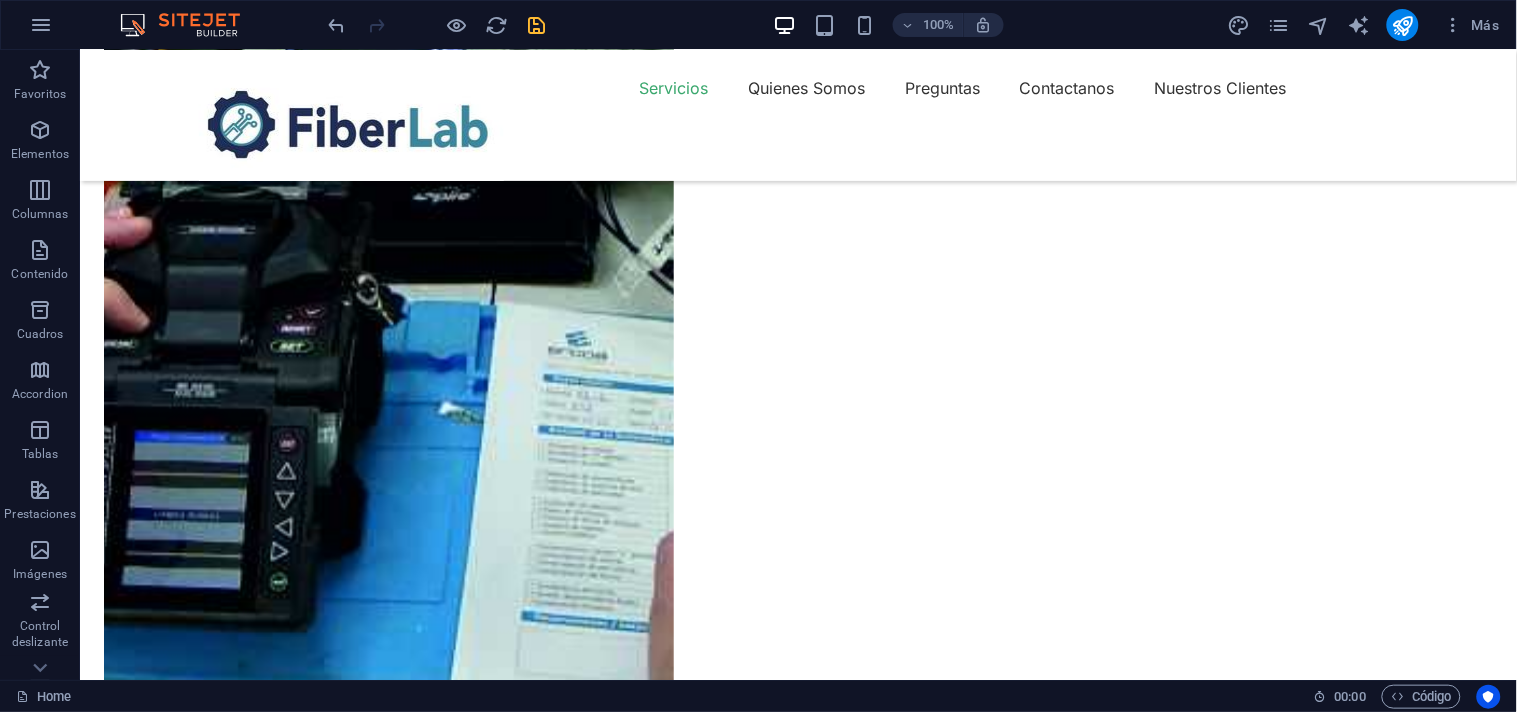 click at bounding box center (388, 3409) 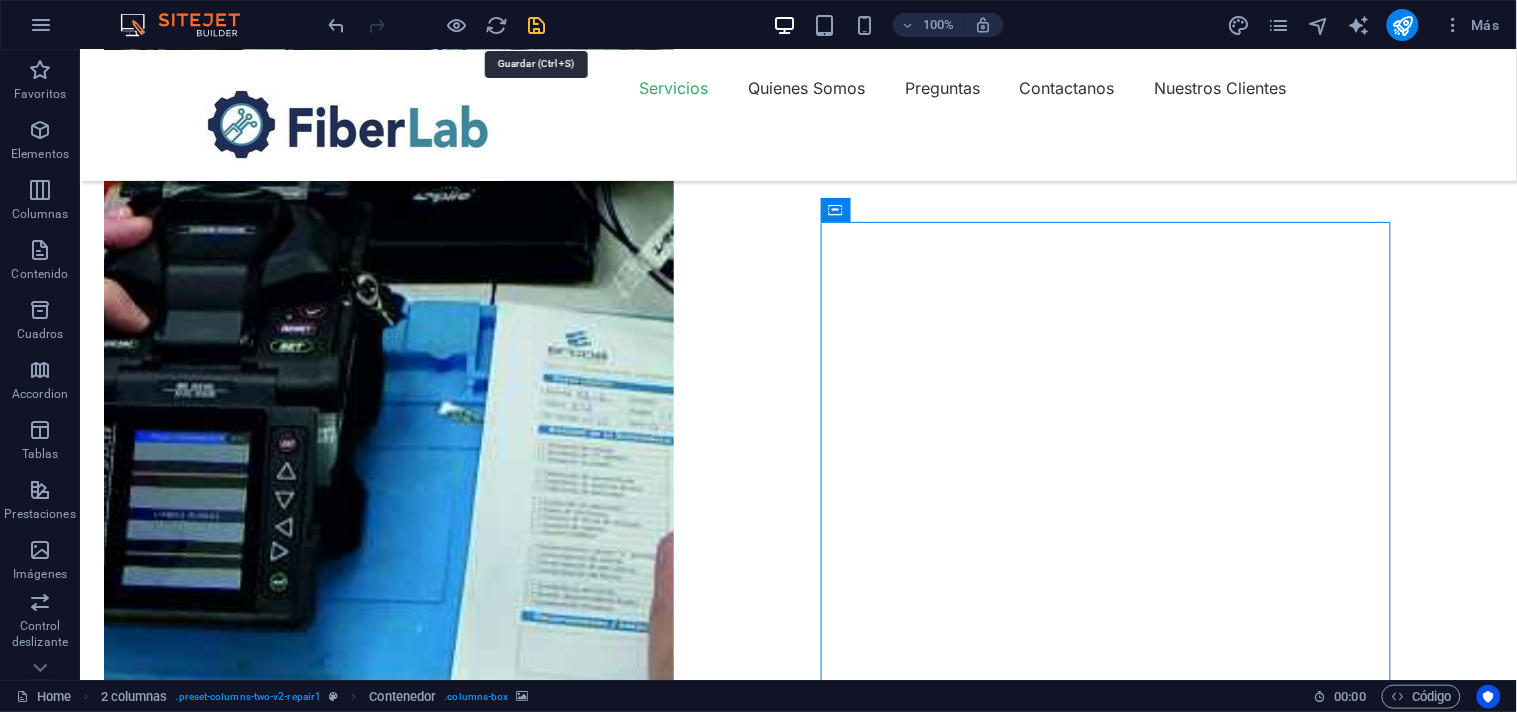 click at bounding box center (537, 25) 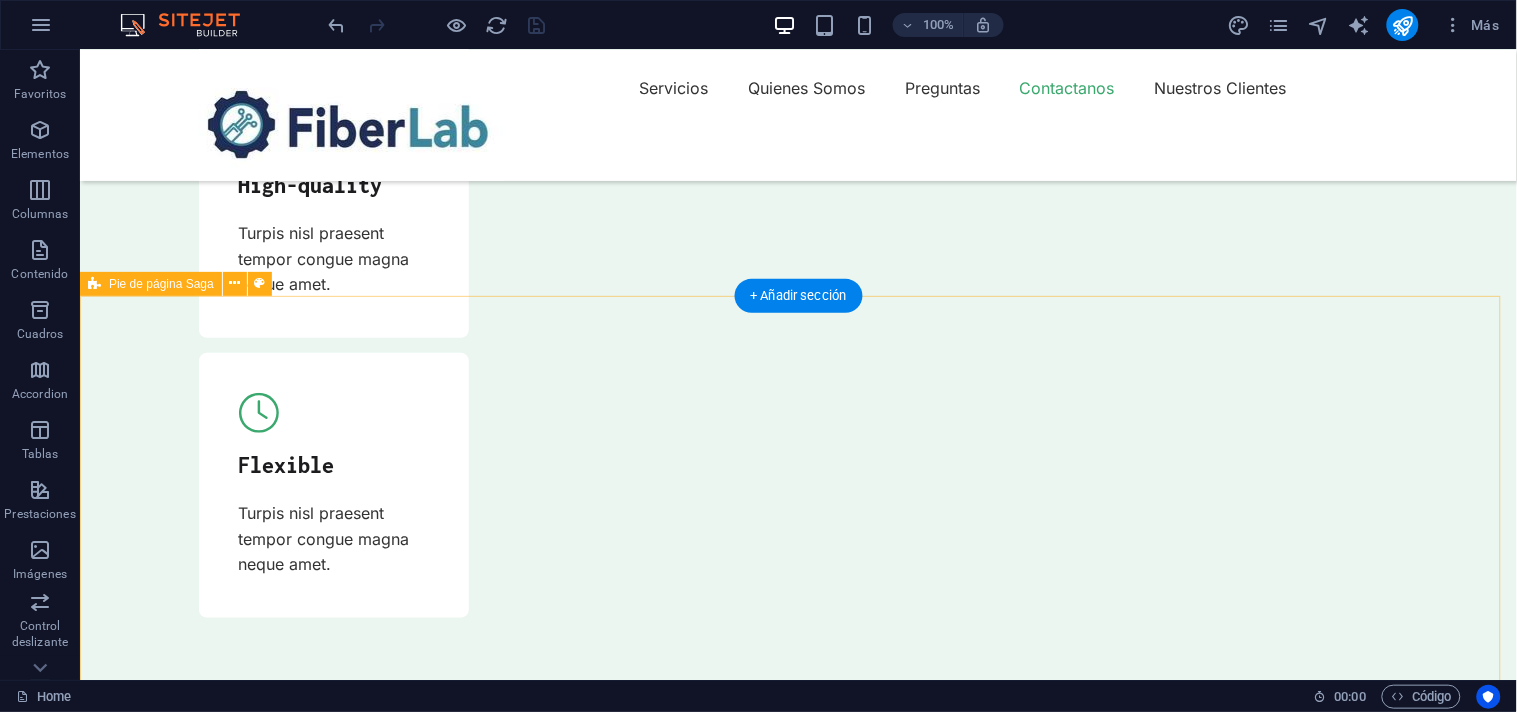 scroll, scrollTop: 7804, scrollLeft: 0, axis: vertical 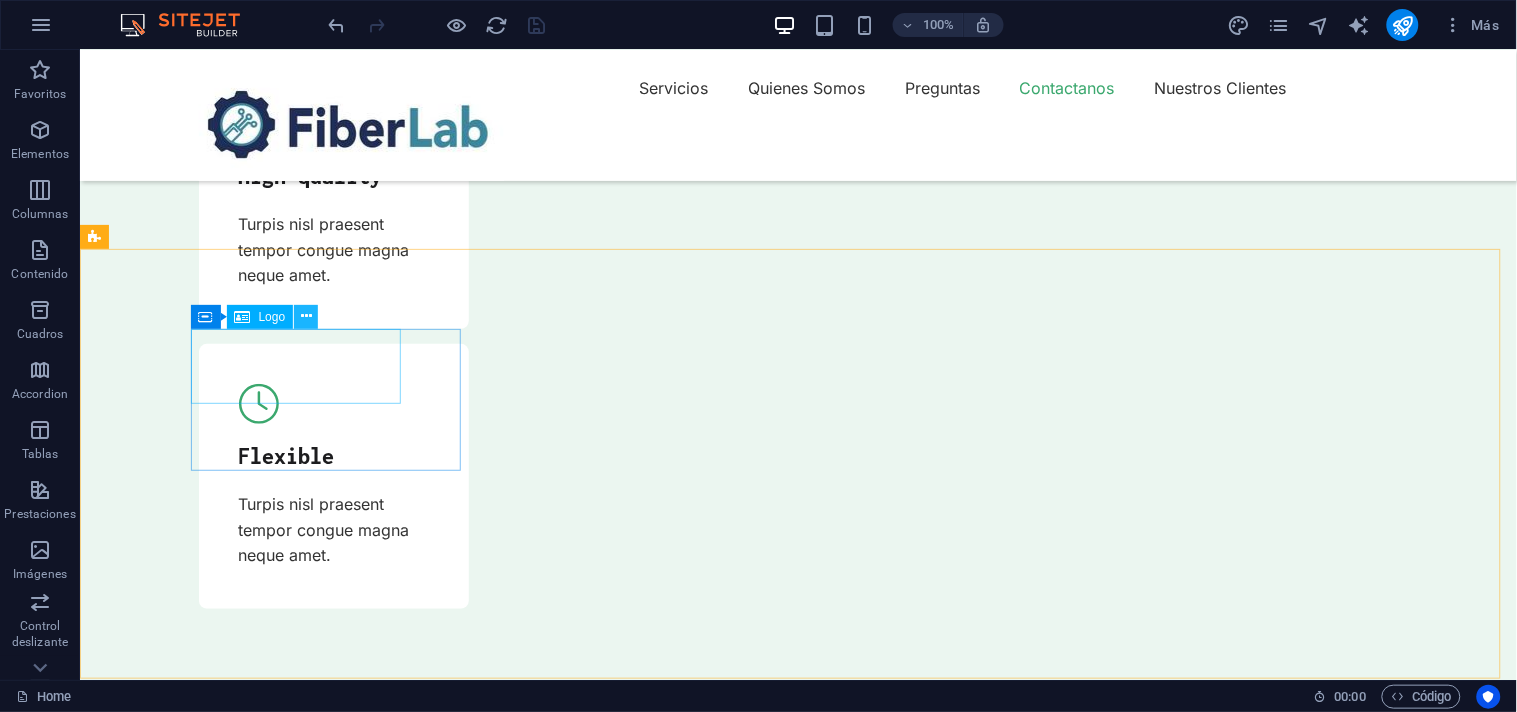 click at bounding box center (306, 317) 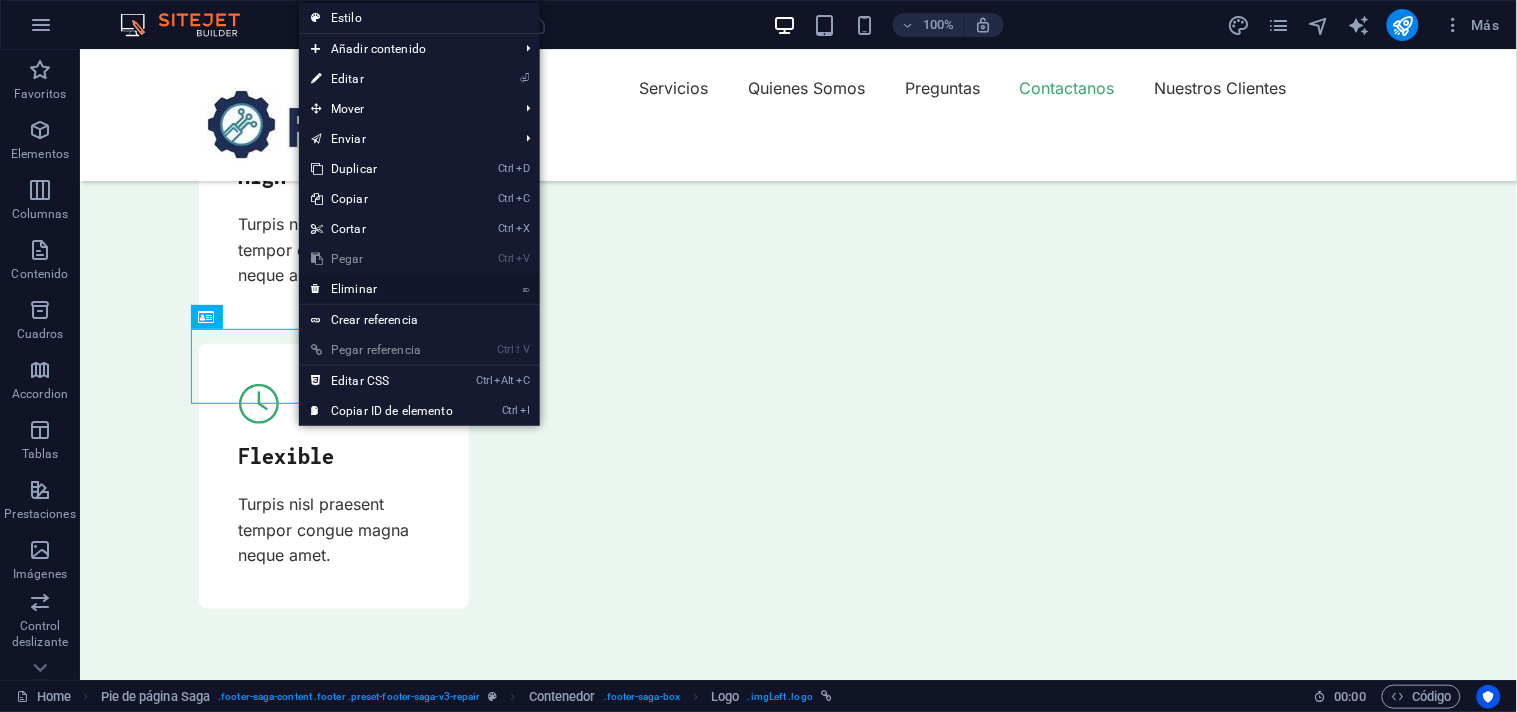 click on "⌦  Eliminar" at bounding box center [382, 289] 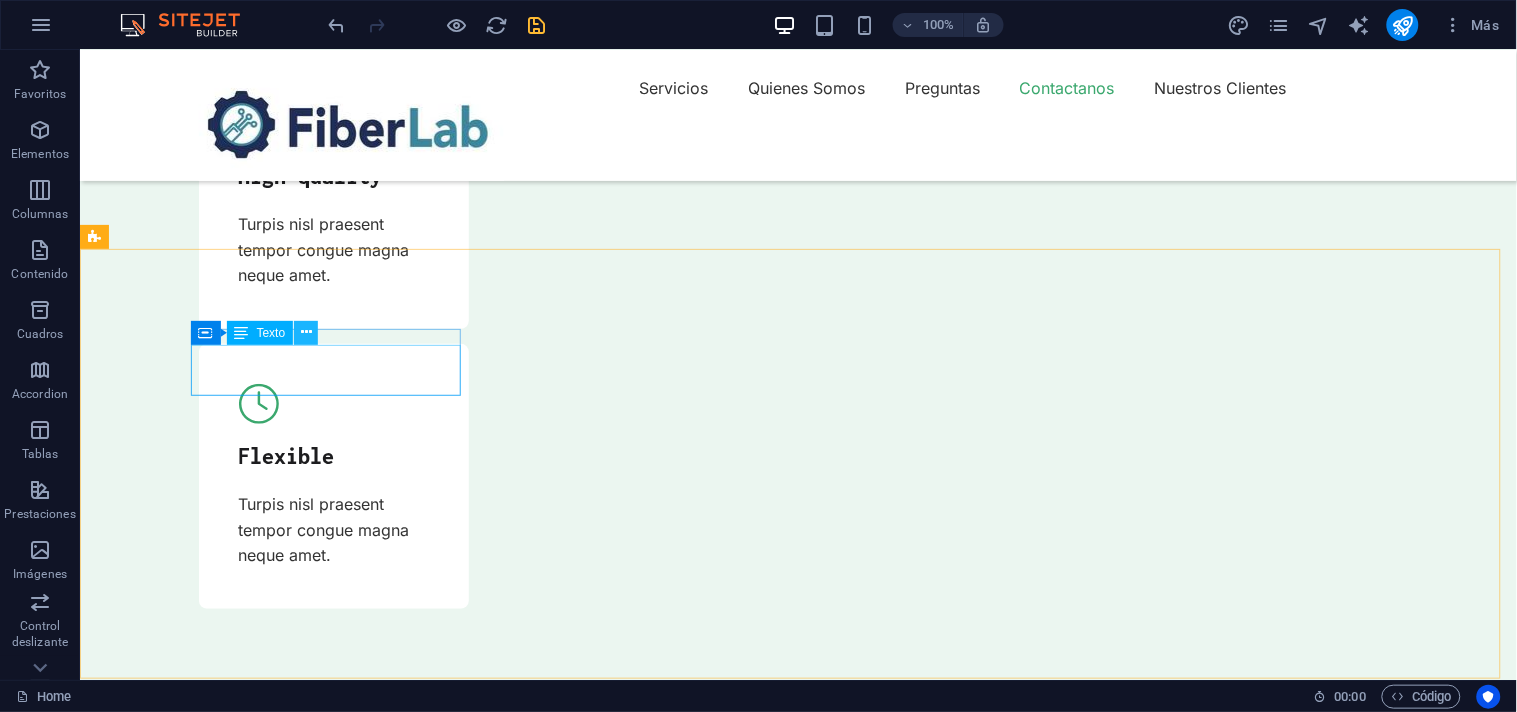 click at bounding box center [306, 333] 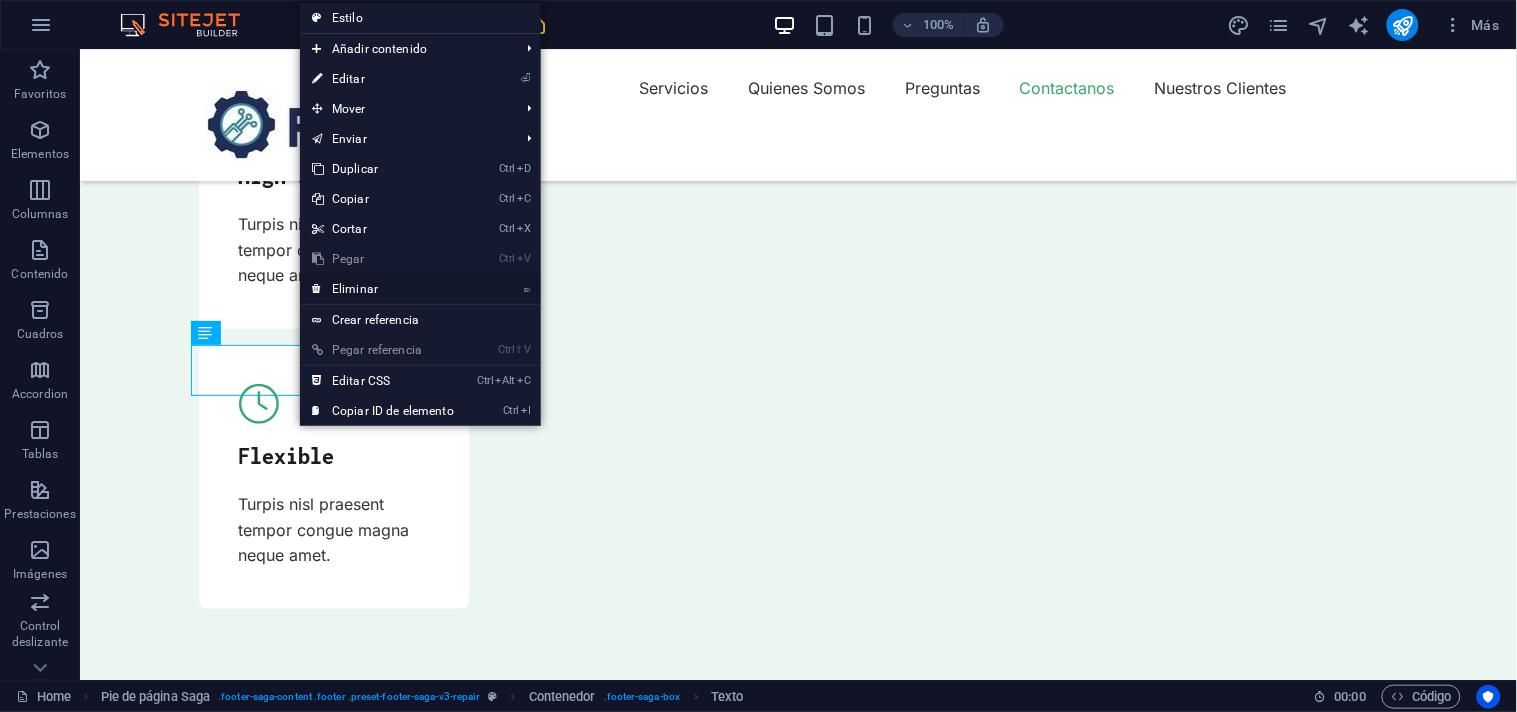 click on "⌦  Eliminar" at bounding box center [383, 289] 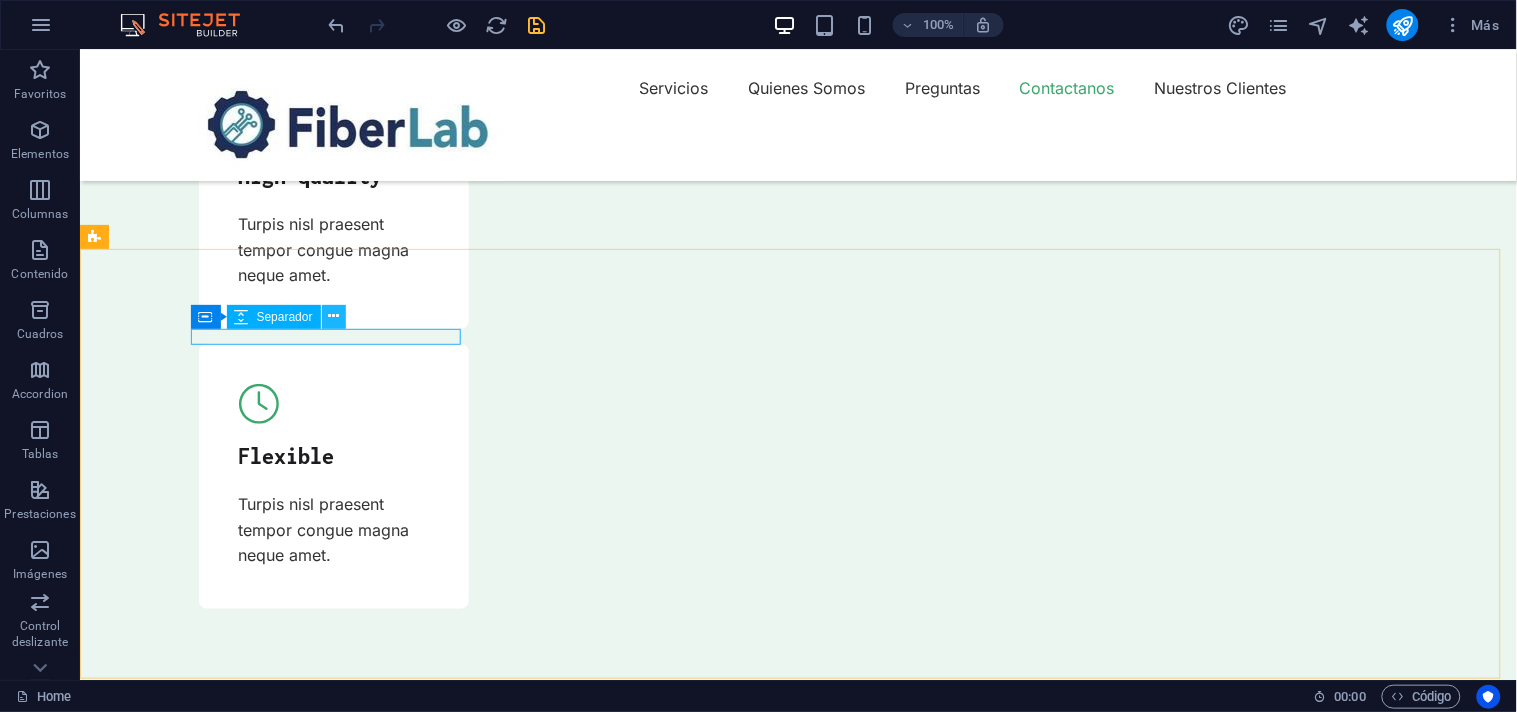 click at bounding box center (333, 316) 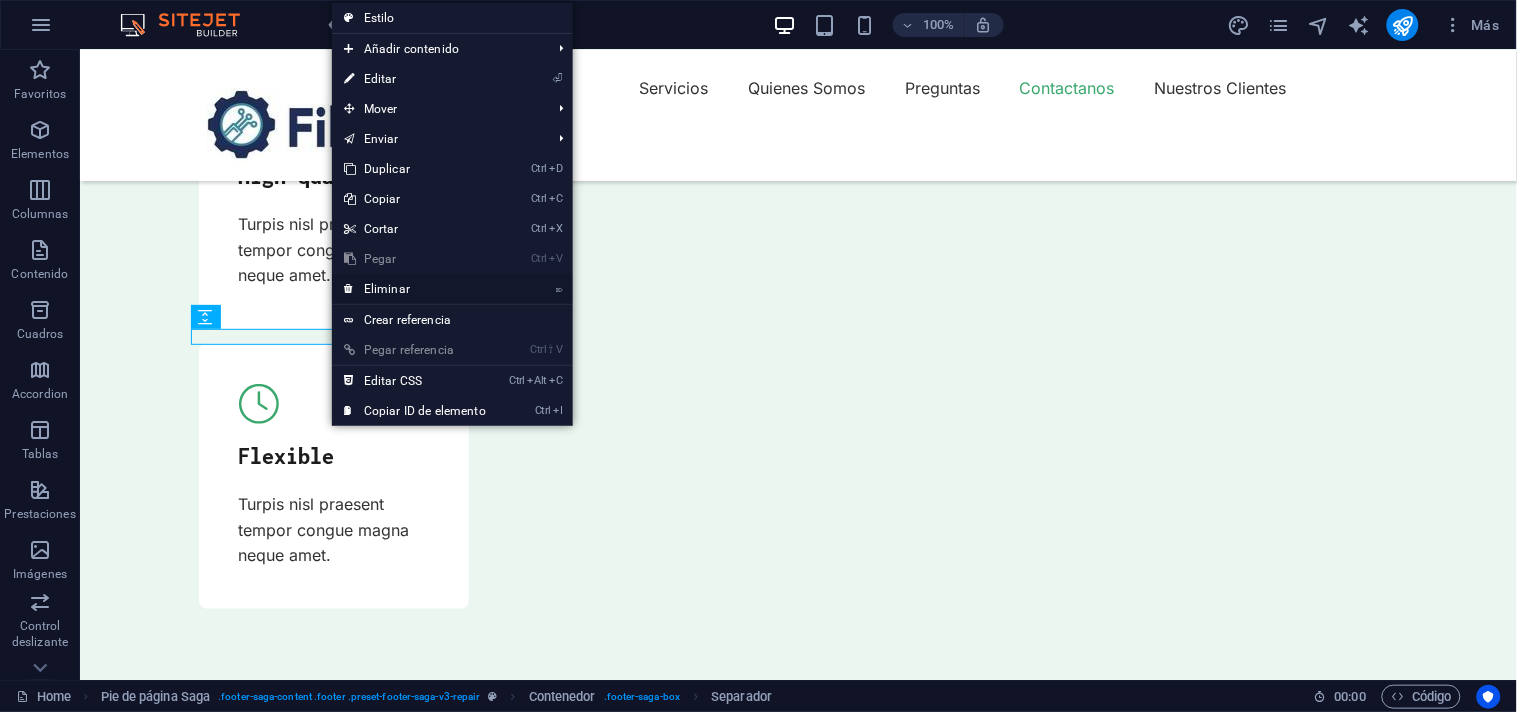 click on "⌦  Eliminar" at bounding box center [415, 289] 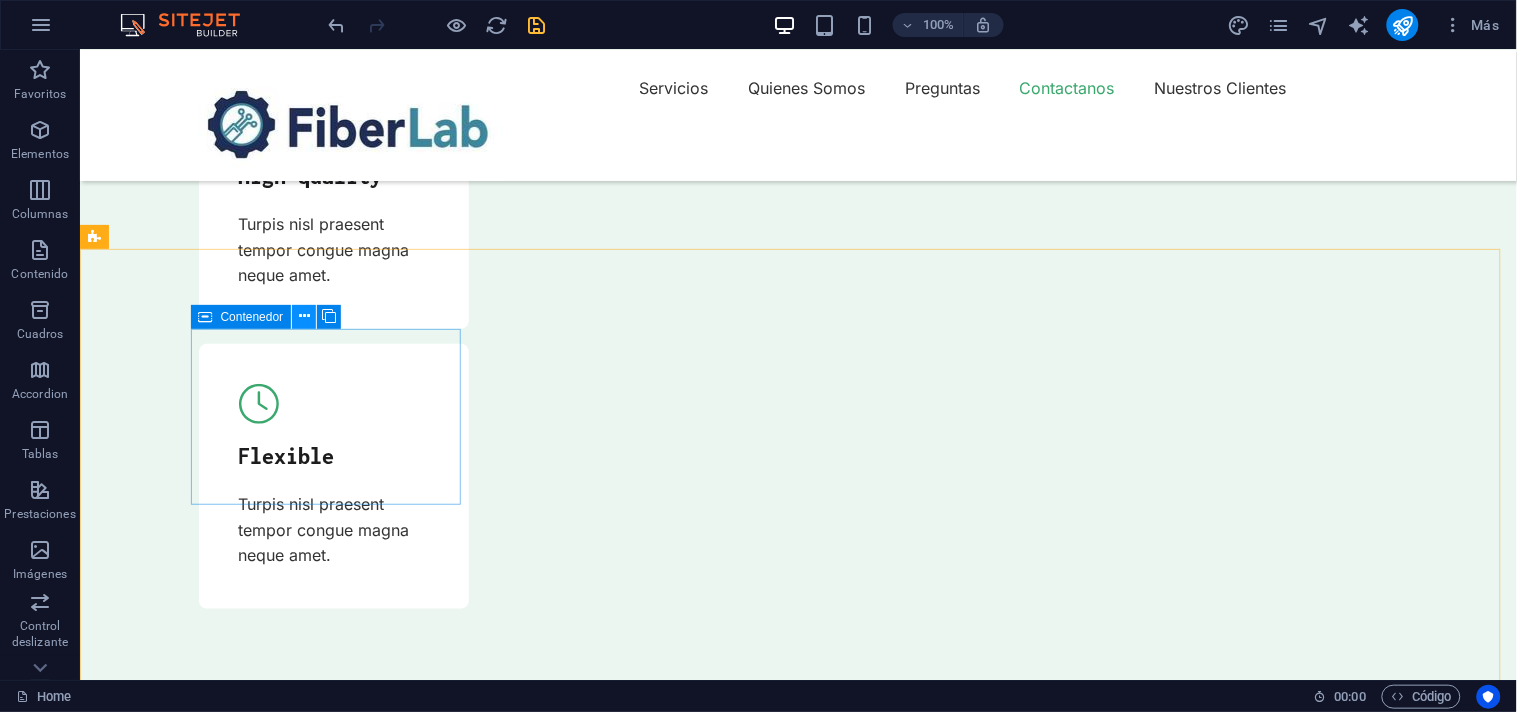 click at bounding box center [304, 316] 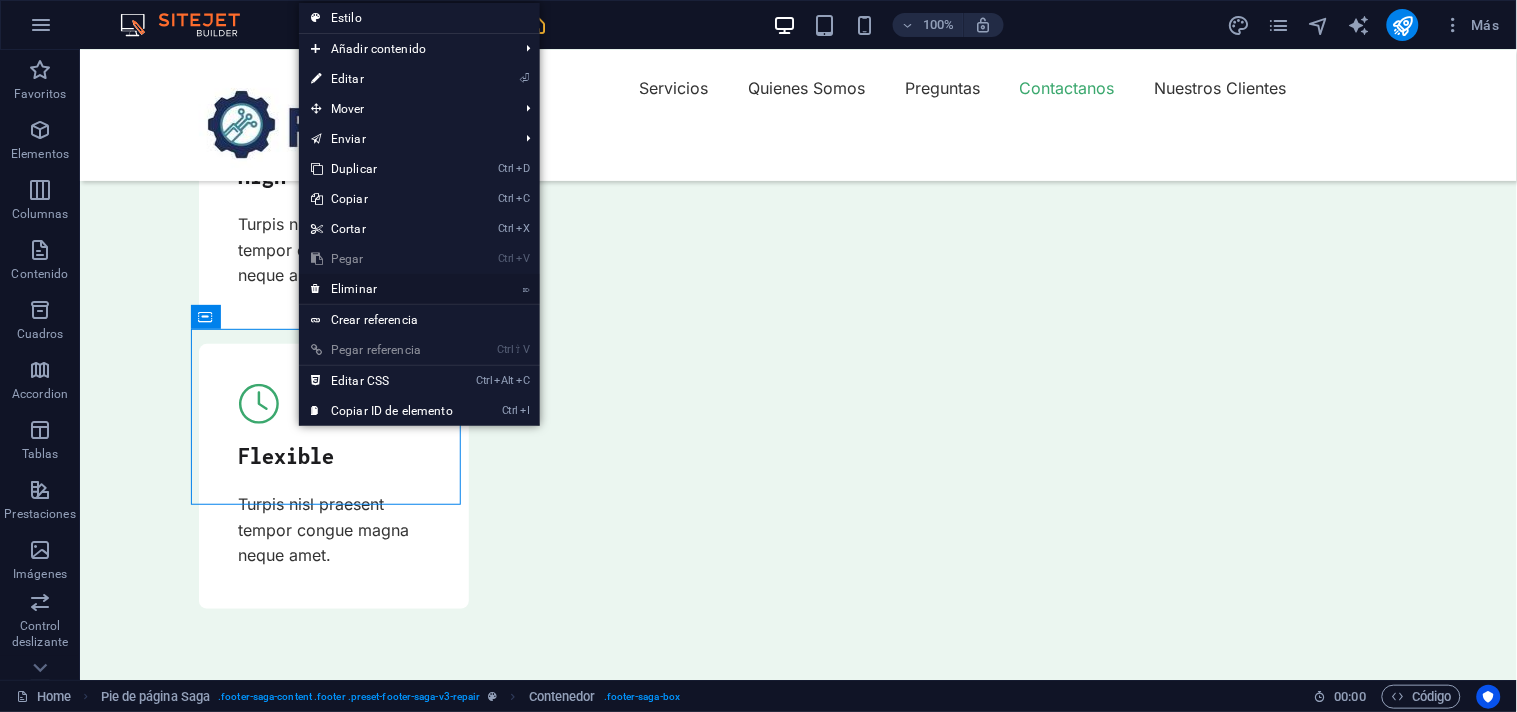 click on "⌦  Eliminar" at bounding box center [382, 289] 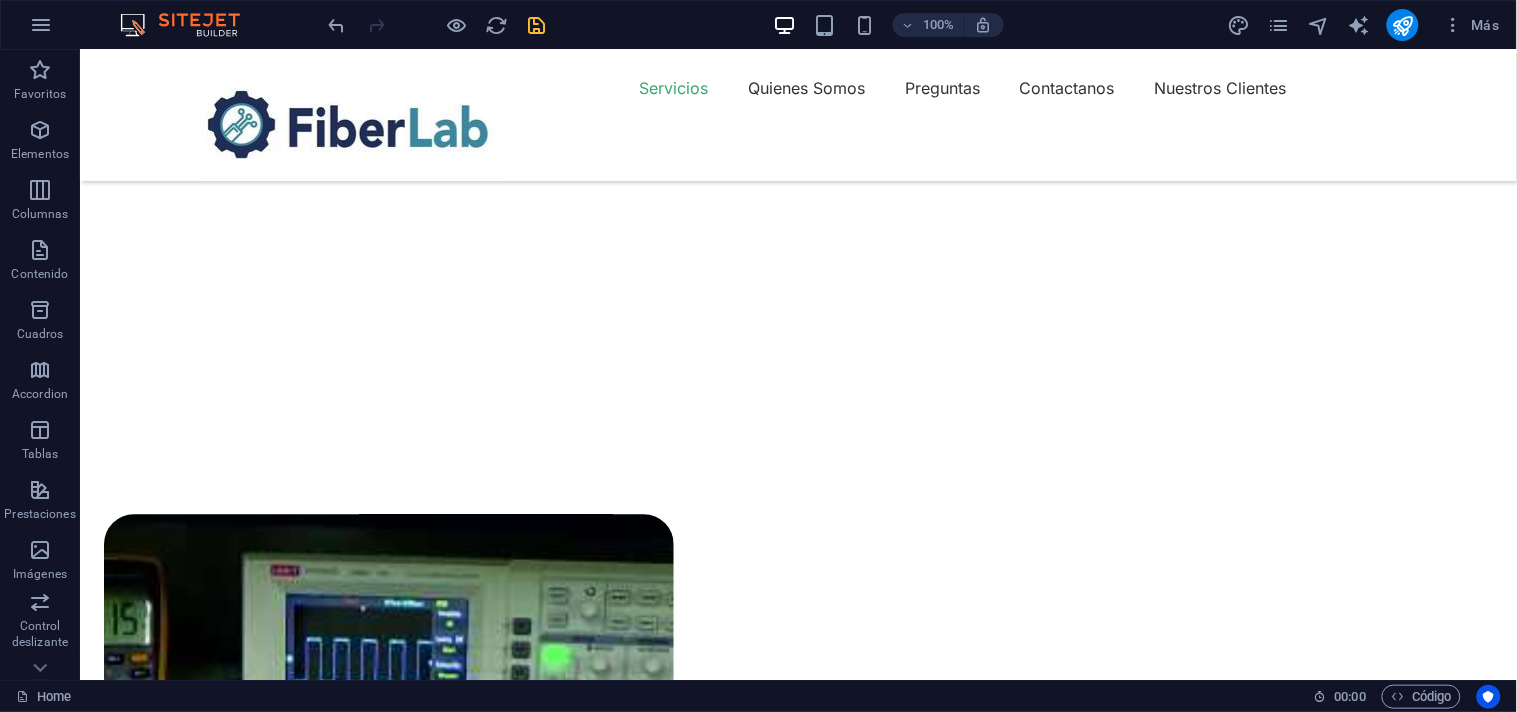 scroll, scrollTop: 804, scrollLeft: 0, axis: vertical 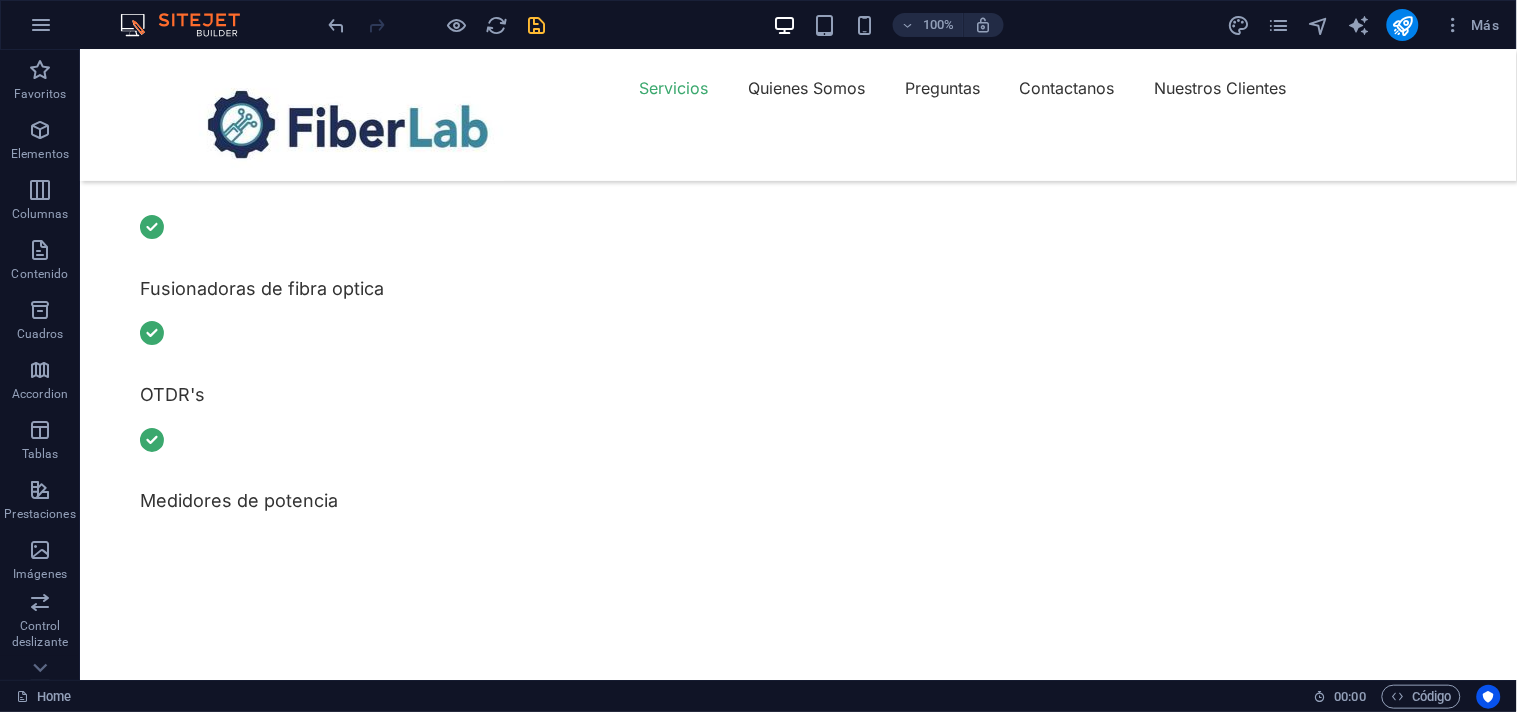 click at bounding box center (437, 25) 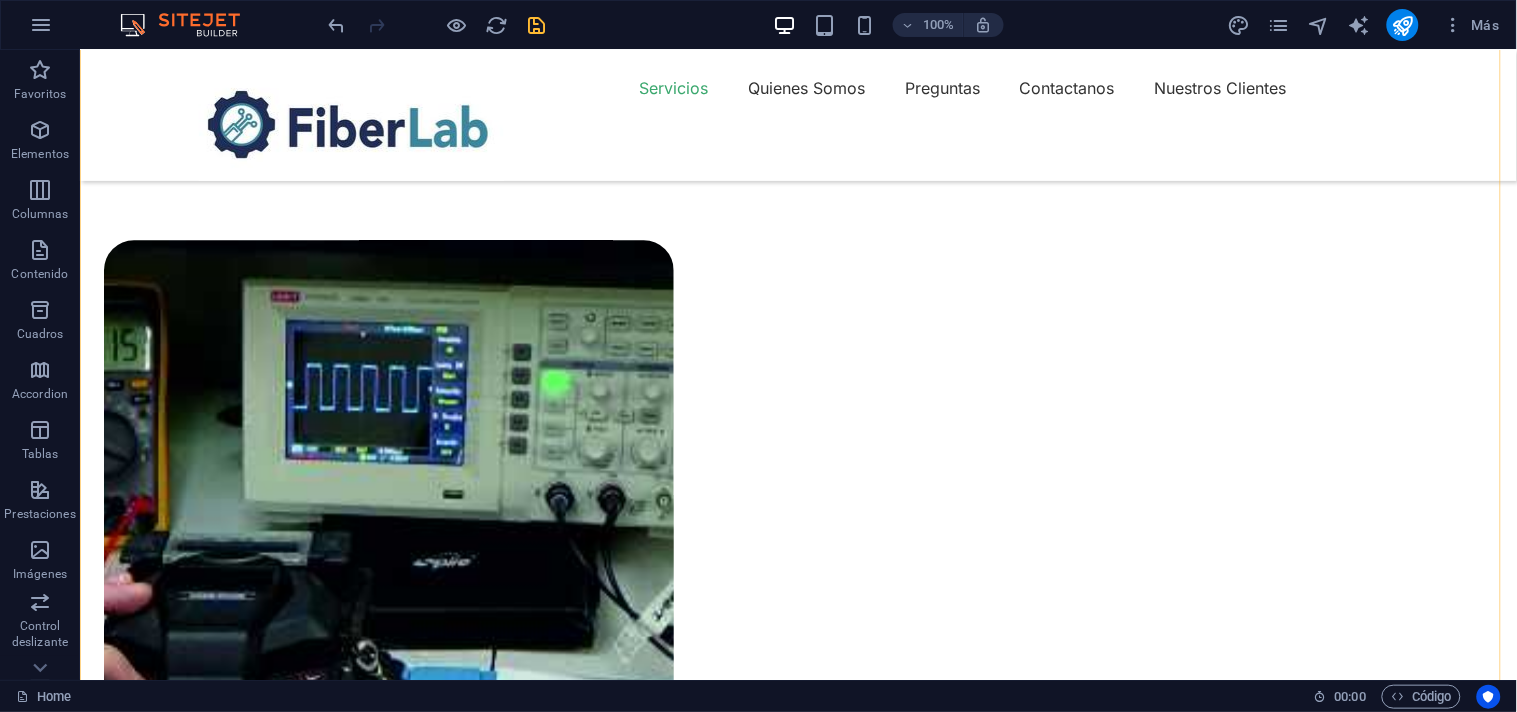 scroll, scrollTop: 1444, scrollLeft: 0, axis: vertical 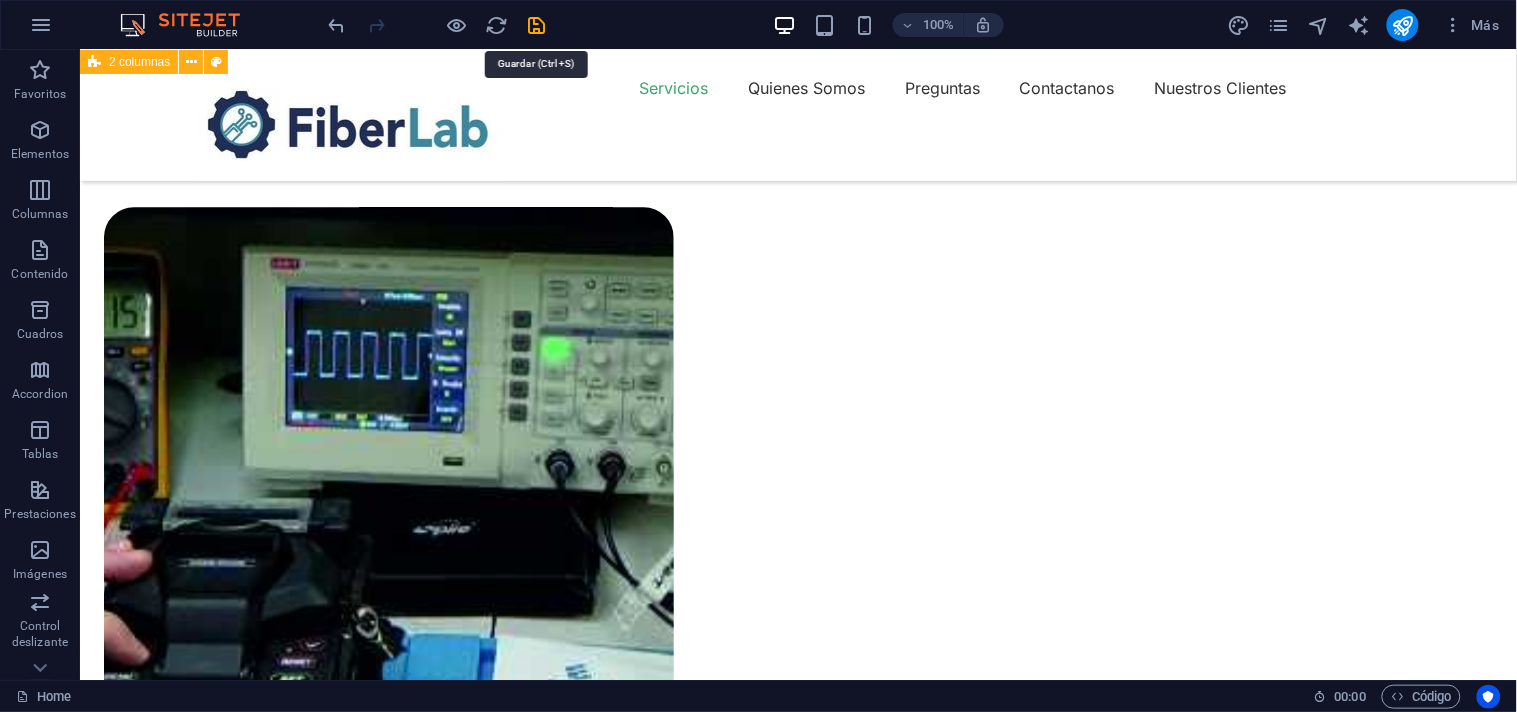 drag, startPoint x: 540, startPoint y: 16, endPoint x: 583, endPoint y: 43, distance: 50.77401 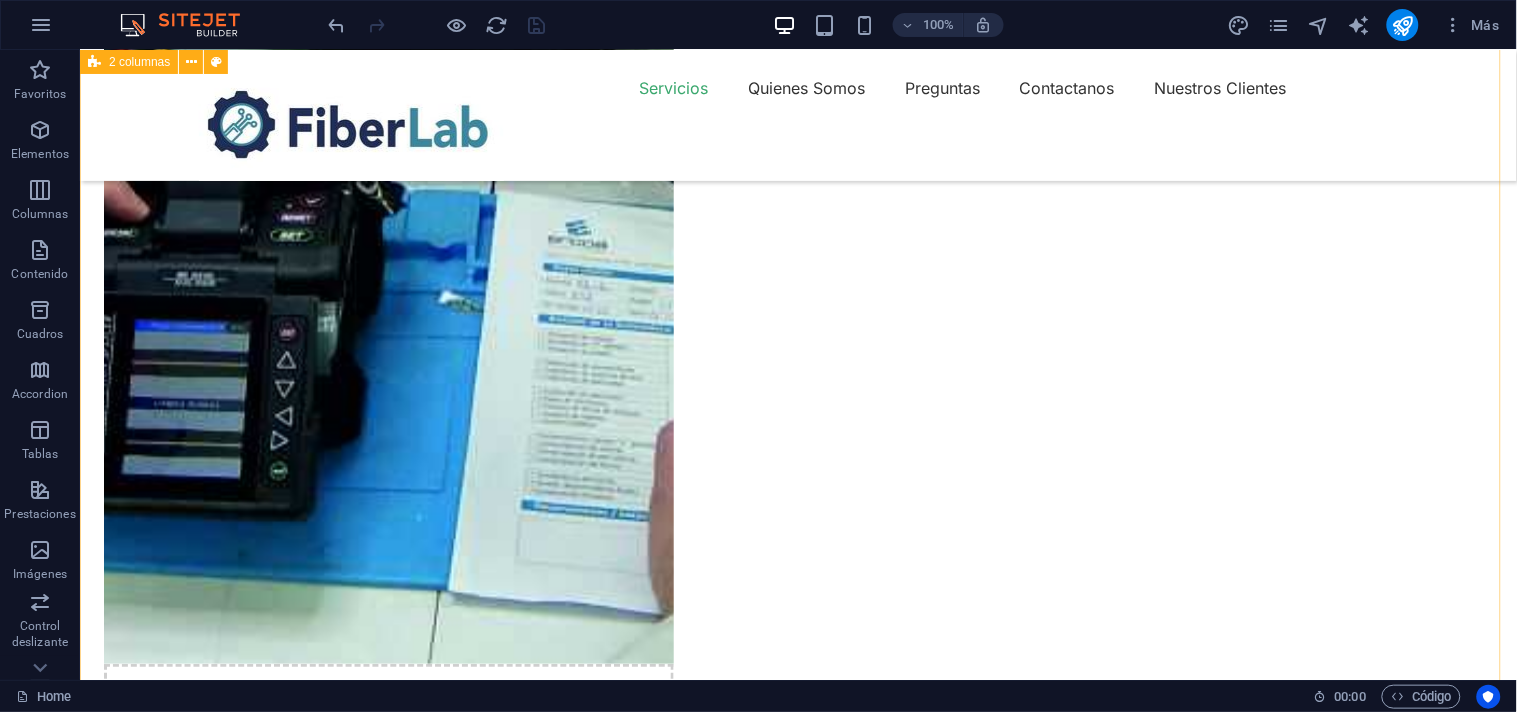 scroll, scrollTop: 2333, scrollLeft: 0, axis: vertical 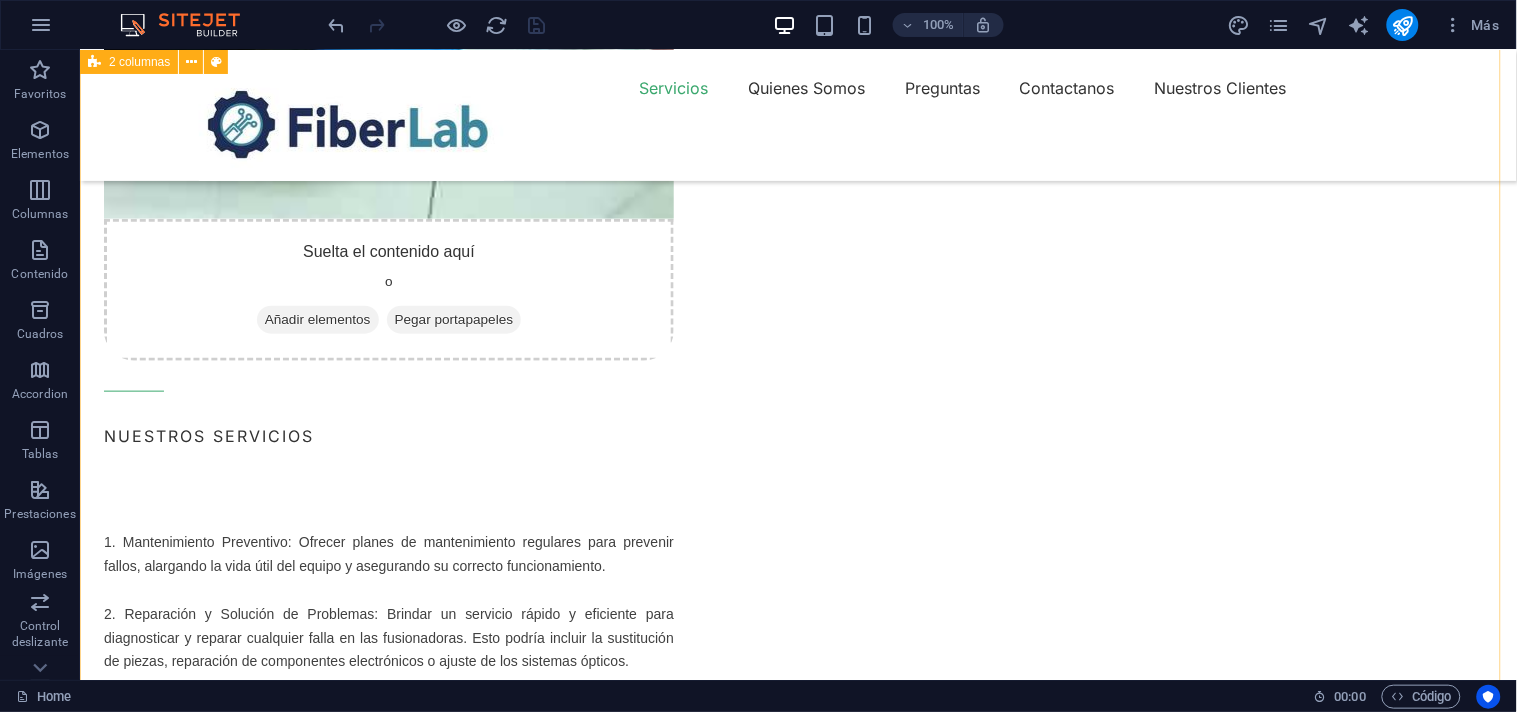 click at bounding box center [388, 2853] 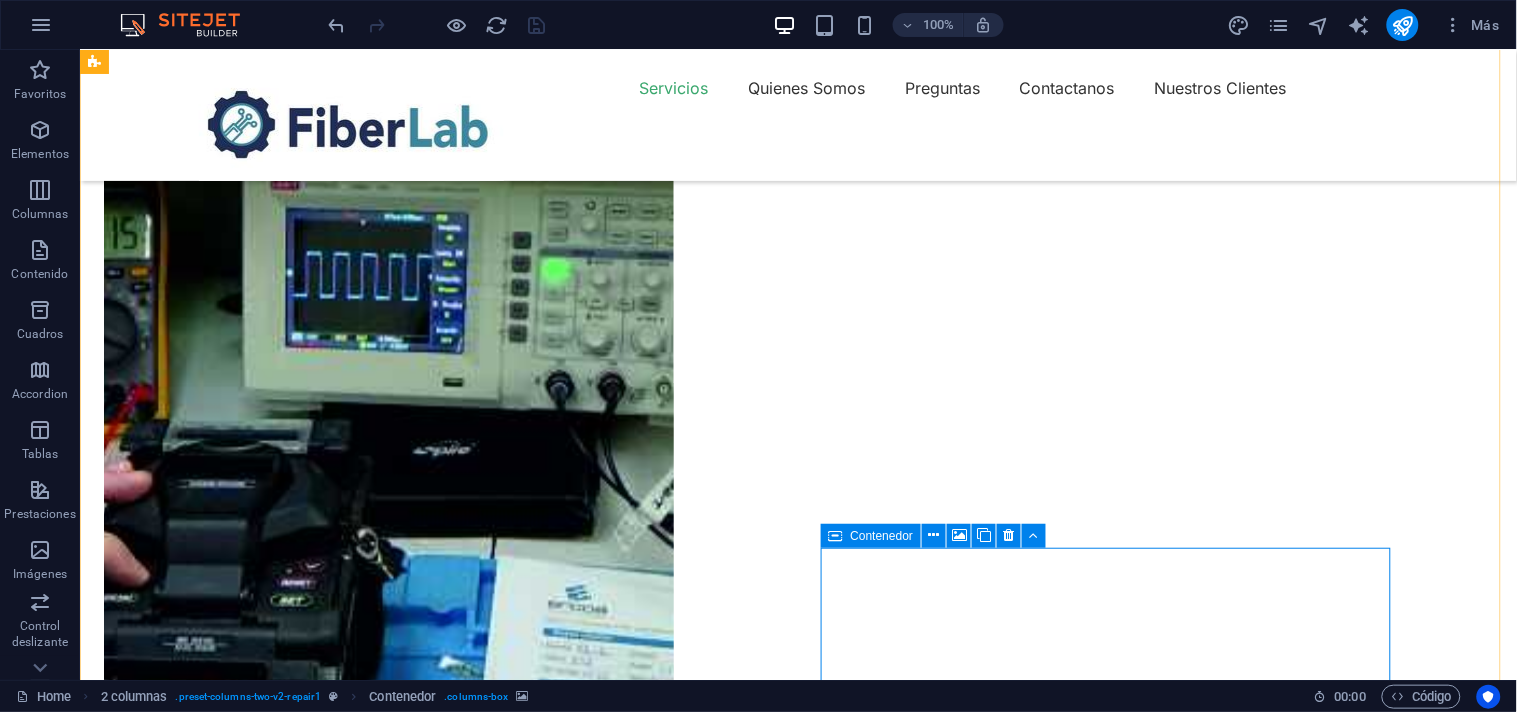 scroll, scrollTop: 1555, scrollLeft: 0, axis: vertical 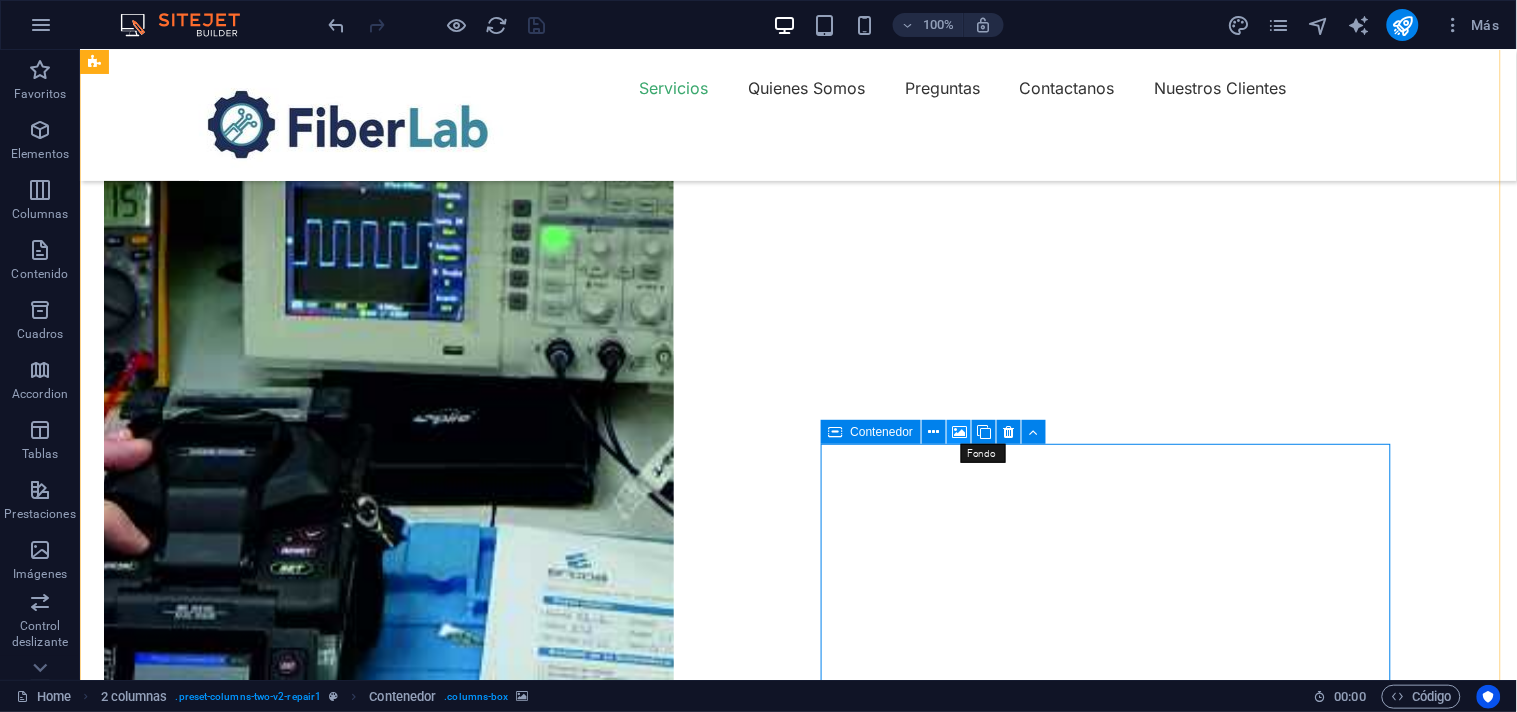 click at bounding box center [959, 432] 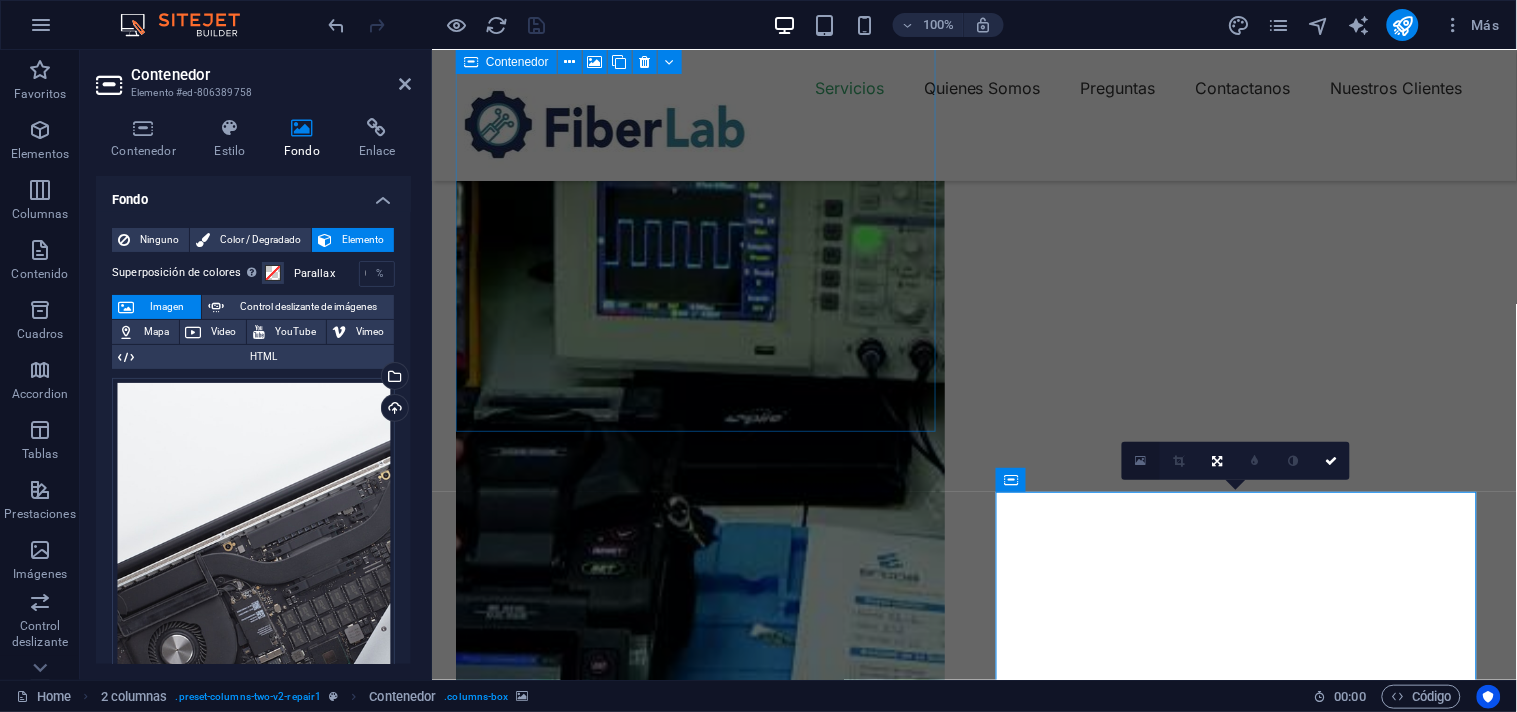 click at bounding box center (1141, 461) 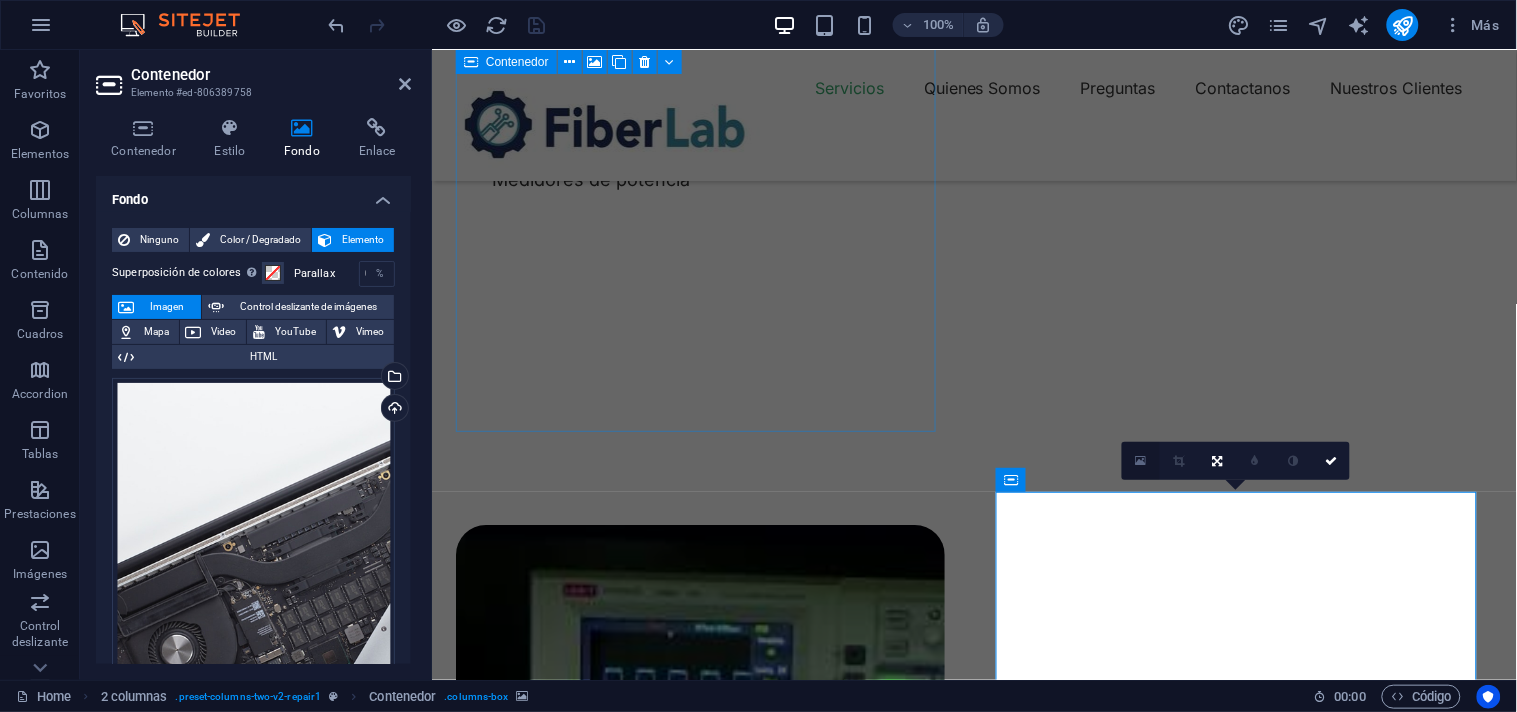 scroll, scrollTop: 1985, scrollLeft: 0, axis: vertical 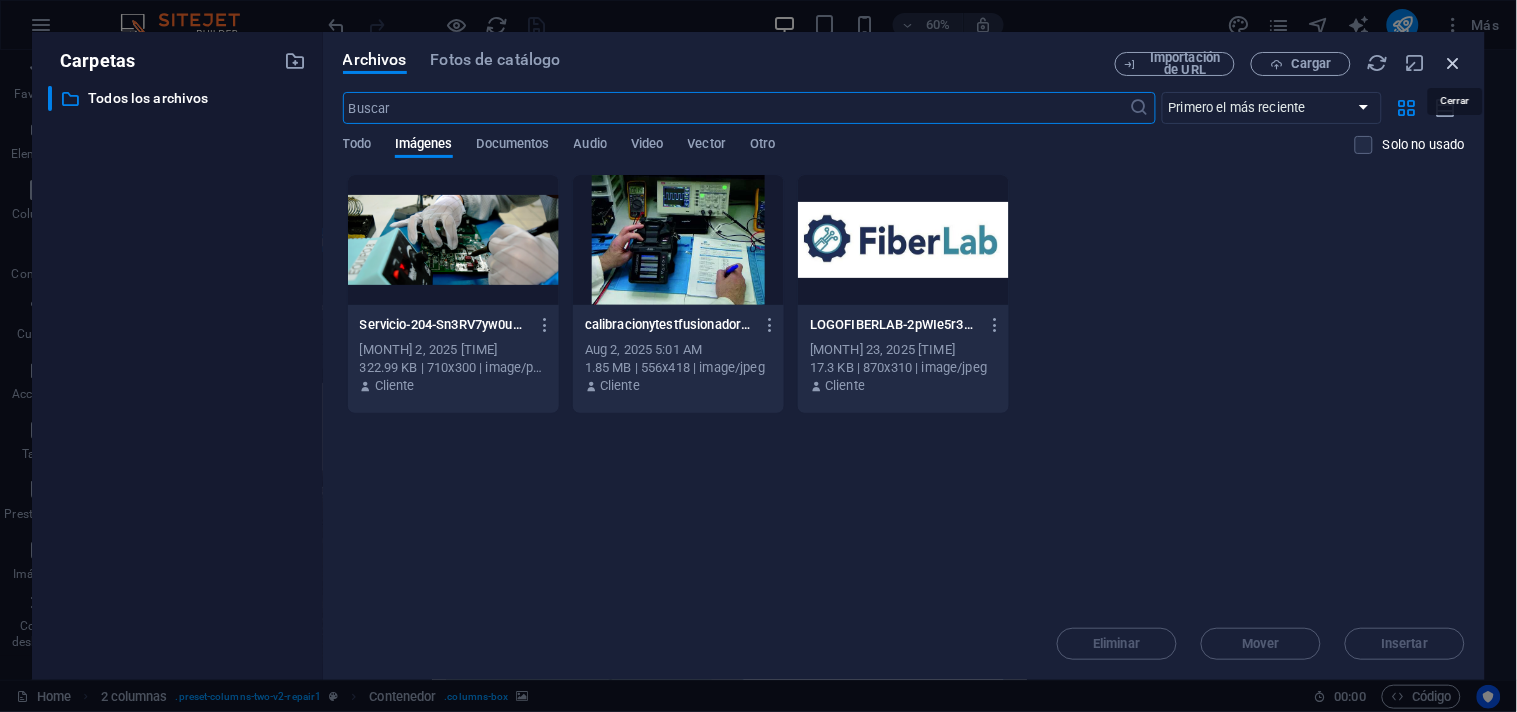click at bounding box center (1454, 63) 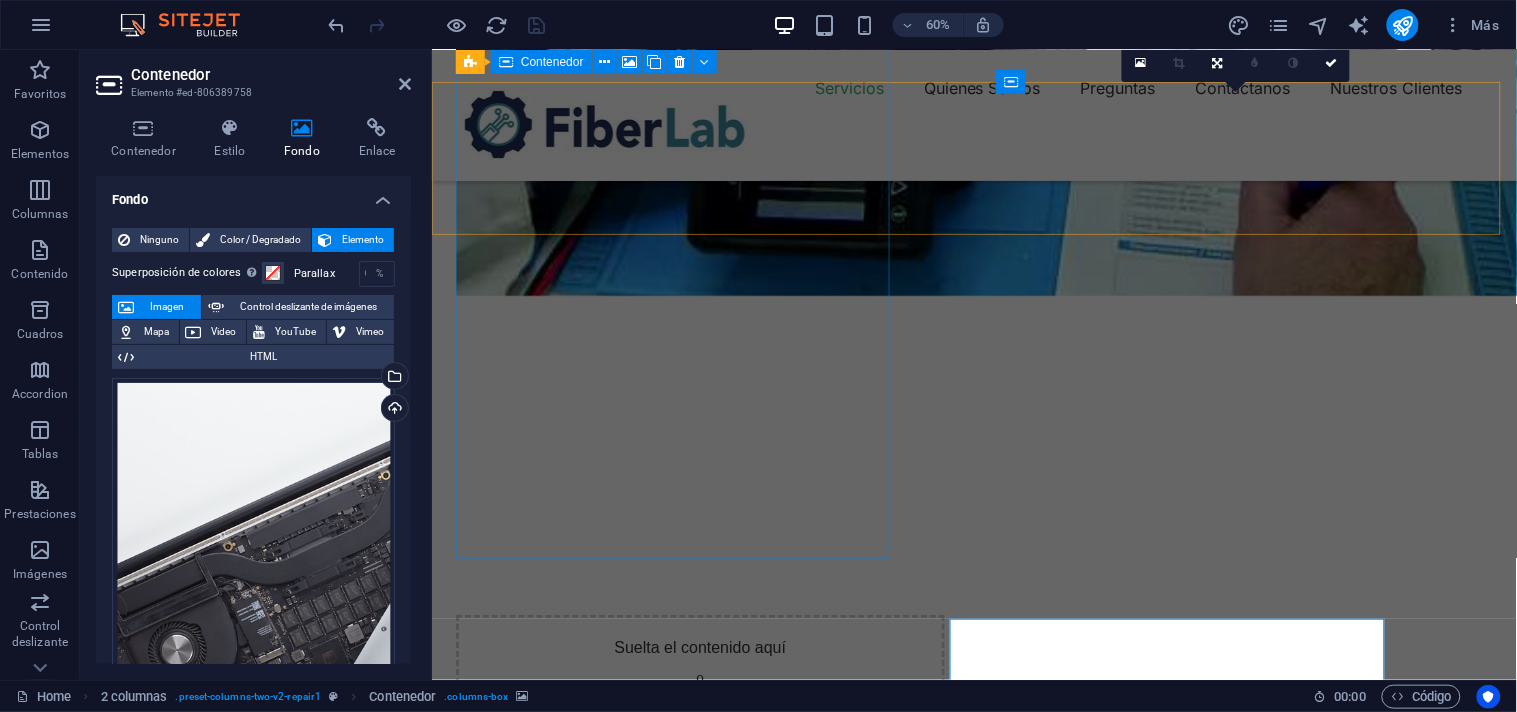 scroll, scrollTop: 1953, scrollLeft: 0, axis: vertical 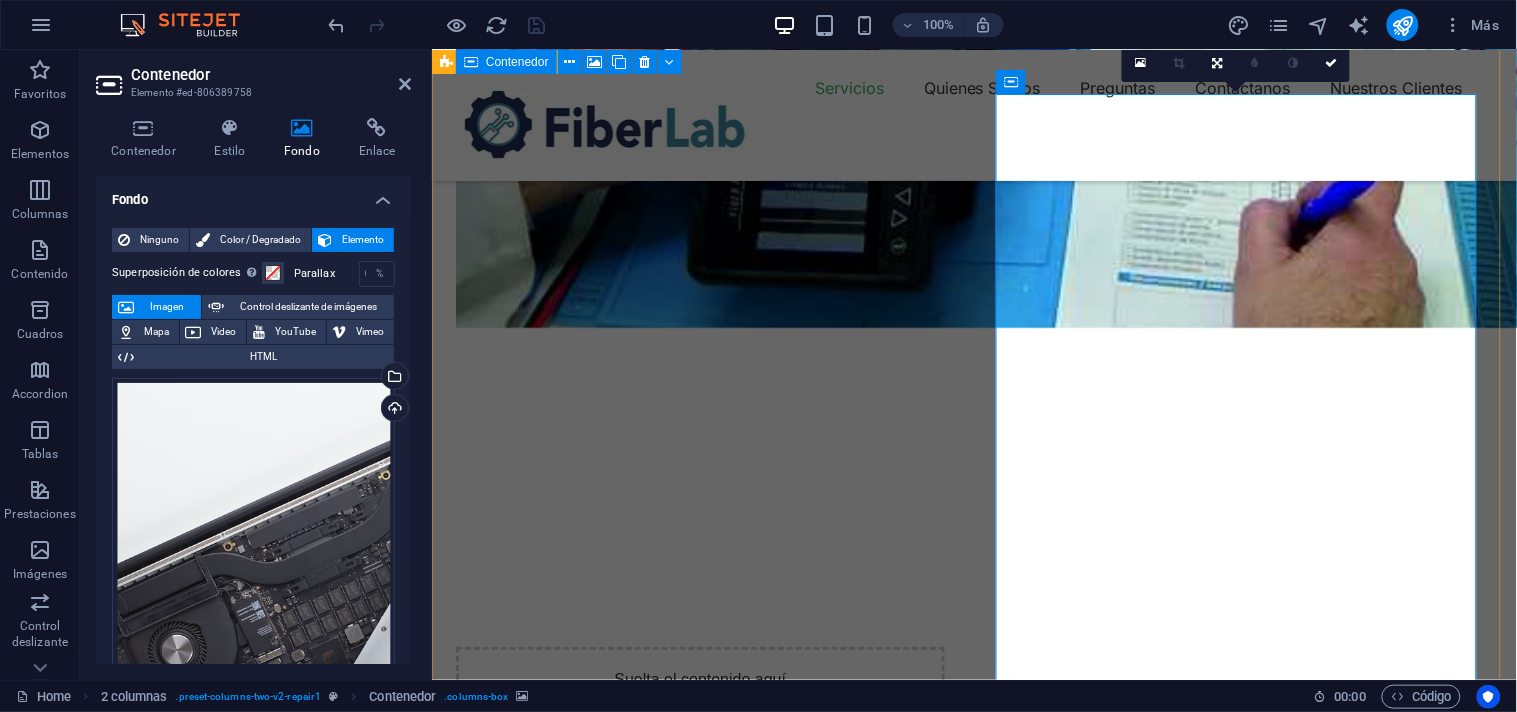 click at bounding box center (699, 3466) 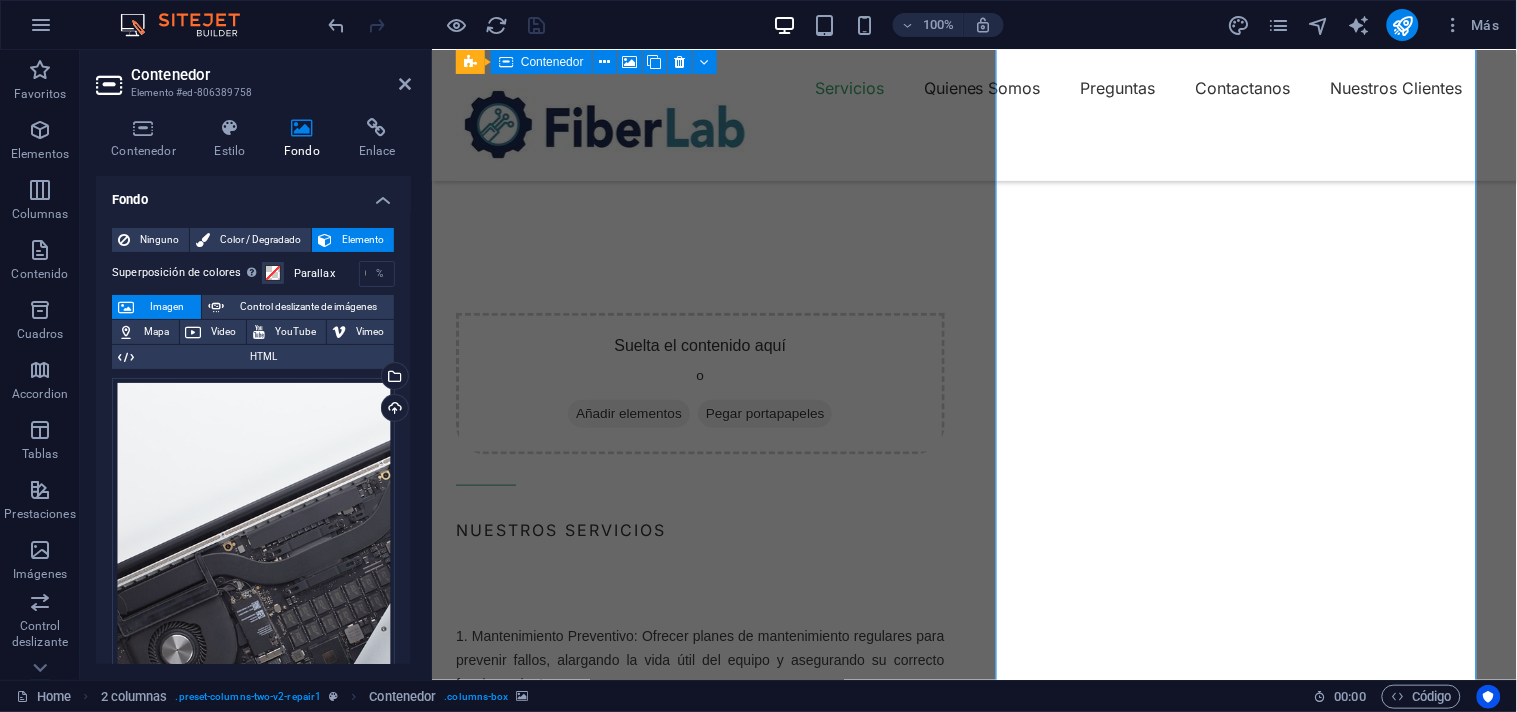 scroll, scrollTop: 2286, scrollLeft: 0, axis: vertical 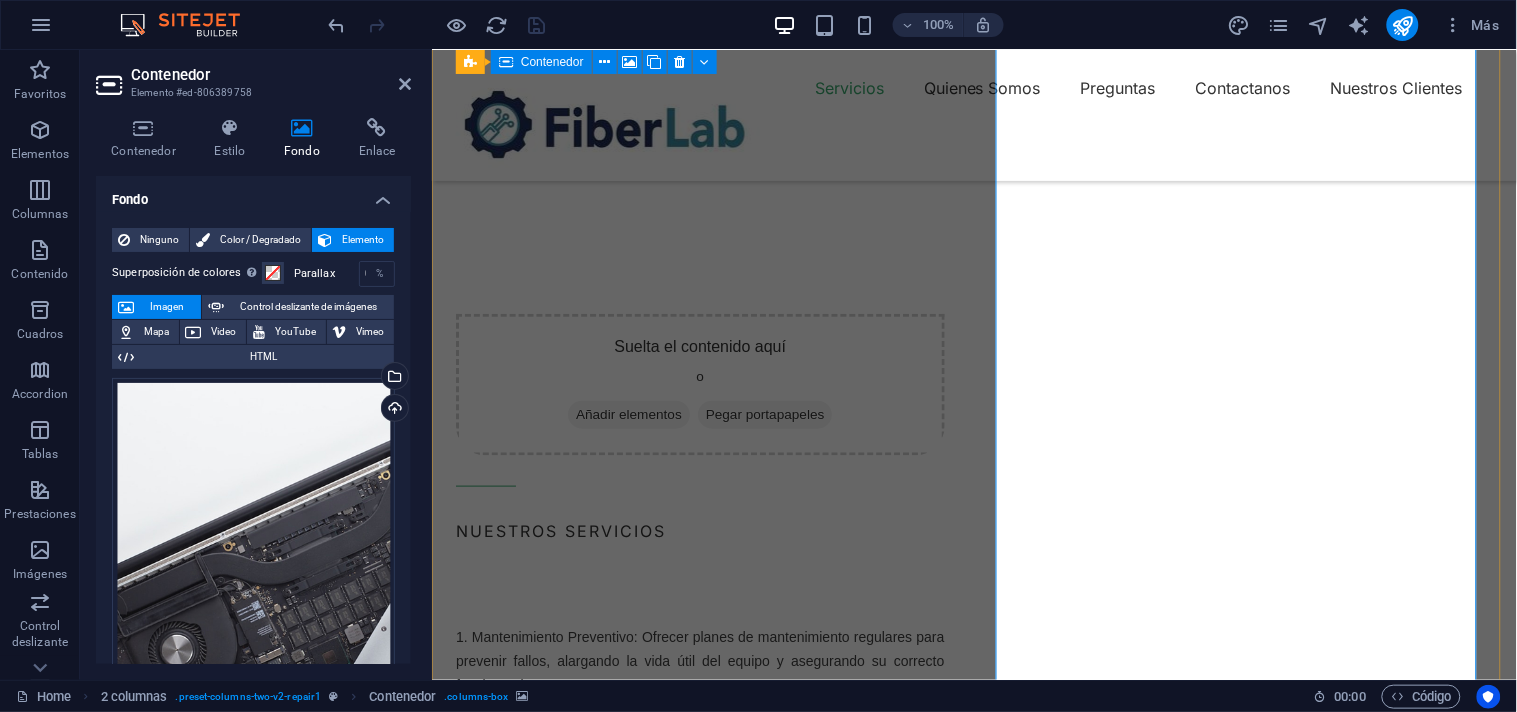 drag, startPoint x: 1207, startPoint y: 454, endPoint x: 1181, endPoint y: 512, distance: 63.560993 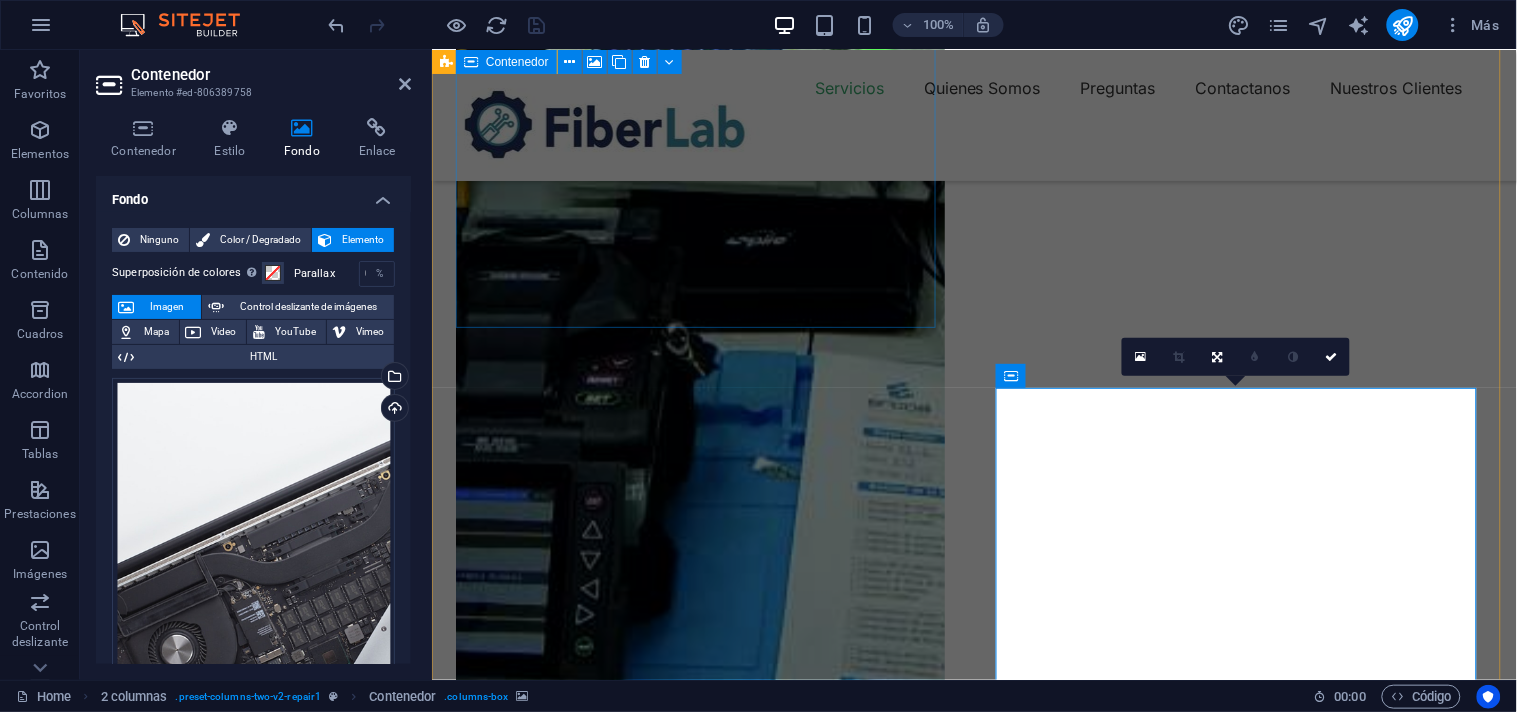 scroll, scrollTop: 1508, scrollLeft: 0, axis: vertical 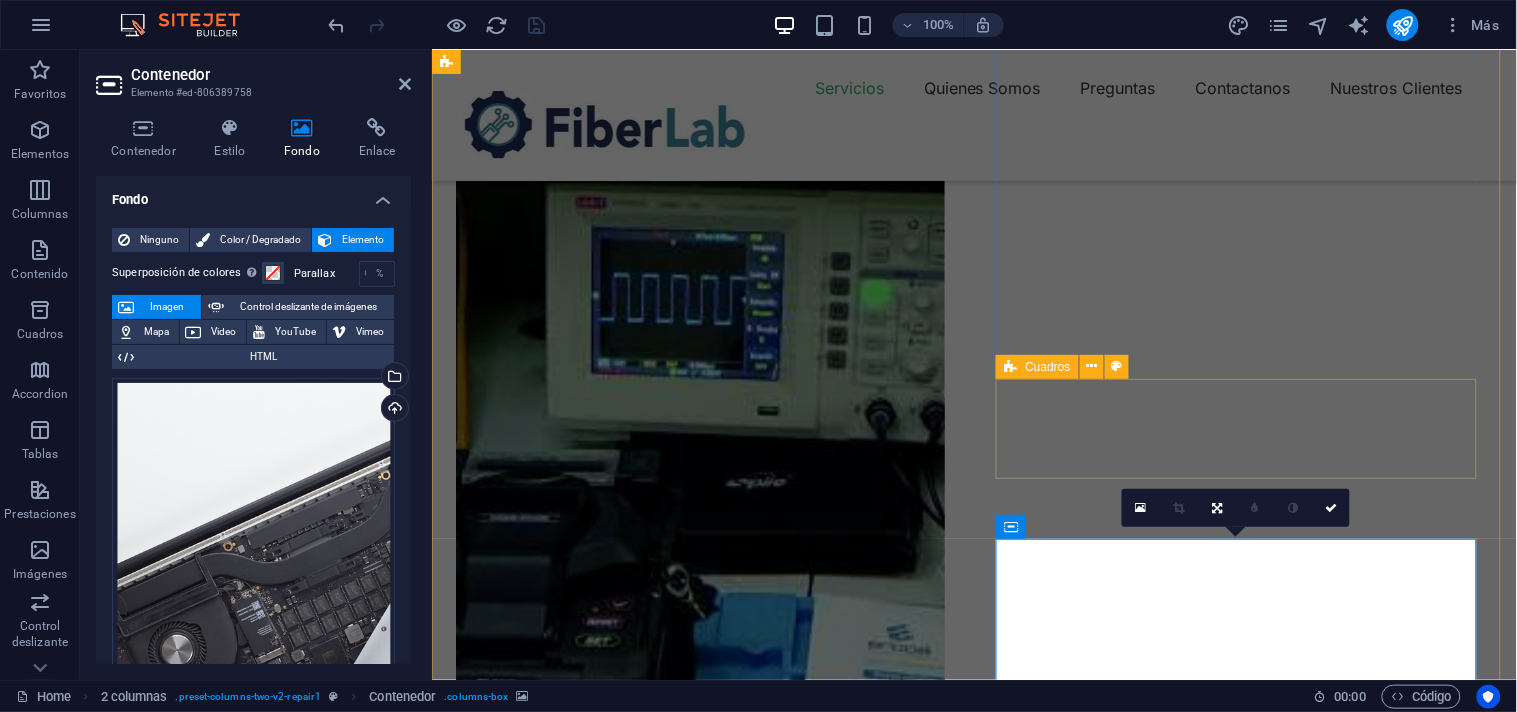 click at bounding box center [699, 2133] 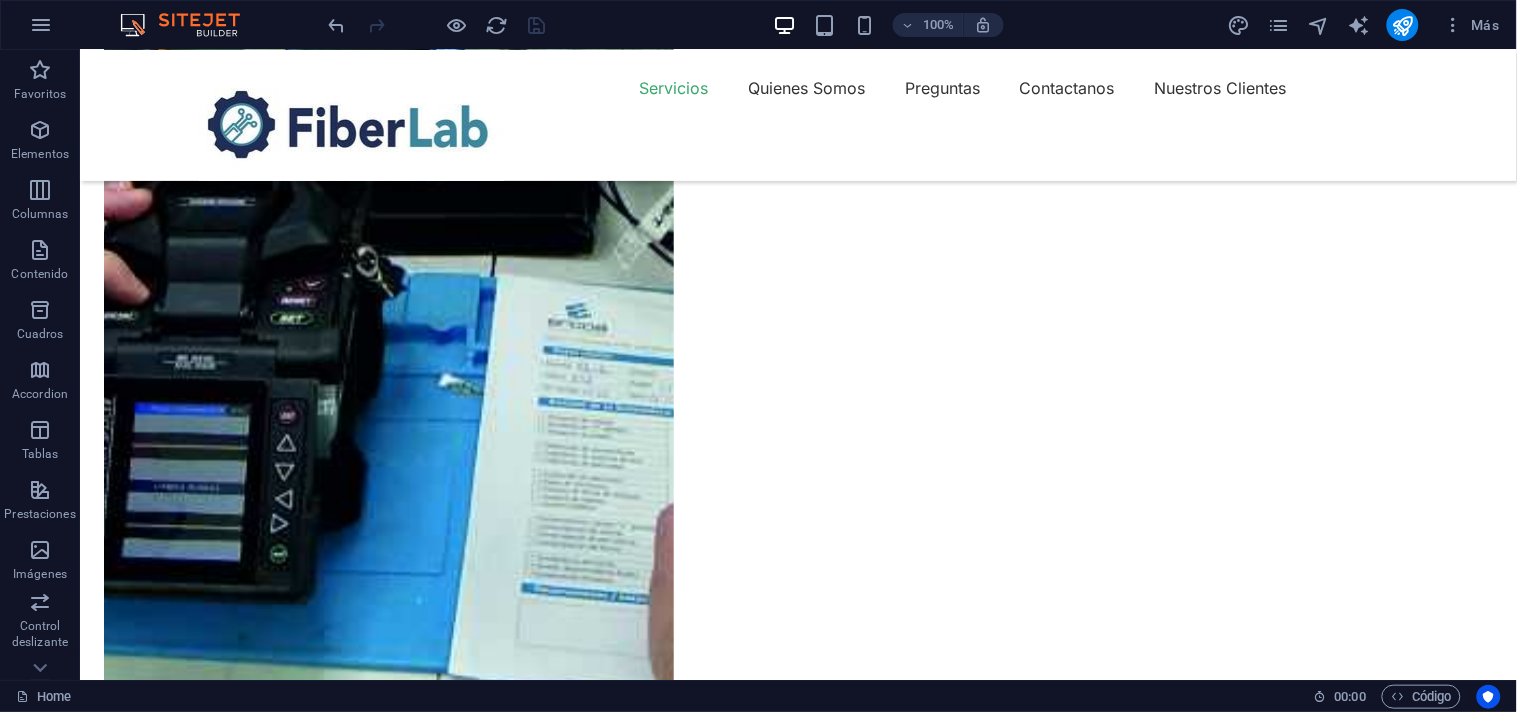 scroll, scrollTop: 2111, scrollLeft: 0, axis: vertical 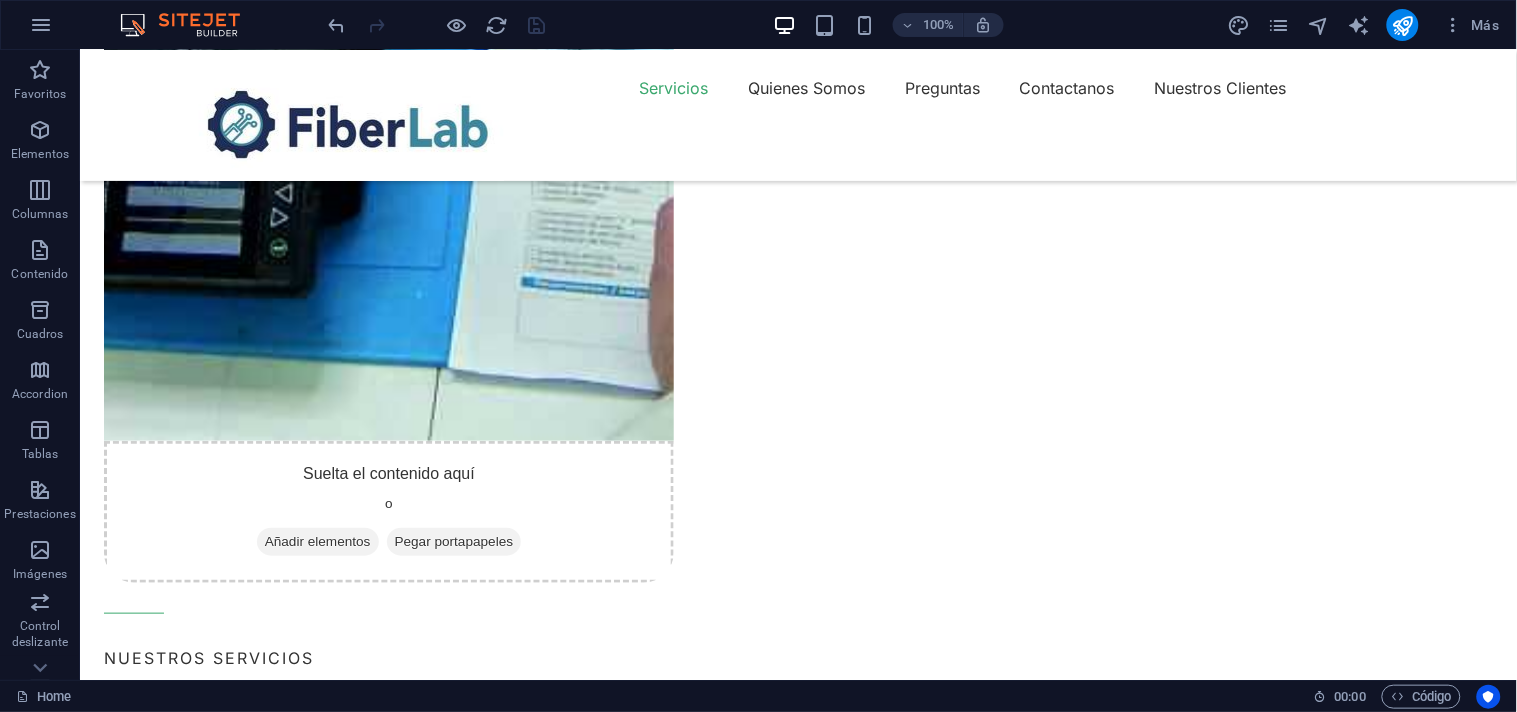 click at bounding box center (388, 3075) 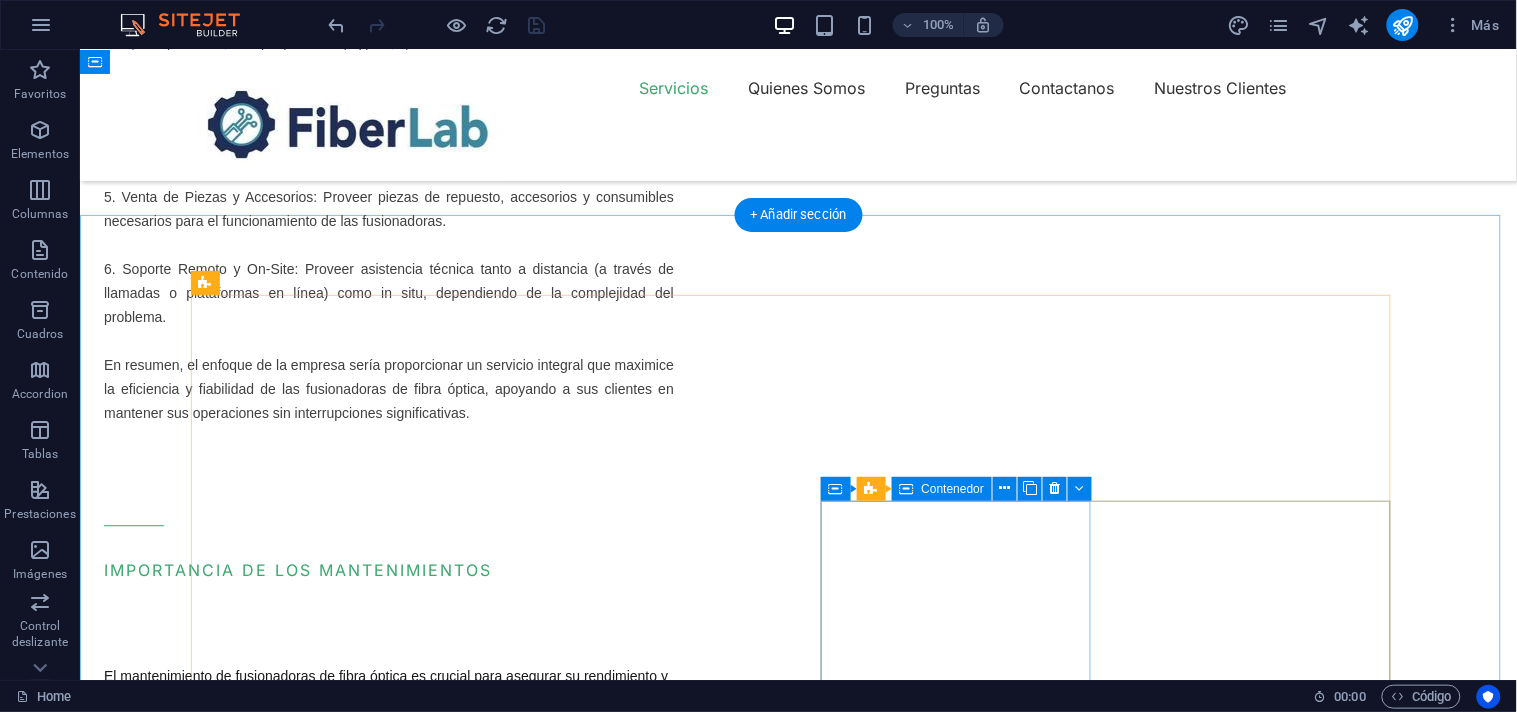 scroll, scrollTop: 2888, scrollLeft: 0, axis: vertical 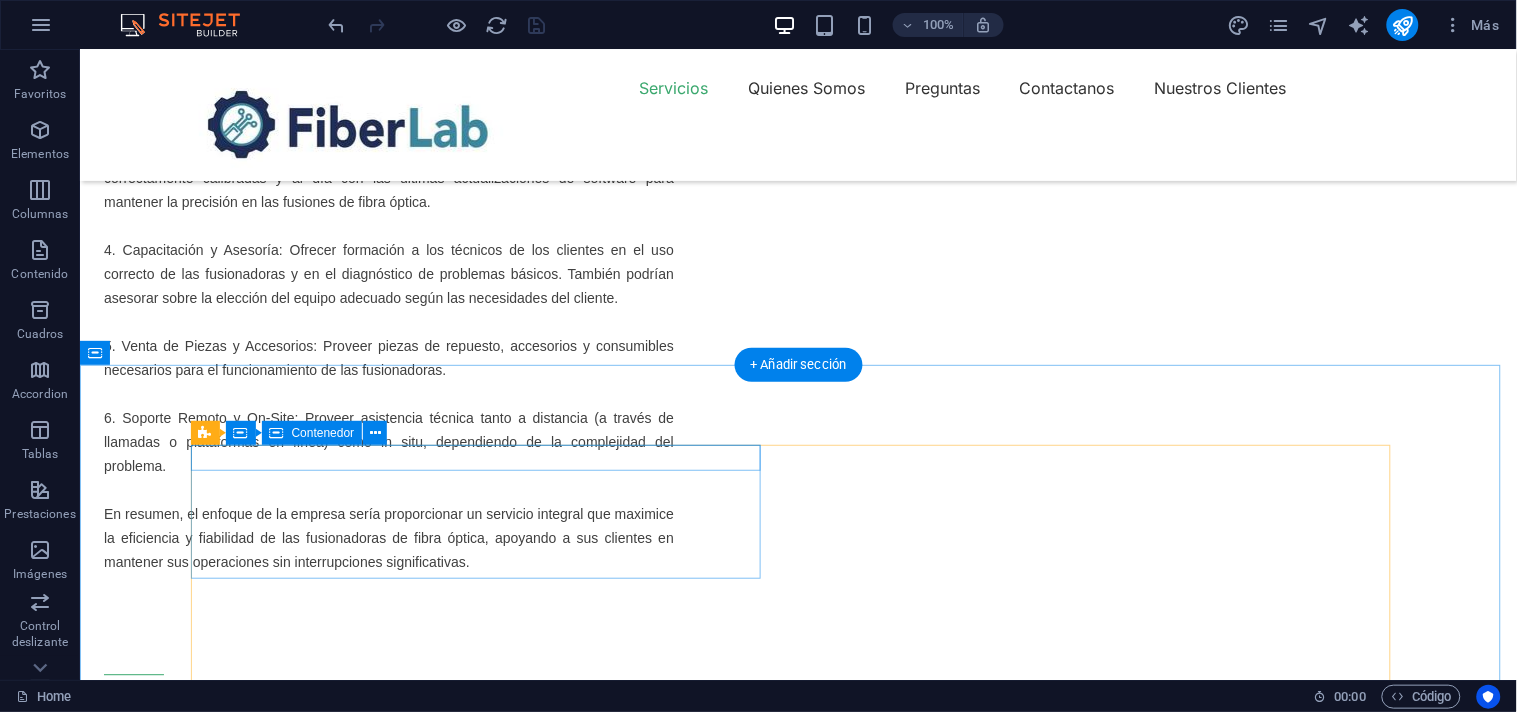 click on "WHY US" at bounding box center (483, 3256) 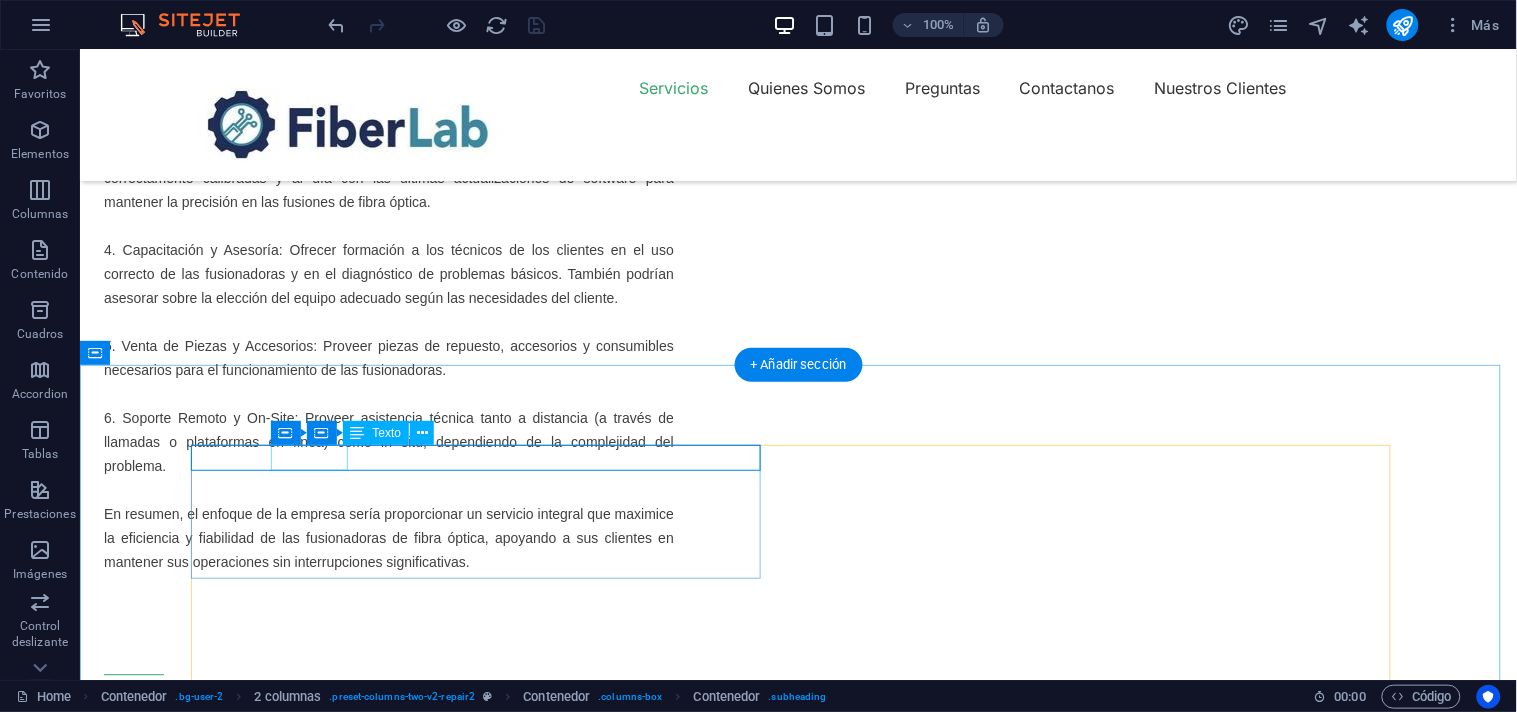 click on "WHY US" at bounding box center [483, 3273] 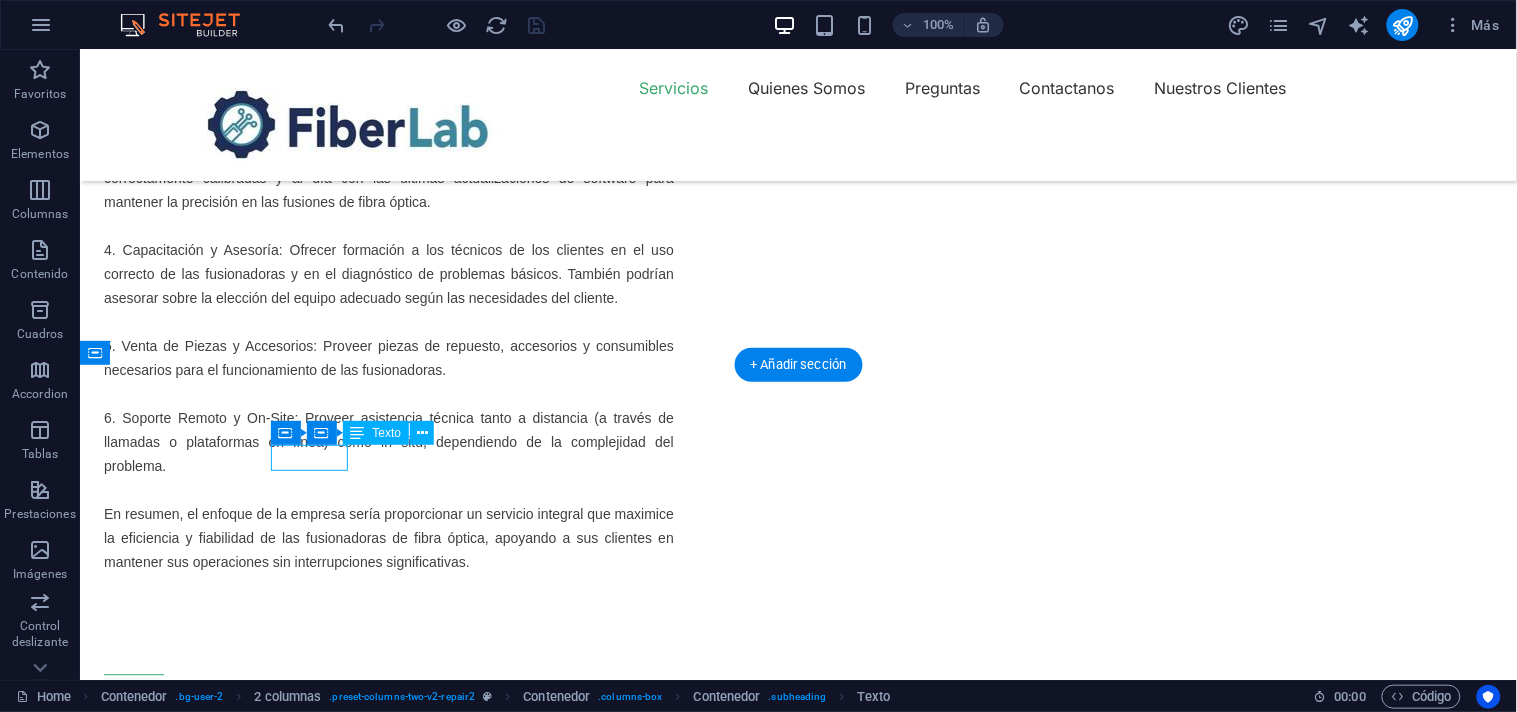 click on "WHY US" at bounding box center [483, 3273] 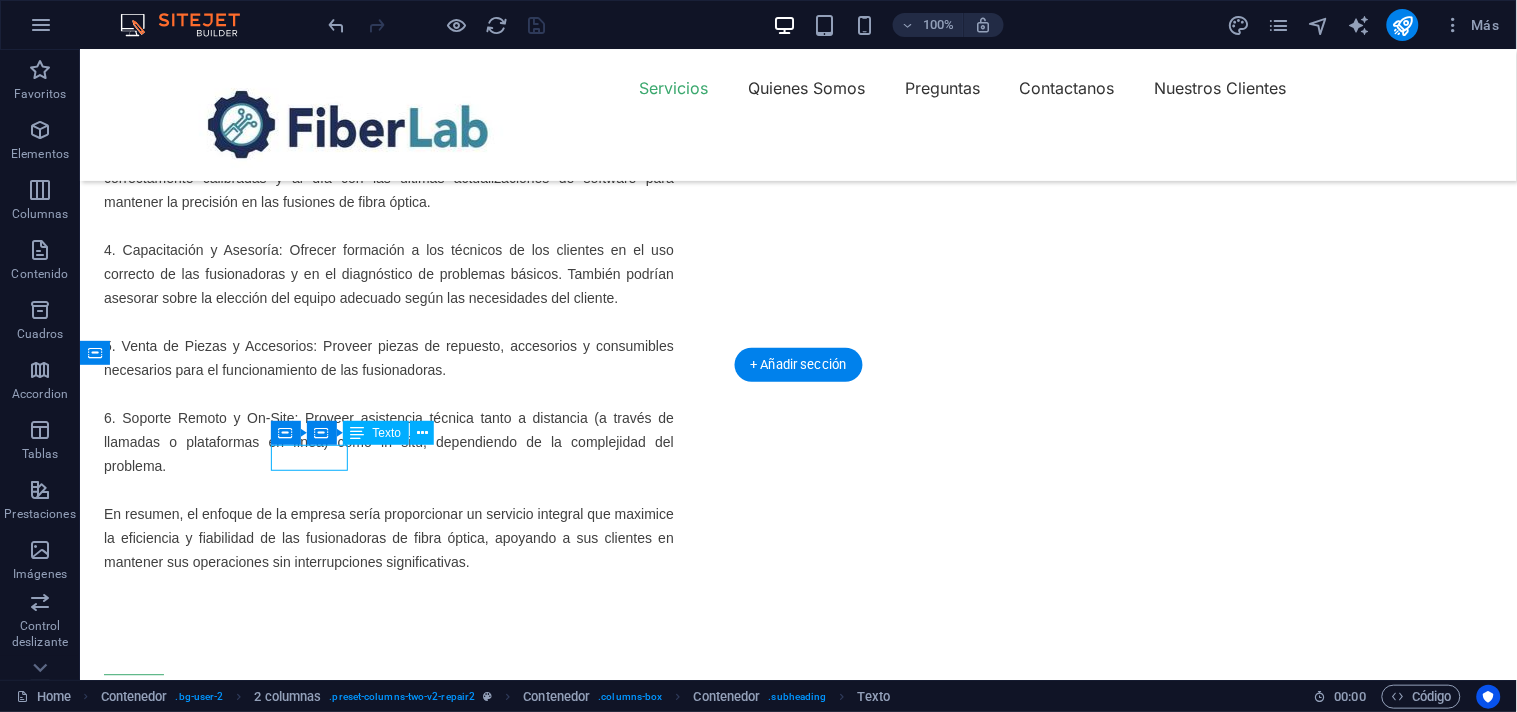 click on "WHY US" at bounding box center (483, 3273) 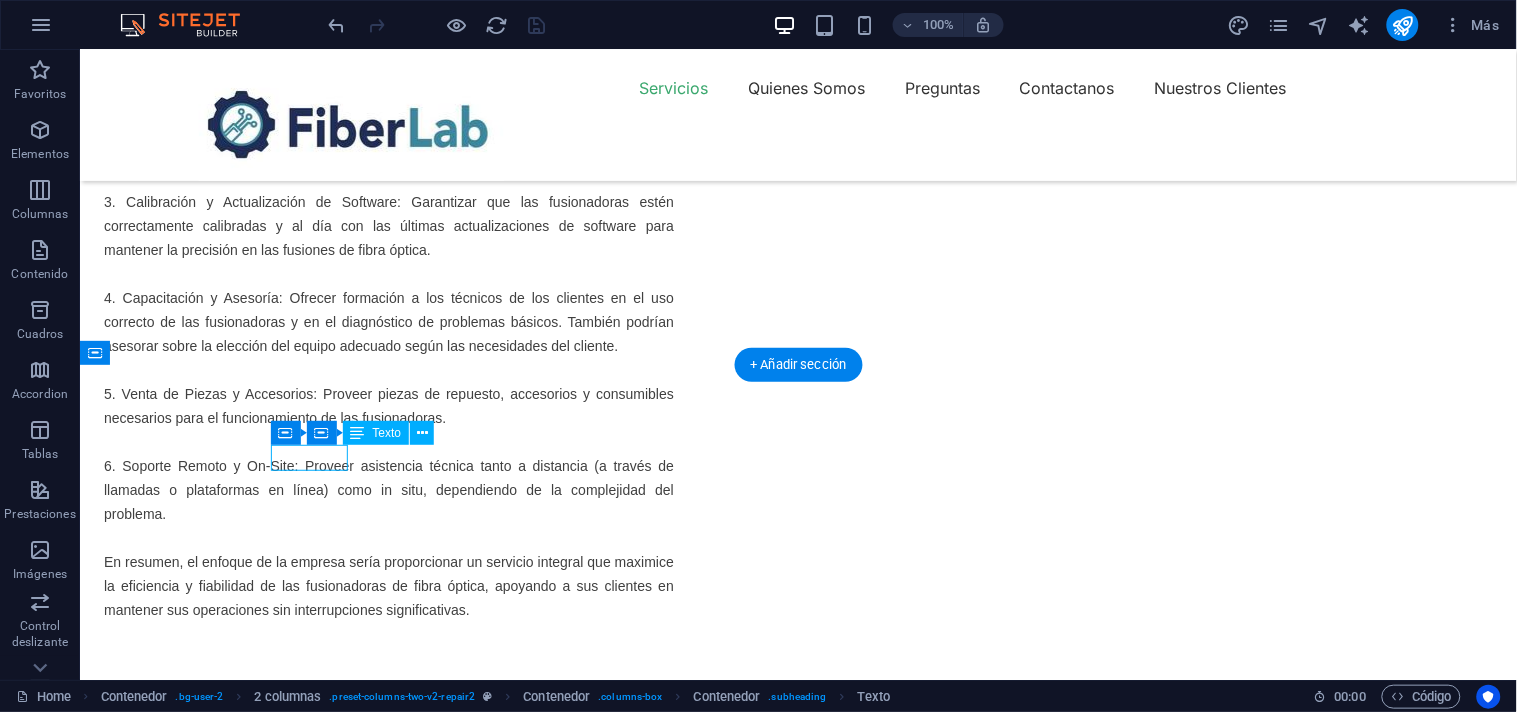 scroll, scrollTop: 3014, scrollLeft: 0, axis: vertical 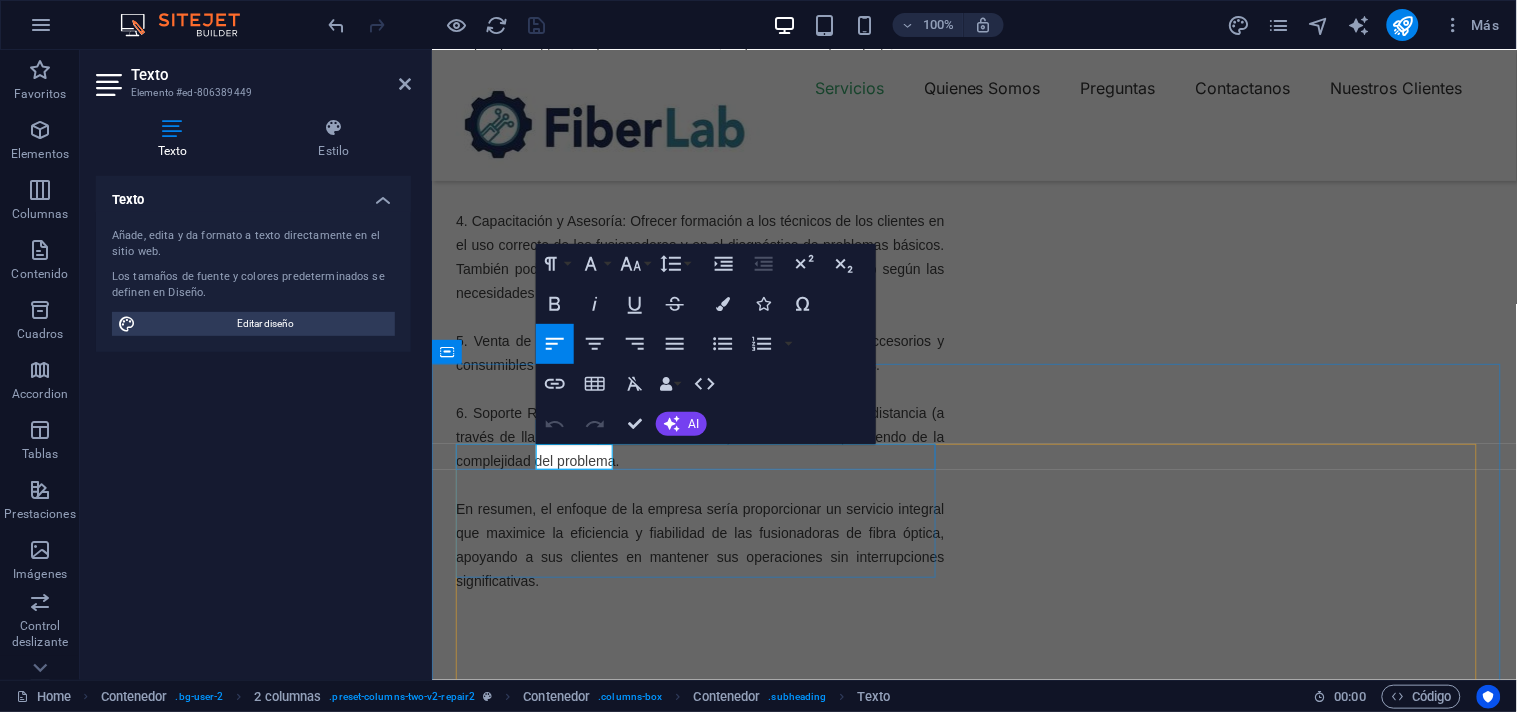click on "WHY US" at bounding box center [494, 3418] 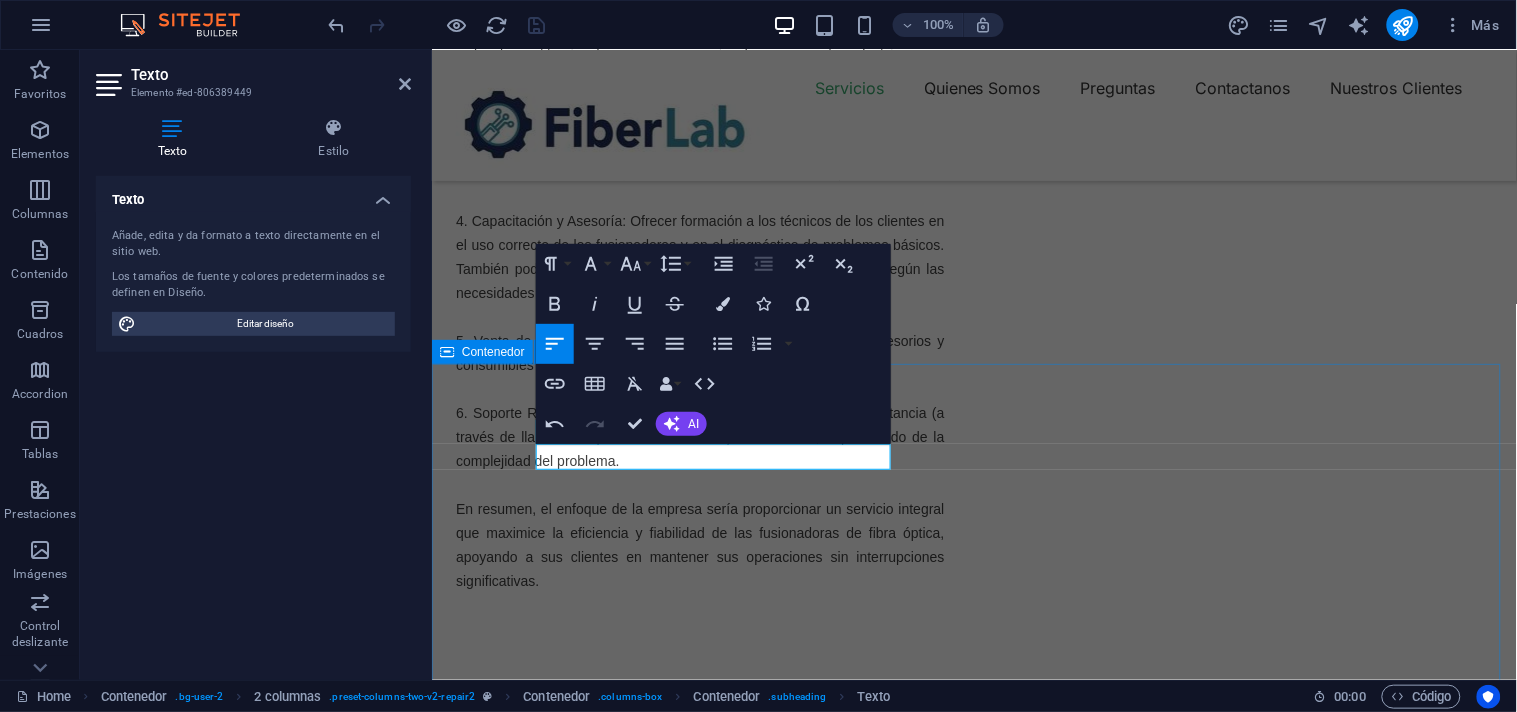 click on "MARCAS CON LAS QUE TRABAJAMOS Trusted Service With Affordable Price 32 + Years Experience 15 + Professional Team 2649 + Client Satisfication Suelta el contenido aquí o  Añadir elementos  Pegar portapapeles Experienced Turpis nisl praesent tempor congue magna neque amet. Reliable Turpis nisl praesent tempor congue magna neque amet. High-quality Turpis nisl praesent tempor congue magna neque amet. Flexible Turpis nisl praesent tempor congue magna neque amet." at bounding box center (973, 4521) 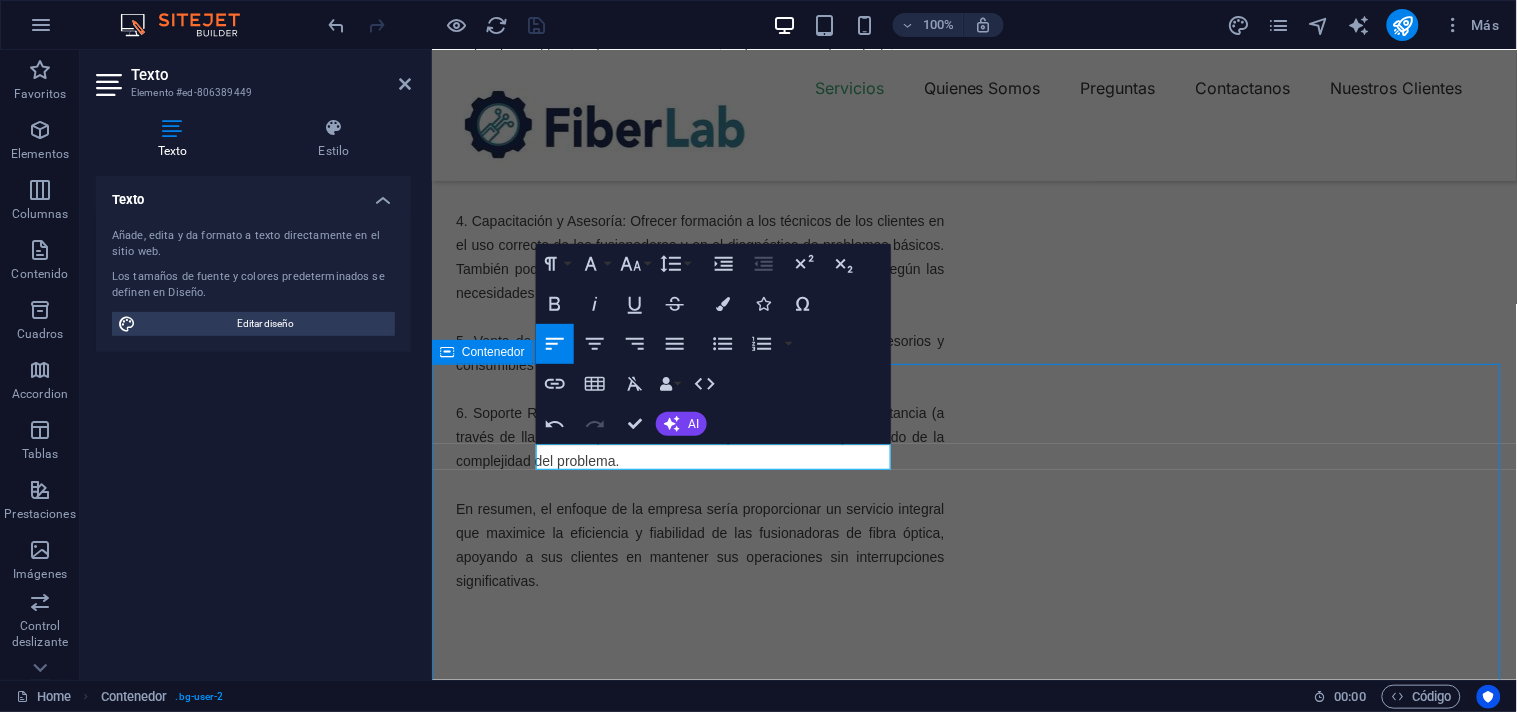 scroll, scrollTop: 2890, scrollLeft: 0, axis: vertical 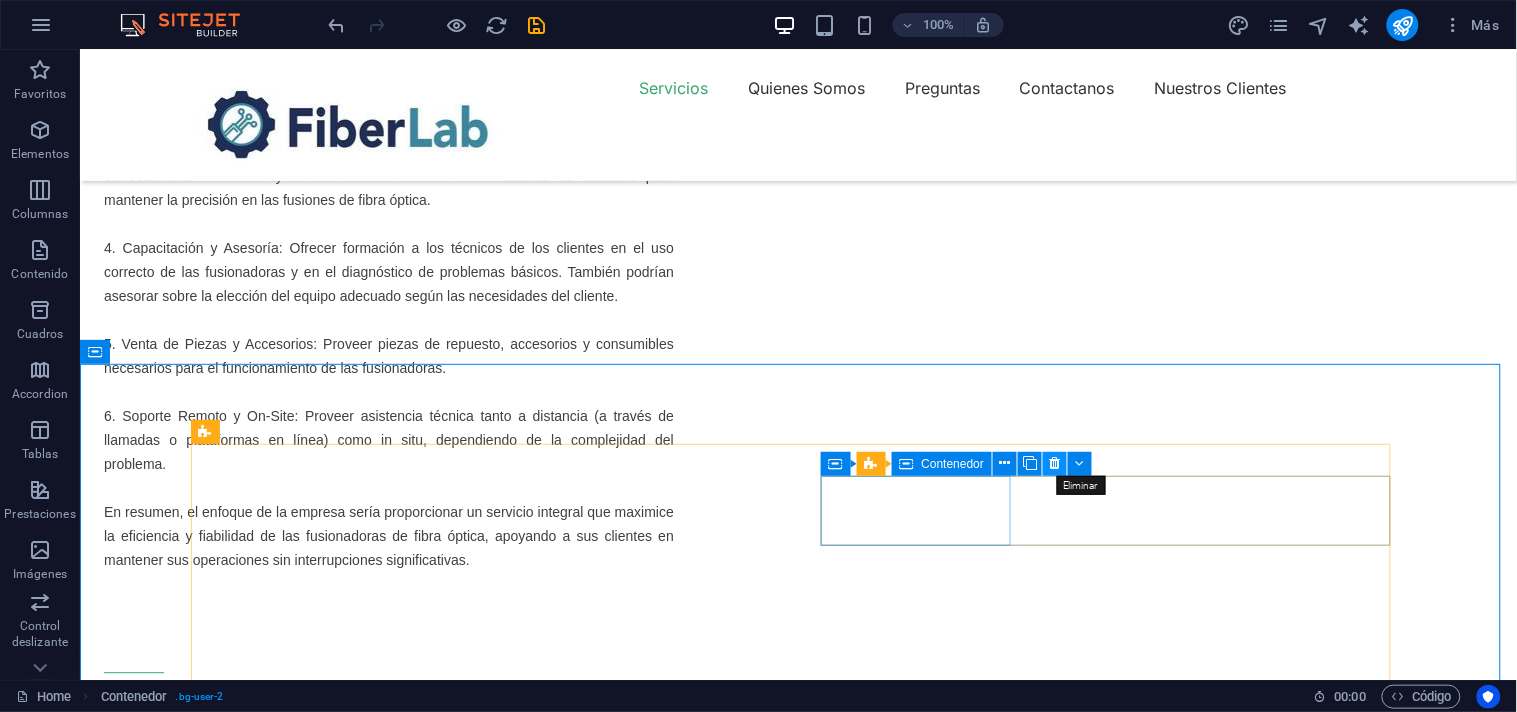 click at bounding box center [1055, 463] 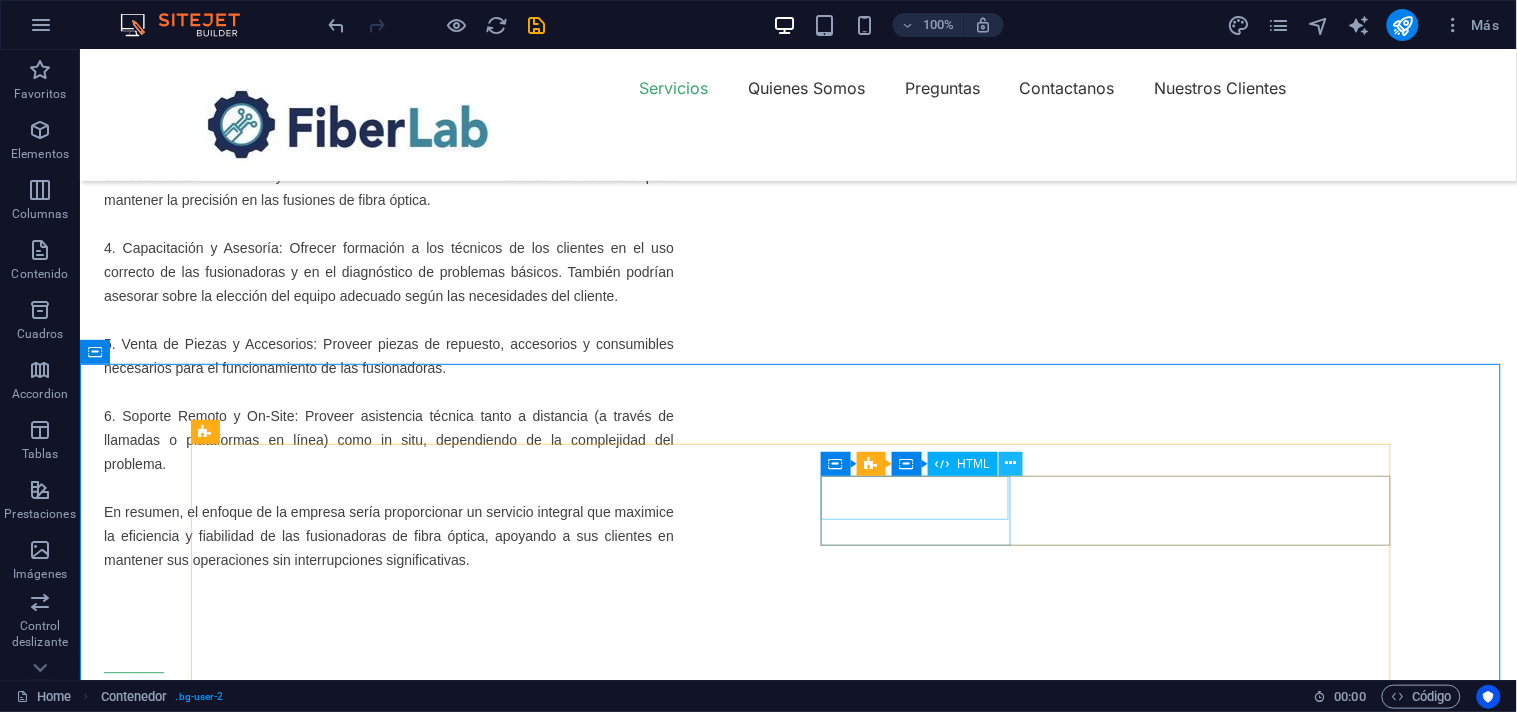 click at bounding box center (1011, 463) 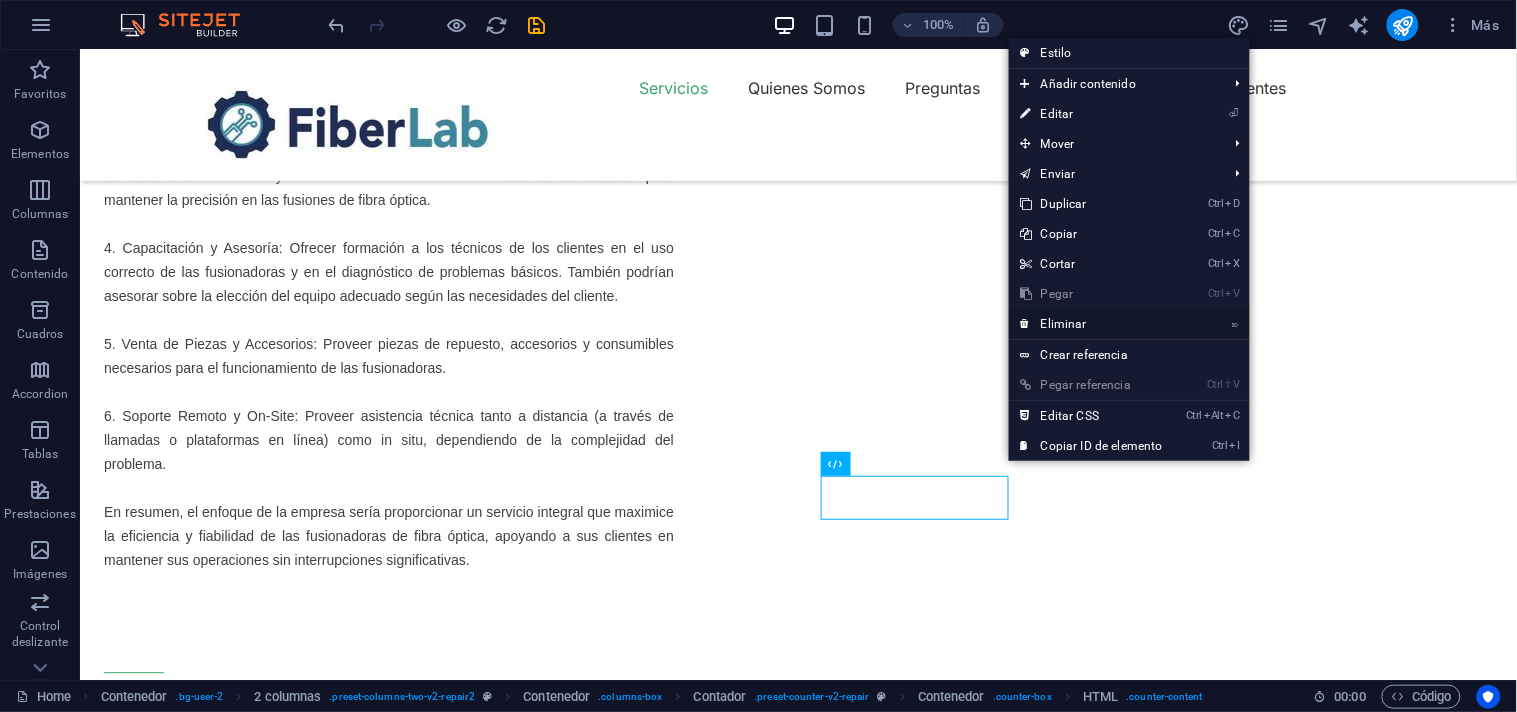 click on "⌦  Eliminar" at bounding box center [1092, 324] 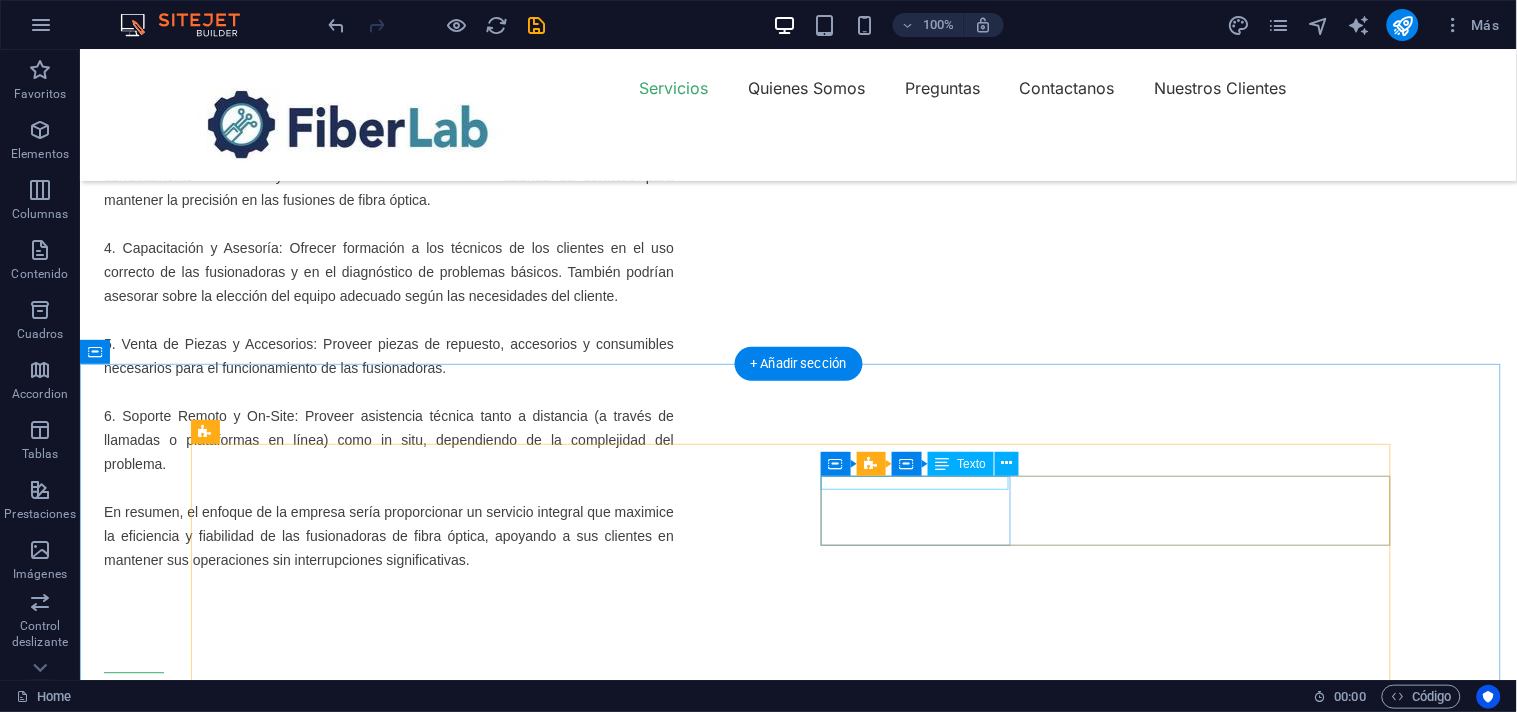 click on "Professional Team" at bounding box center (292, 3429) 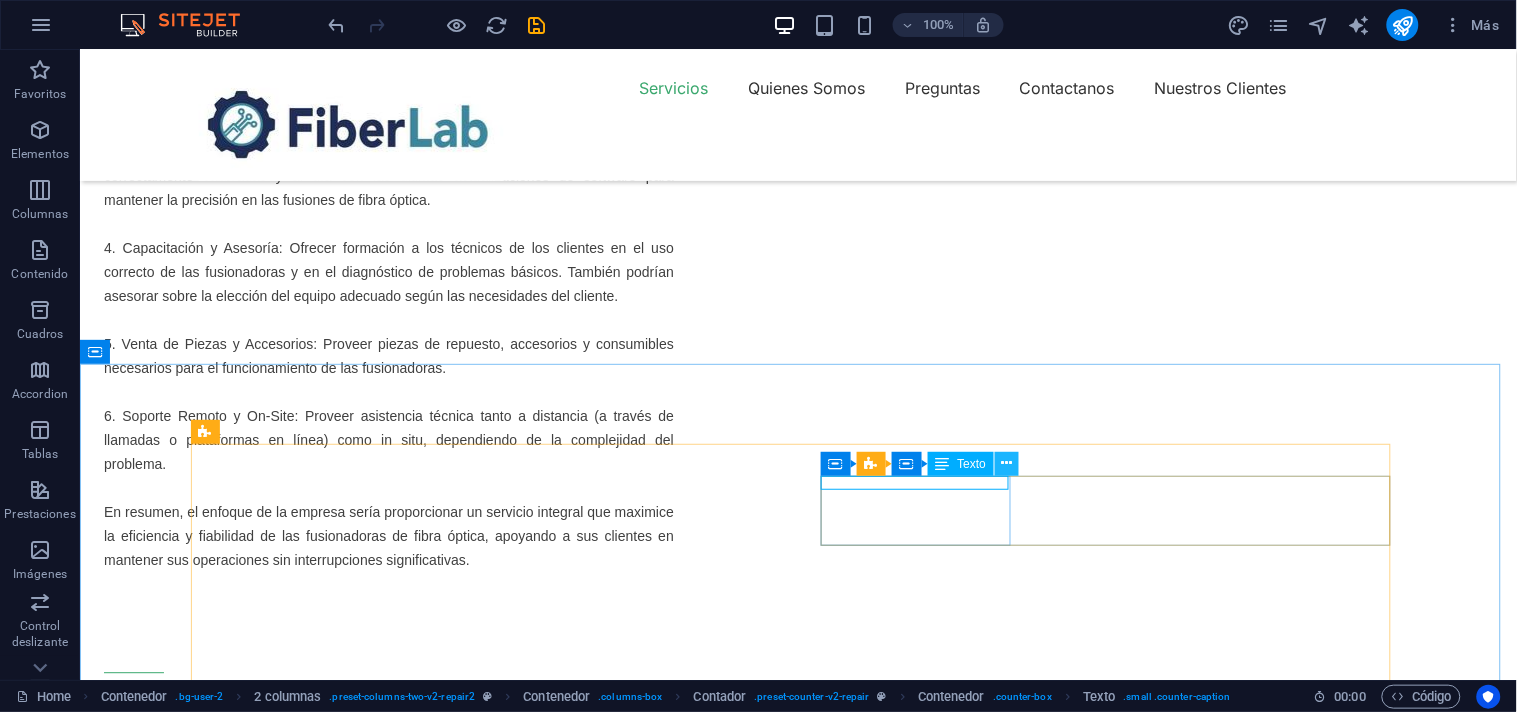 click at bounding box center (1007, 464) 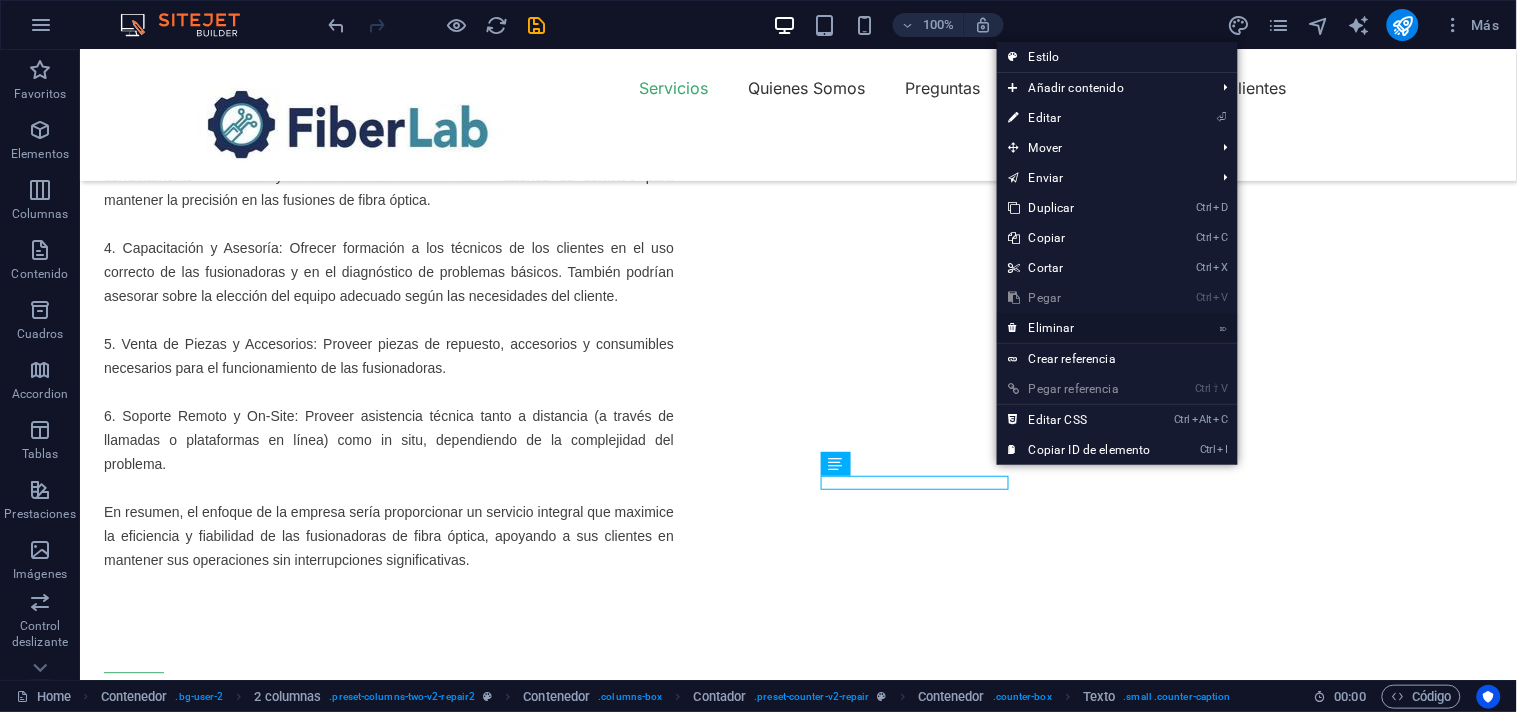 click on "⌦  Eliminar" at bounding box center (1080, 328) 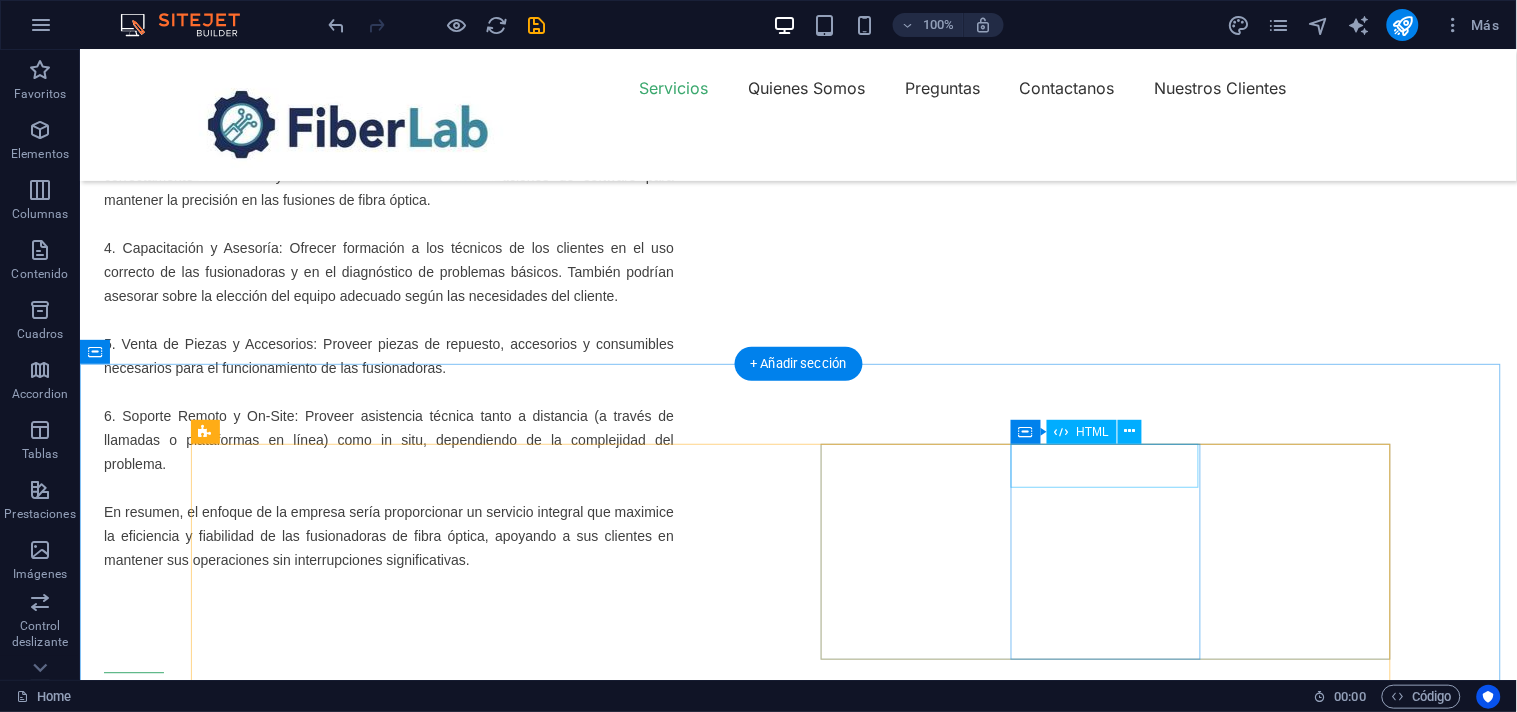 click on "2649 +" at bounding box center [292, 3642] 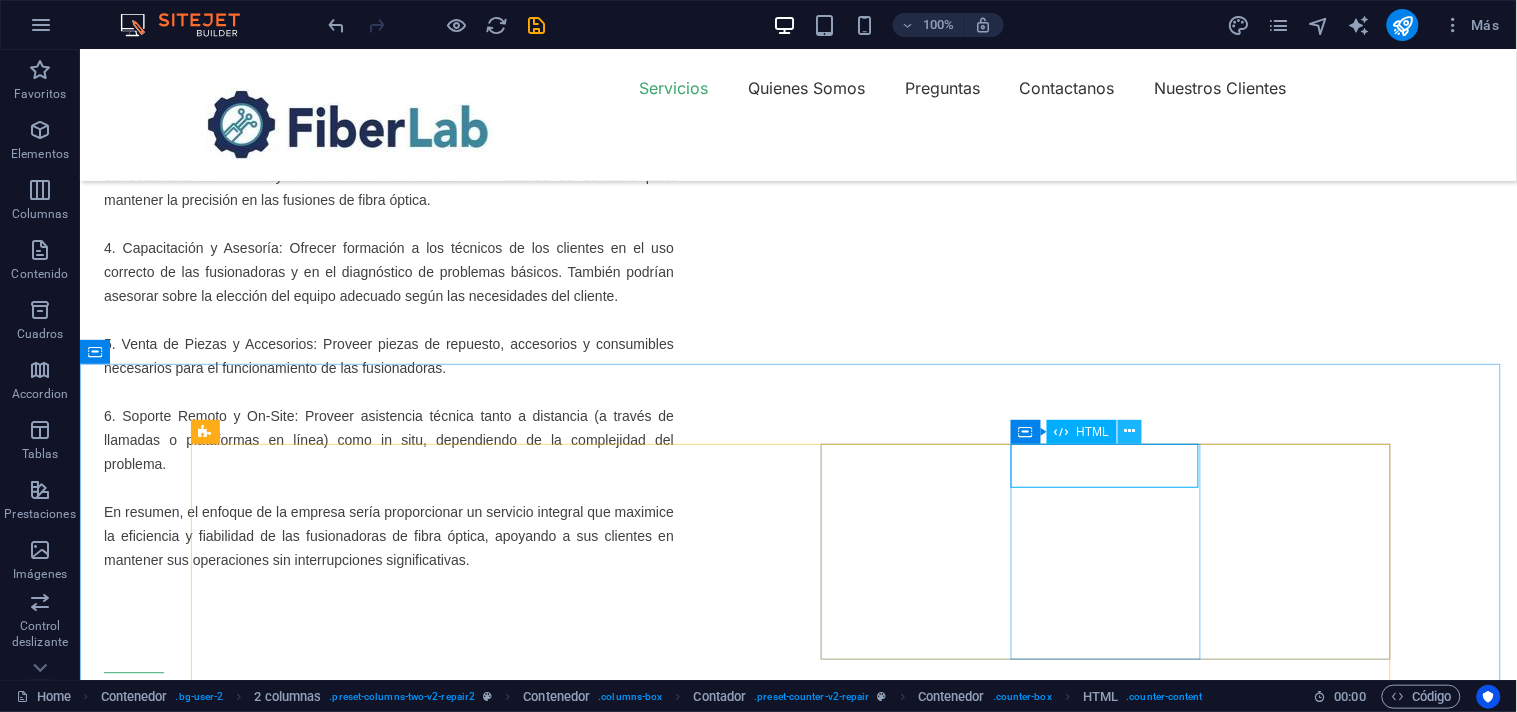click at bounding box center (1130, 432) 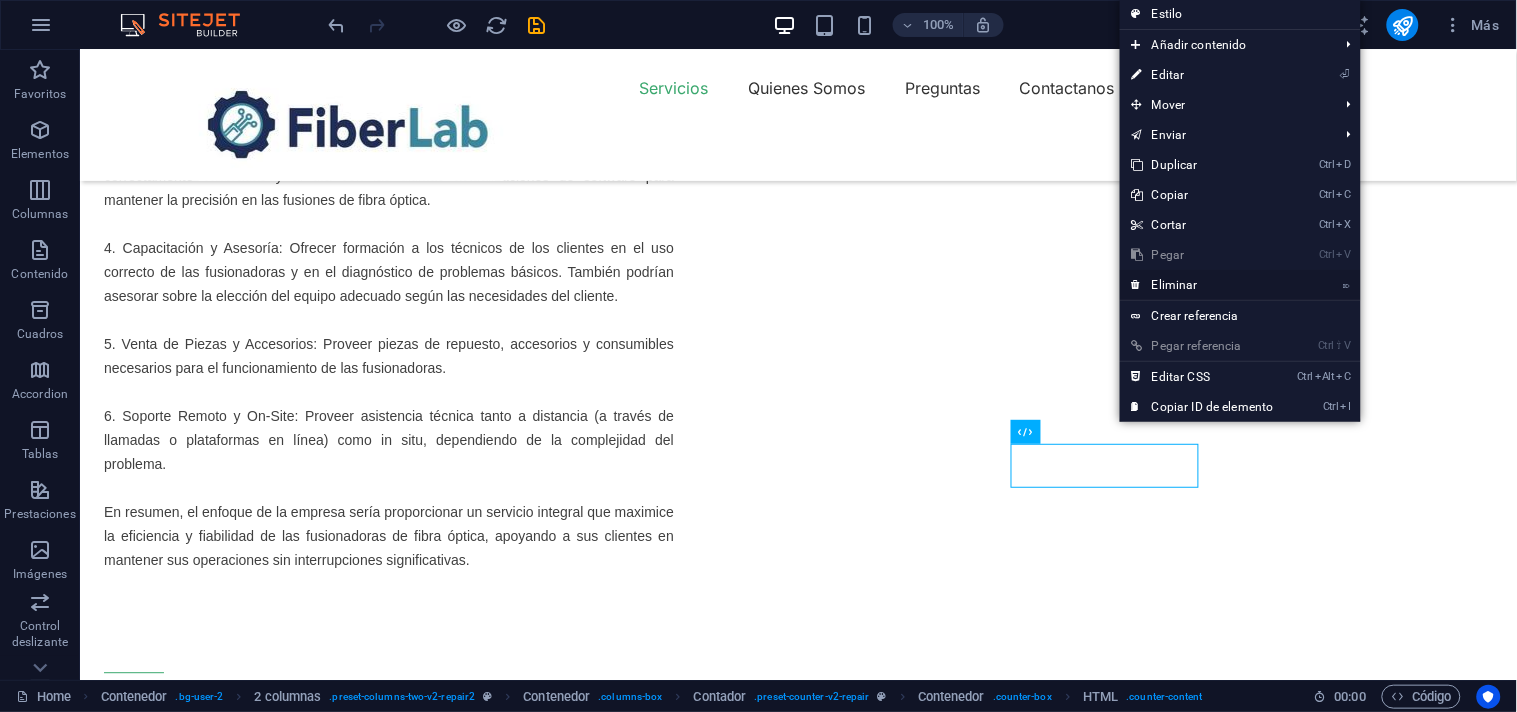 click on "⌦  Eliminar" at bounding box center [1203, 285] 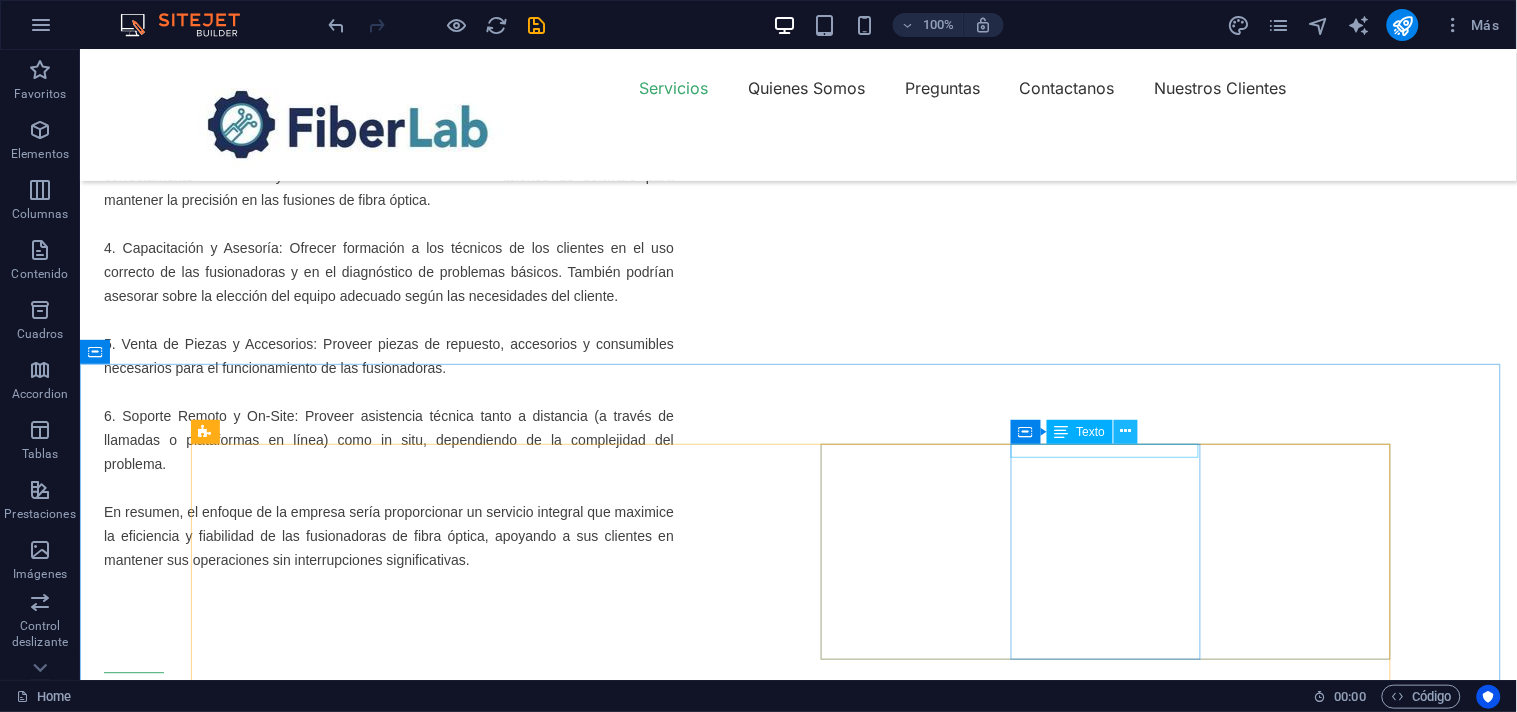 click at bounding box center (1126, 431) 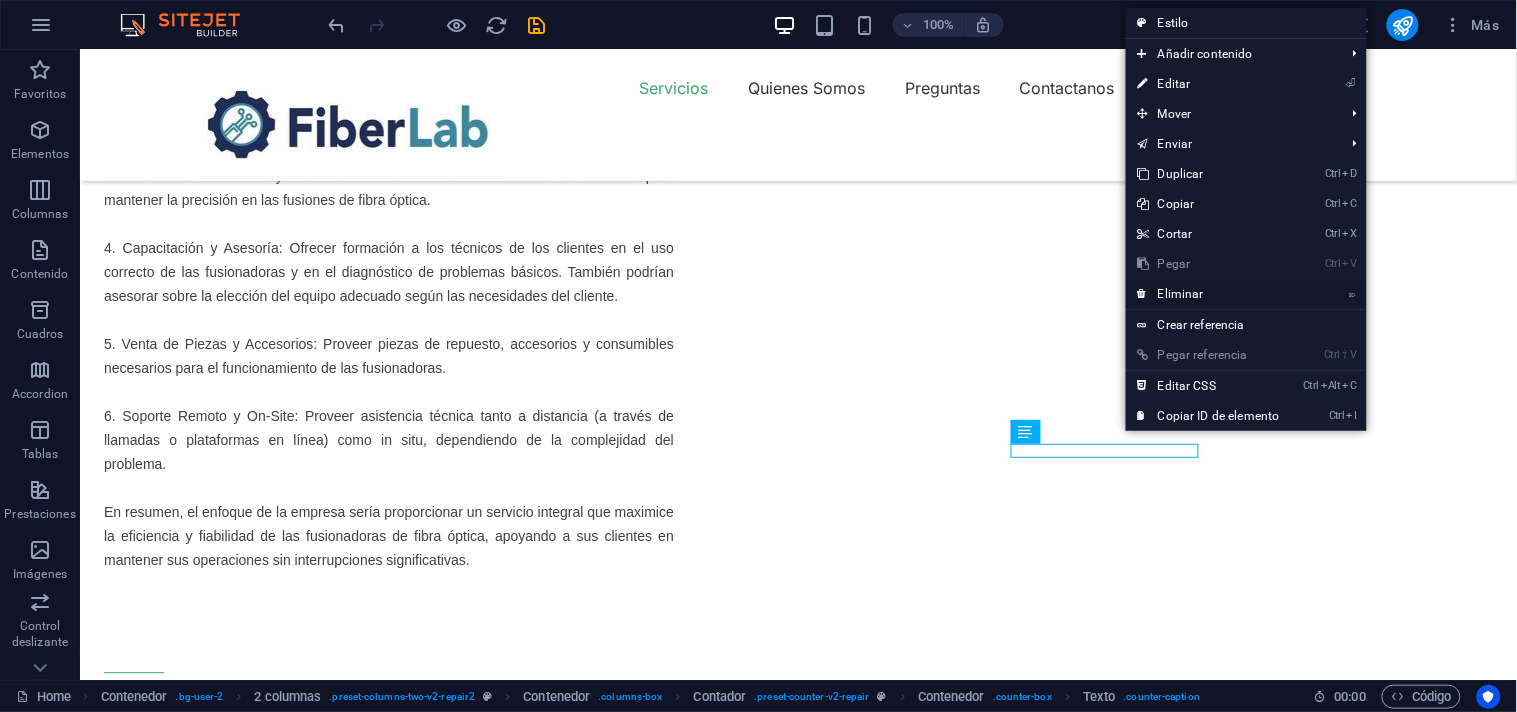 click on "⌦  Eliminar" at bounding box center [1209, 294] 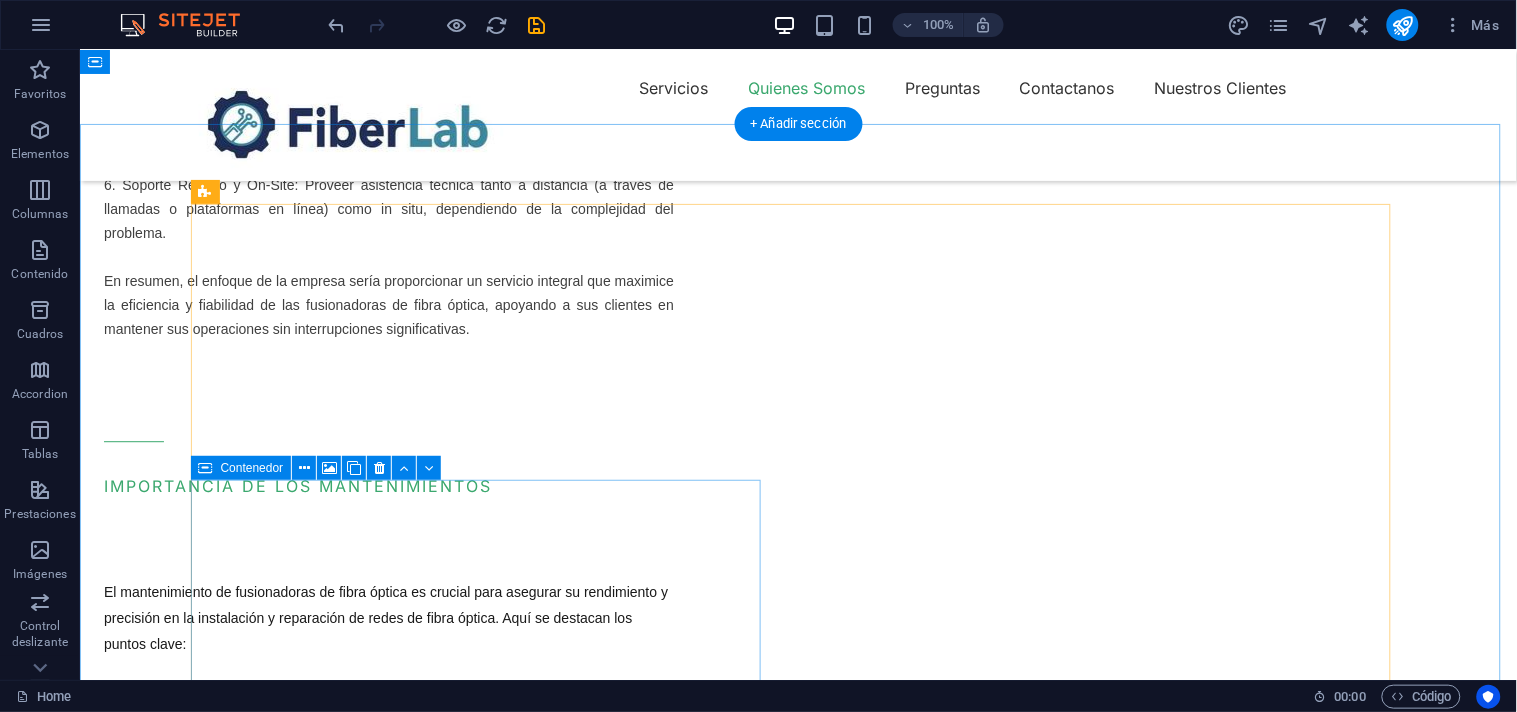 scroll, scrollTop: 3112, scrollLeft: 0, axis: vertical 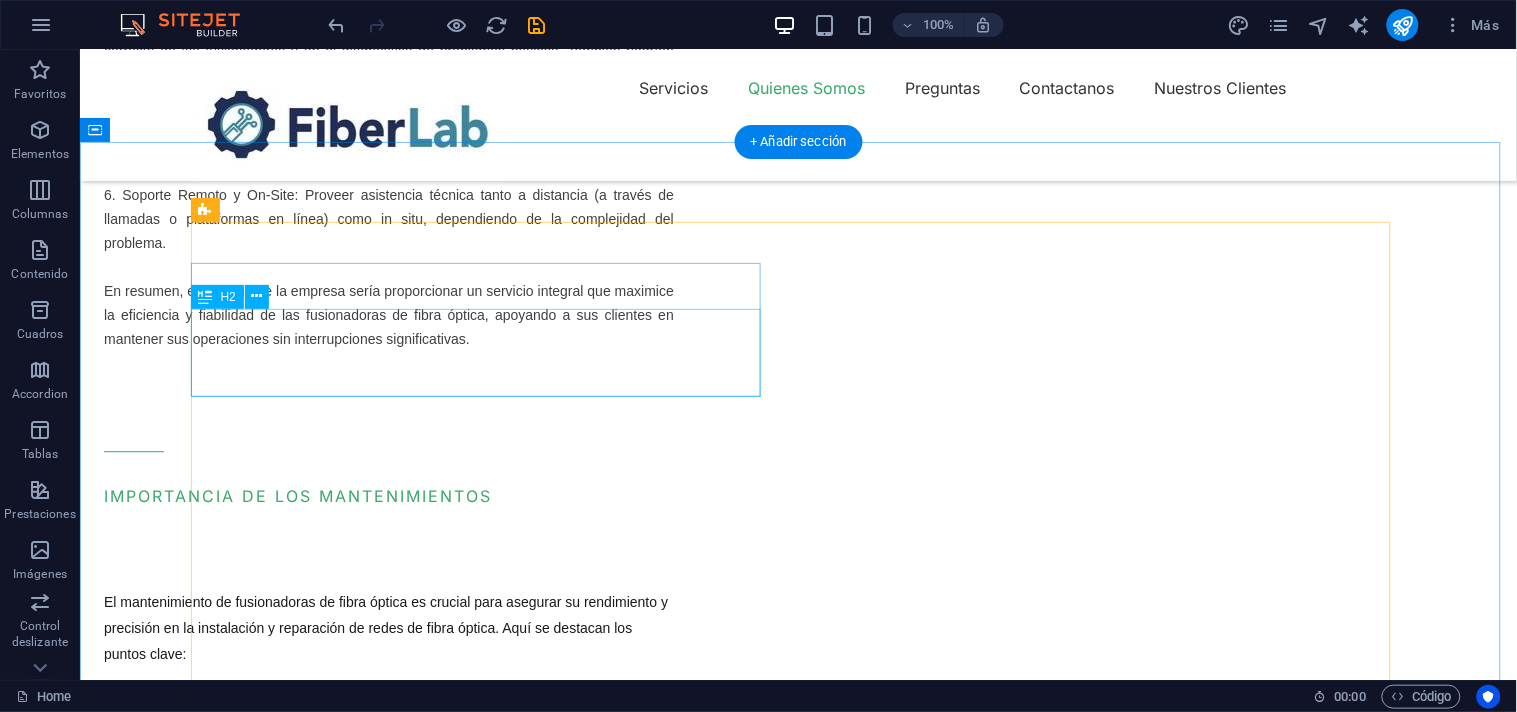 click on "Trusted Service With Affordable Price" at bounding box center [483, 3126] 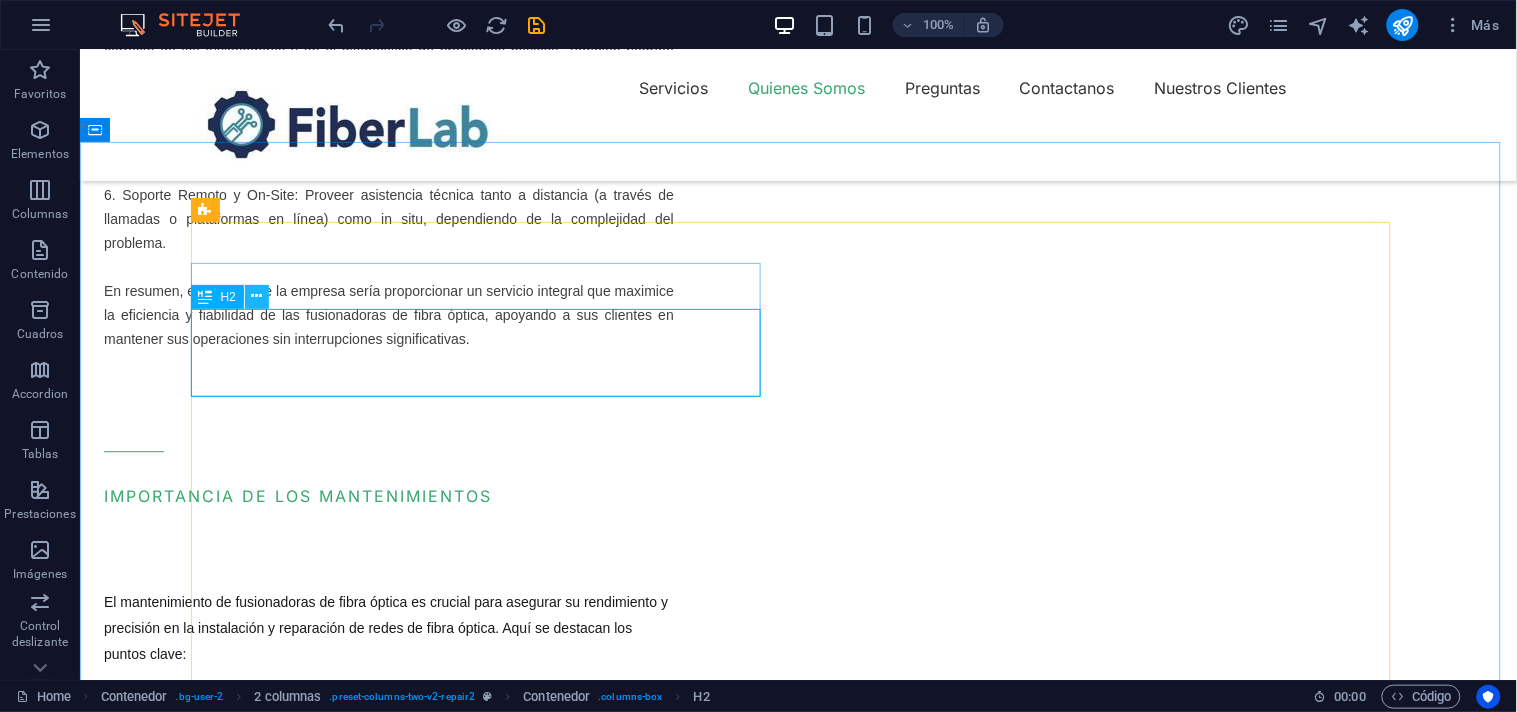 click at bounding box center (256, 296) 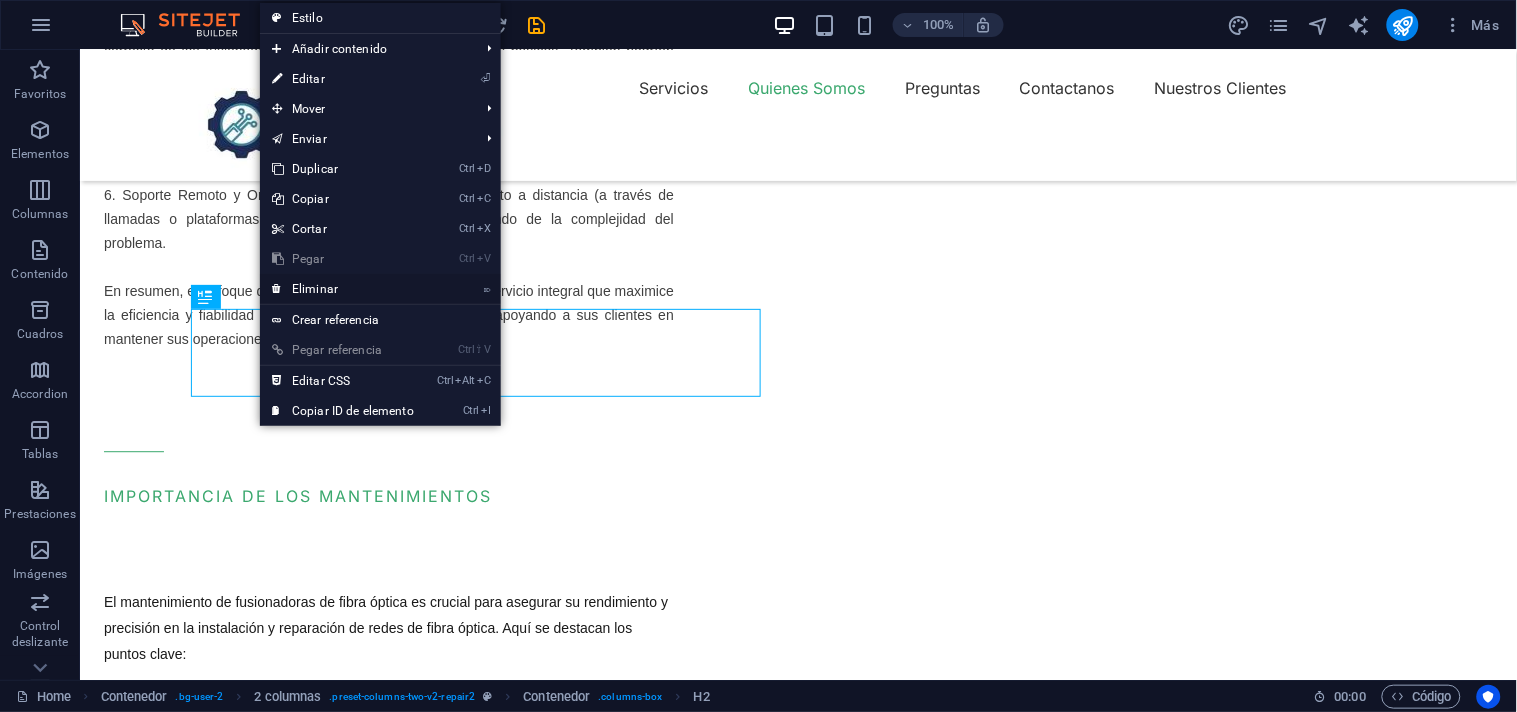 click on "⌦  Eliminar" at bounding box center (343, 289) 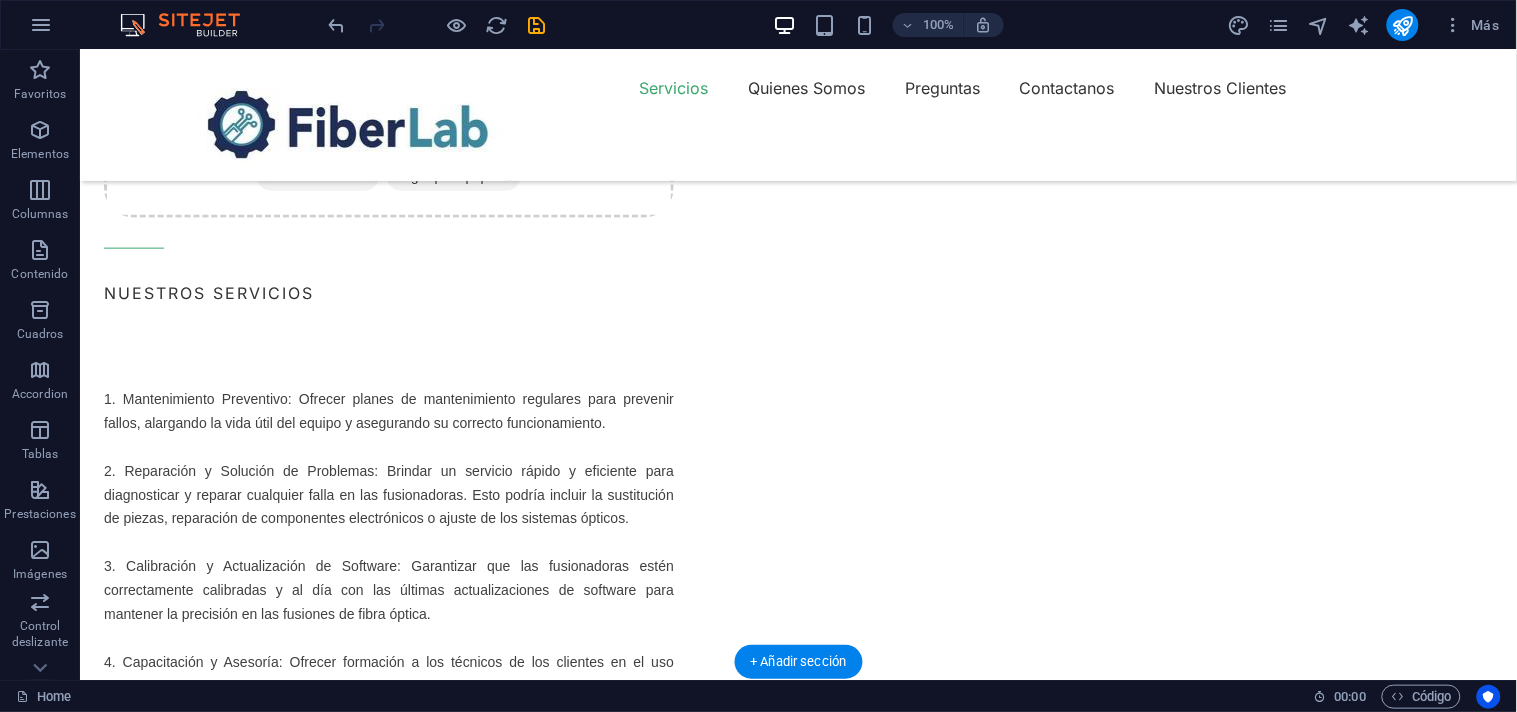 scroll, scrollTop: 2334, scrollLeft: 0, axis: vertical 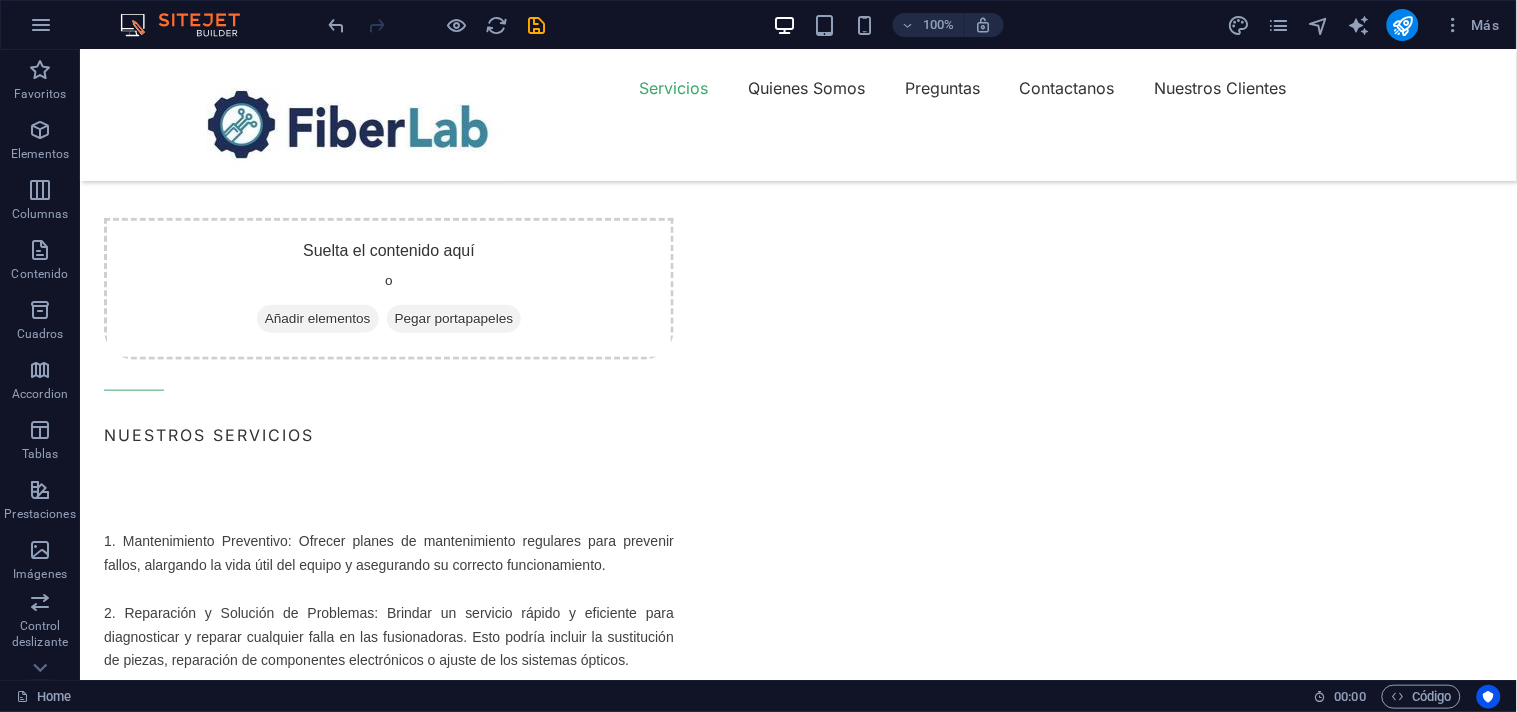 click at bounding box center [388, 2852] 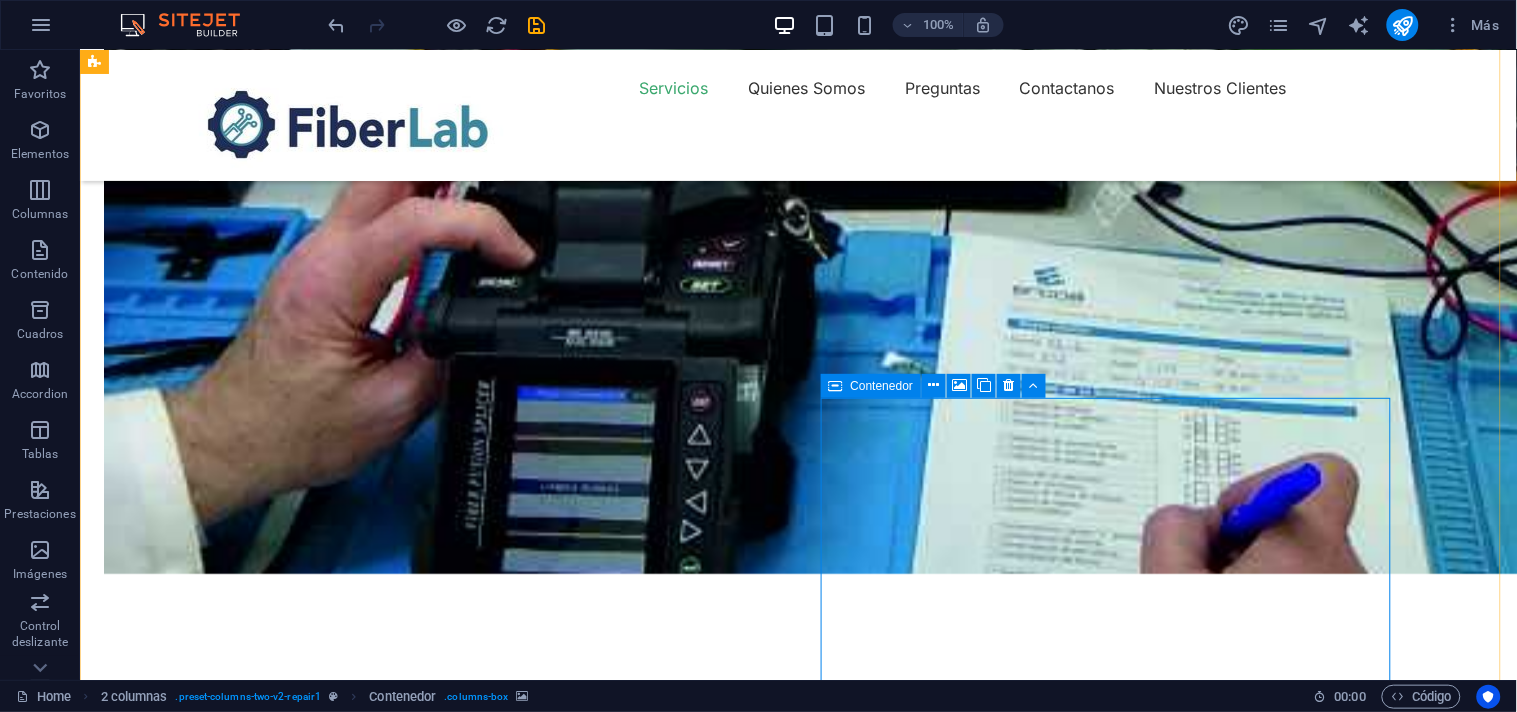 scroll, scrollTop: 1556, scrollLeft: 0, axis: vertical 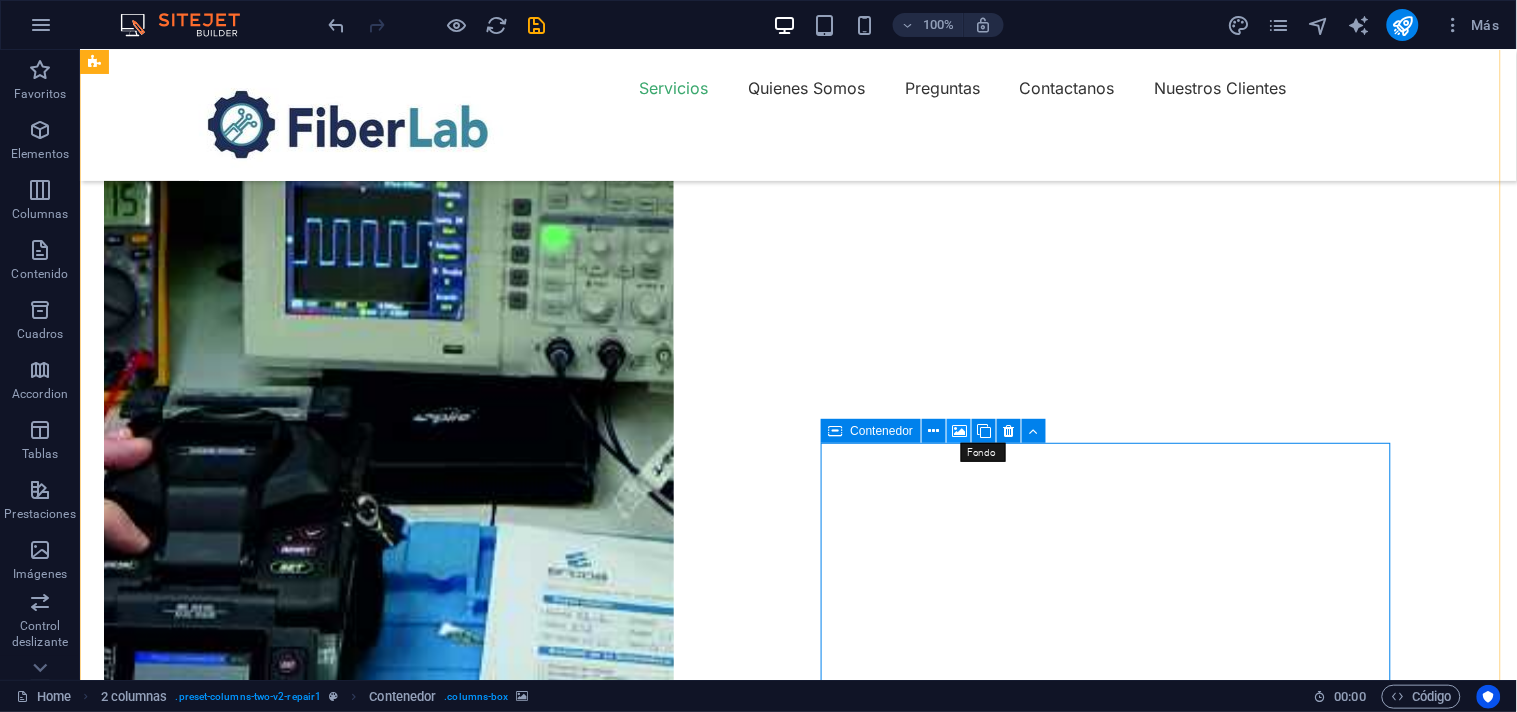 click at bounding box center (959, 431) 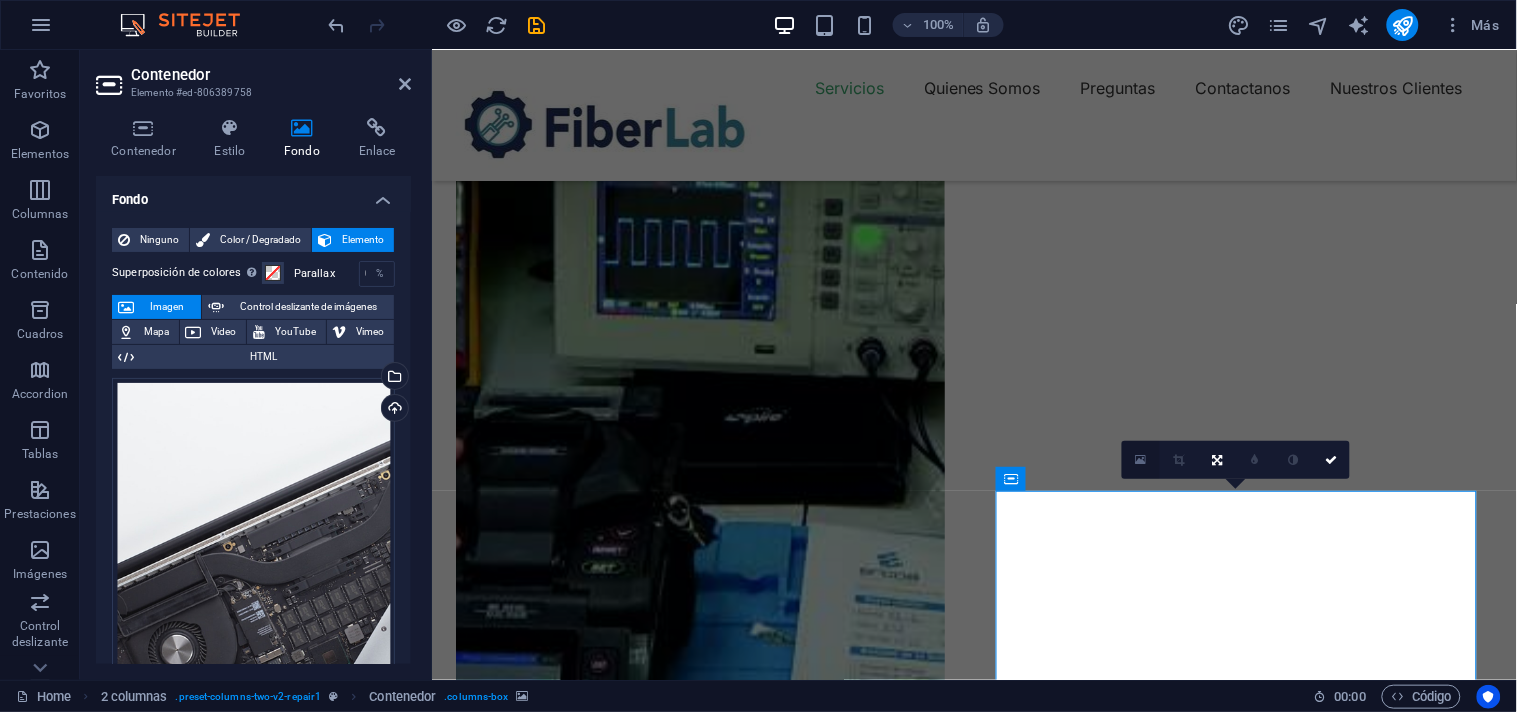 click at bounding box center (1141, 460) 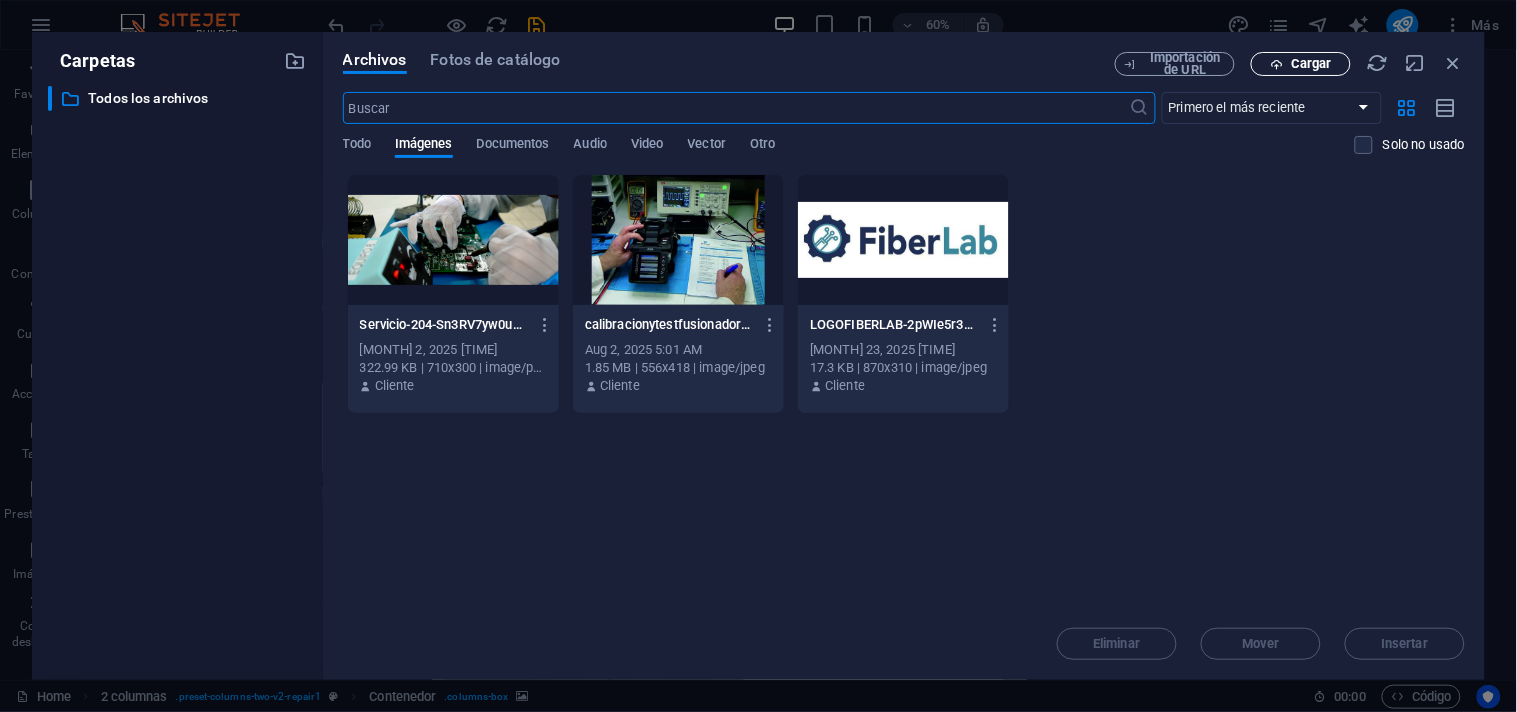 click on "Cargar" at bounding box center [1301, 64] 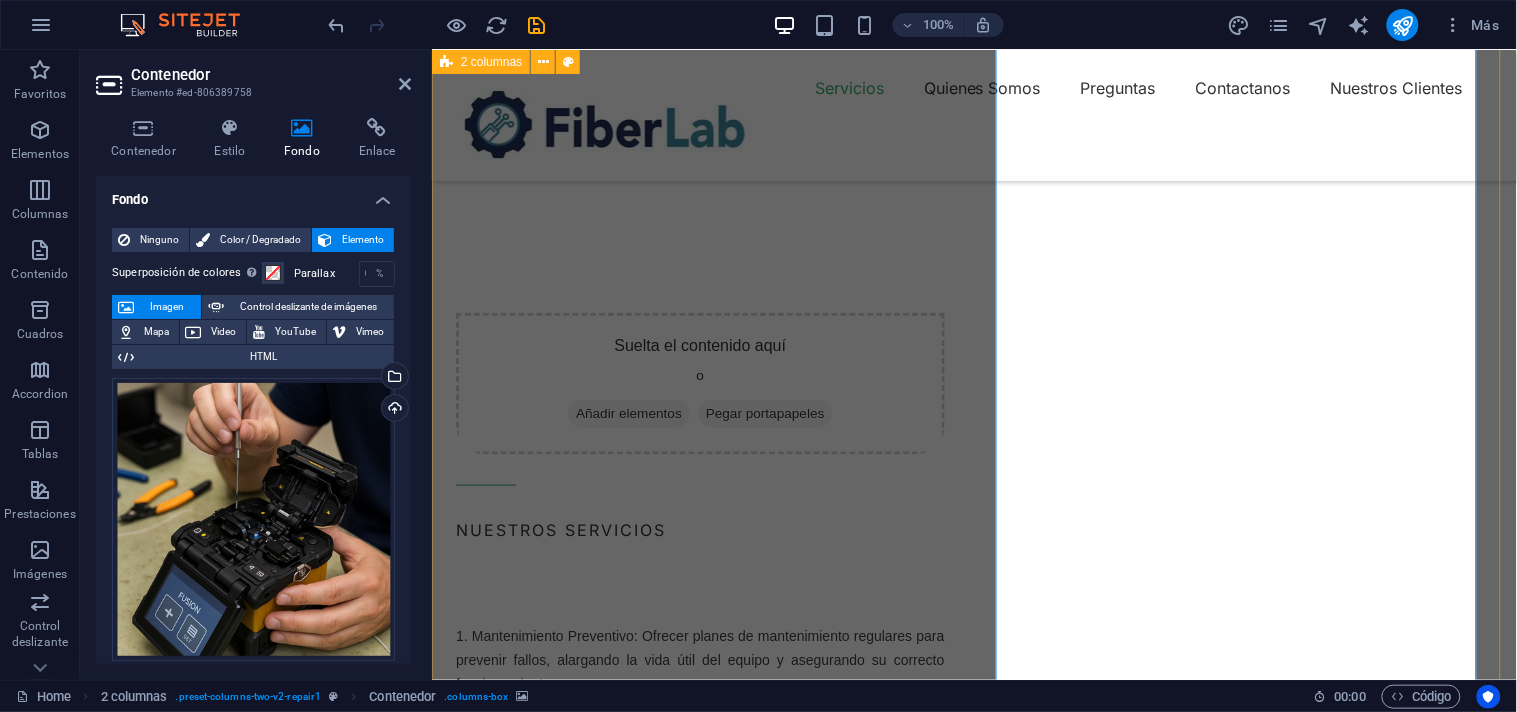 scroll, scrollTop: 2065, scrollLeft: 0, axis: vertical 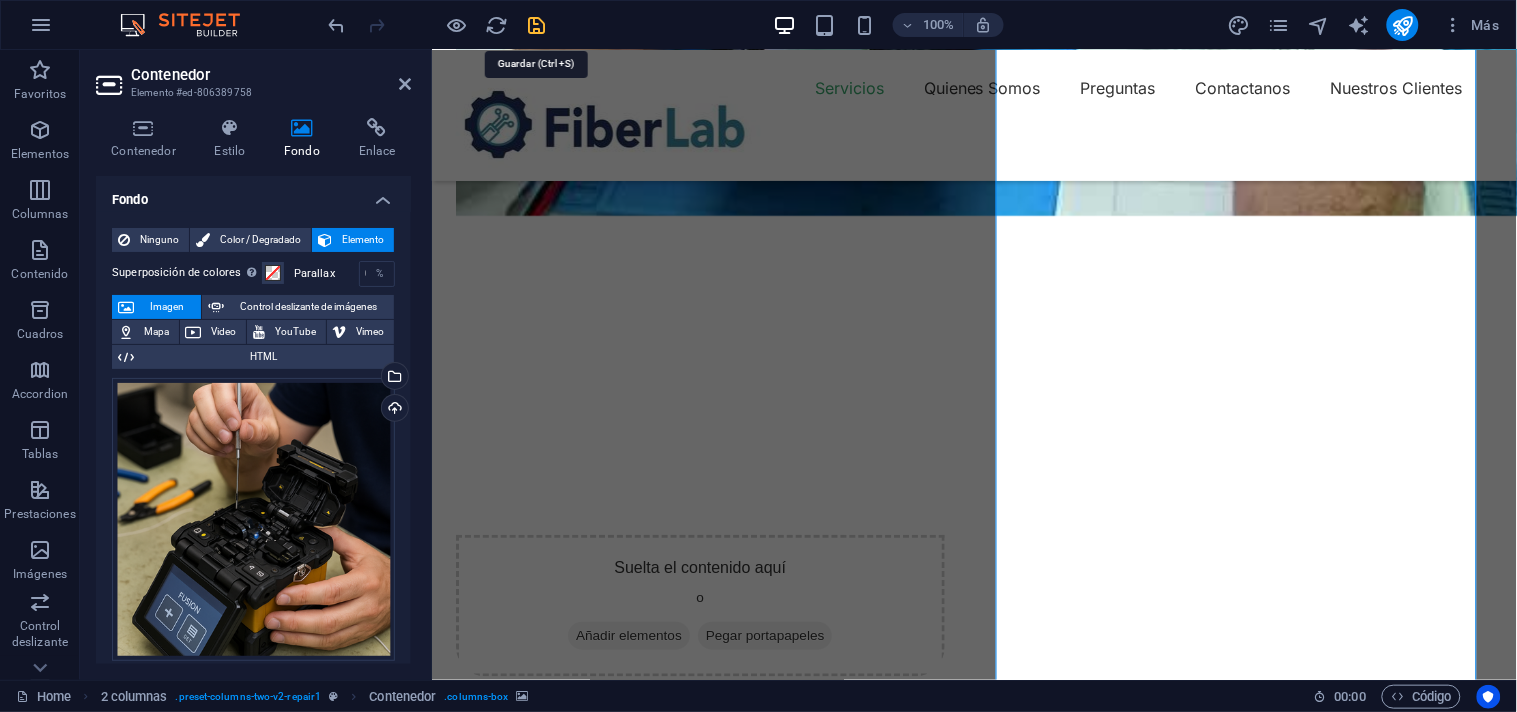 click at bounding box center [537, 25] 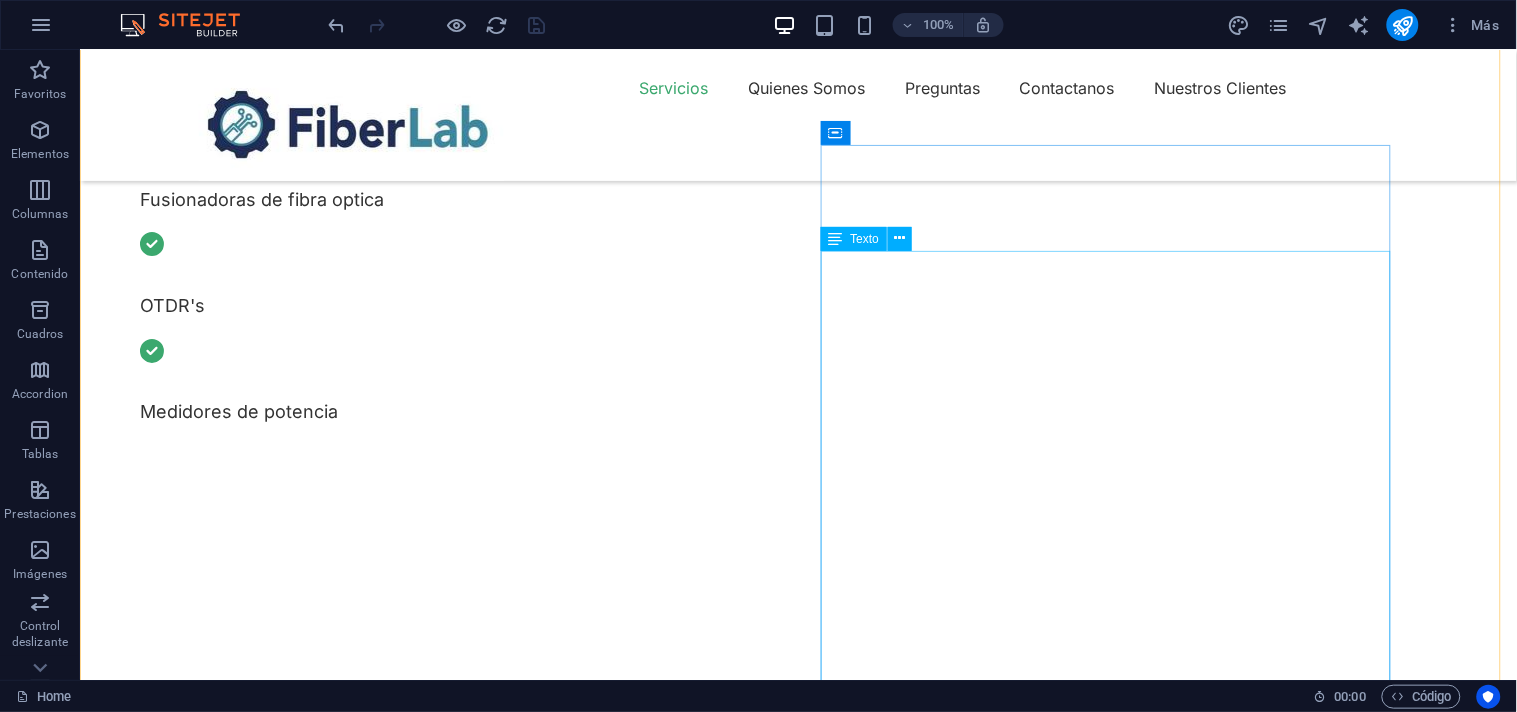 scroll, scrollTop: 1000, scrollLeft: 0, axis: vertical 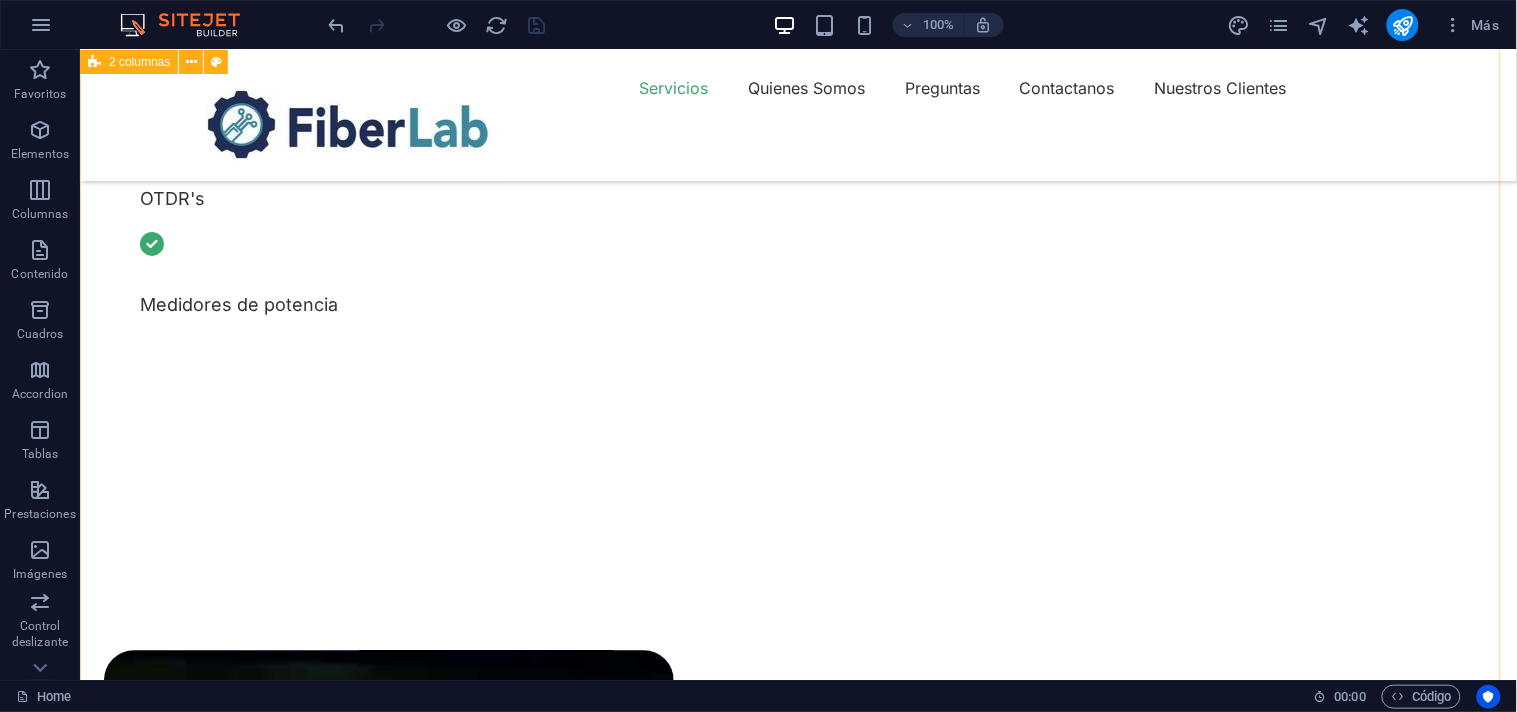 click at bounding box center [388, 1100] 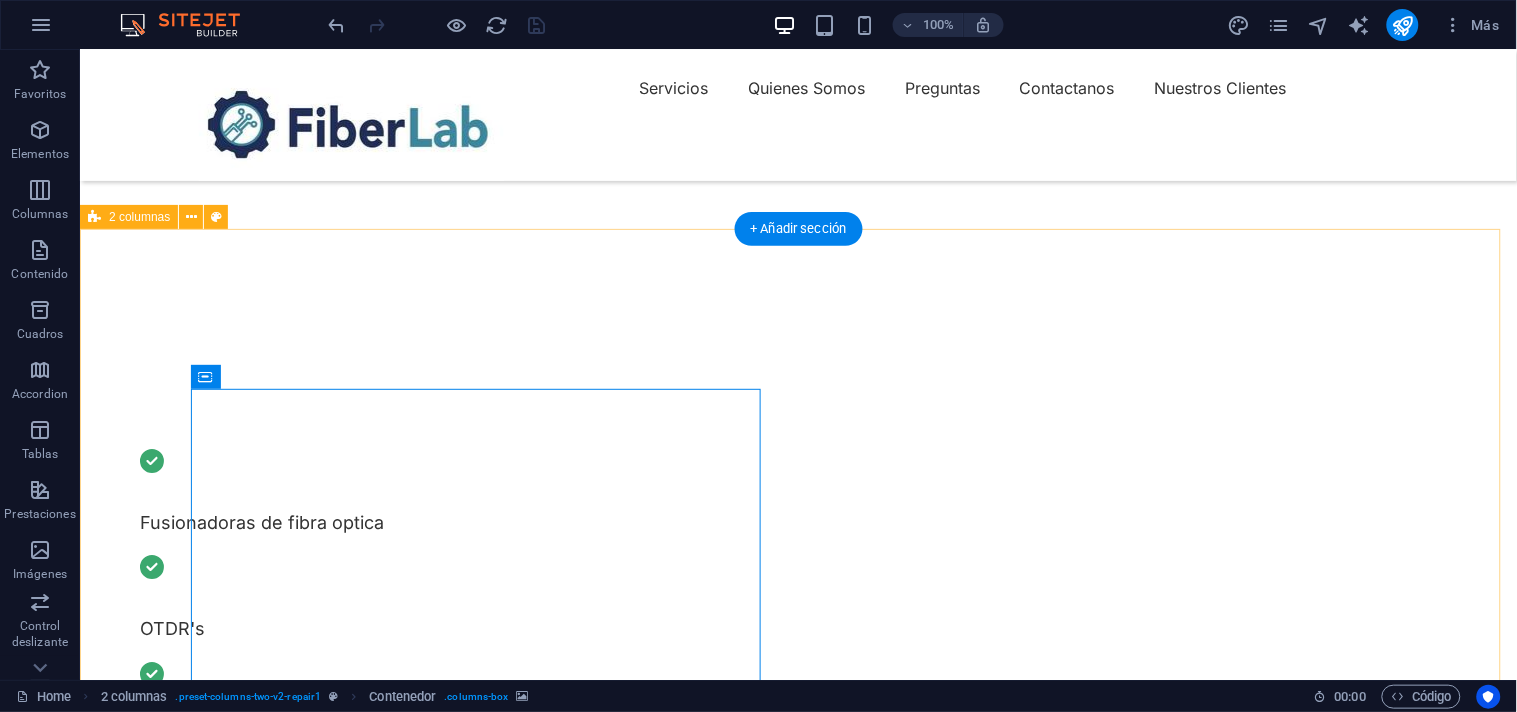 scroll, scrollTop: 555, scrollLeft: 0, axis: vertical 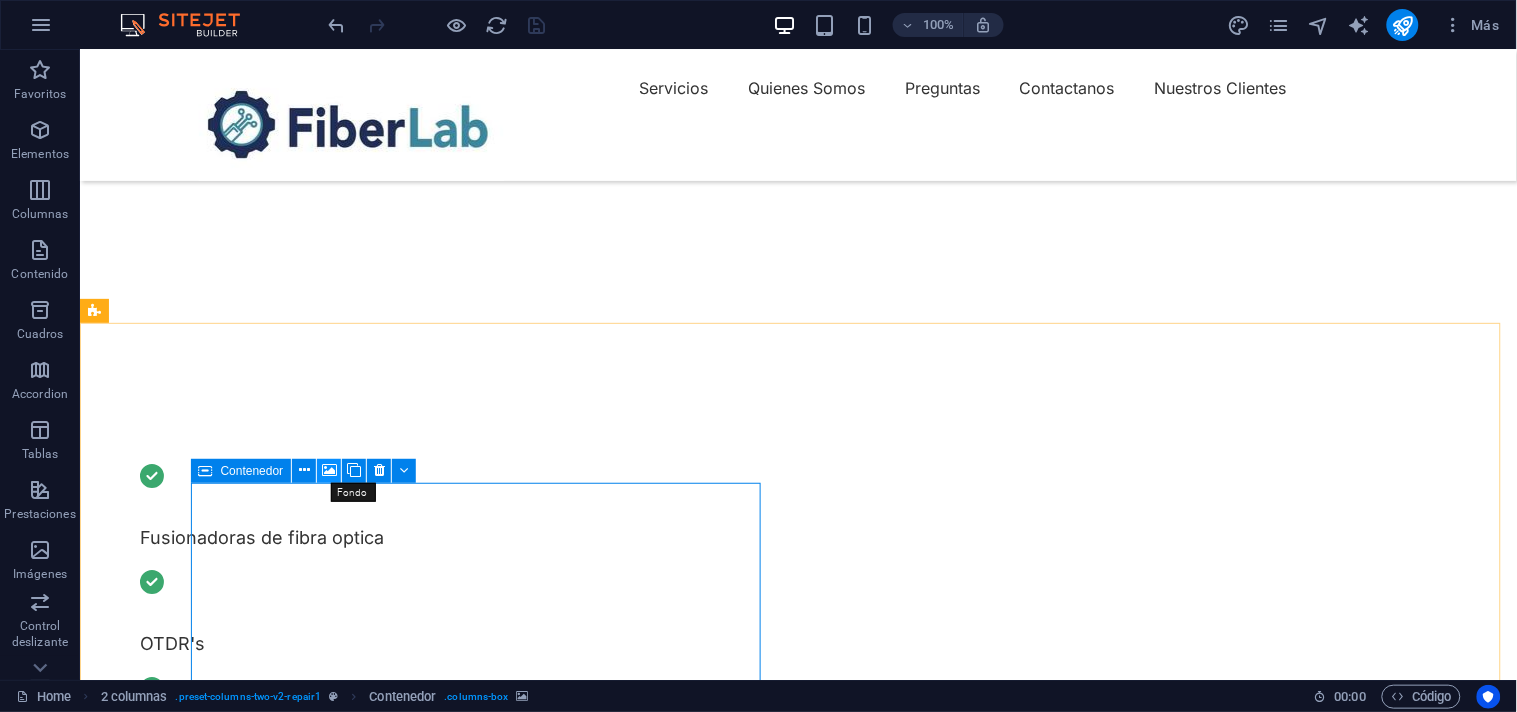 click at bounding box center [329, 470] 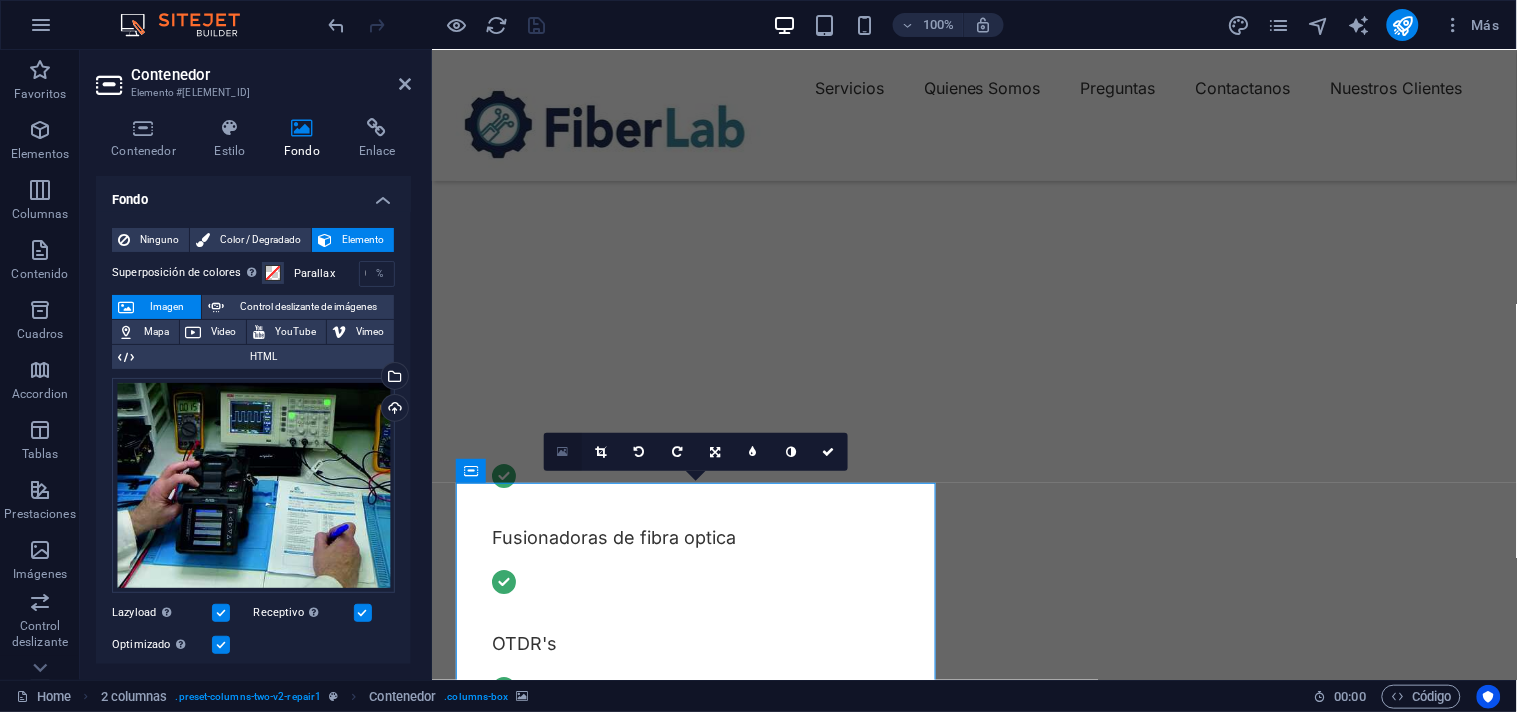 click at bounding box center [563, 452] 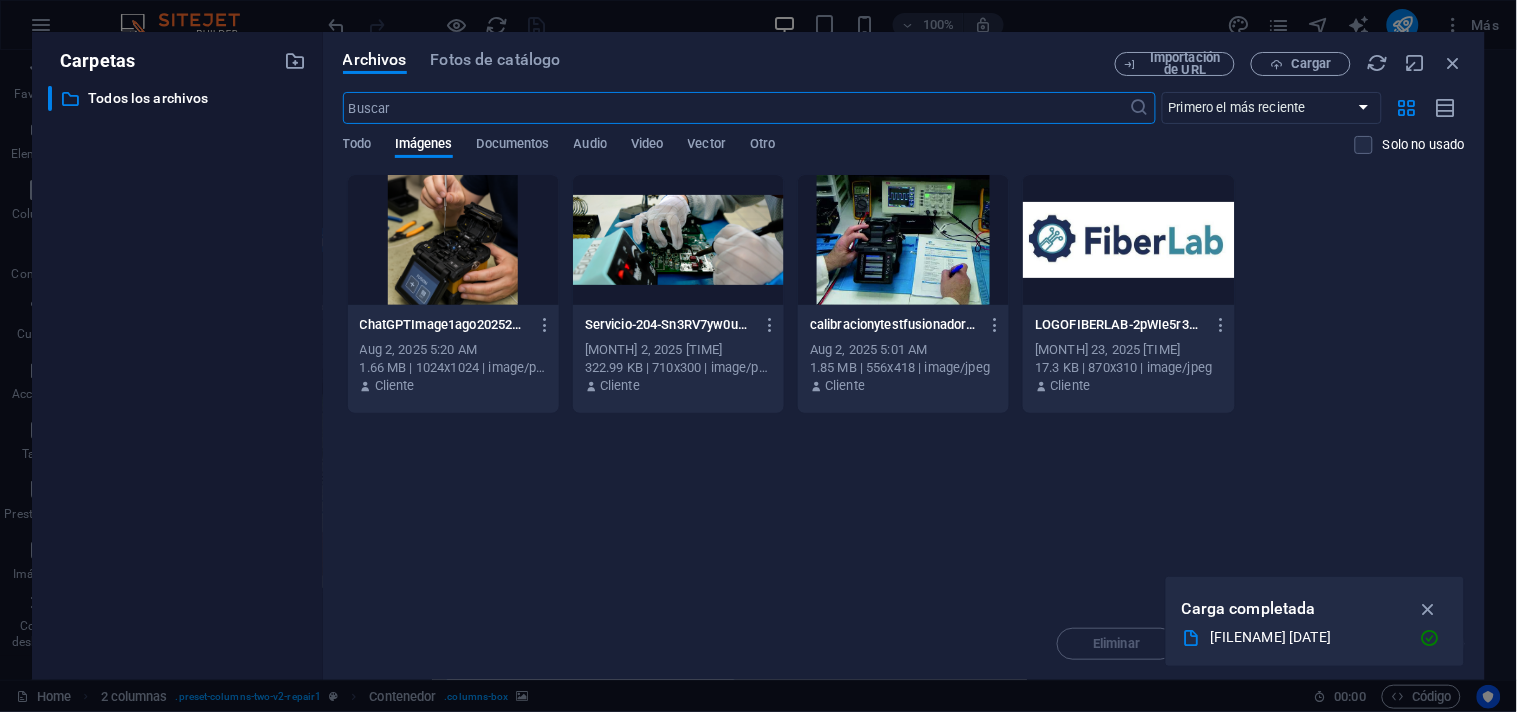 scroll, scrollTop: 586, scrollLeft: 0, axis: vertical 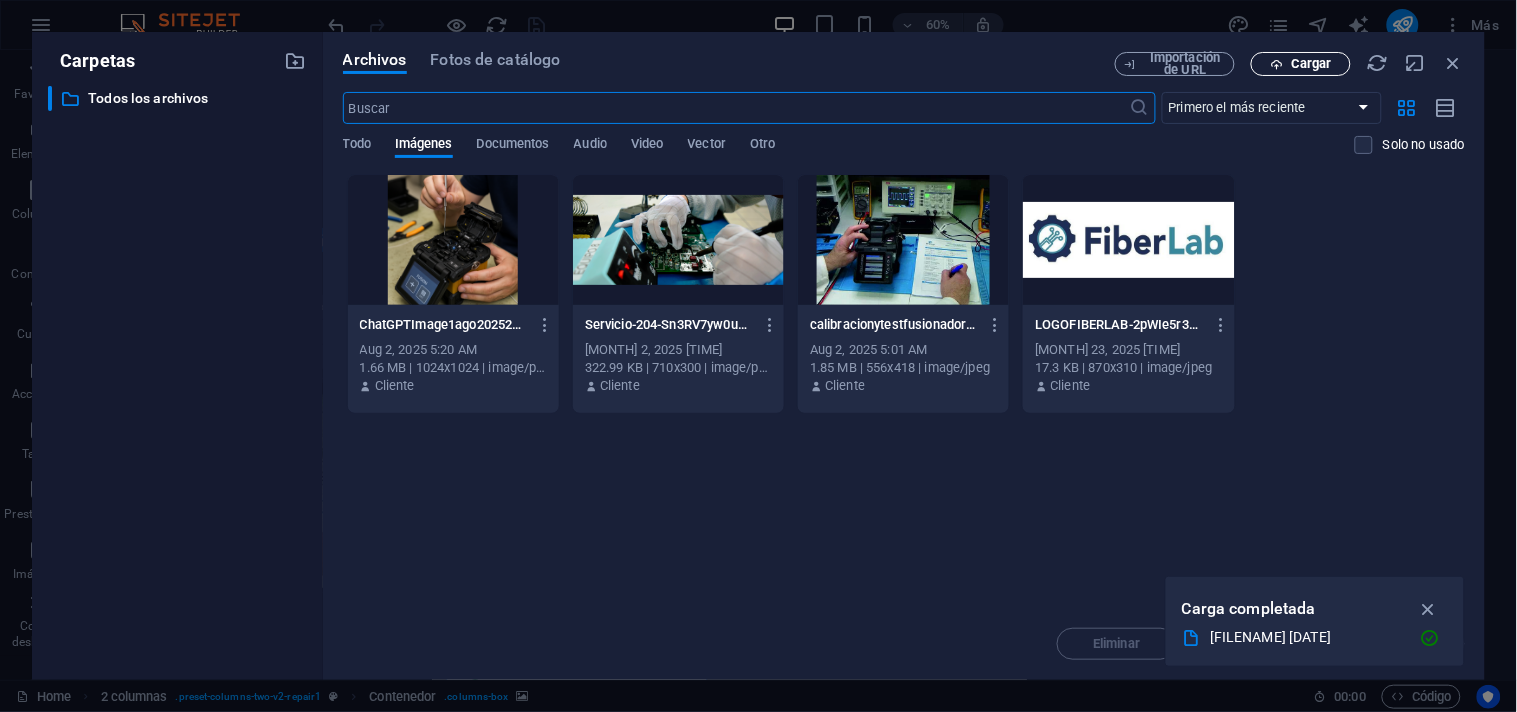 click on "Cargar" at bounding box center (1311, 64) 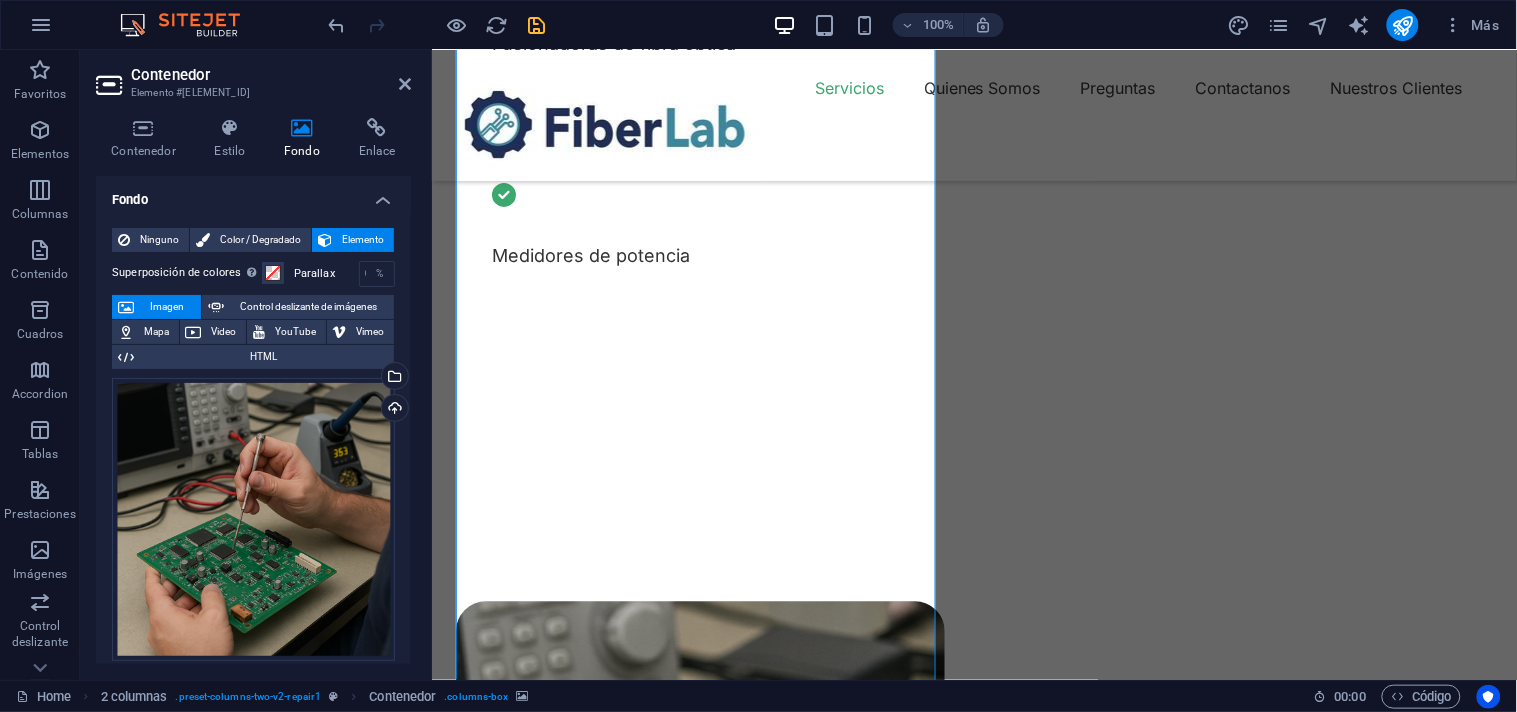 scroll, scrollTop: 1111, scrollLeft: 0, axis: vertical 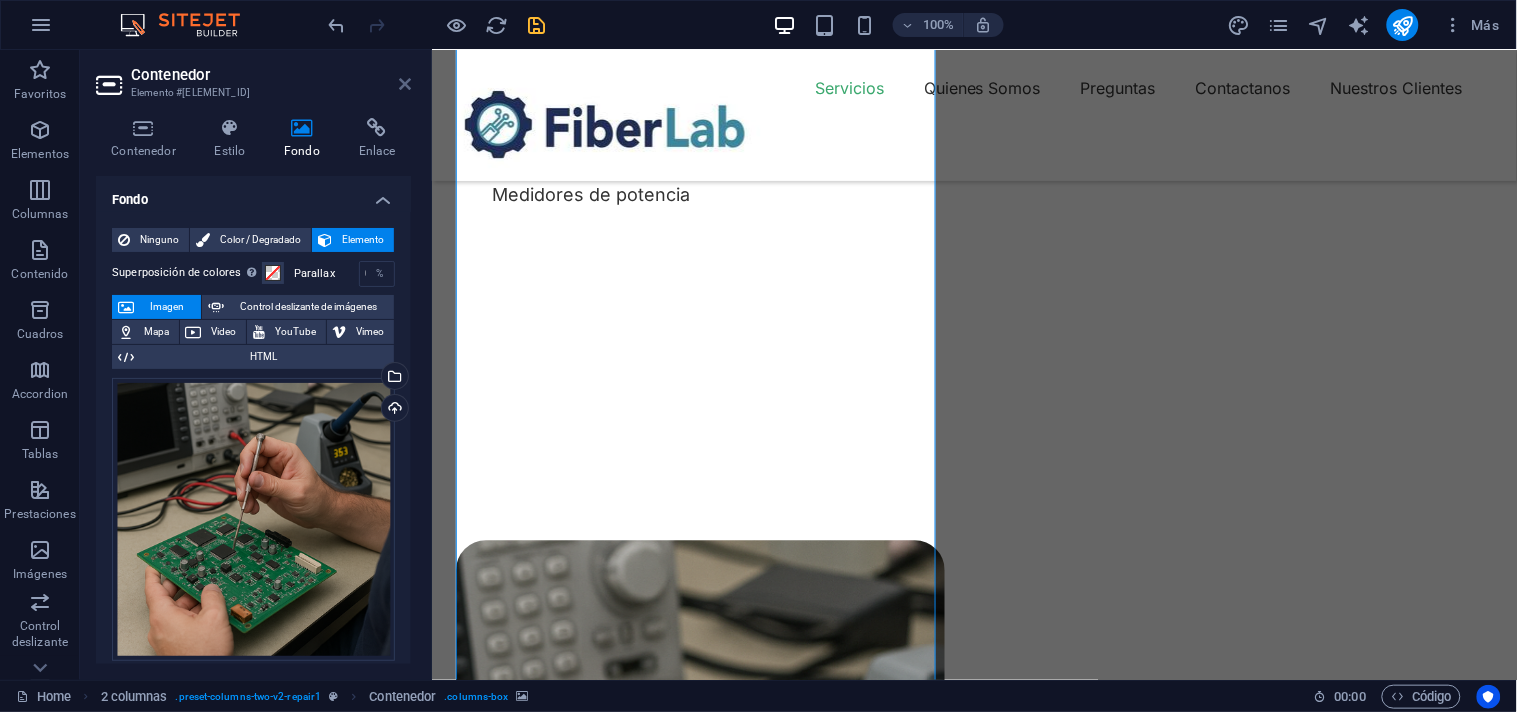 click at bounding box center (405, 84) 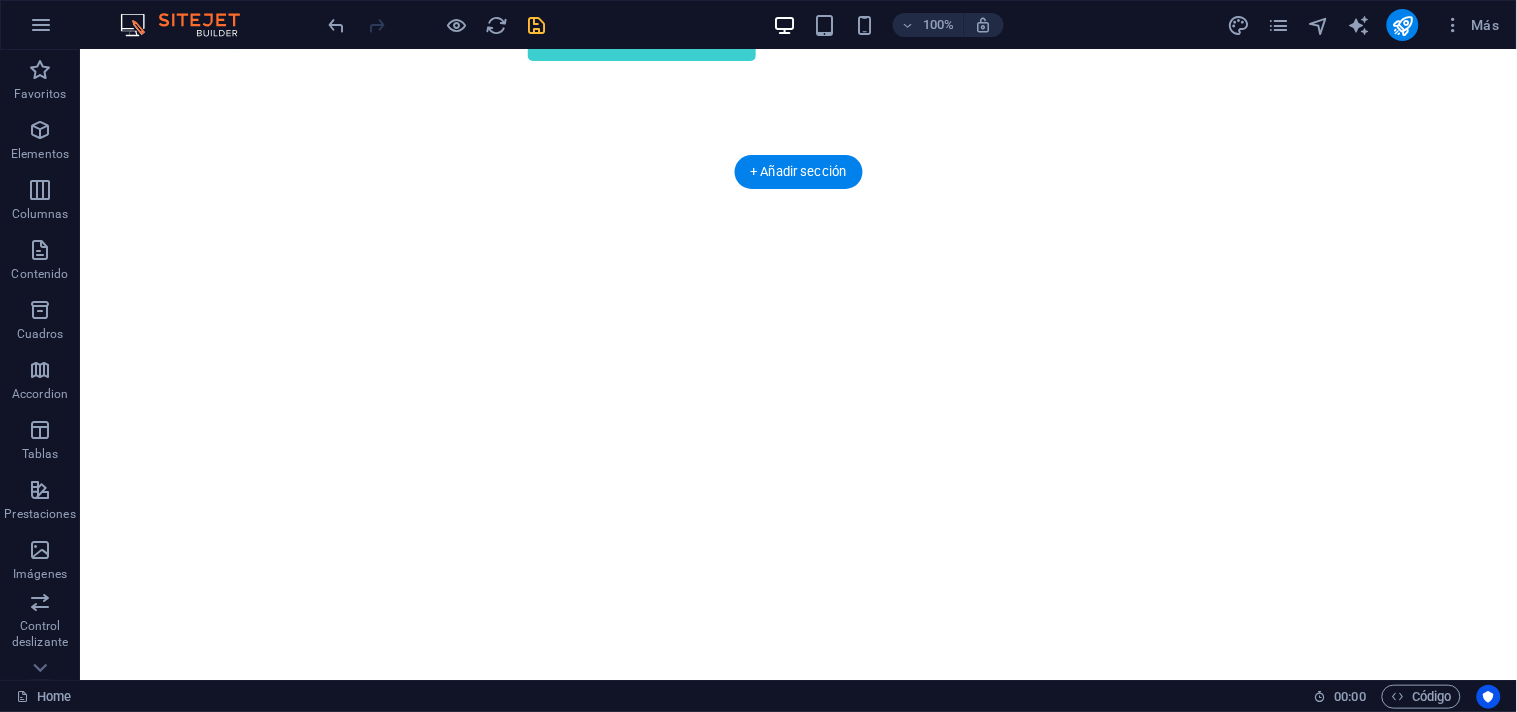 scroll, scrollTop: 0, scrollLeft: 0, axis: both 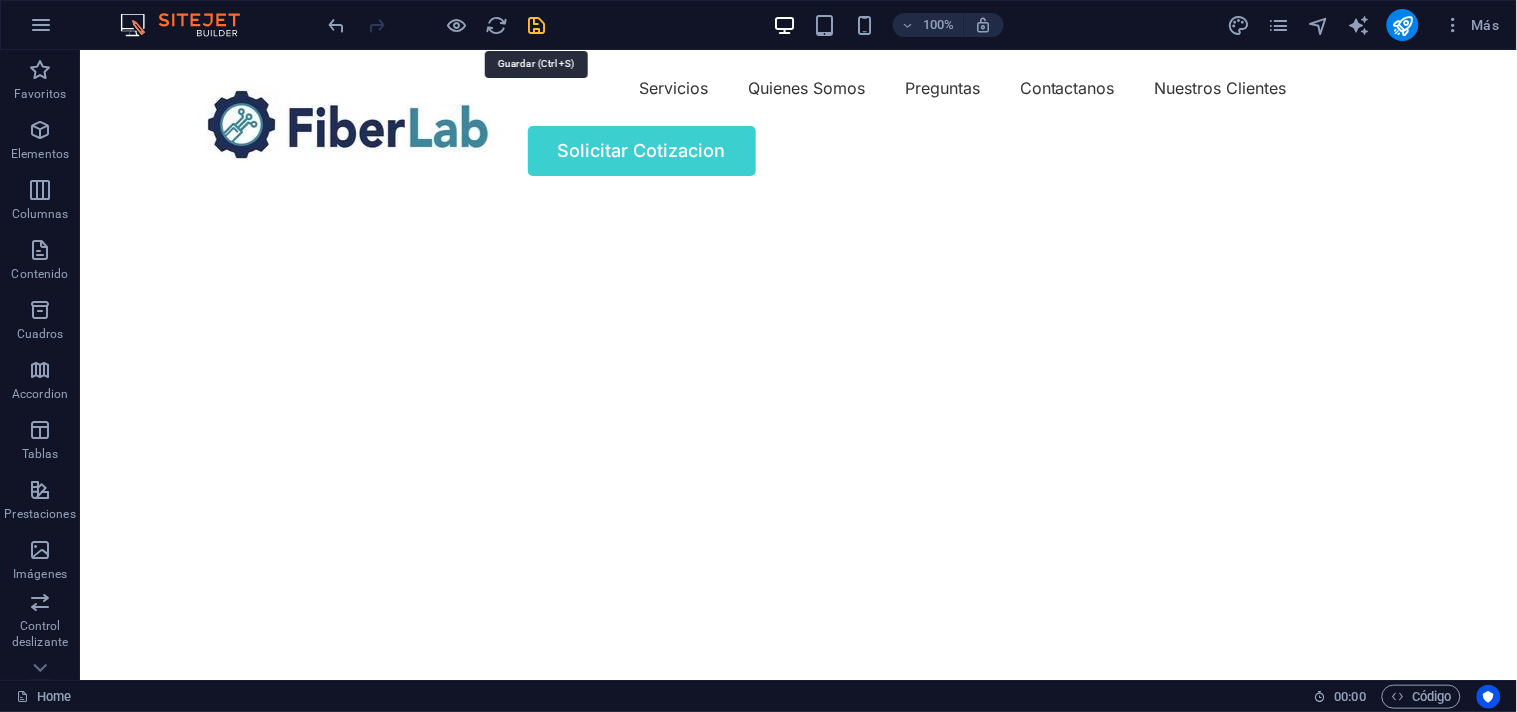 click at bounding box center [537, 25] 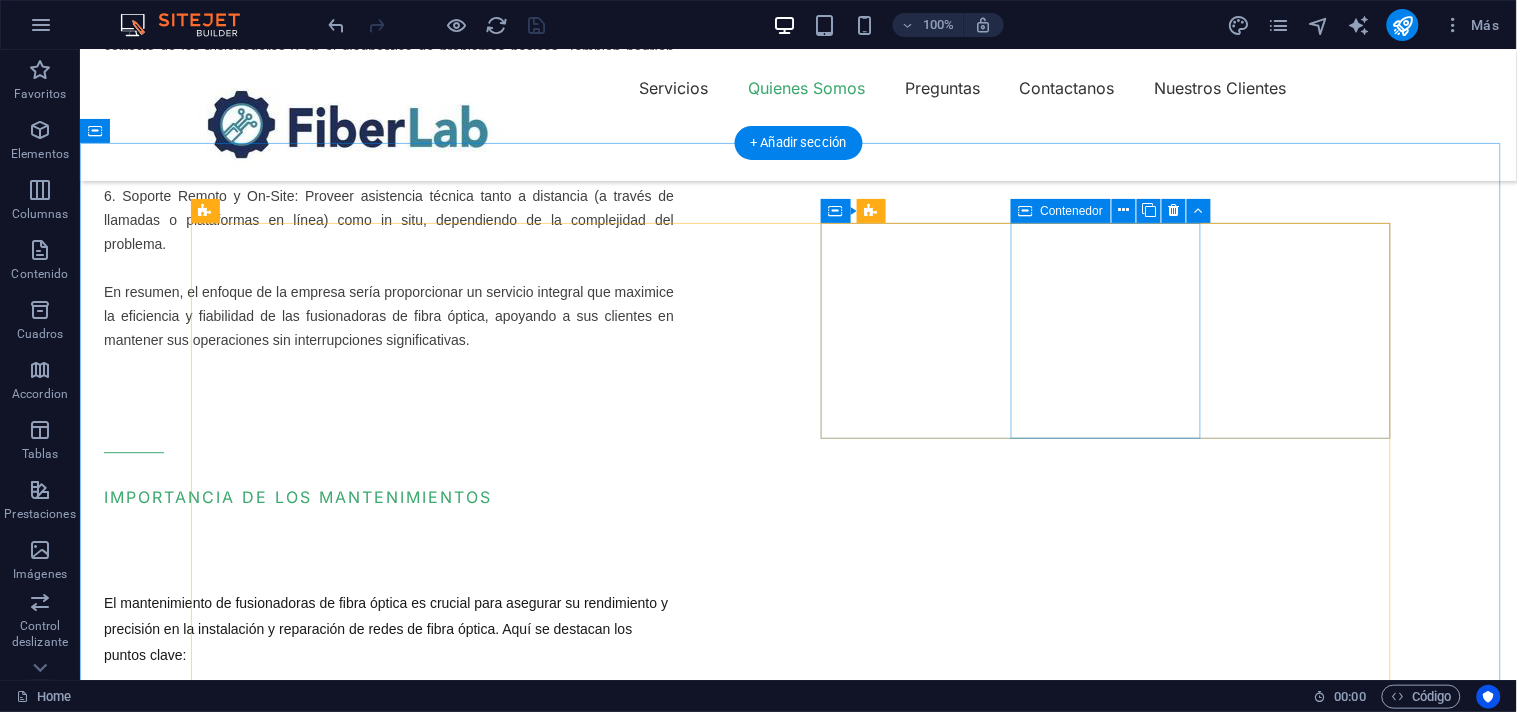 scroll, scrollTop: 3000, scrollLeft: 0, axis: vertical 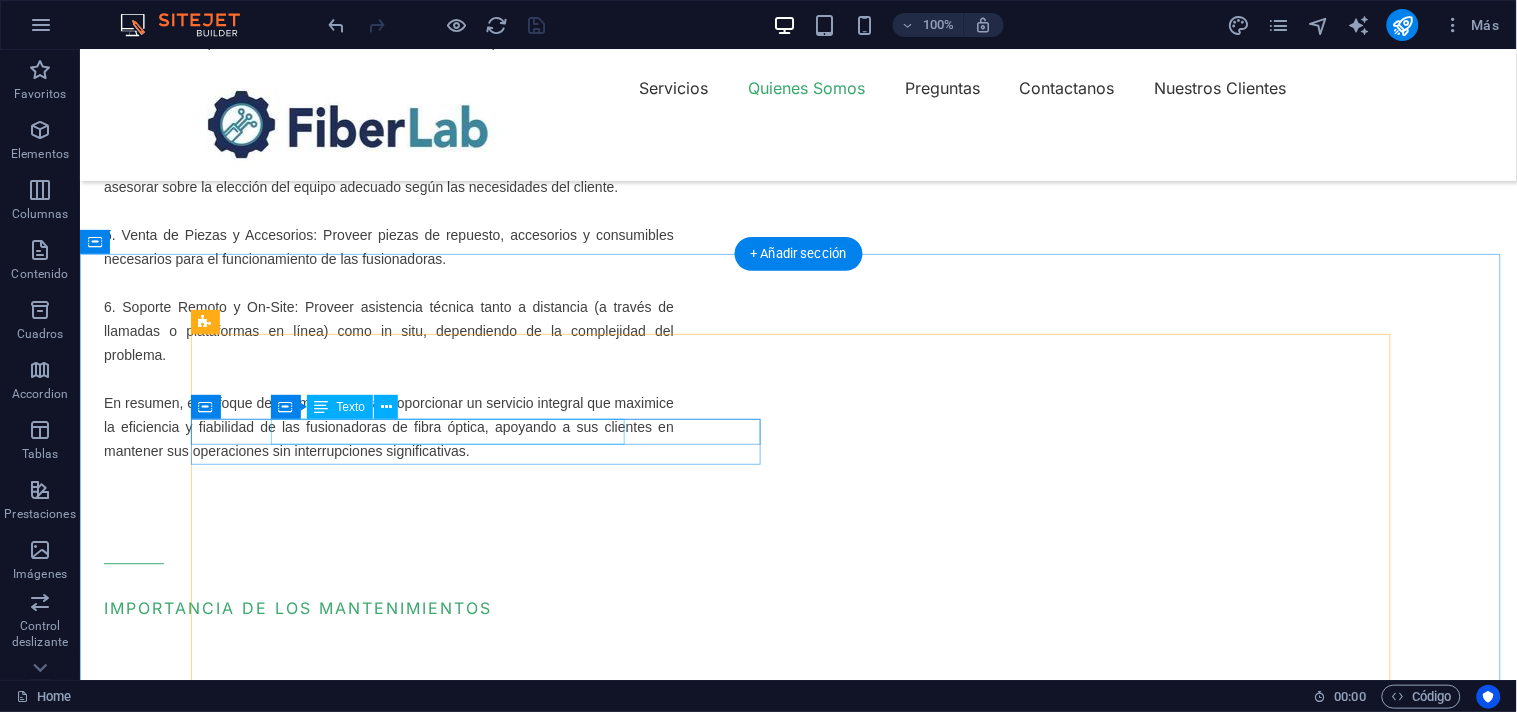 click on "MARCAS CON LAS QUE TRABAJAMOS" at bounding box center [483, 3161] 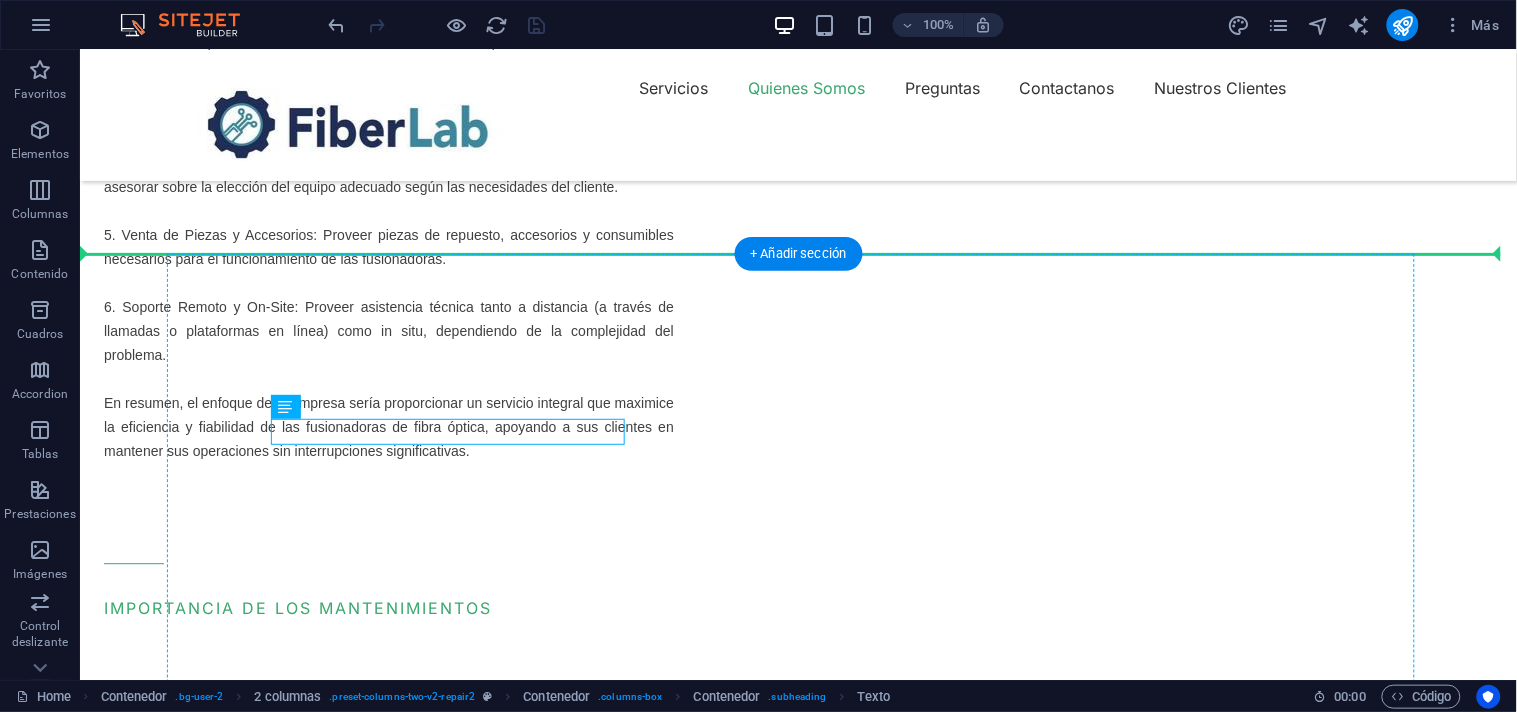 drag, startPoint x: 462, startPoint y: 422, endPoint x: 475, endPoint y: 343, distance: 80.06248 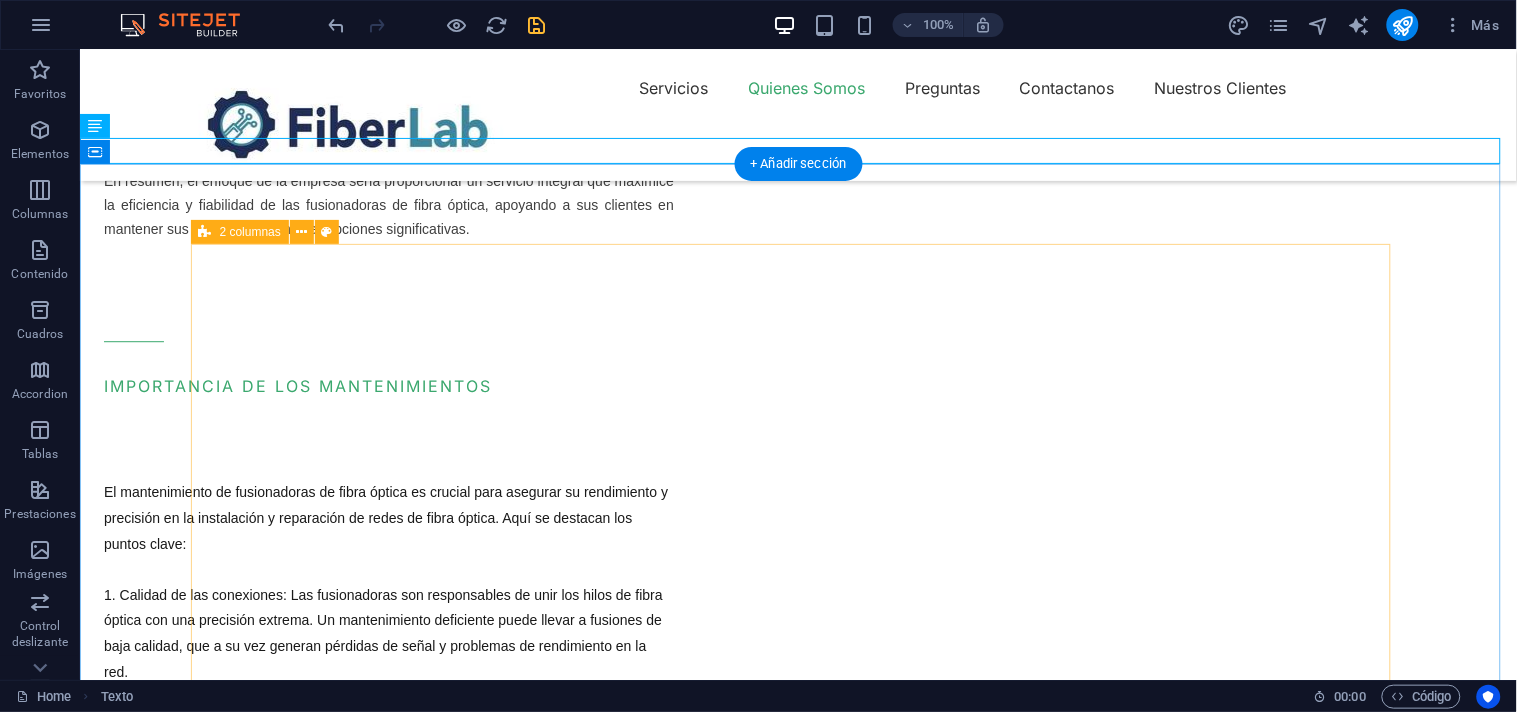 scroll, scrollTop: 2888, scrollLeft: 0, axis: vertical 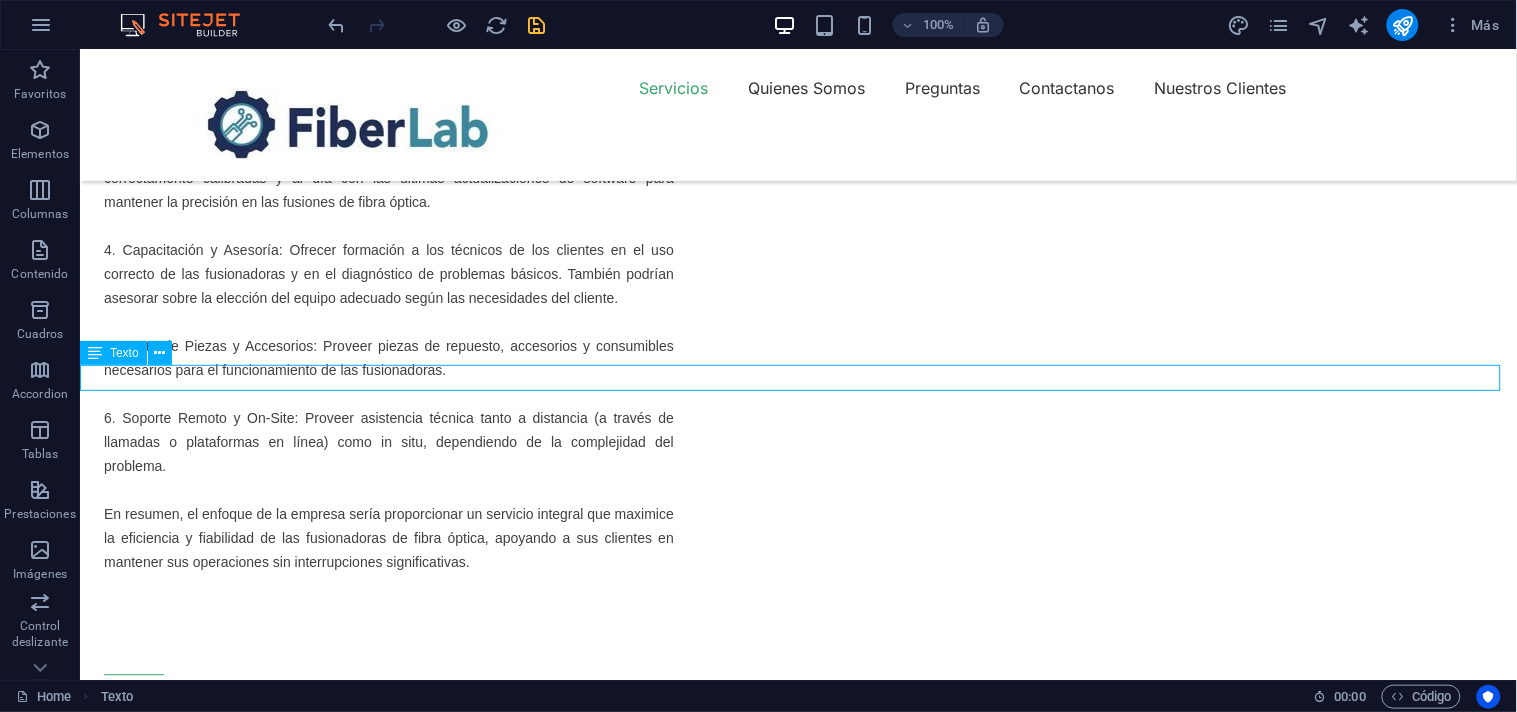 click on "MARCAS CON LAS QUE TRABAJAMOS" at bounding box center (797, 3160) 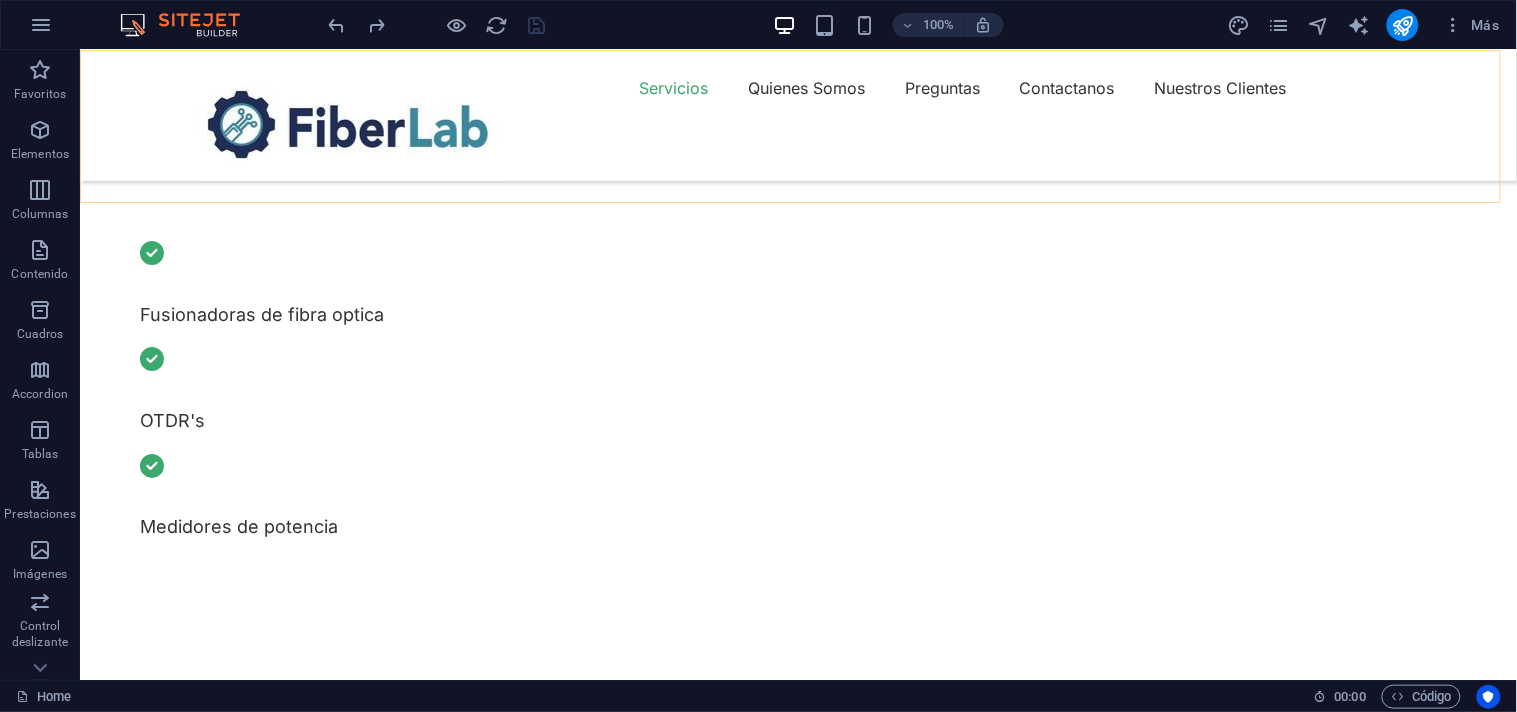 scroll, scrollTop: 777, scrollLeft: 0, axis: vertical 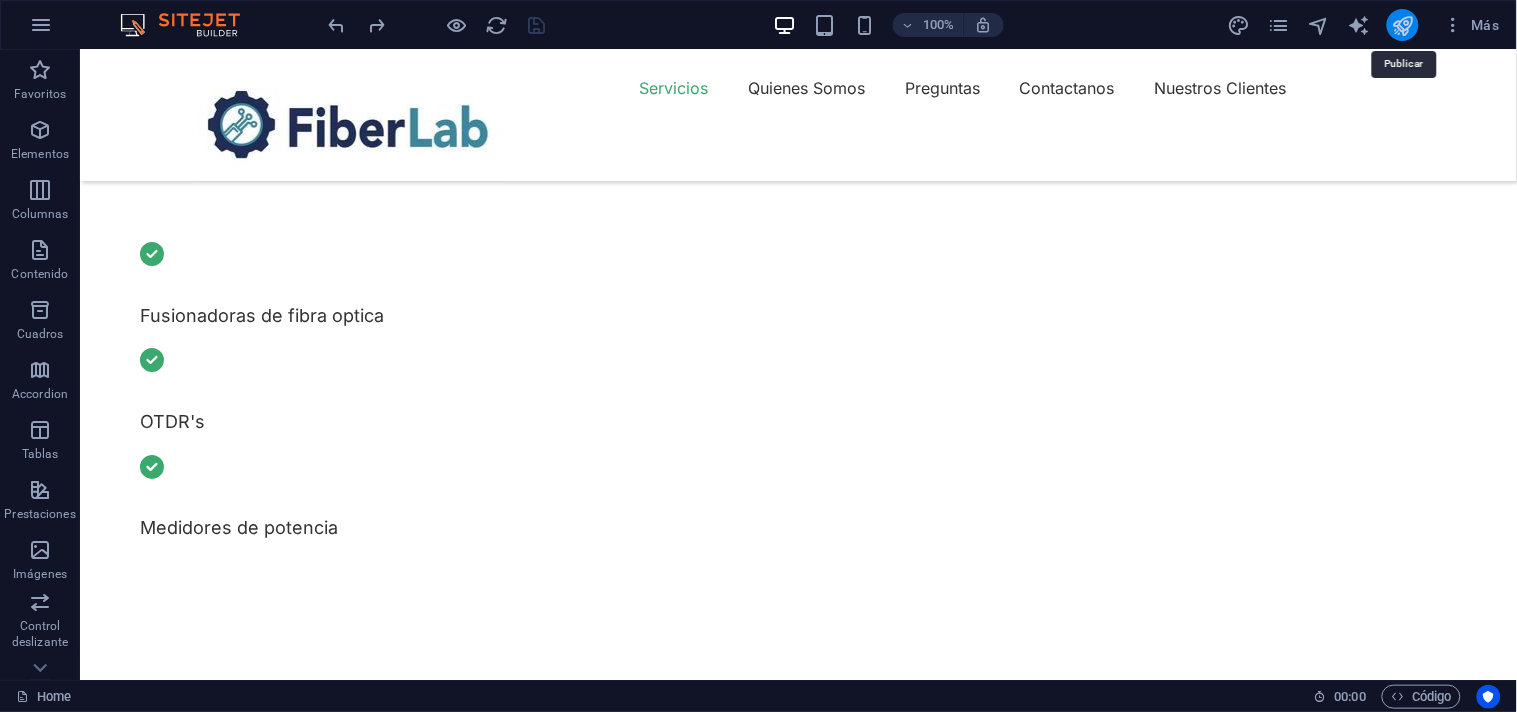 click at bounding box center (1403, 25) 